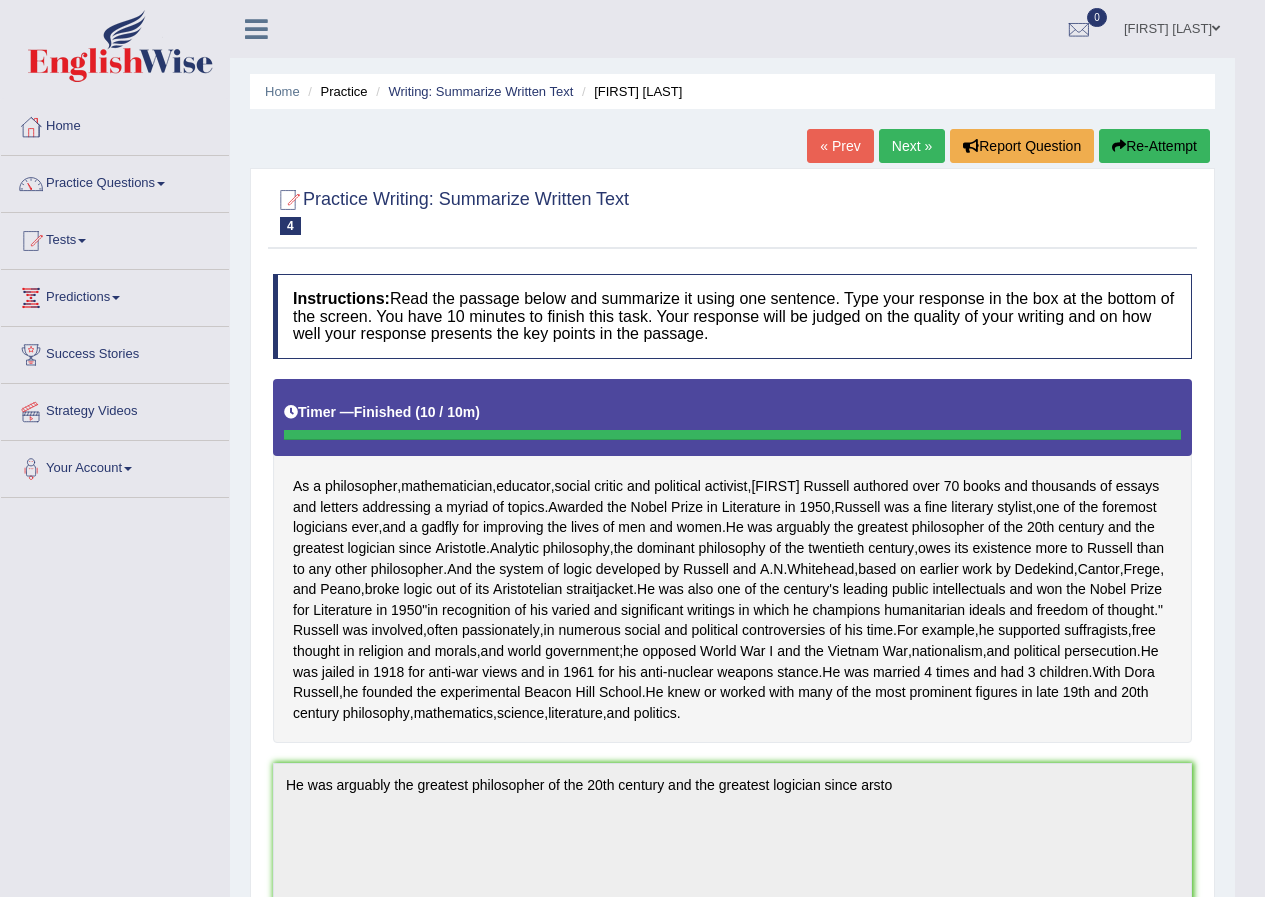 scroll, scrollTop: 200, scrollLeft: 0, axis: vertical 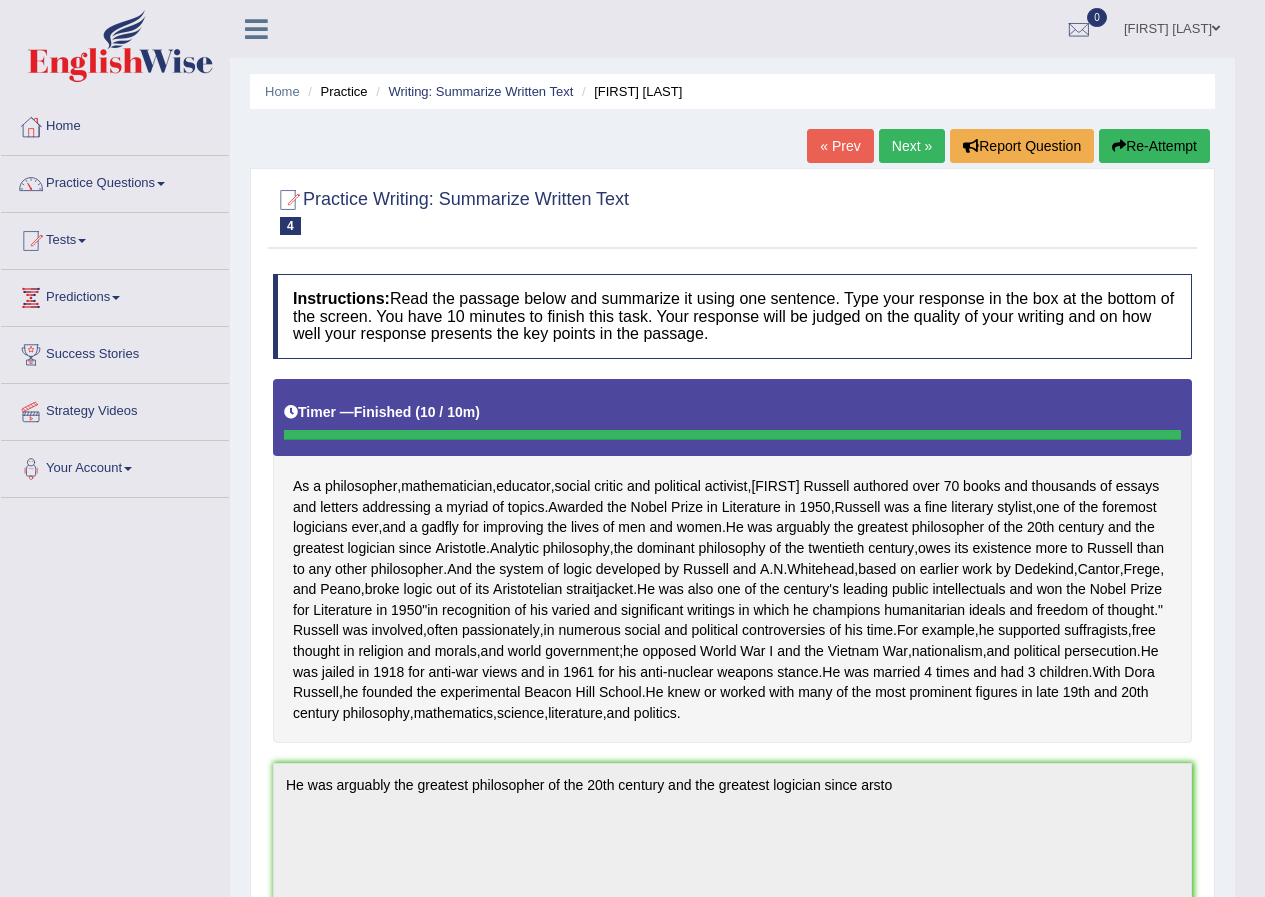 click on "Fatme Khalife" at bounding box center (1172, 26) 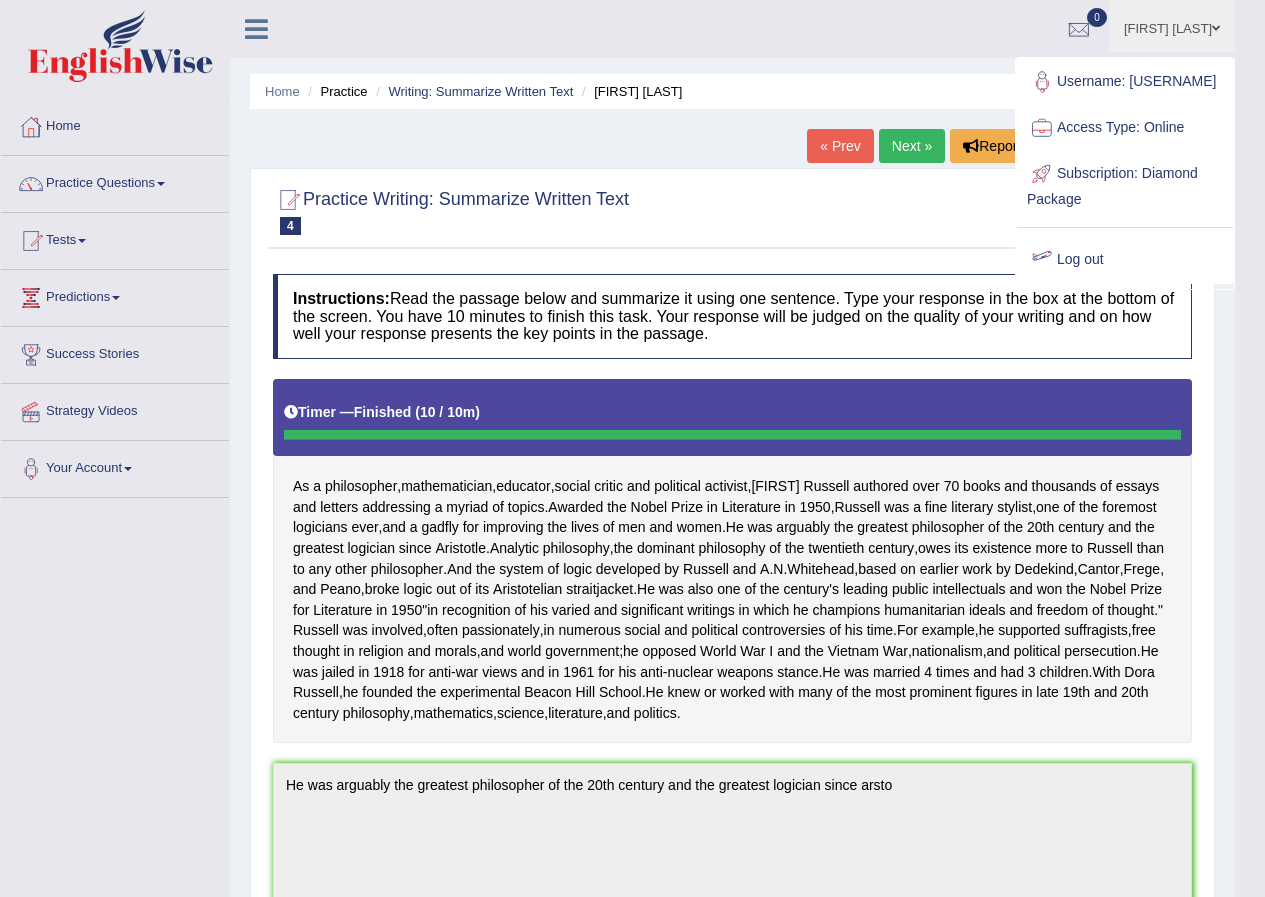click on "Log out" at bounding box center (1125, 260) 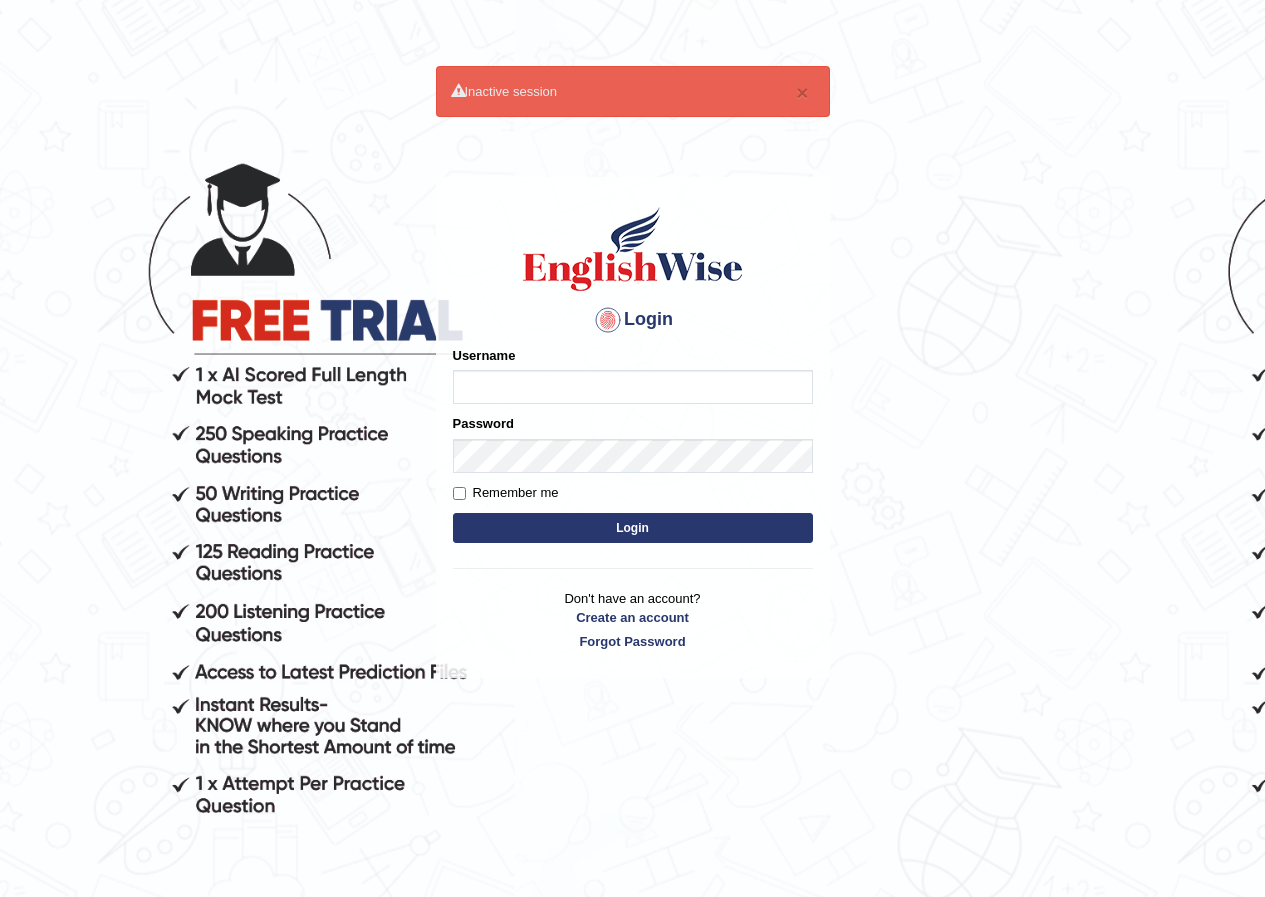 scroll, scrollTop: 0, scrollLeft: 0, axis: both 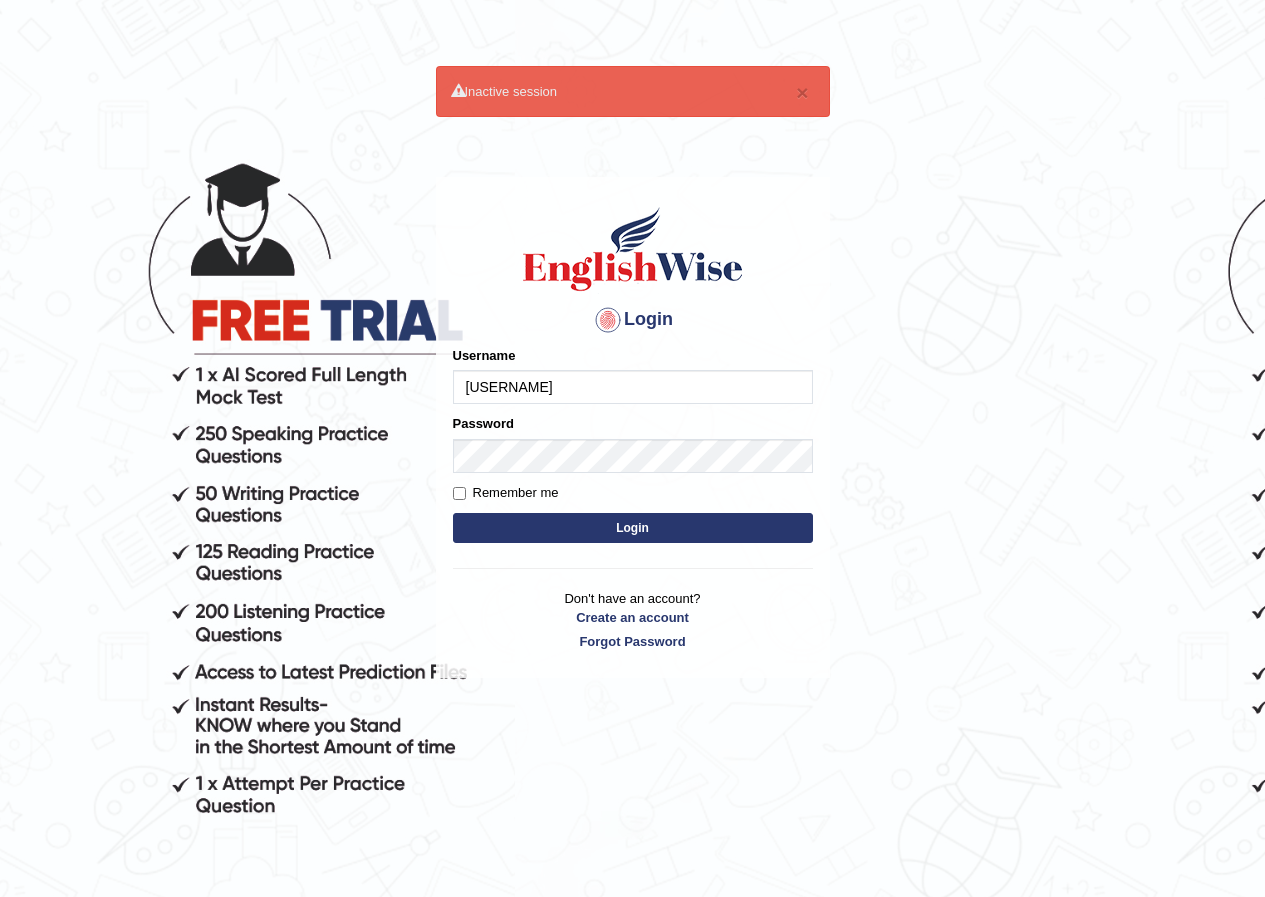 type on "[USERNAME]" 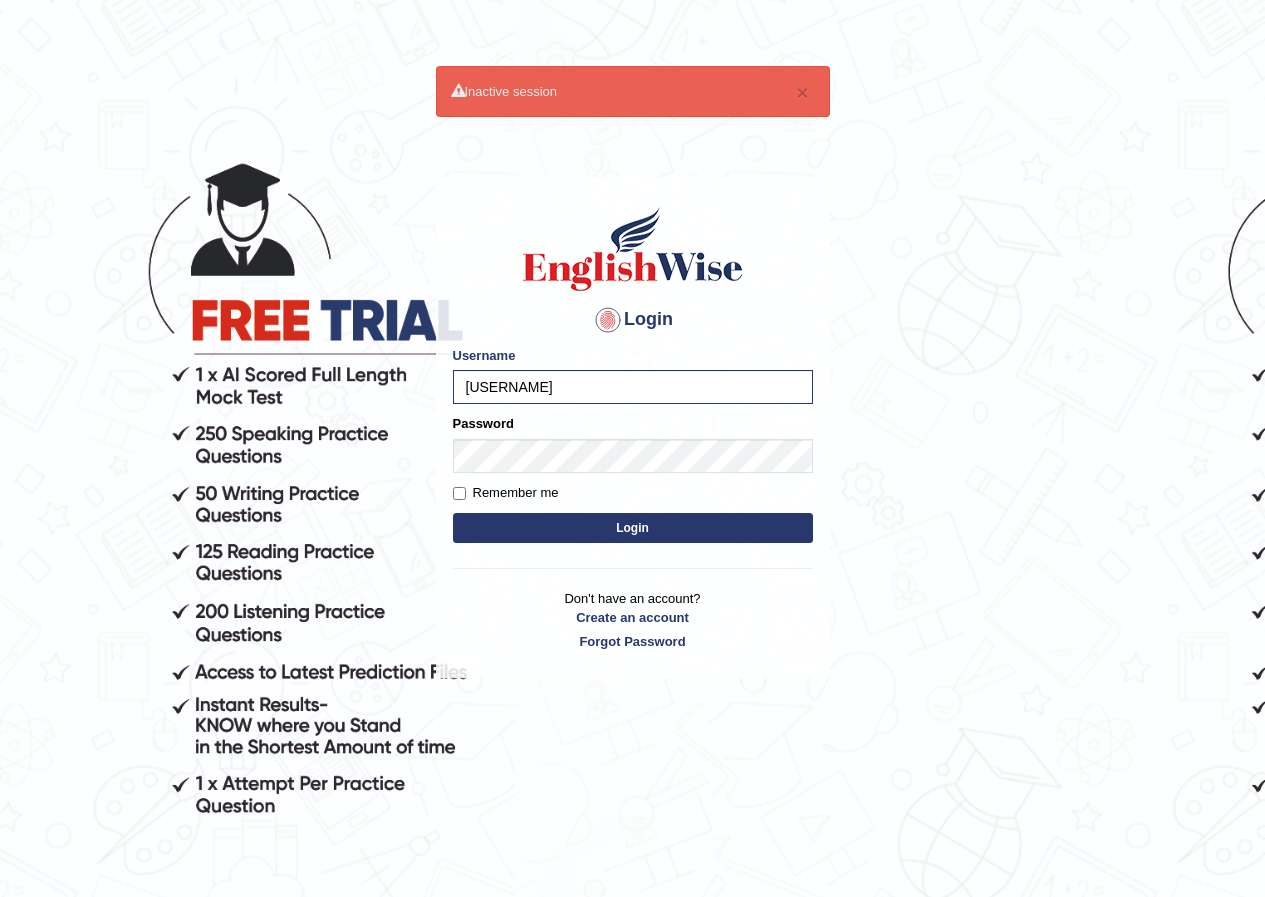 click on "Login" at bounding box center [633, 528] 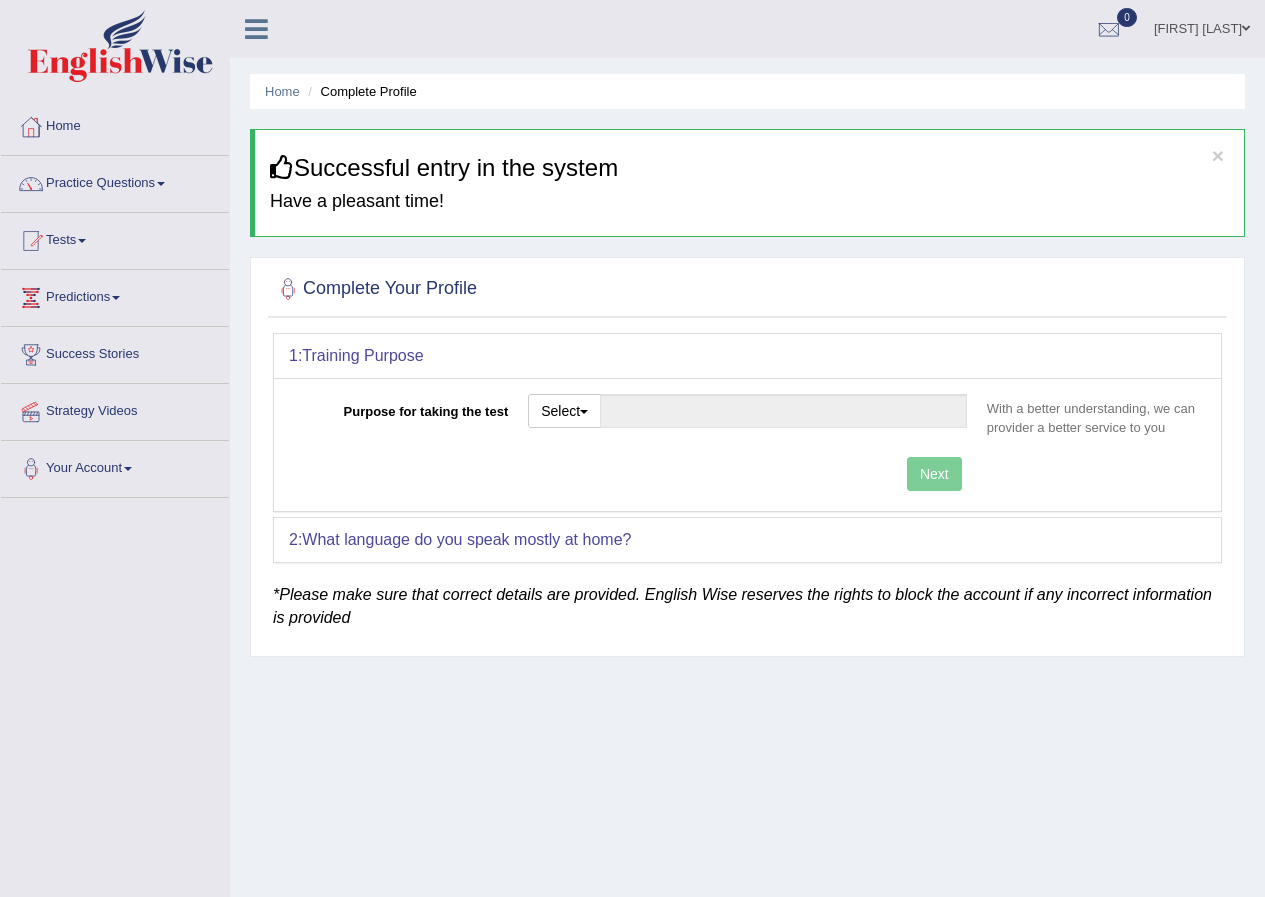 scroll, scrollTop: 0, scrollLeft: 0, axis: both 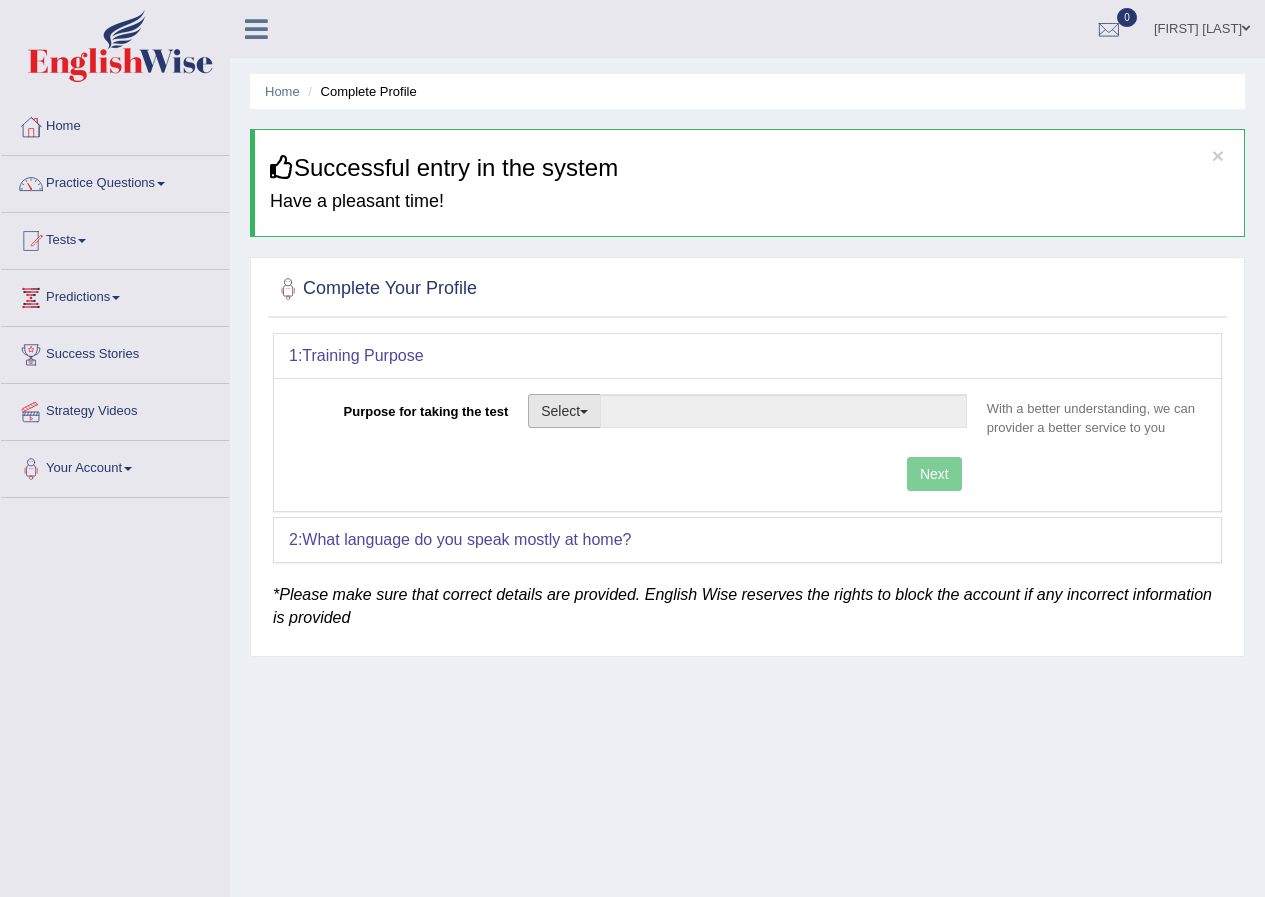 click on "Select" at bounding box center [564, 411] 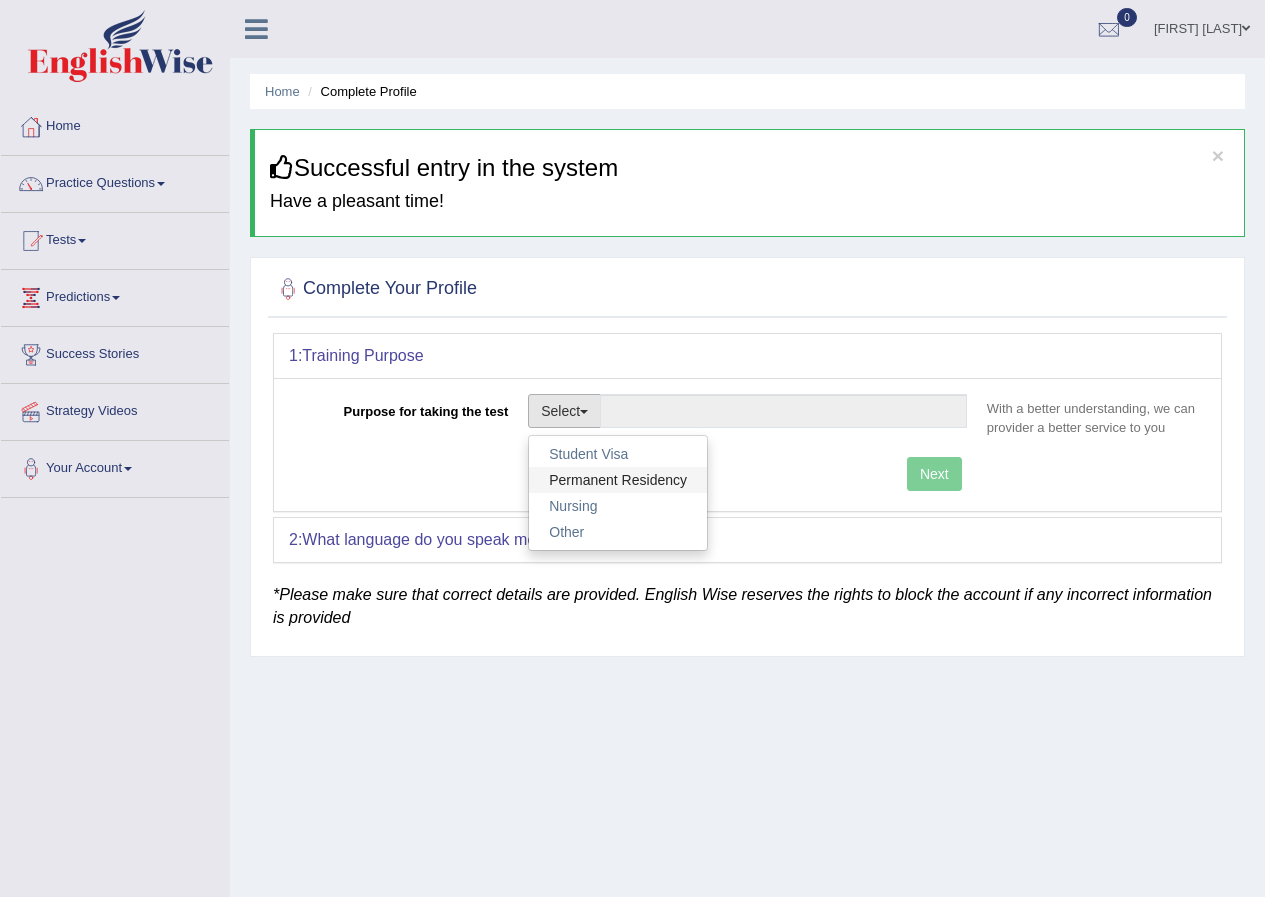 click on "Permanent Residency" at bounding box center (618, 480) 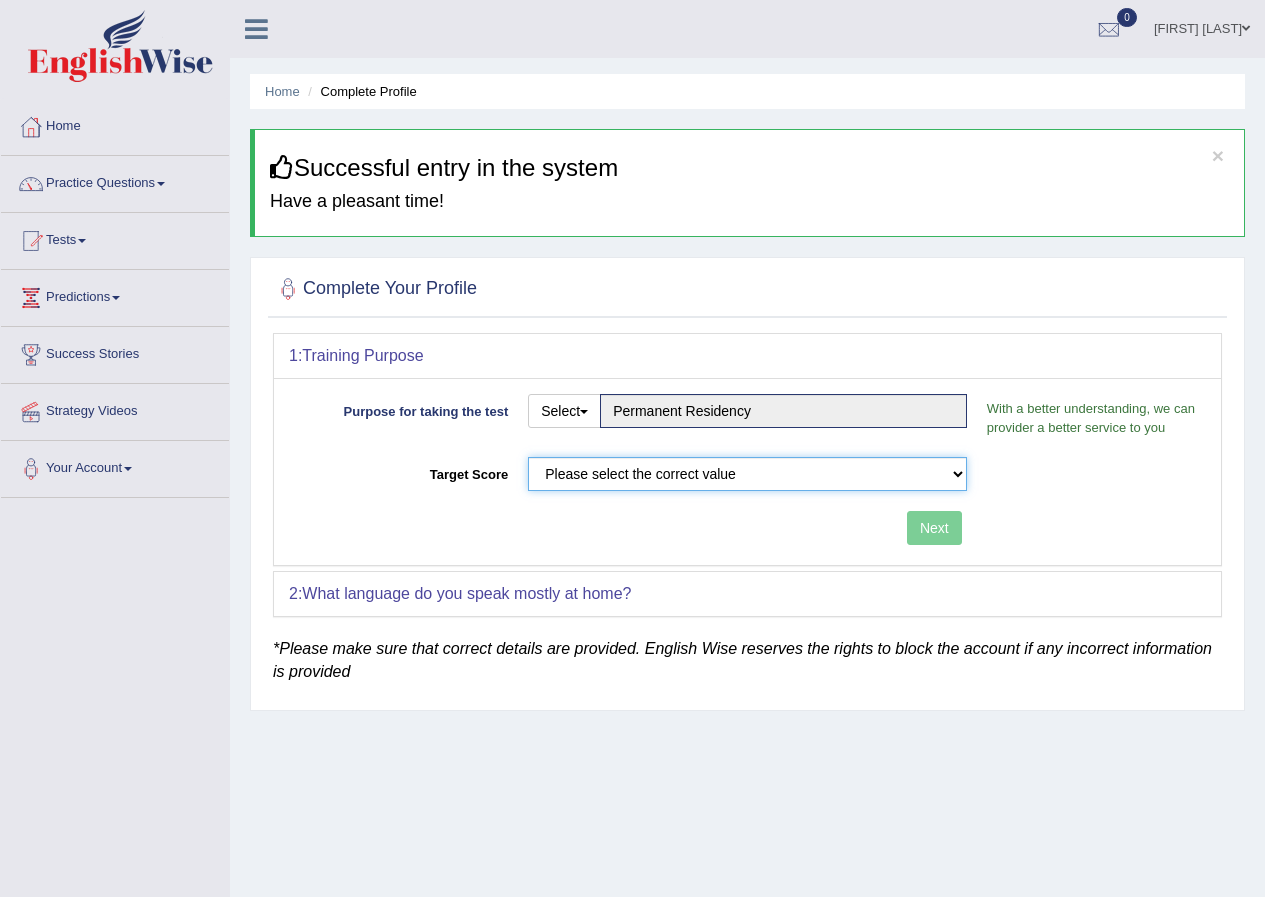 click on "Please select the correct value
50 (6 bands)
58 (6.5 bands)
65 (7 bands)
79 (8 bands)" at bounding box center [747, 474] 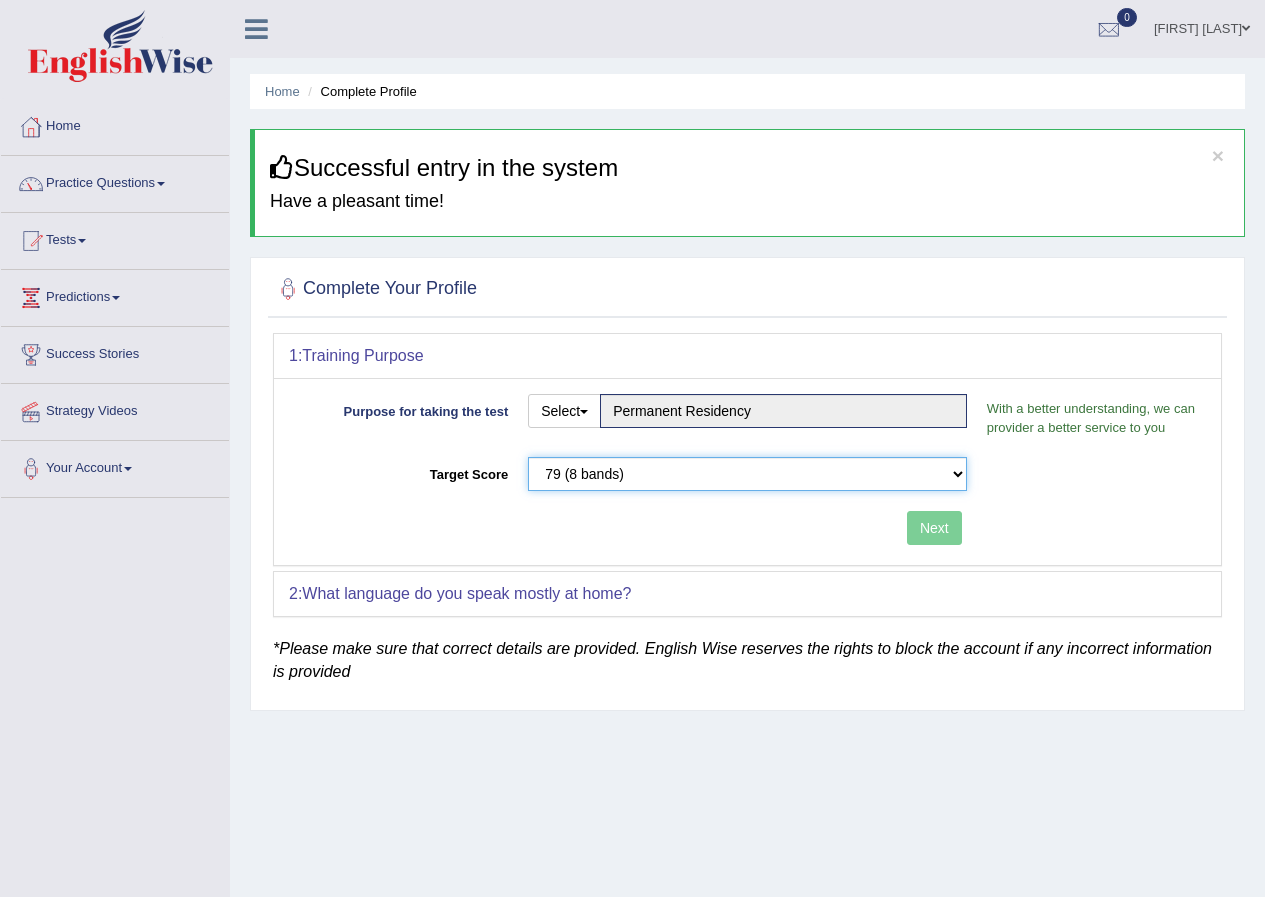 click on "Please select the correct value
50 (6 bands)
58 (6.5 bands)
65 (7 bands)
79 (8 bands)" at bounding box center [747, 474] 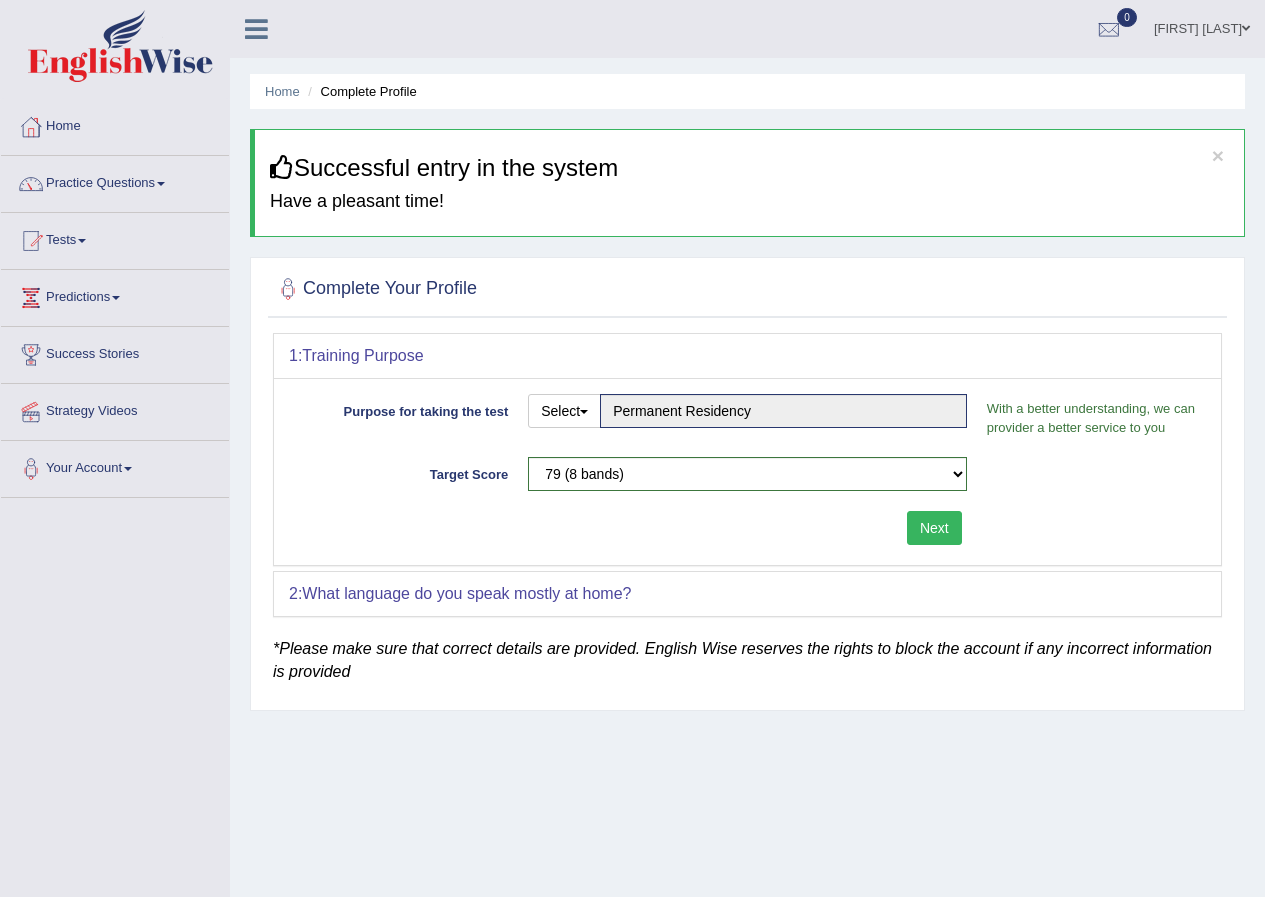 click on "Next" at bounding box center [934, 528] 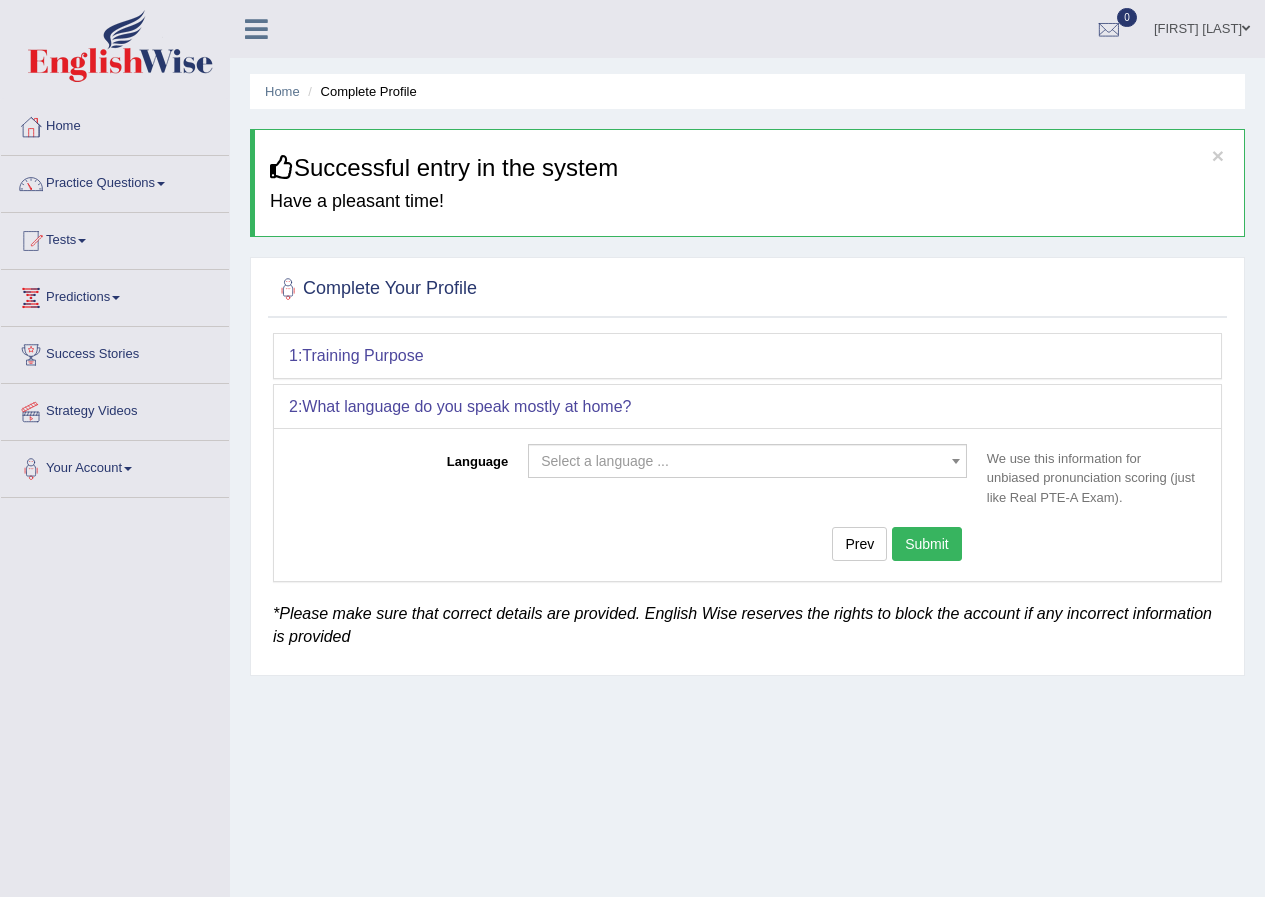 click on "Select a language ..." at bounding box center (605, 461) 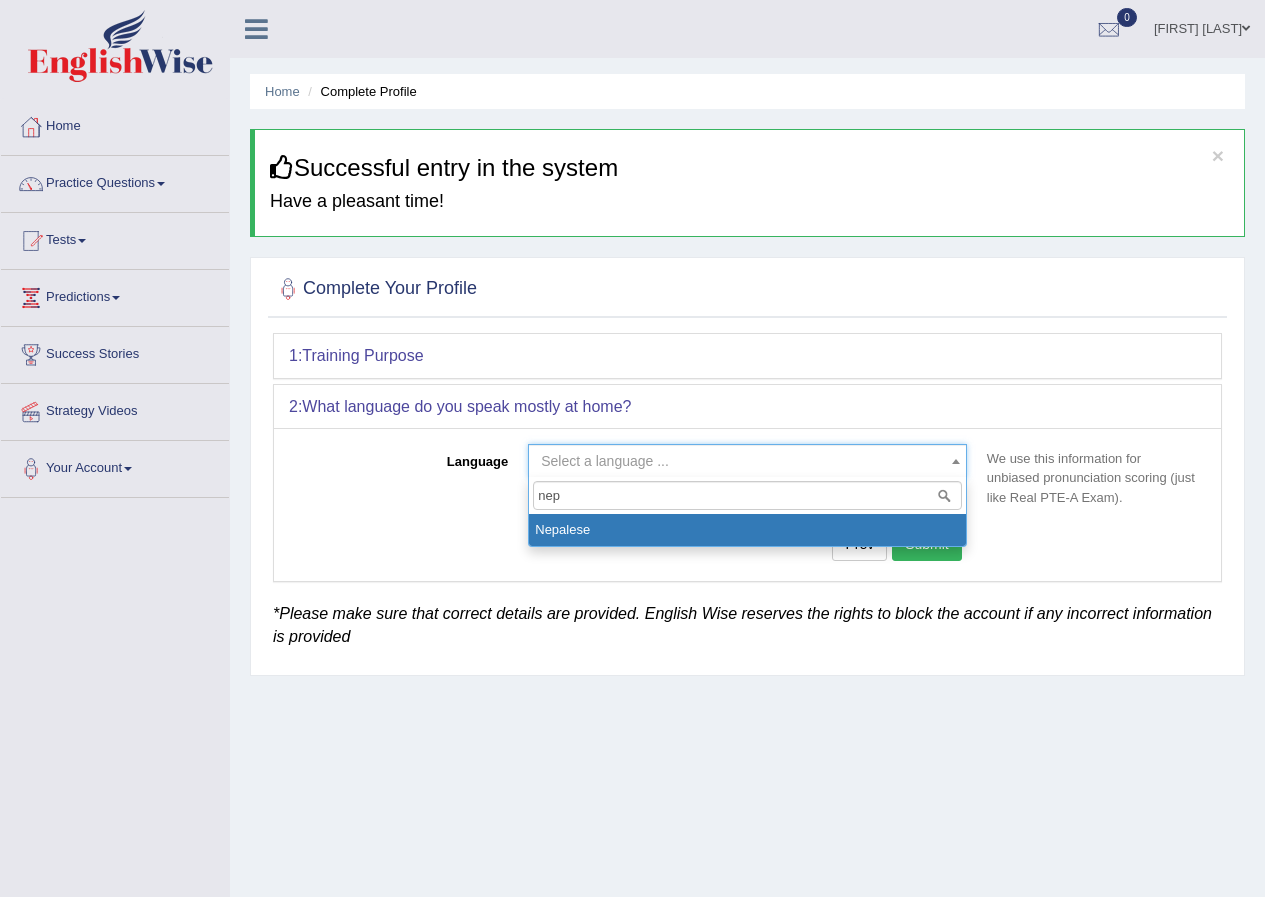 type on "nep" 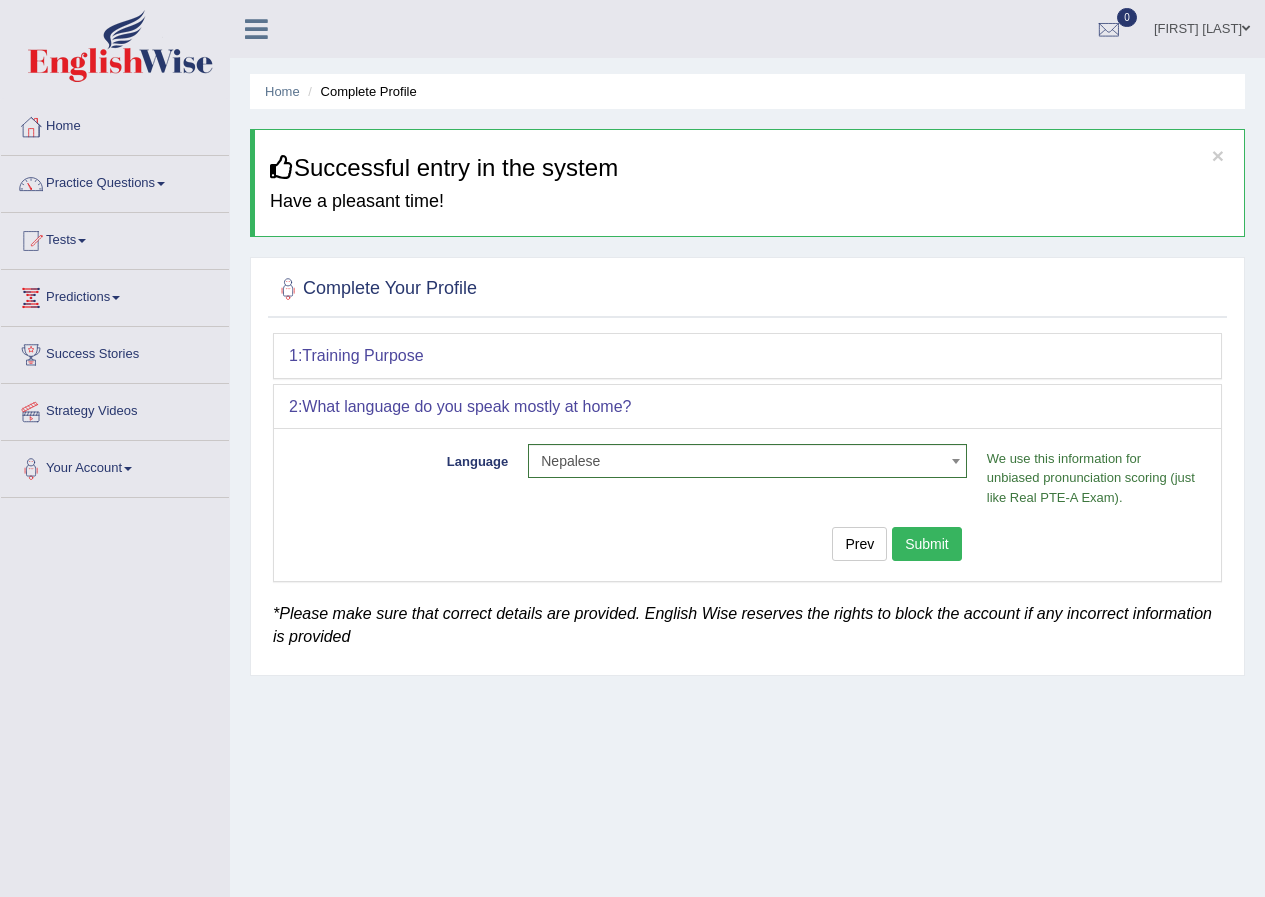 click on "Submit" at bounding box center [927, 544] 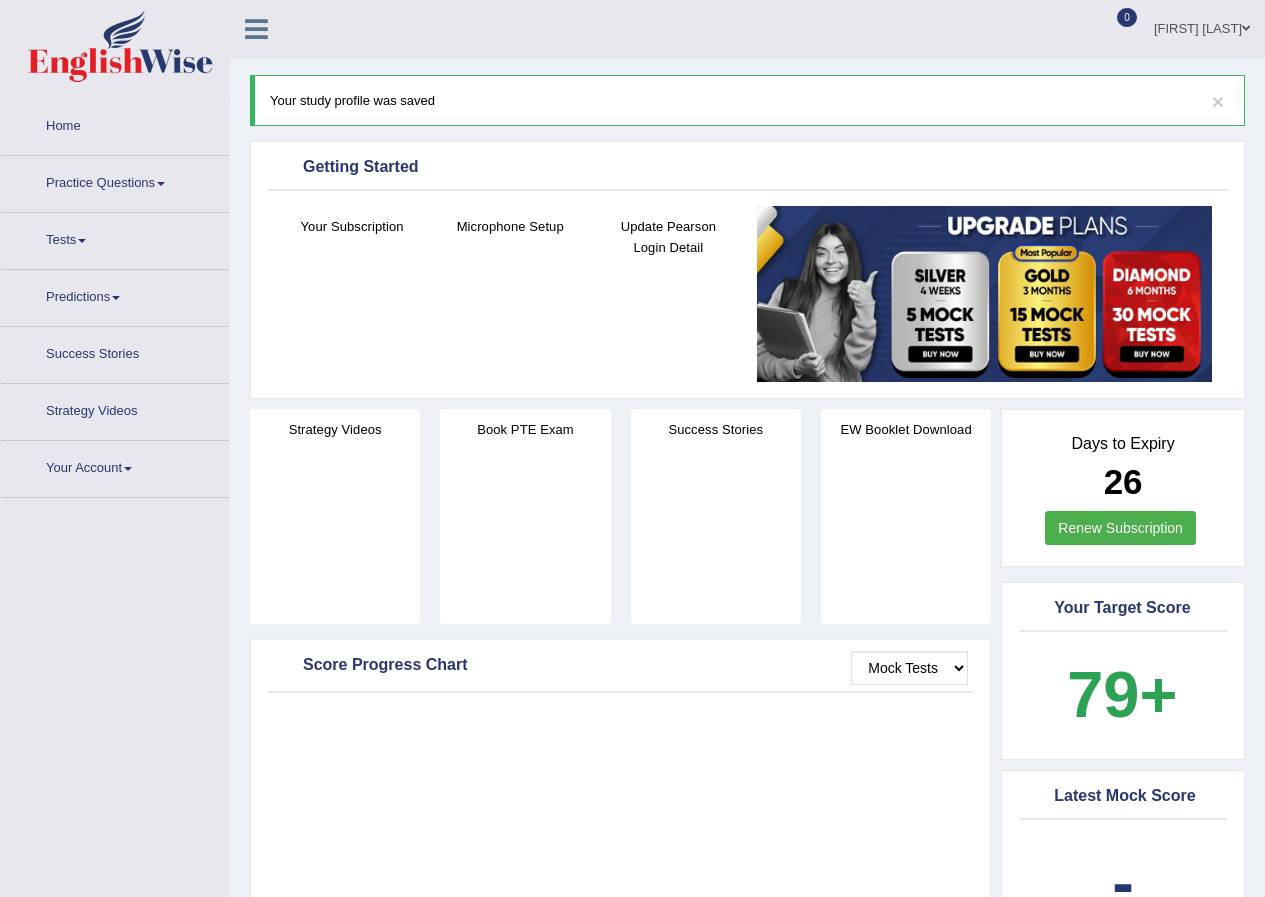 scroll, scrollTop: 0, scrollLeft: 0, axis: both 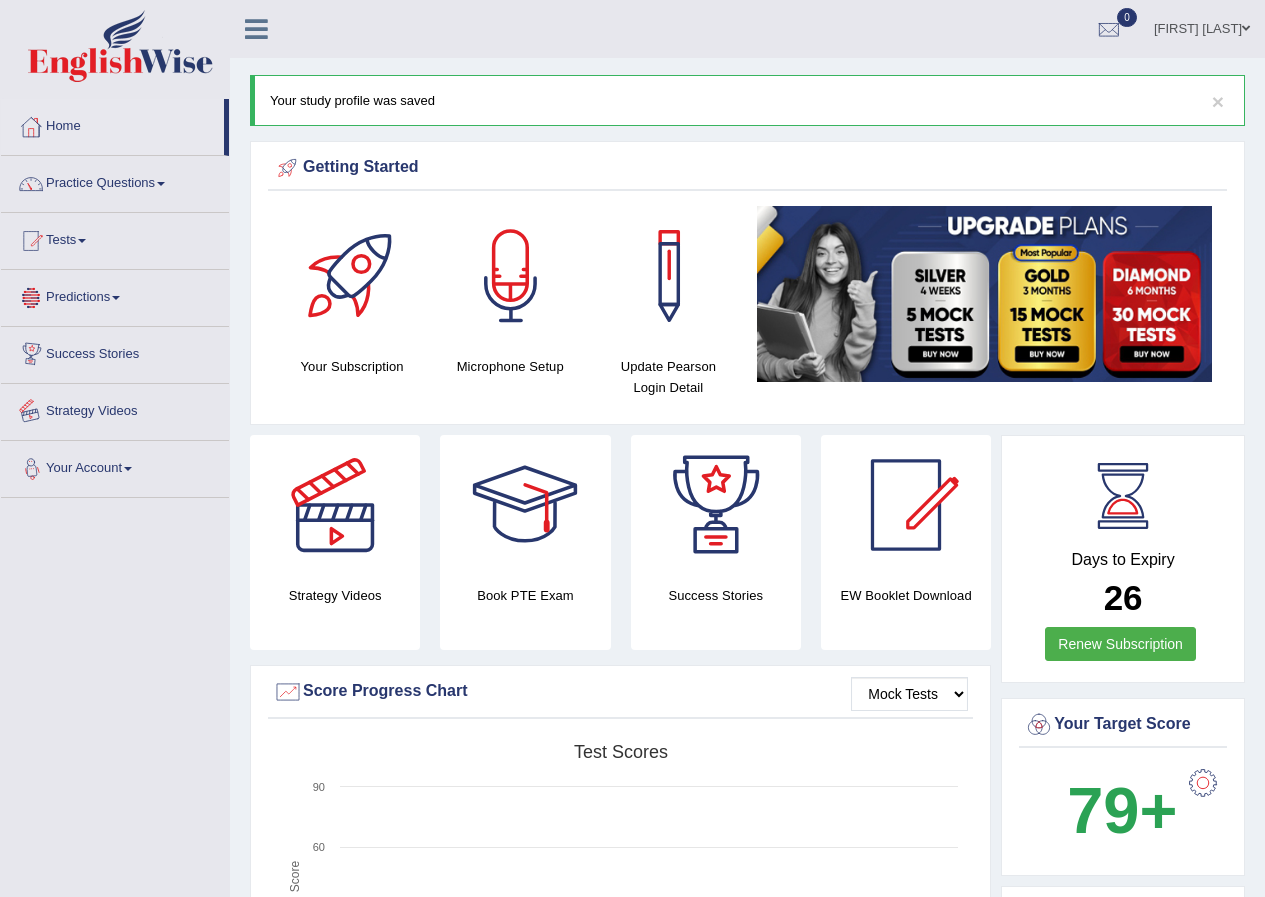 click on "Your Account" at bounding box center (115, 466) 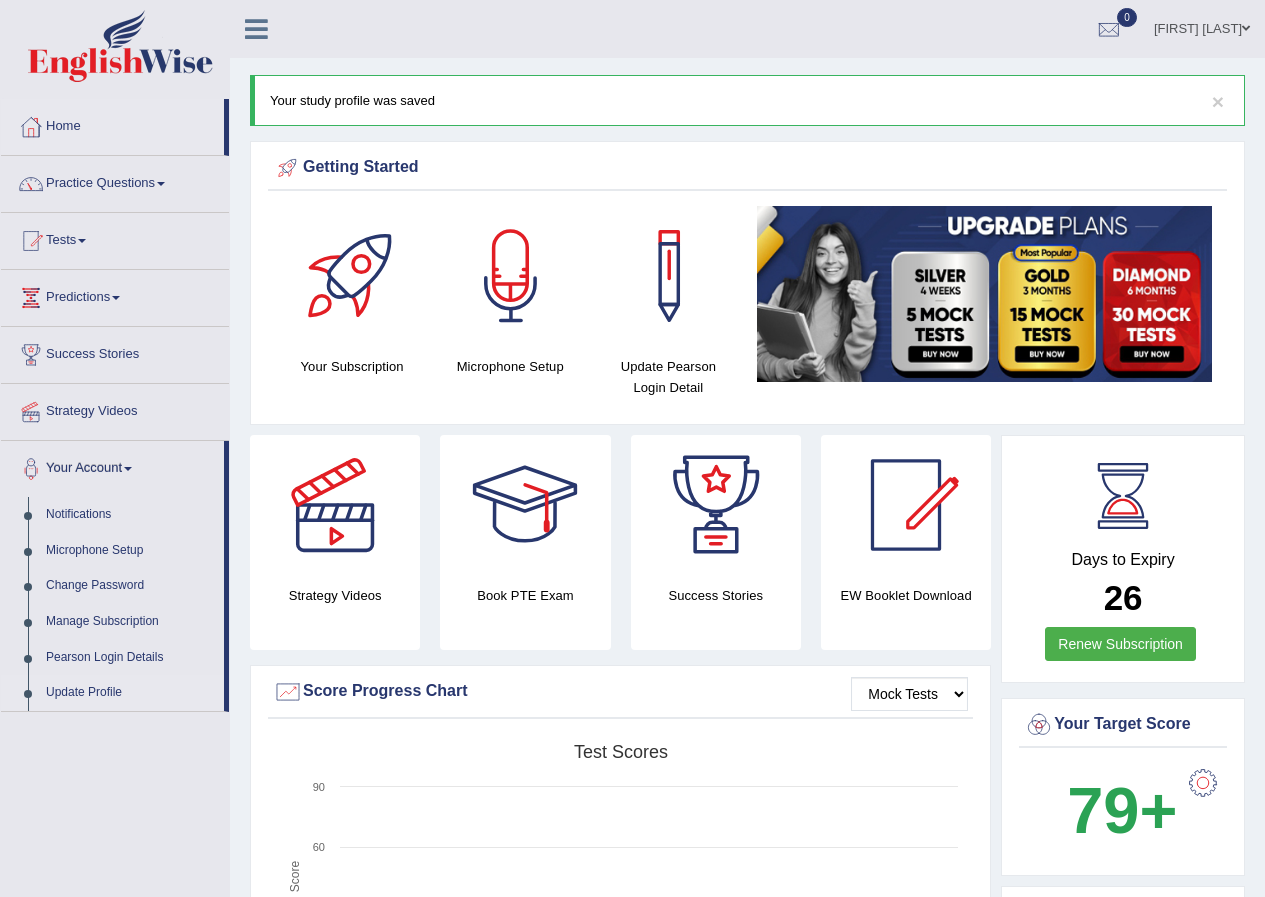 click on "Update Profile" at bounding box center [130, 693] 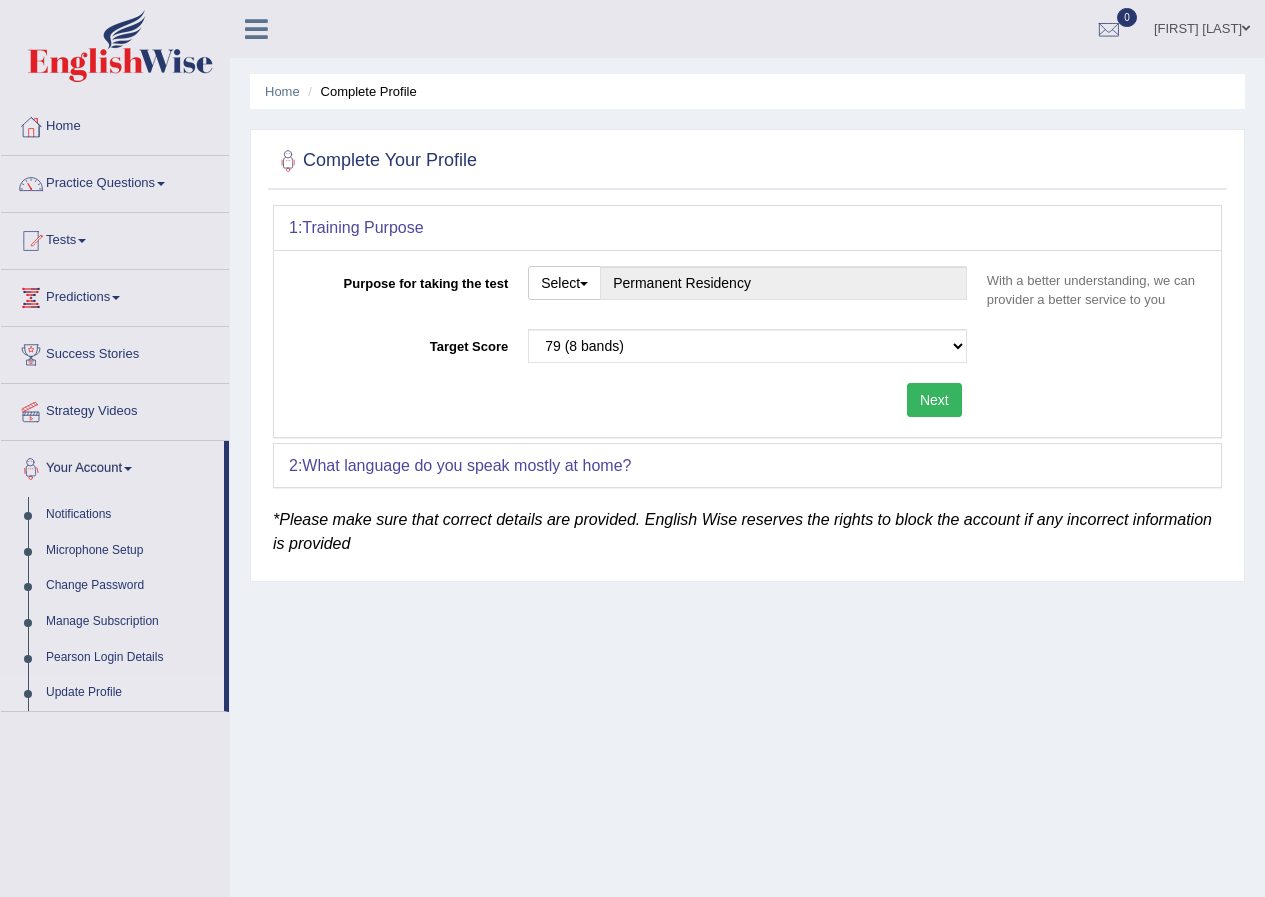 click on "Your Account" at bounding box center (112, 466) 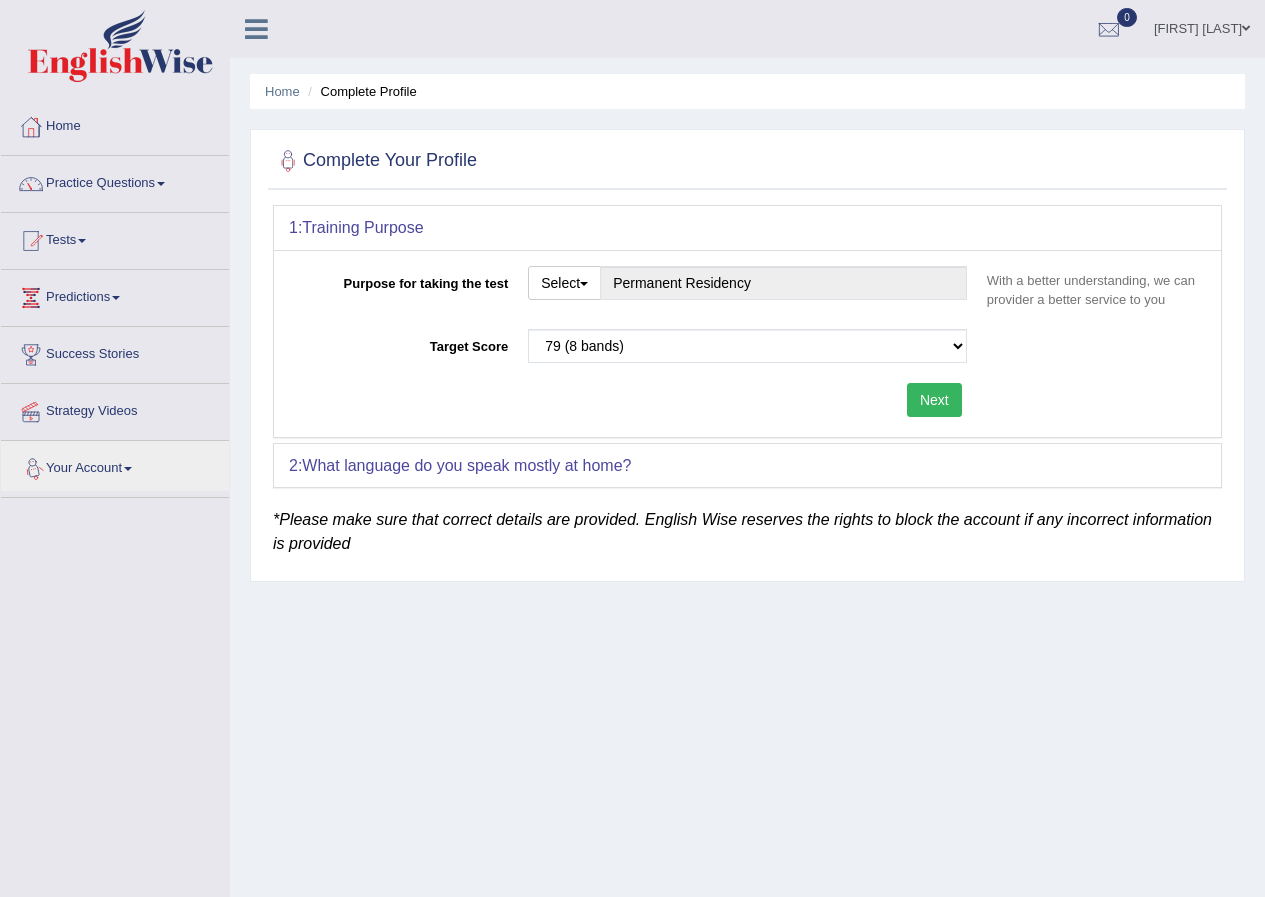 click on "Your Account" at bounding box center (115, 466) 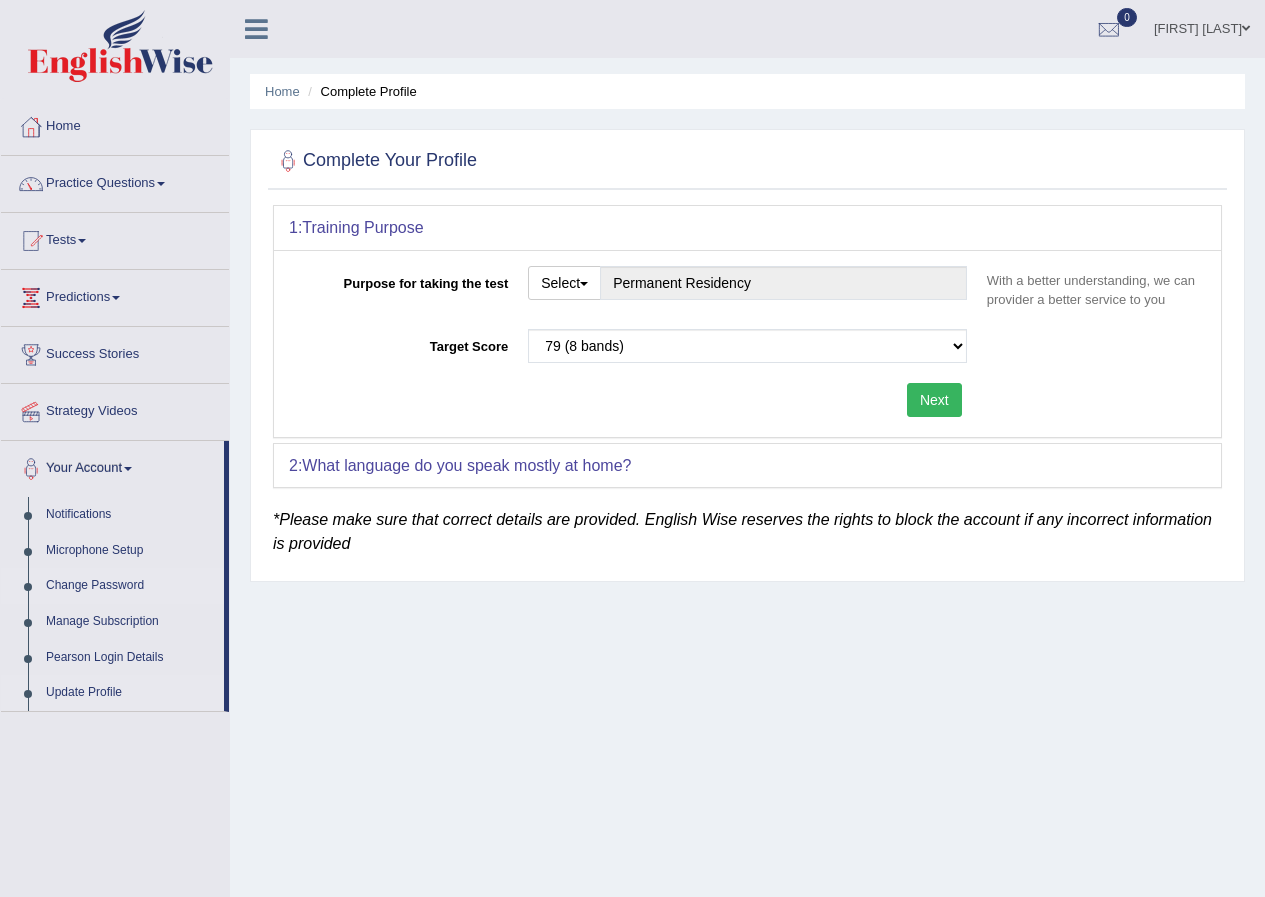 click on "Change Password" at bounding box center [130, 586] 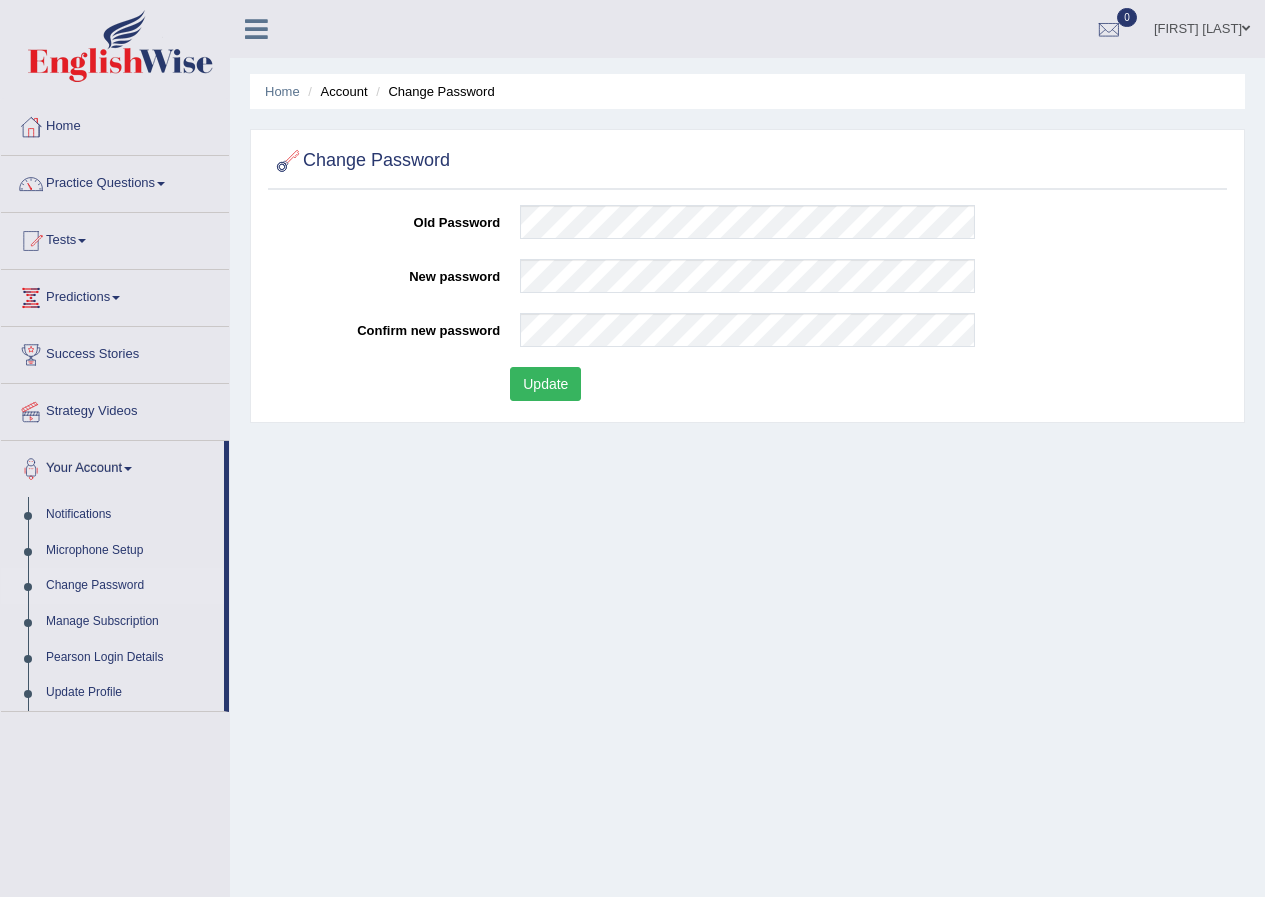 scroll, scrollTop: 0, scrollLeft: 0, axis: both 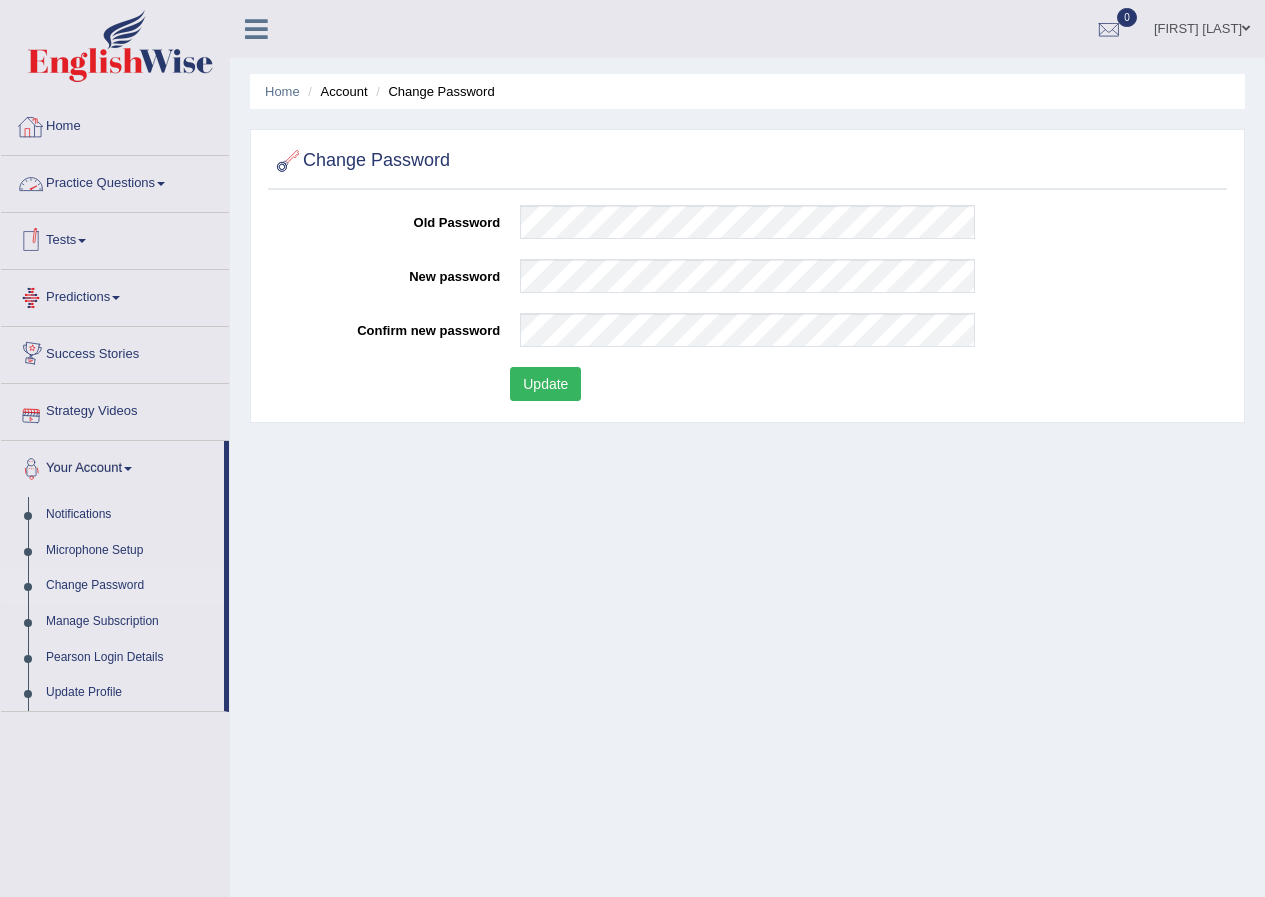 click on "Home" at bounding box center (115, 124) 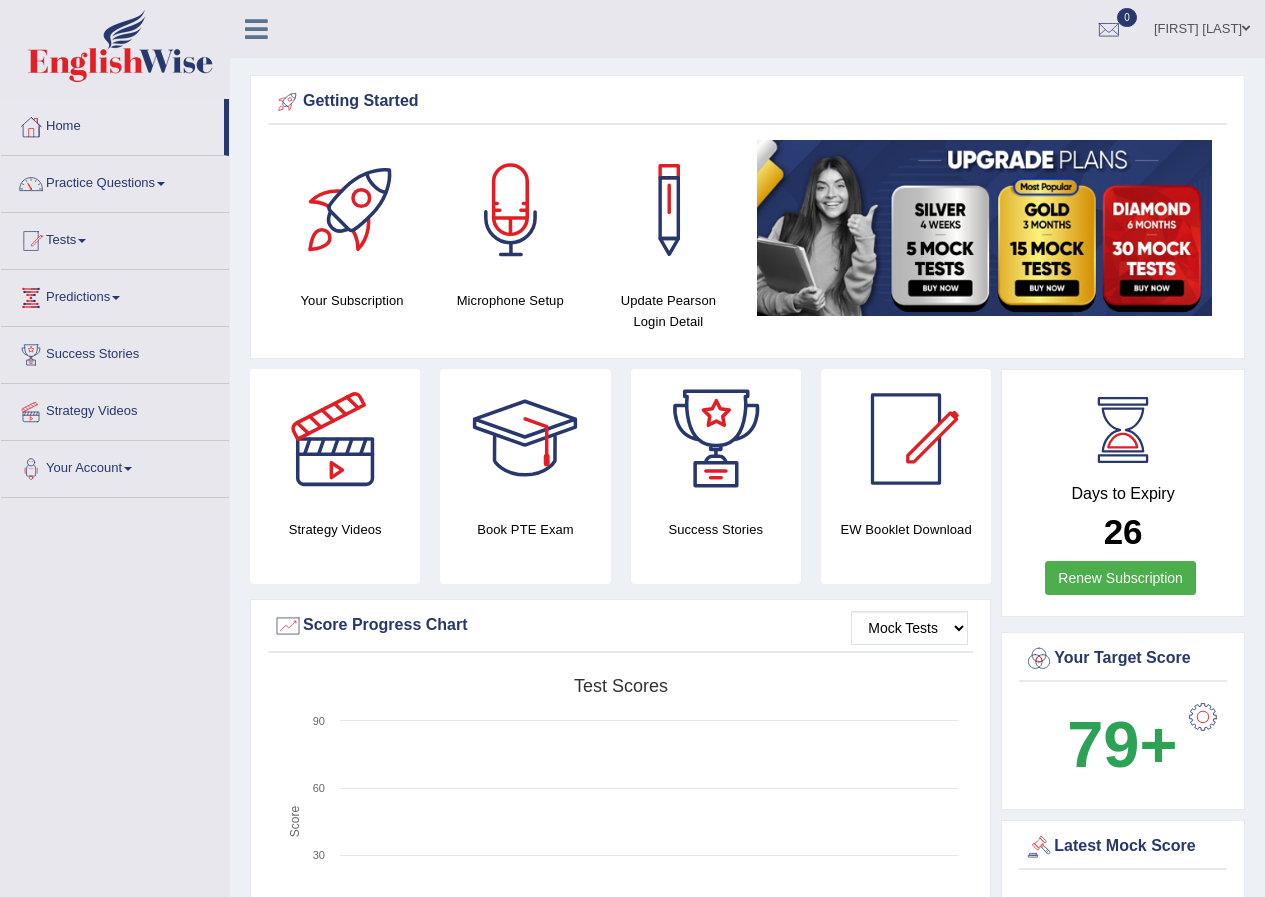 scroll, scrollTop: 0, scrollLeft: 0, axis: both 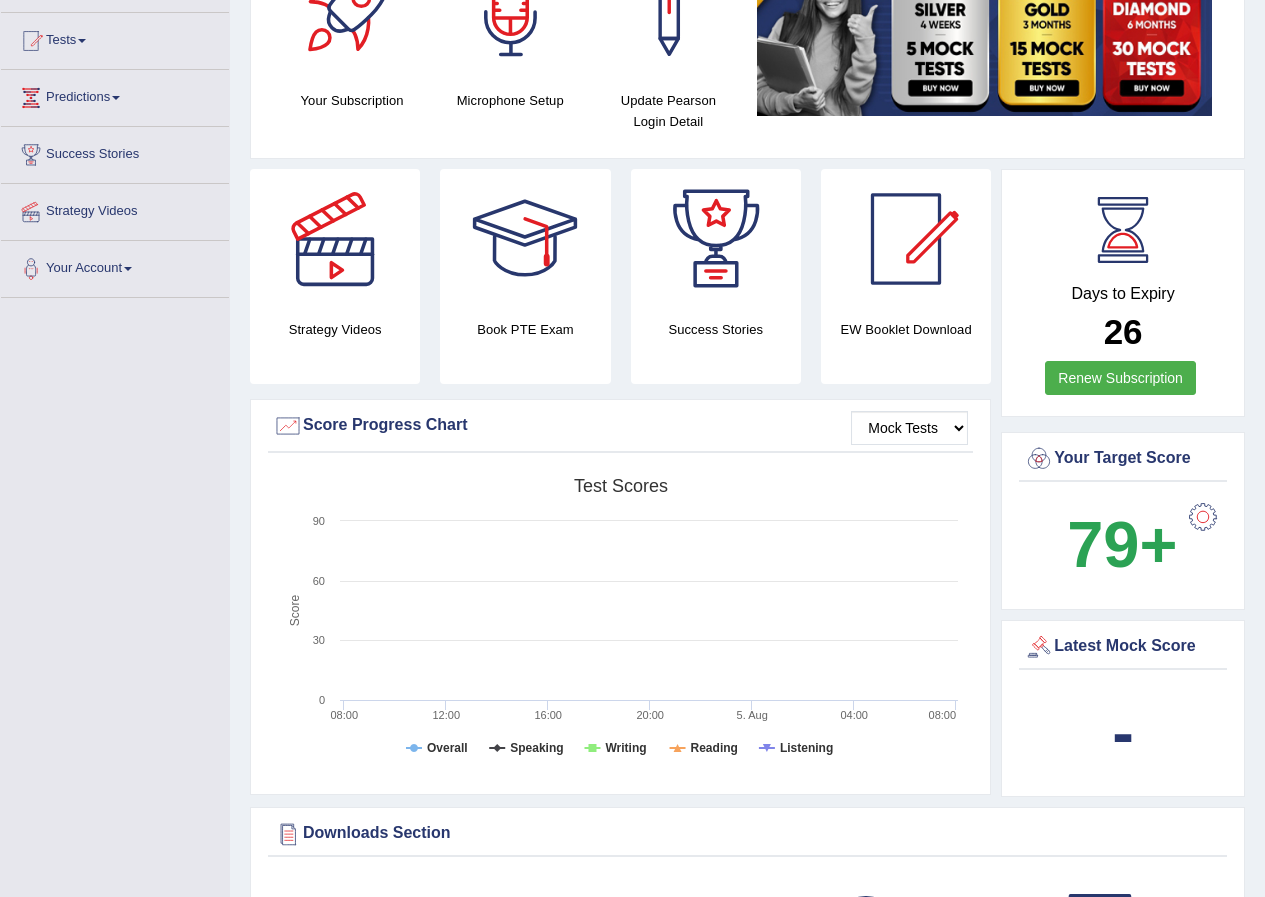 click on "26" at bounding box center (1123, 331) 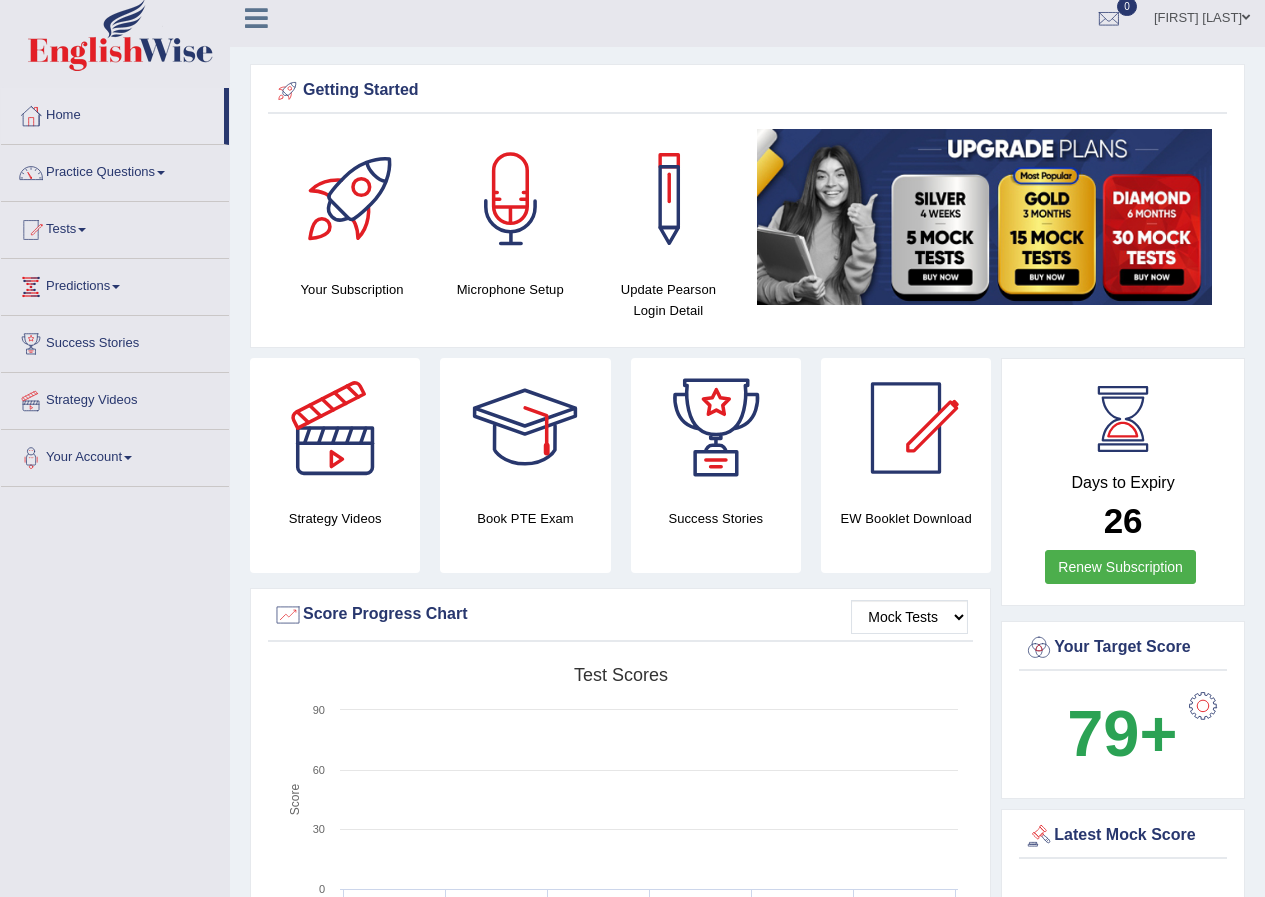 scroll, scrollTop: 0, scrollLeft: 0, axis: both 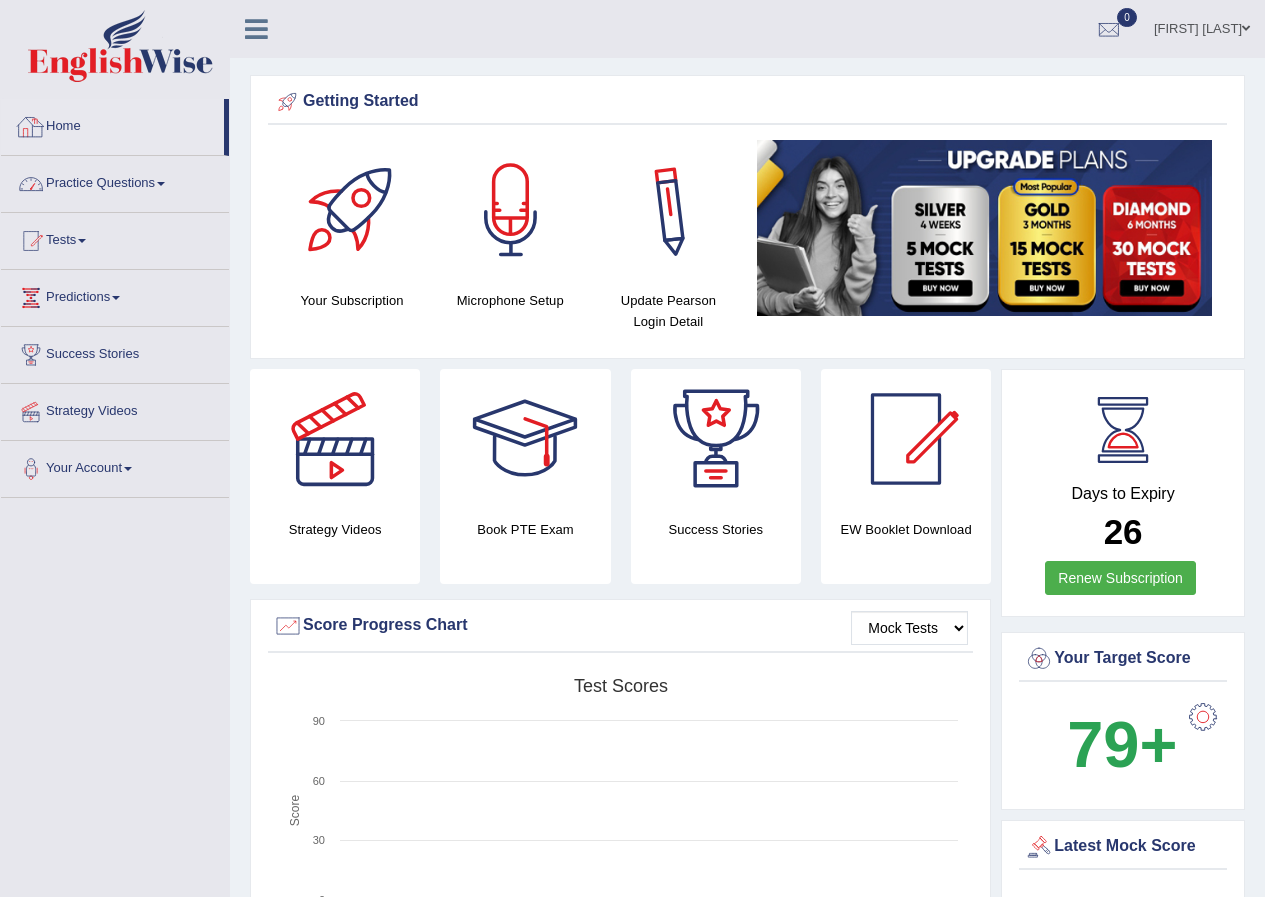 click on "Practice Questions" at bounding box center (115, 181) 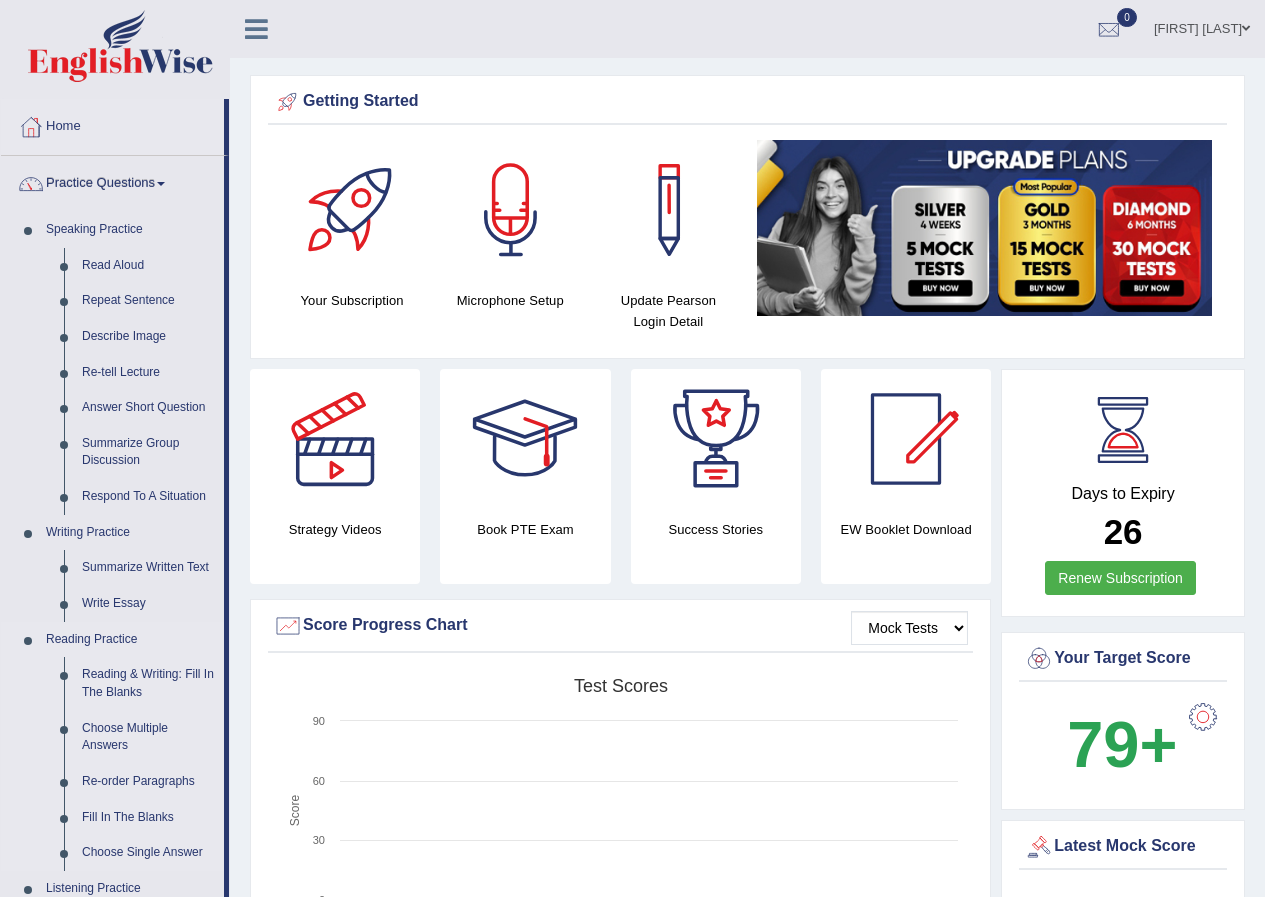 click on "Reading Practice" at bounding box center (130, 640) 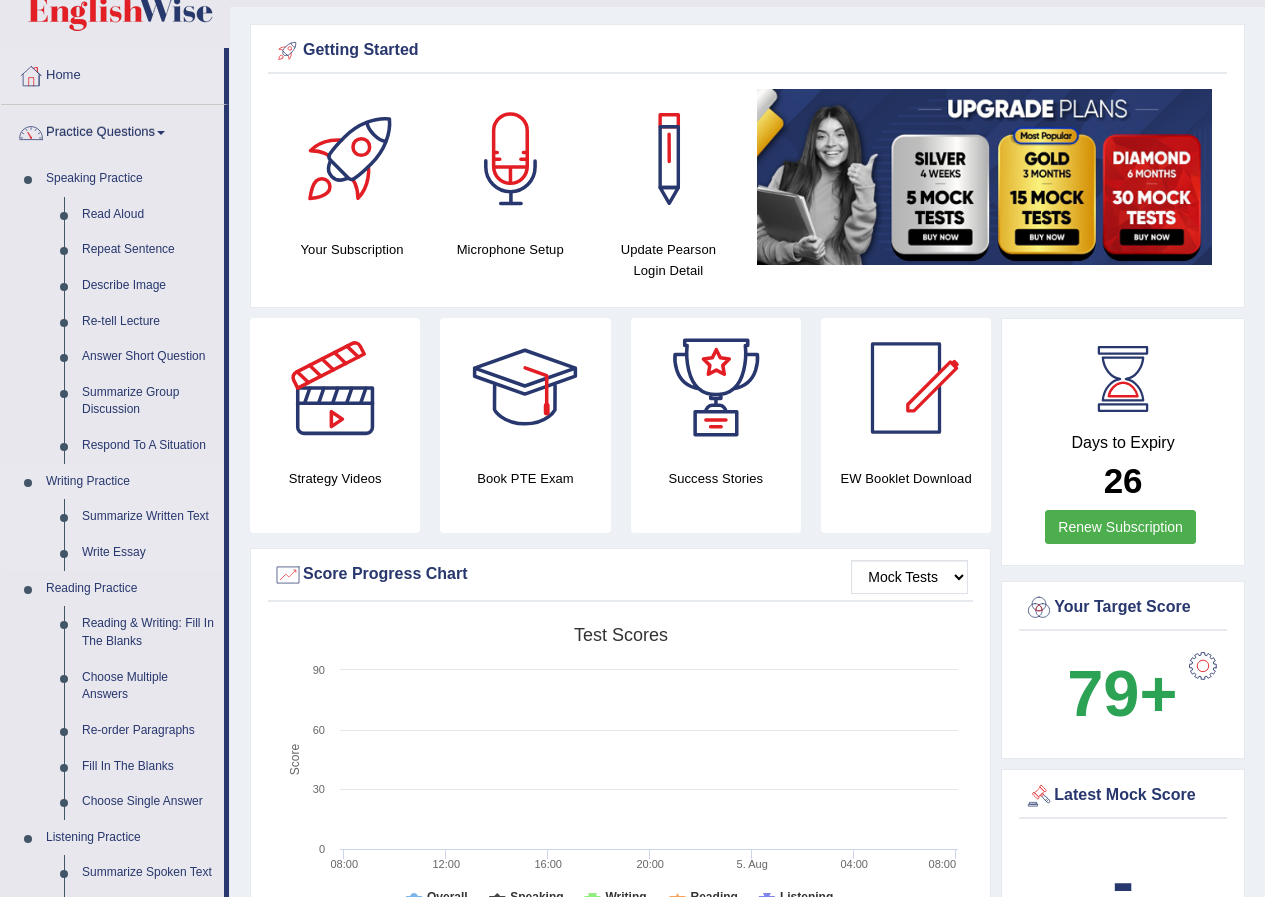 scroll, scrollTop: 100, scrollLeft: 0, axis: vertical 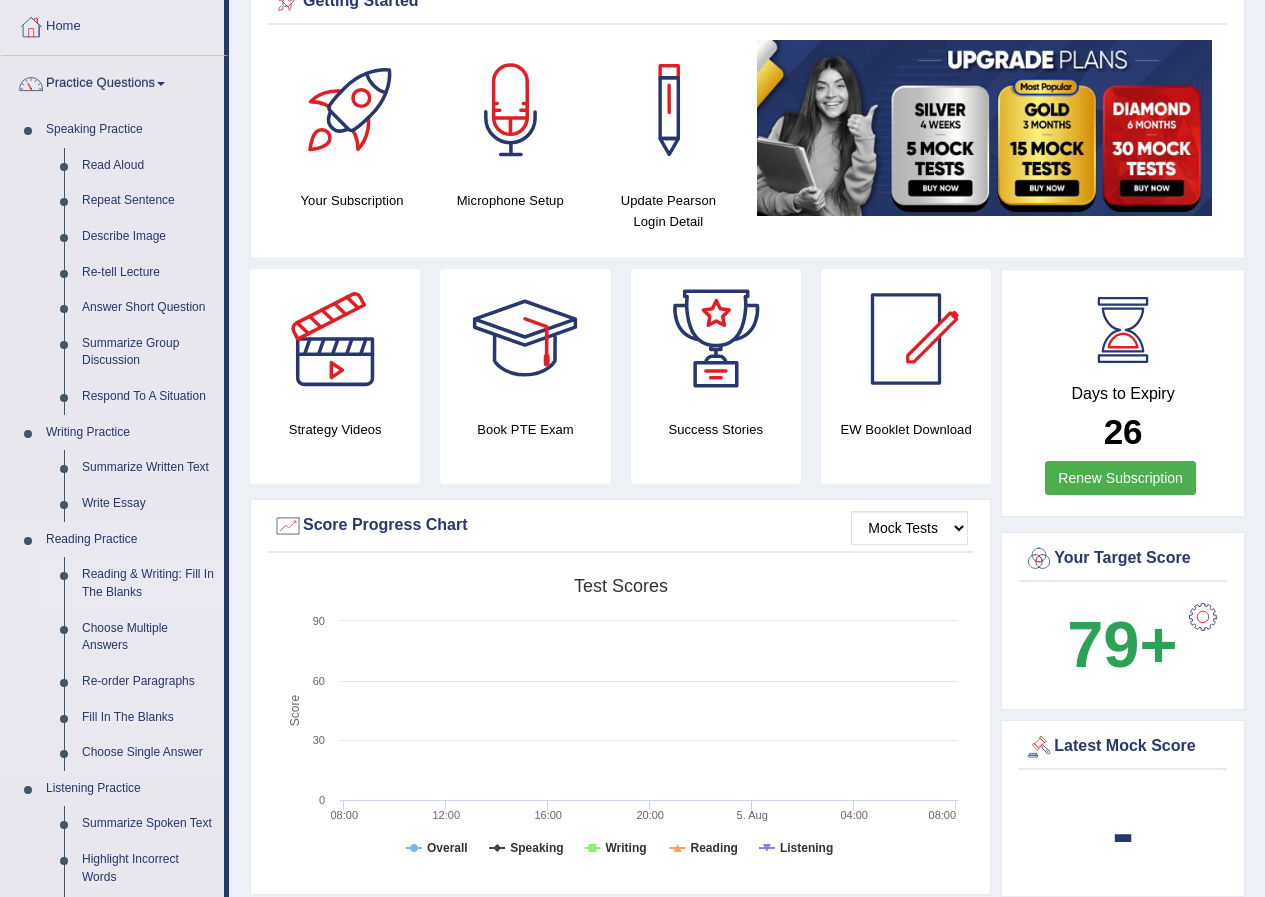 click on "Reading & Writing: Fill In The Blanks" at bounding box center [148, 583] 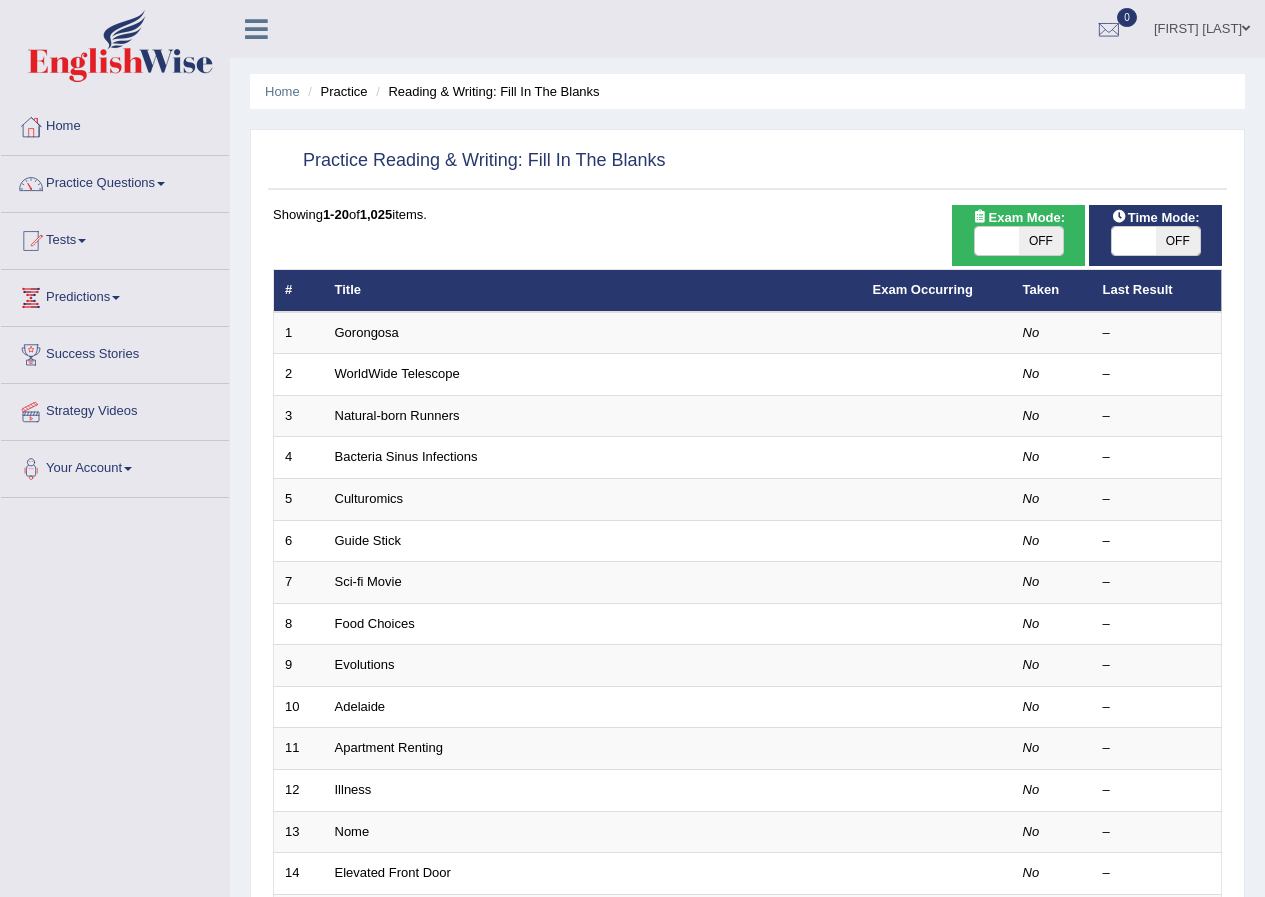 scroll, scrollTop: 0, scrollLeft: 0, axis: both 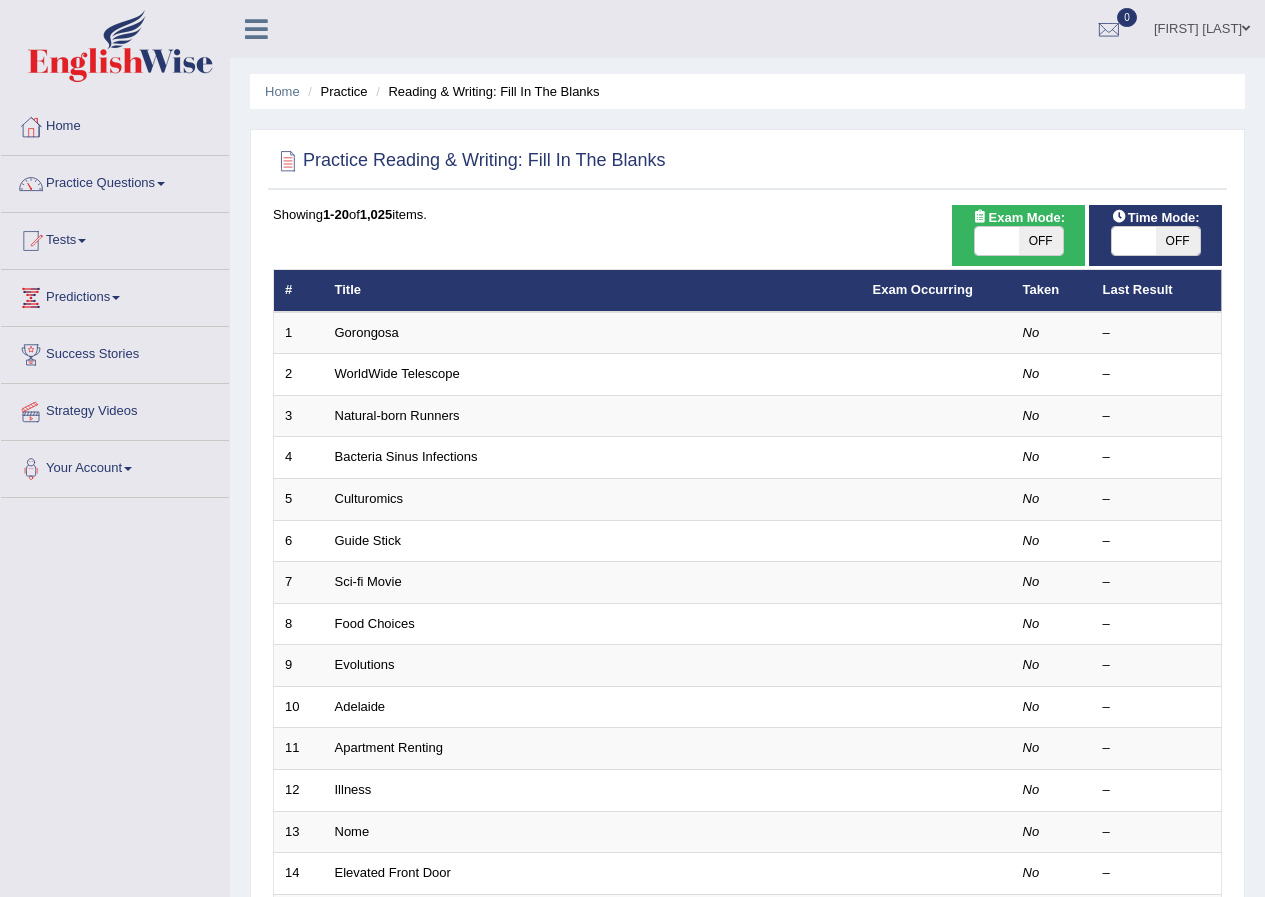 click at bounding box center (997, 241) 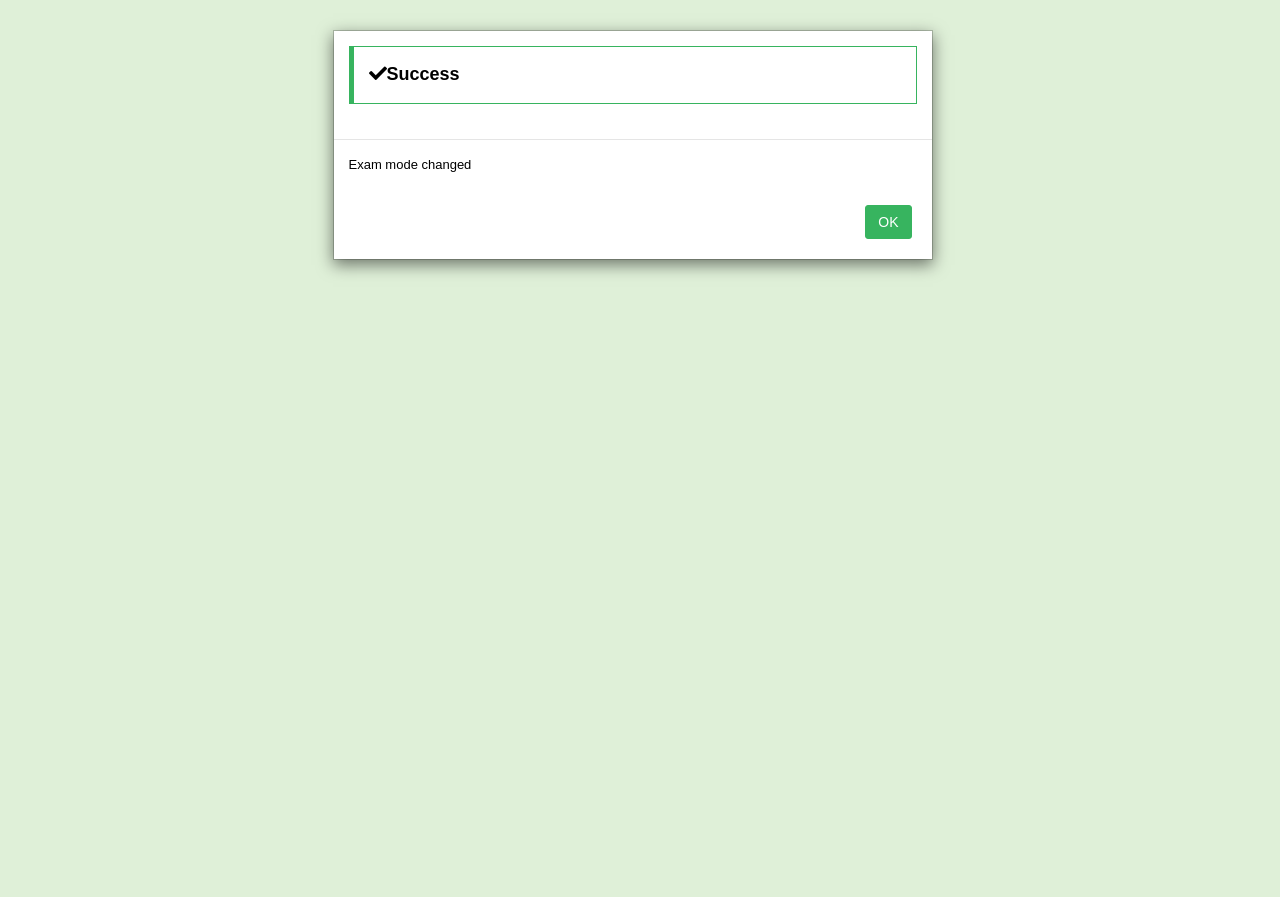 click on "OK" at bounding box center [888, 222] 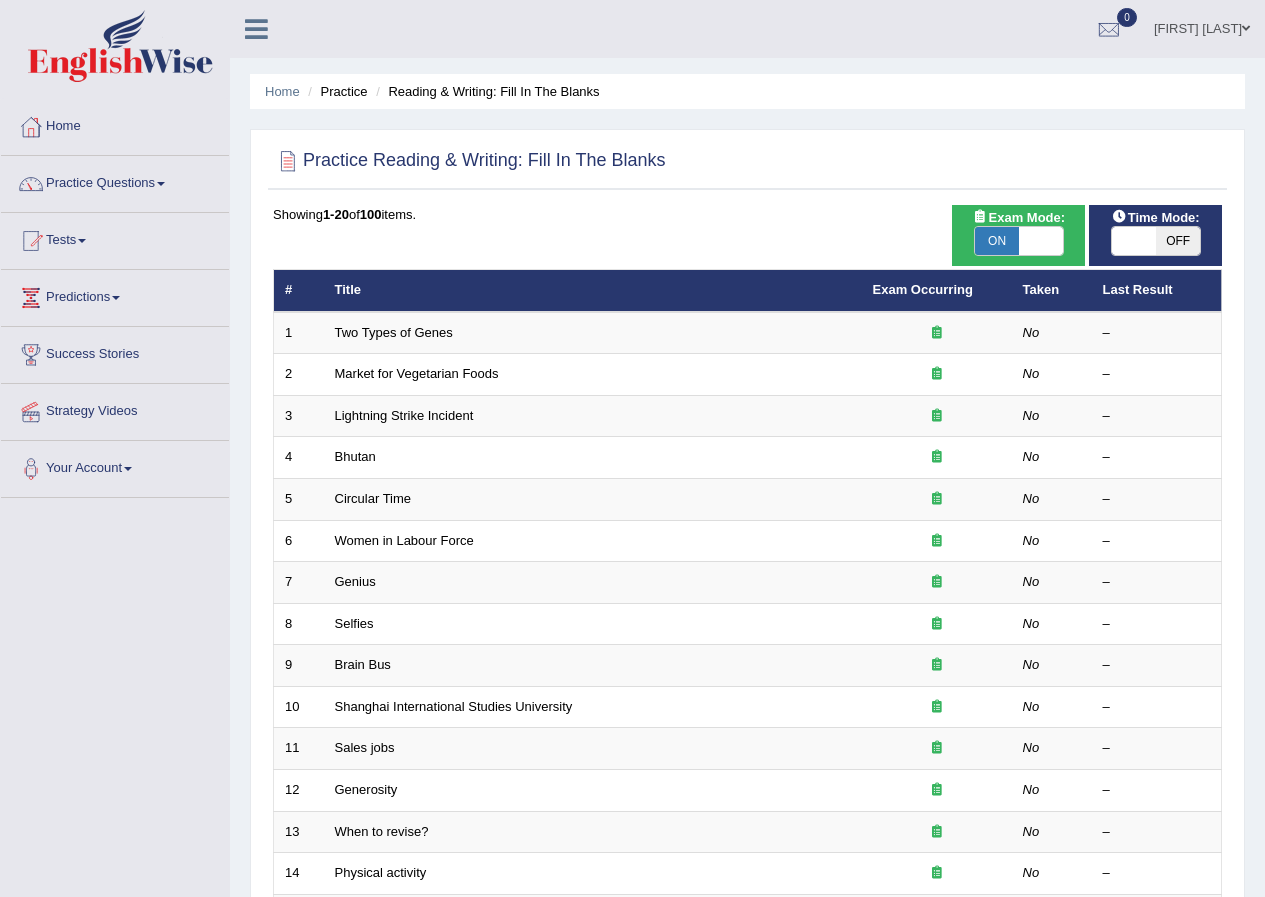 scroll, scrollTop: 0, scrollLeft: 0, axis: both 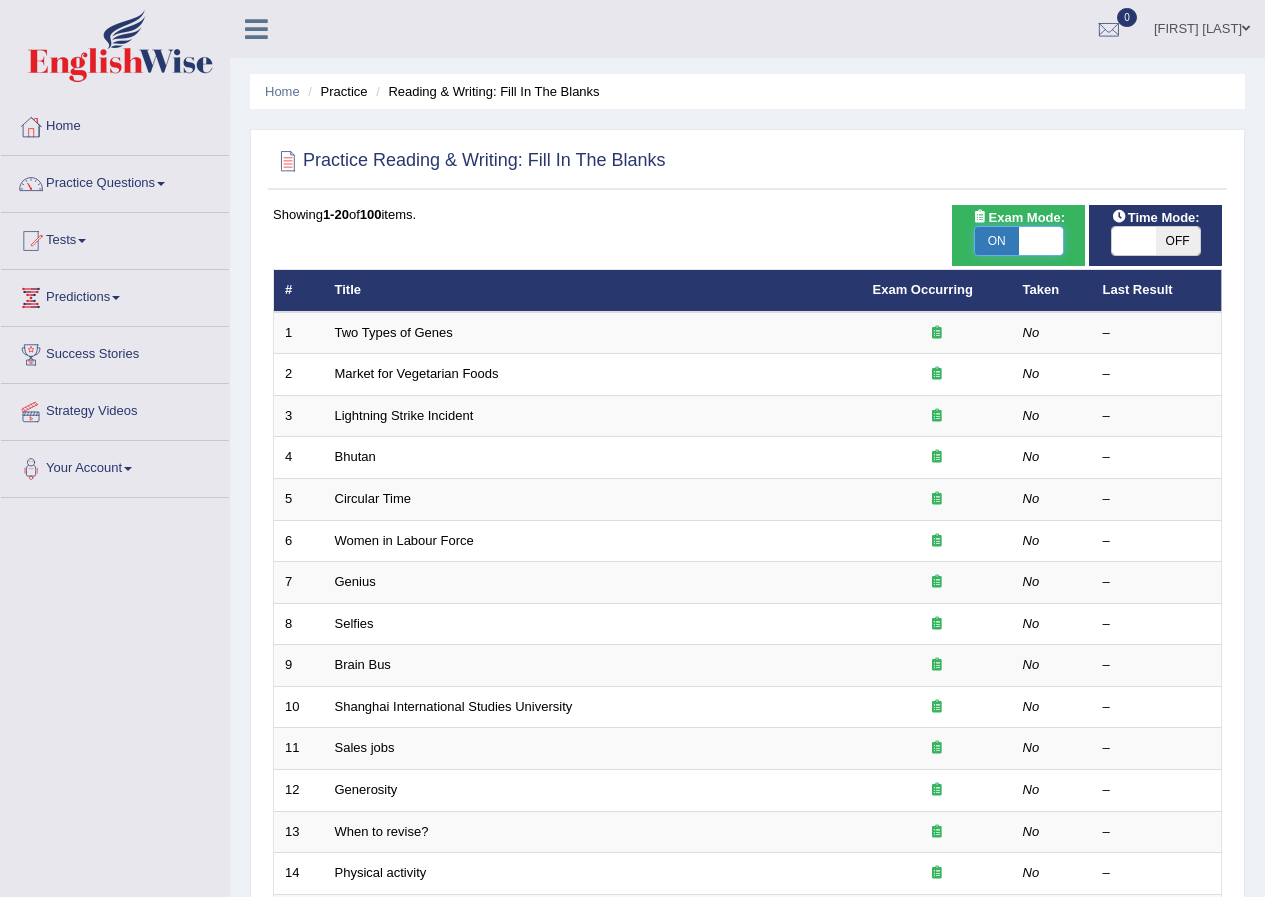 click at bounding box center (1041, 241) 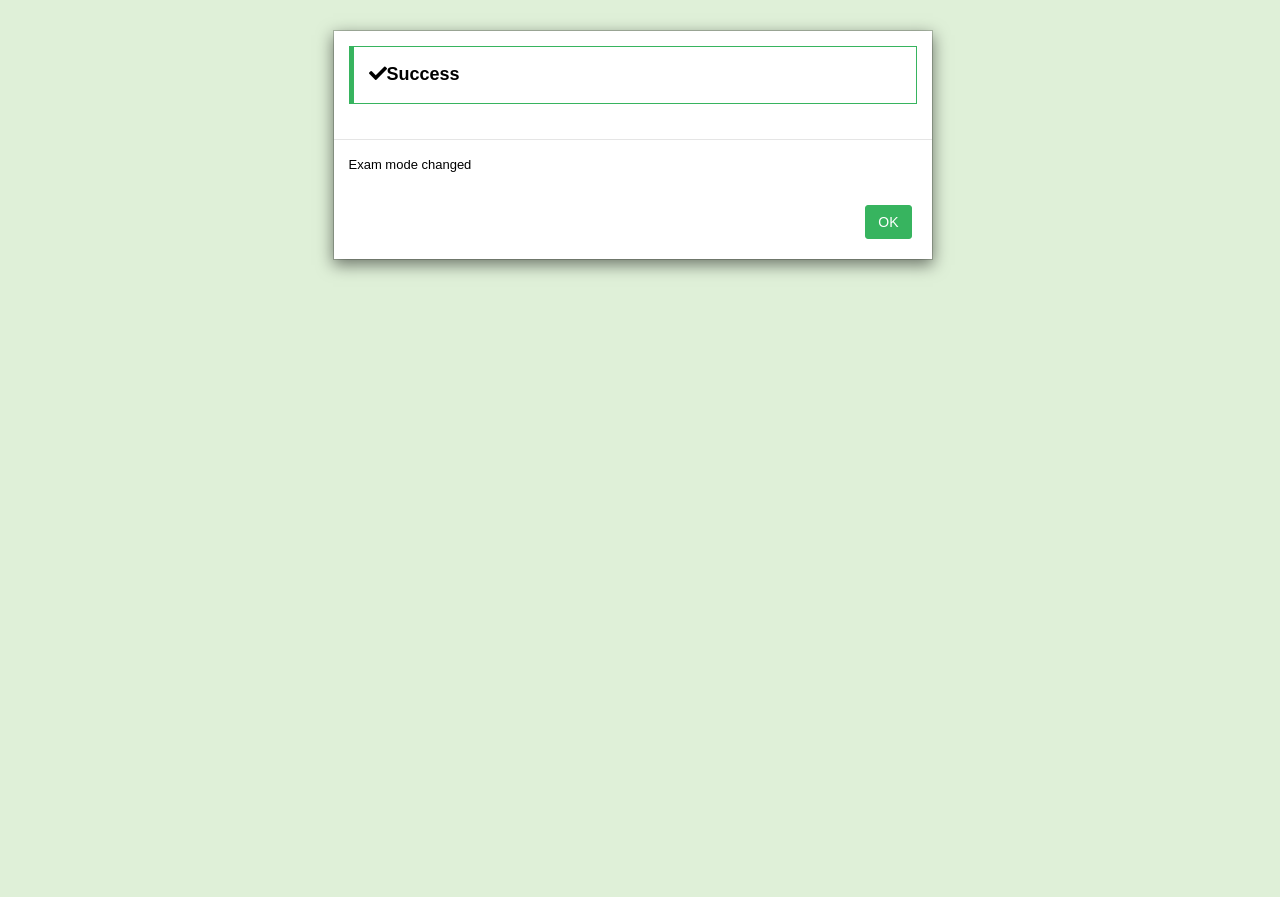 click on "OK" at bounding box center (888, 222) 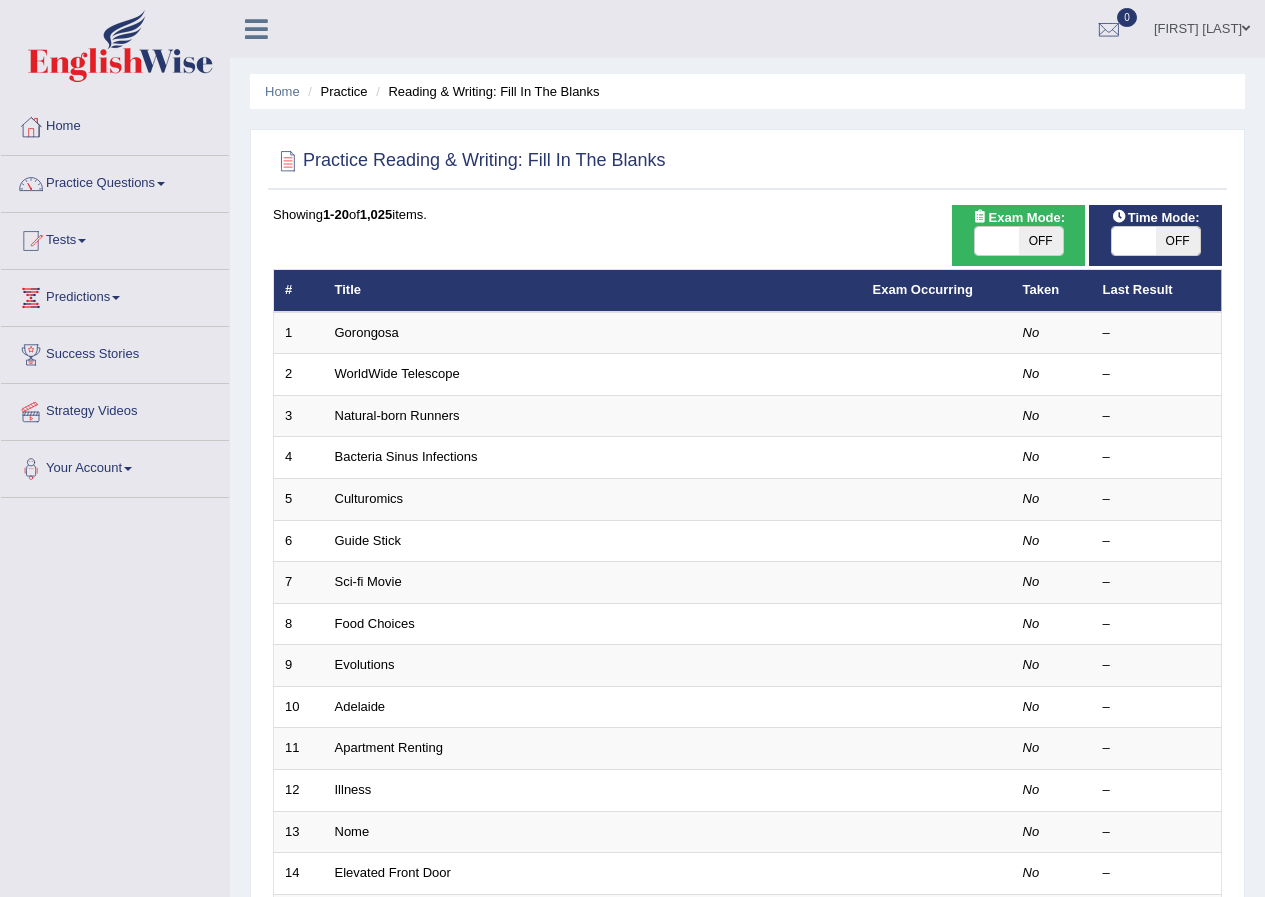 scroll, scrollTop: 0, scrollLeft: 0, axis: both 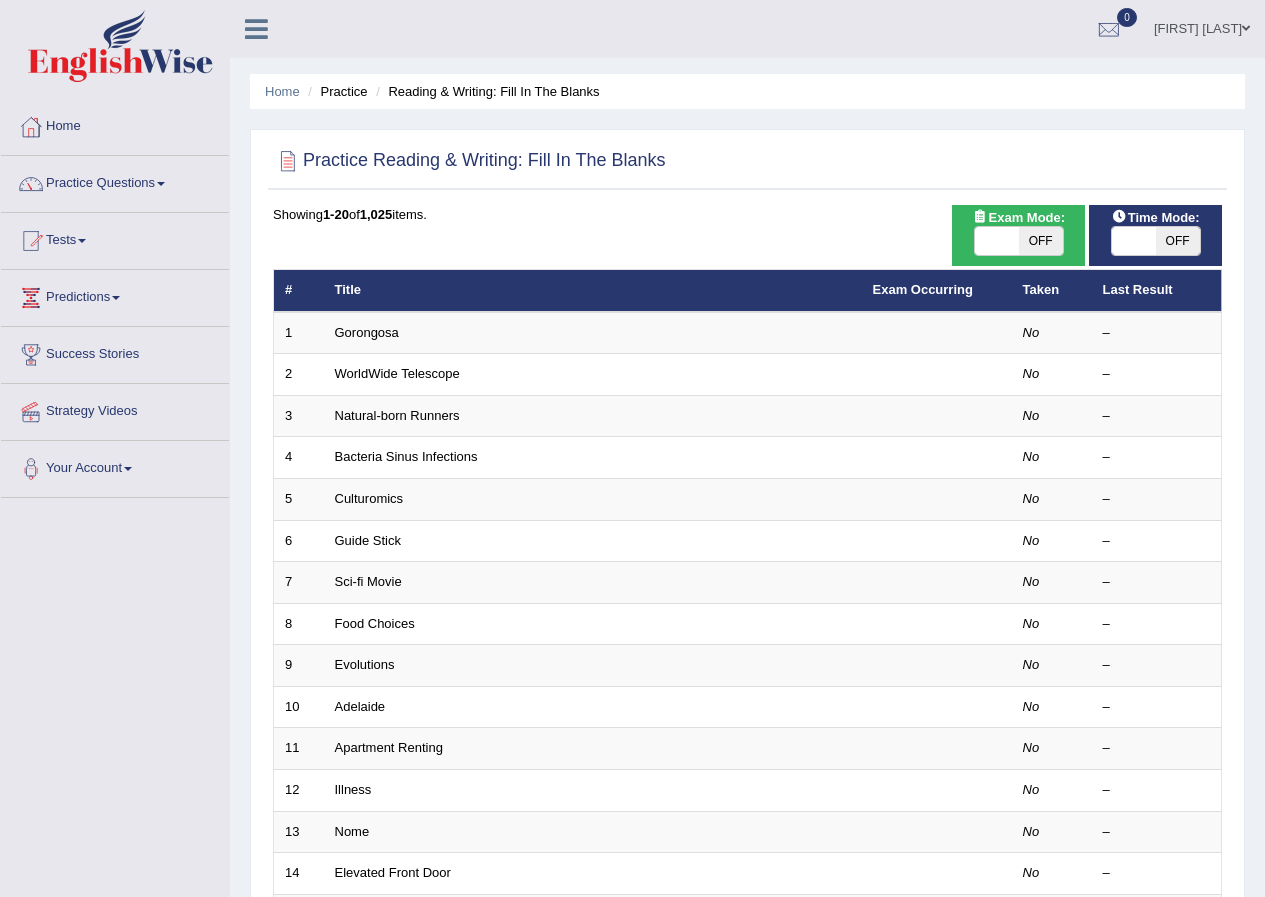 click on "OFF" at bounding box center (1178, 241) 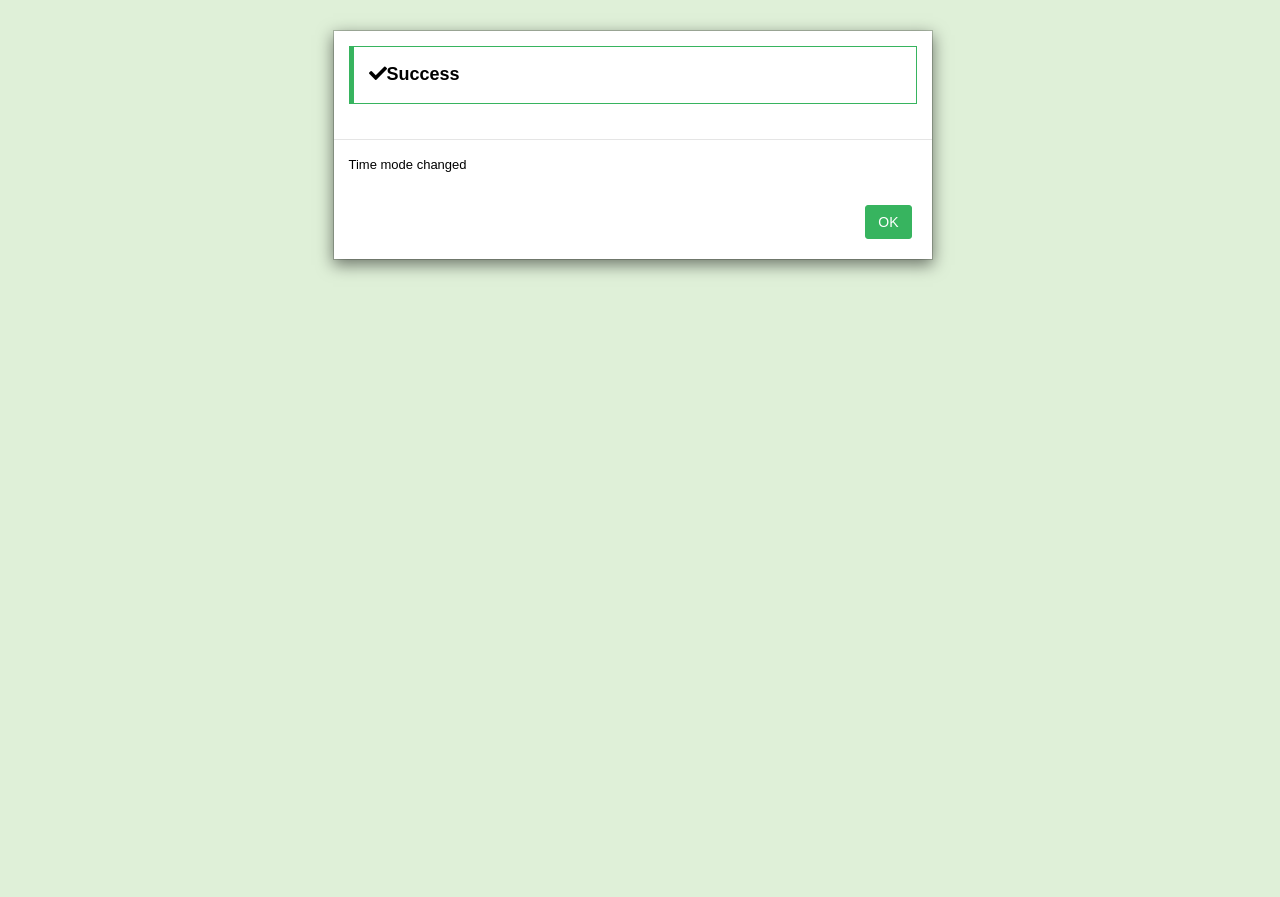 click on "OK" at bounding box center (888, 222) 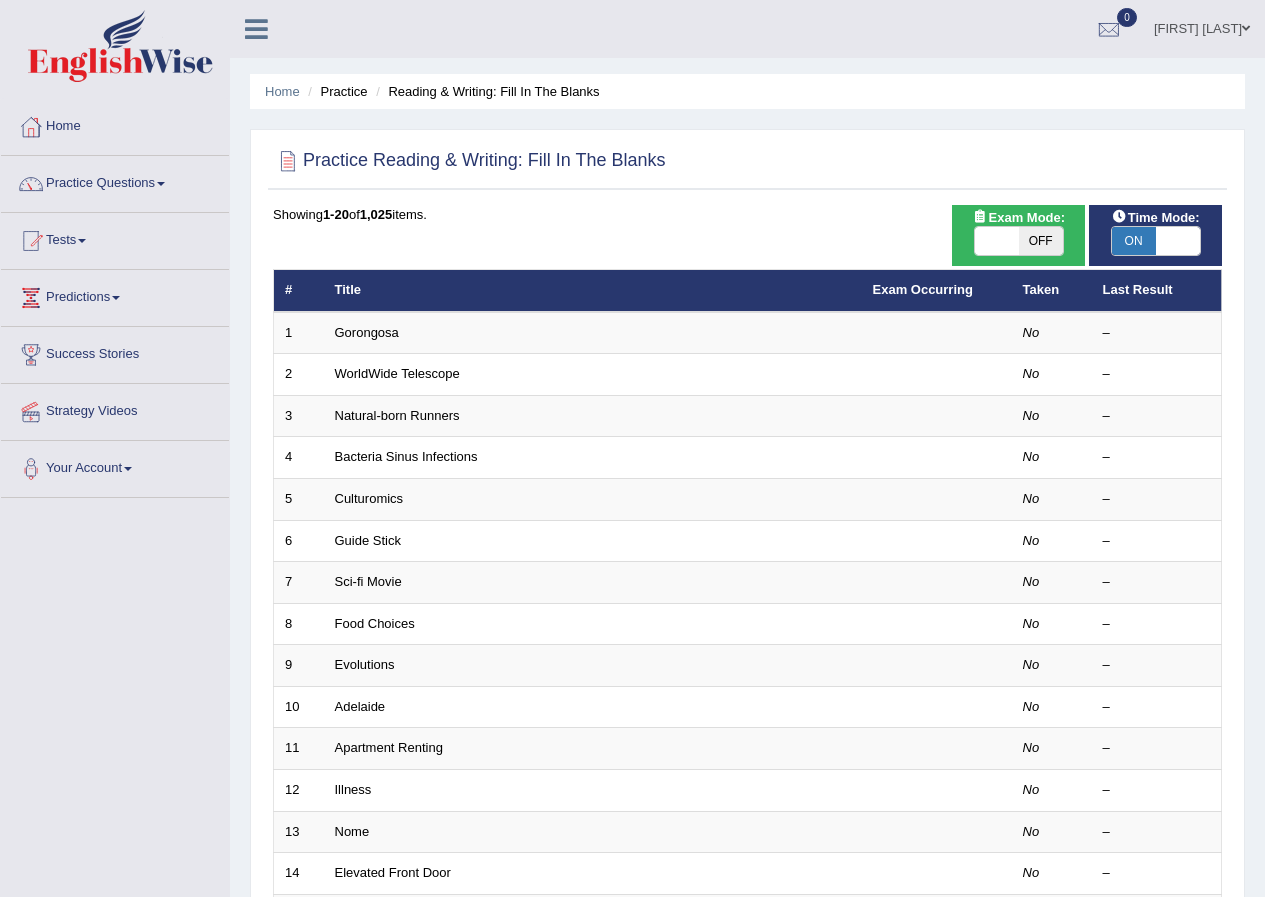 click on "ON" at bounding box center [1134, 241] 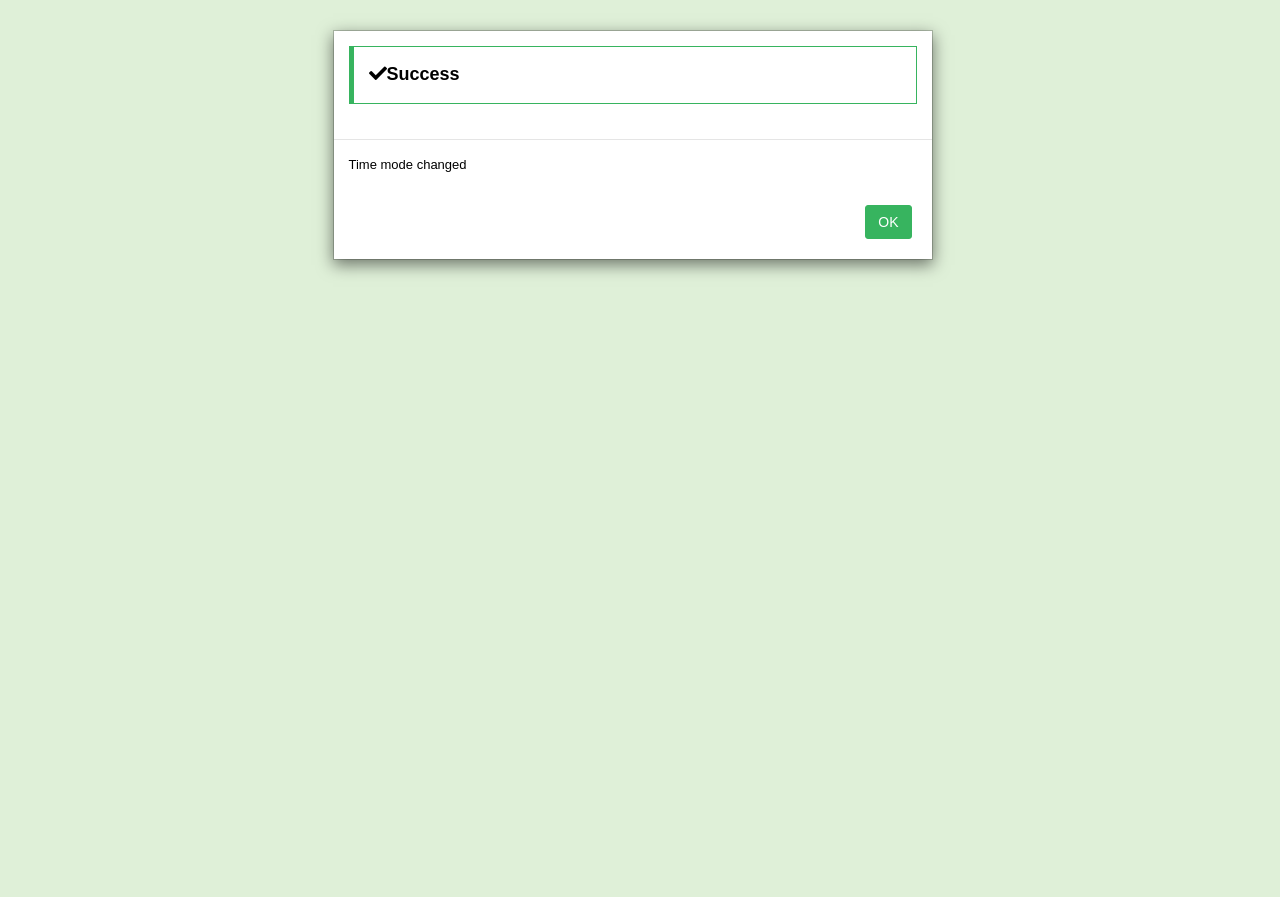 click on "OK" at bounding box center (888, 222) 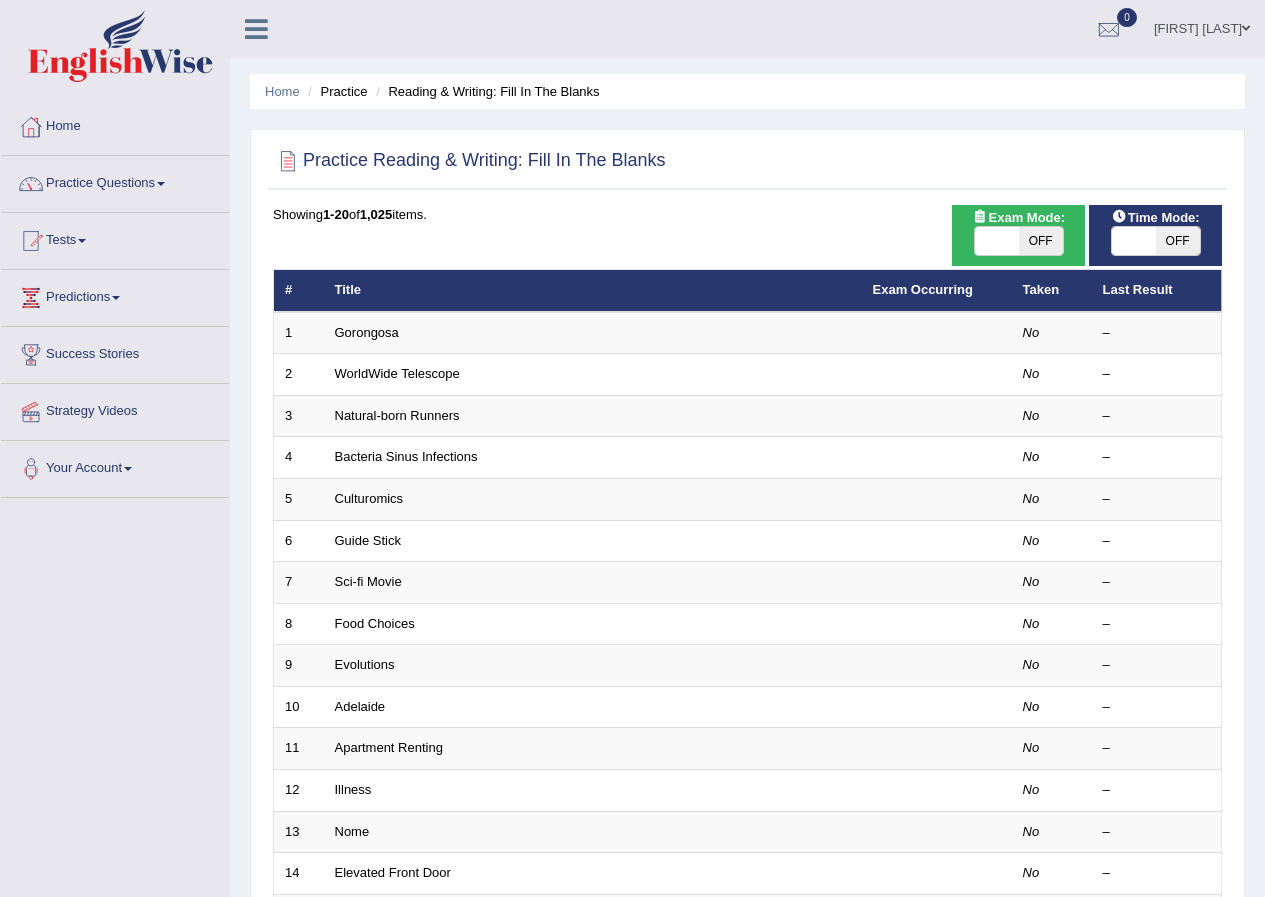 click on "Practice Reading & Writing: Fill In The Blanks" at bounding box center (747, 165) 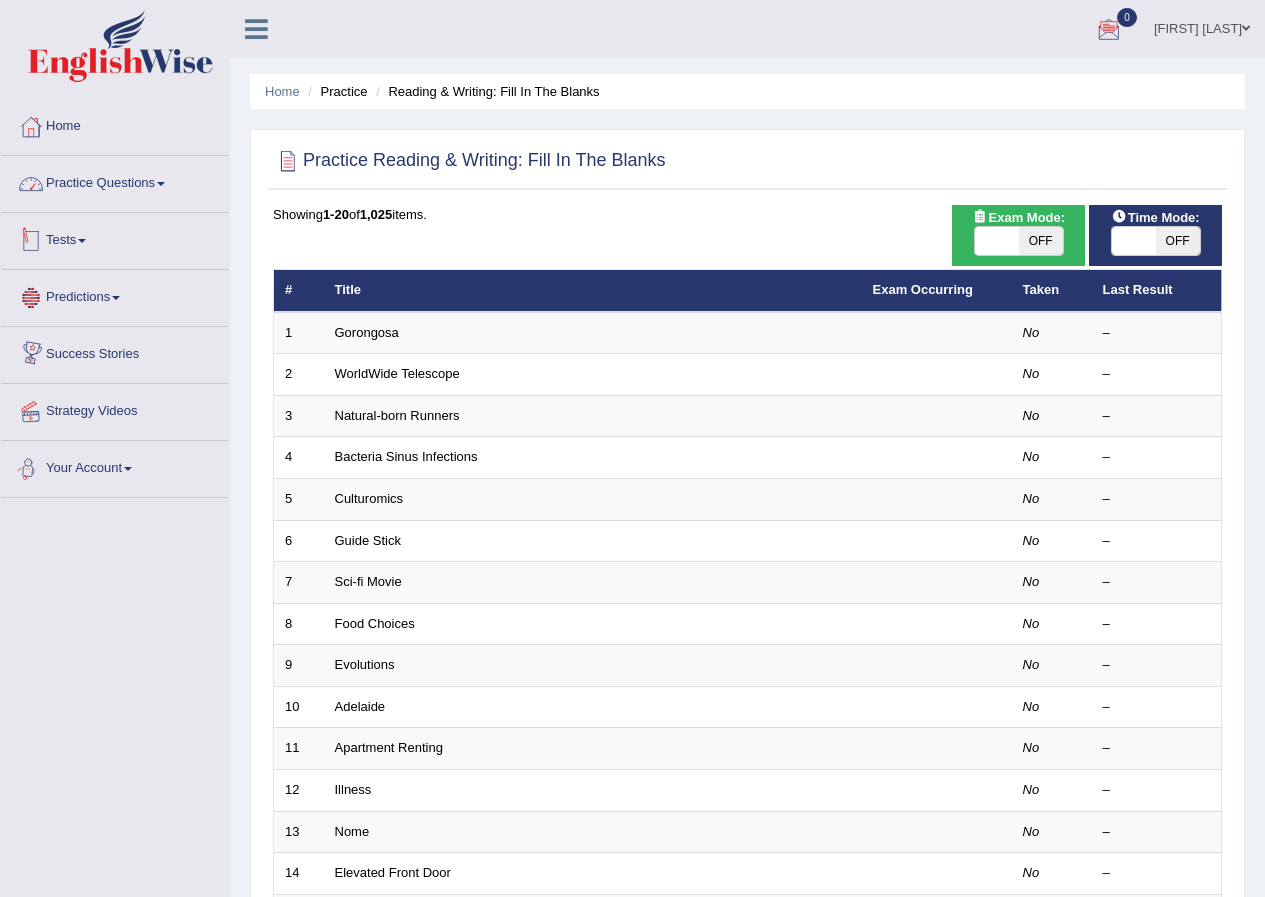 click on "Practice Questions" at bounding box center (115, 181) 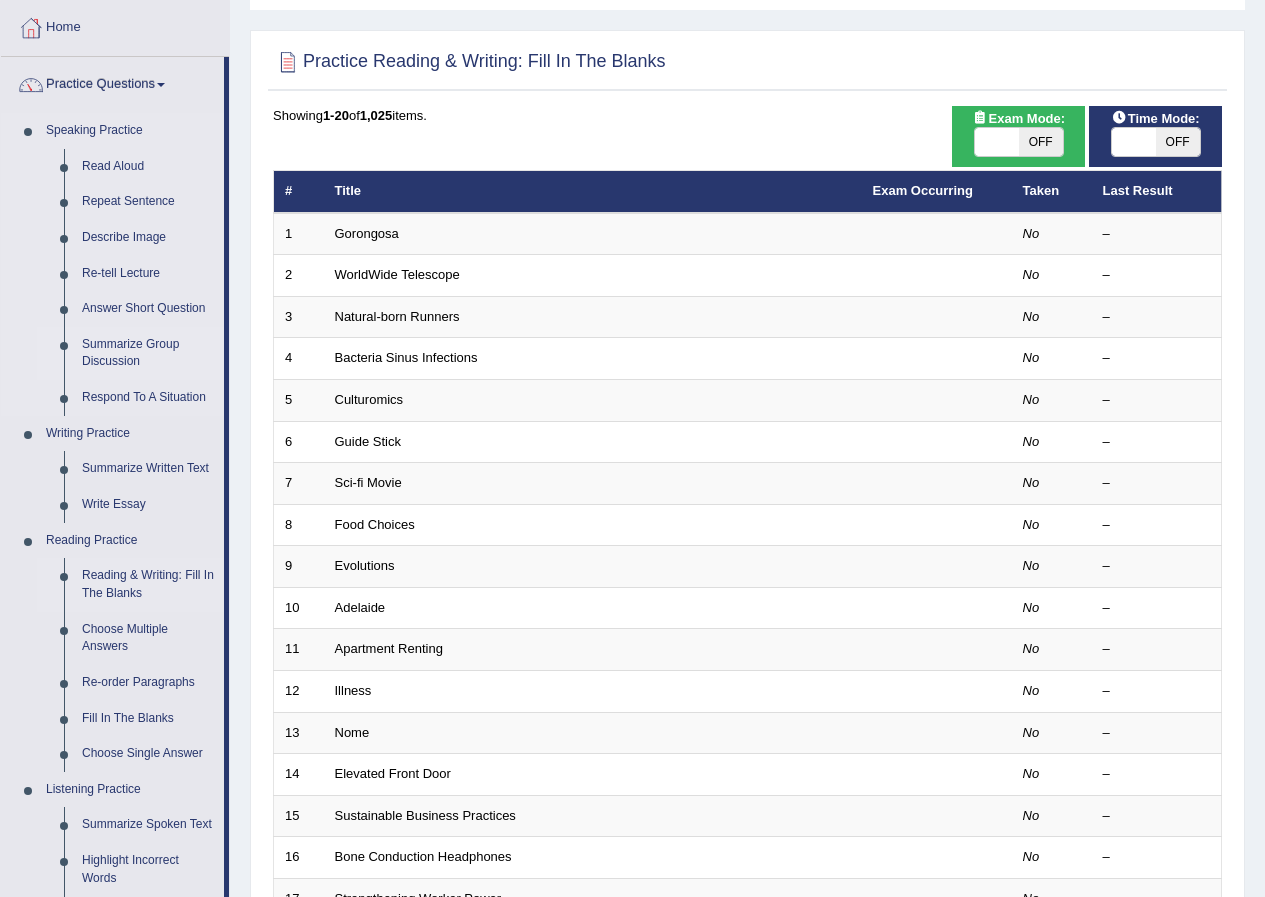scroll, scrollTop: 100, scrollLeft: 0, axis: vertical 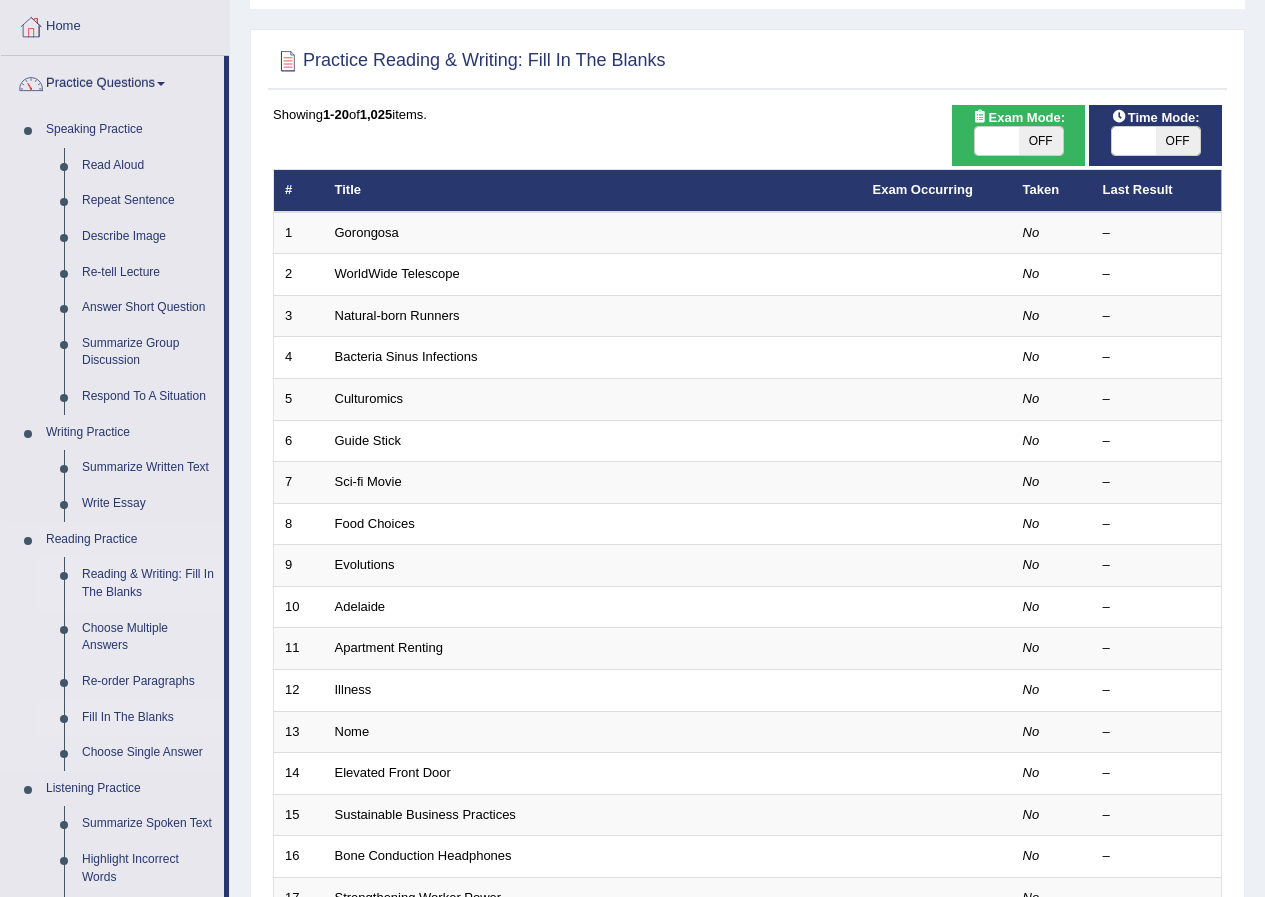 click on "Fill In The Blanks" at bounding box center (148, 718) 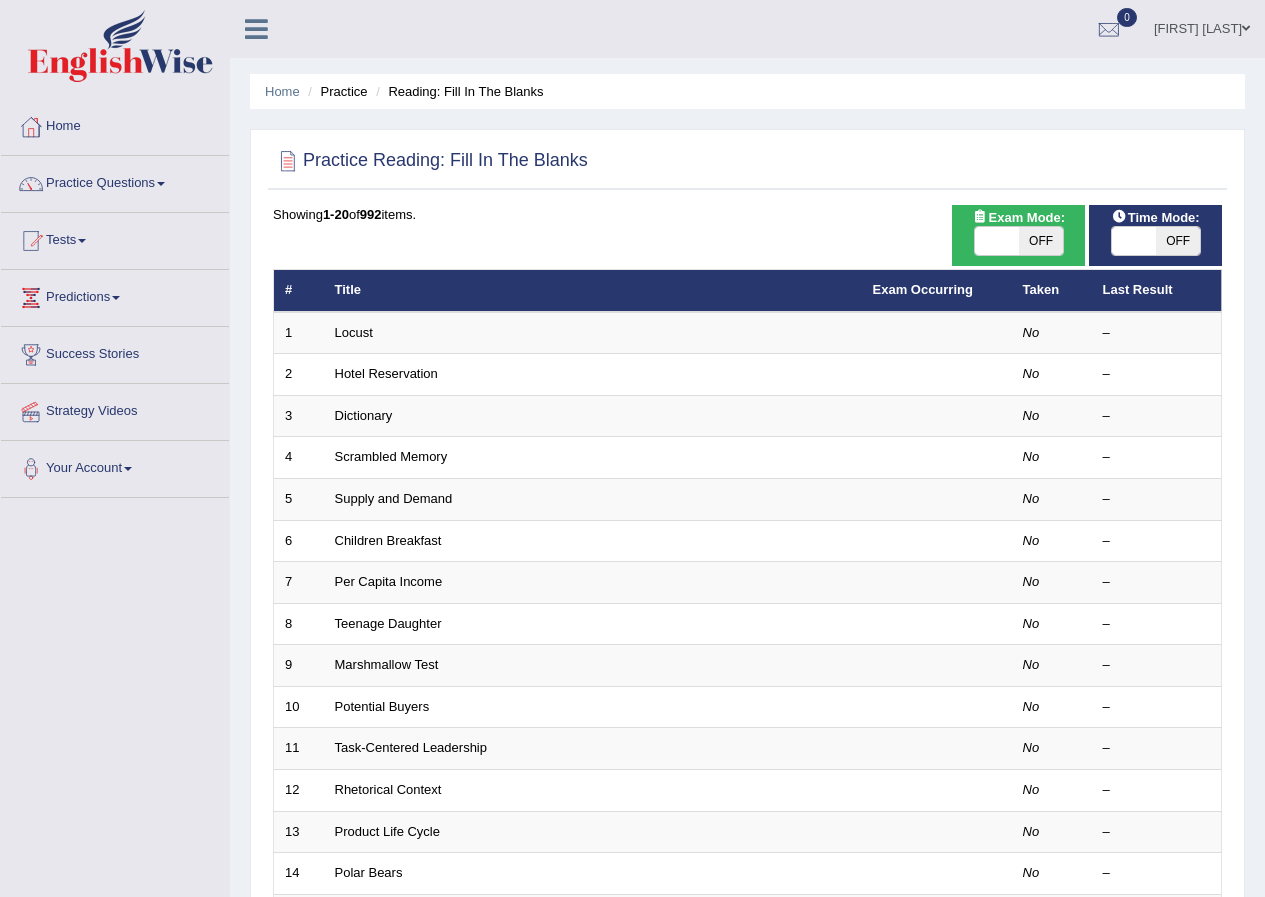 scroll, scrollTop: 0, scrollLeft: 0, axis: both 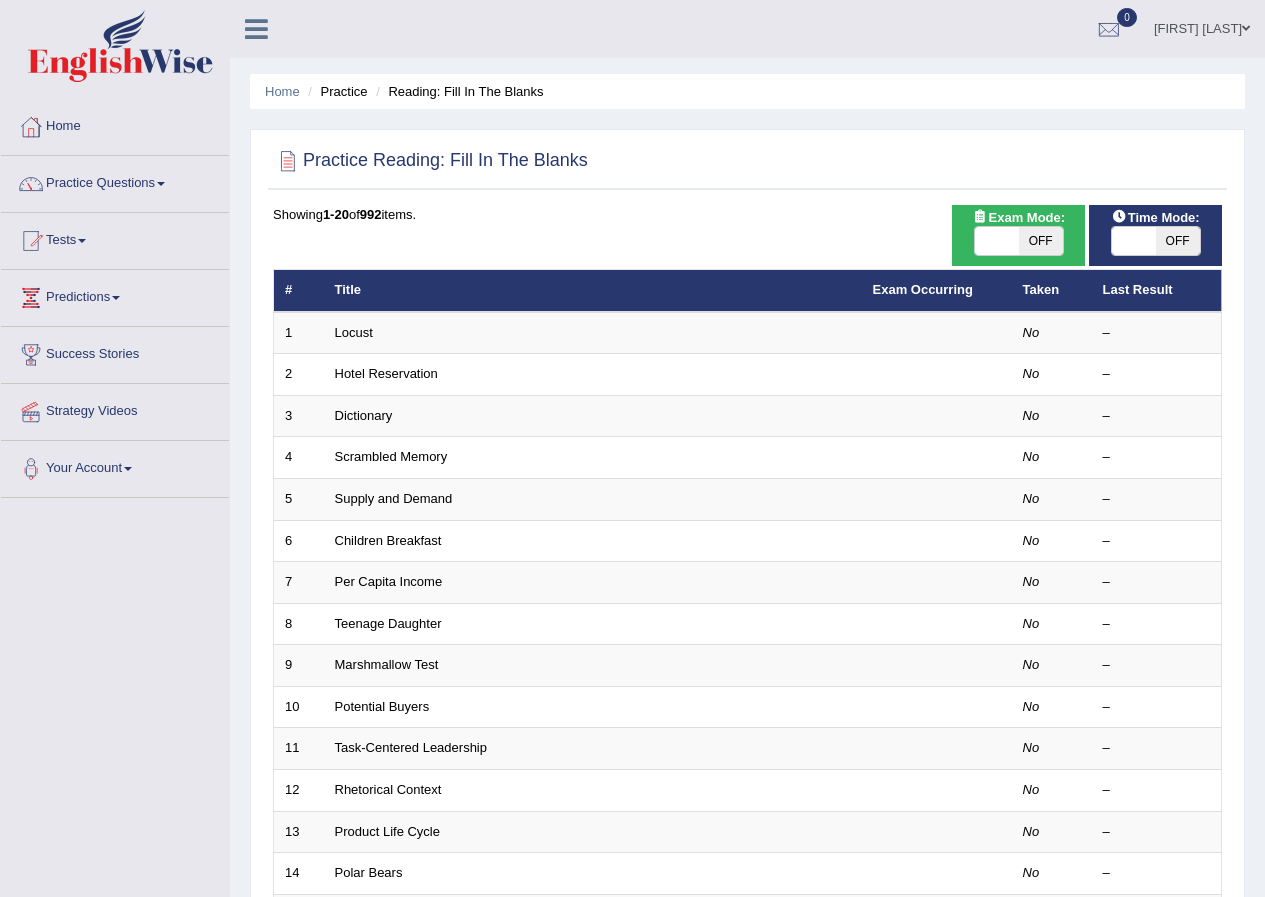click on "OFF" at bounding box center (1178, 241) 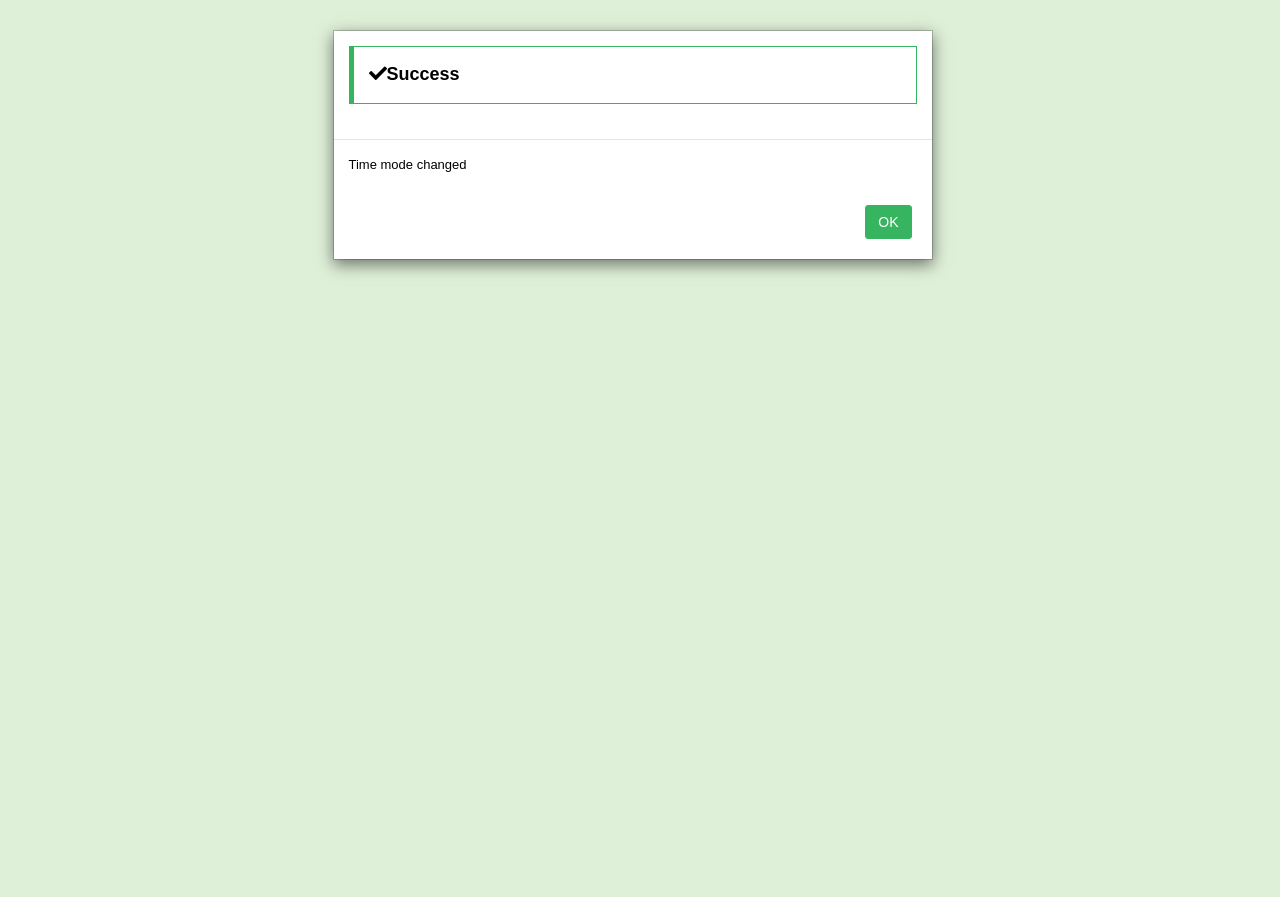 click on "OK" at bounding box center (888, 222) 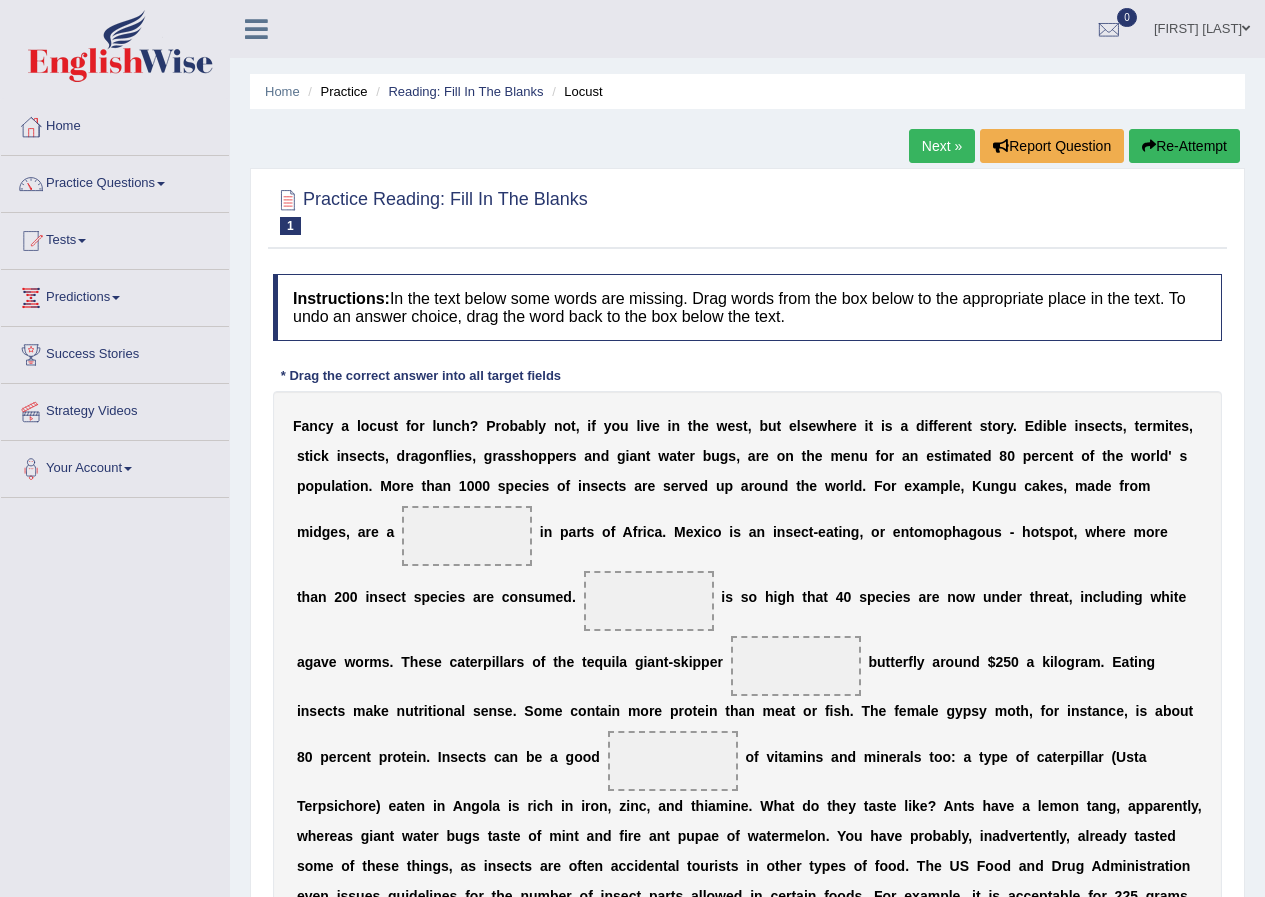 scroll, scrollTop: 0, scrollLeft: 0, axis: both 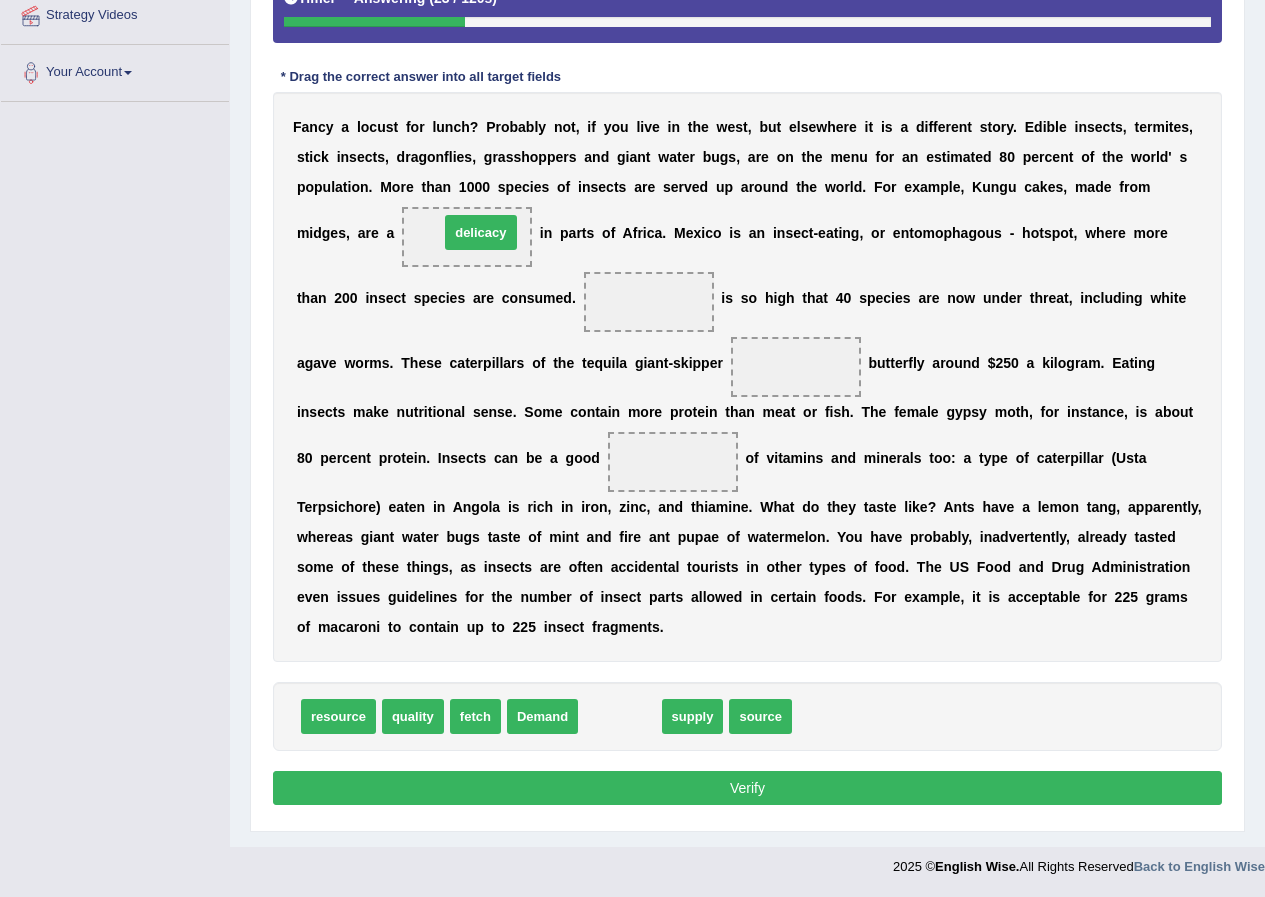 drag, startPoint x: 621, startPoint y: 723, endPoint x: 482, endPoint y: 239, distance: 503.5643 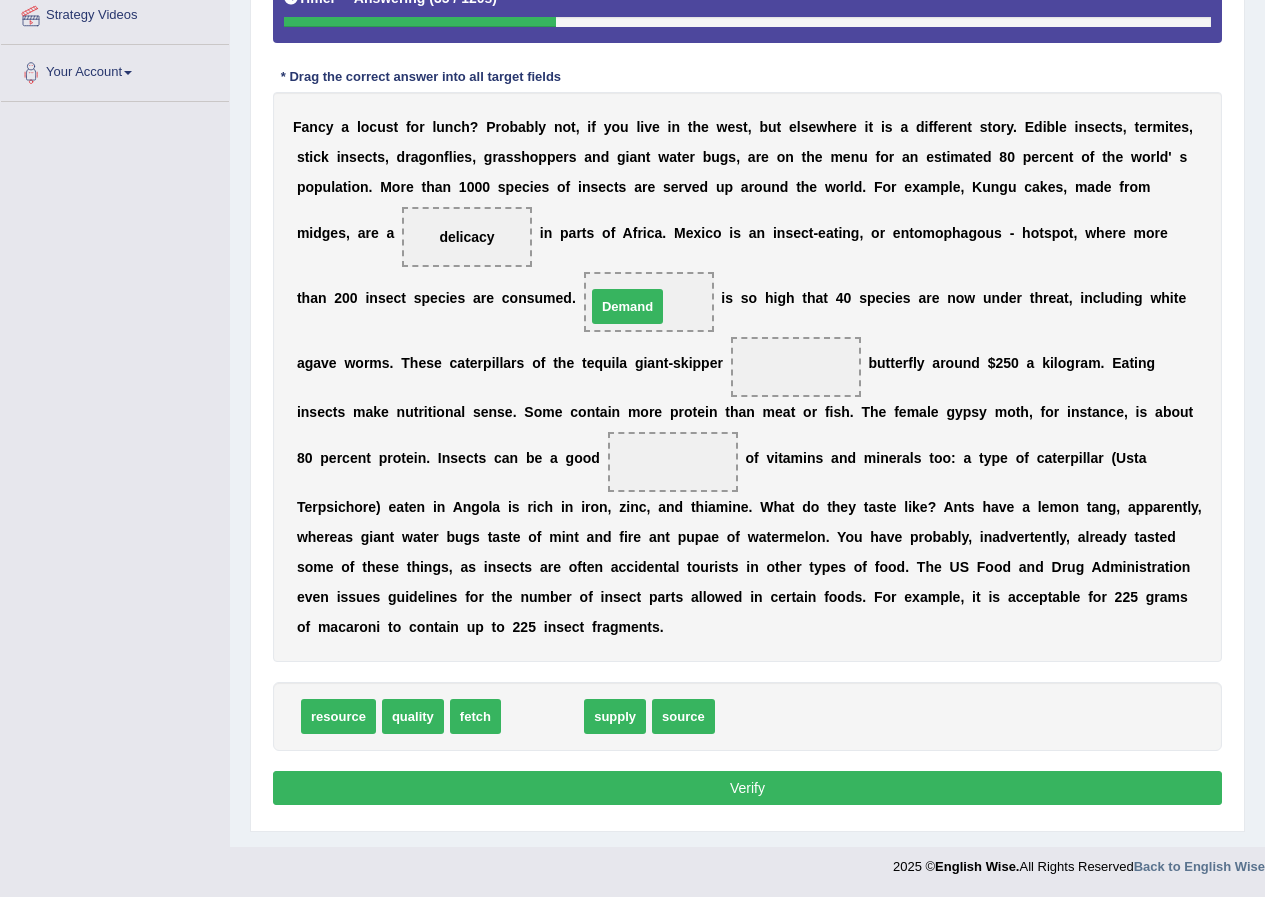 drag, startPoint x: 539, startPoint y: 714, endPoint x: 624, endPoint y: 304, distance: 418.7183 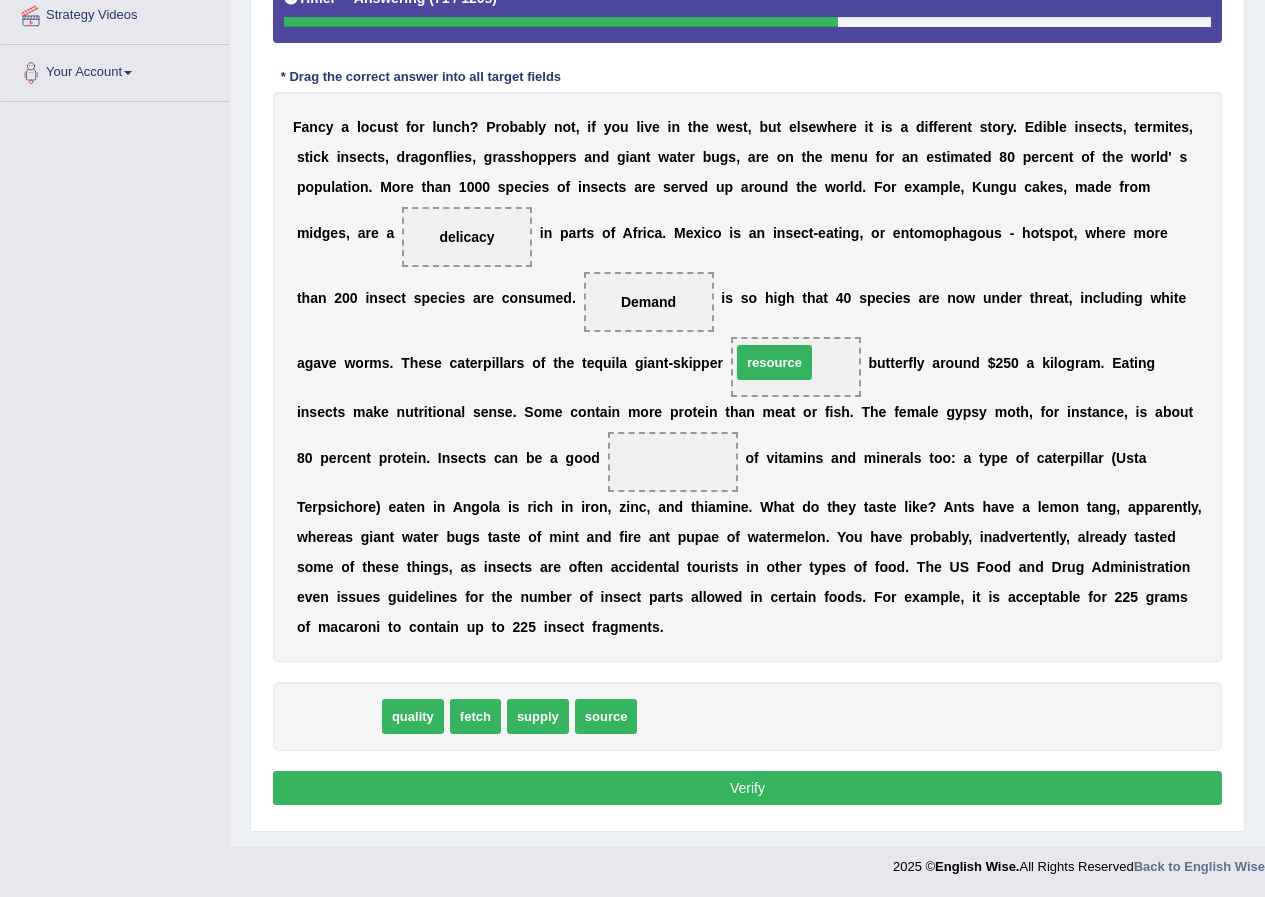 drag, startPoint x: 324, startPoint y: 719, endPoint x: 760, endPoint y: 365, distance: 561.61554 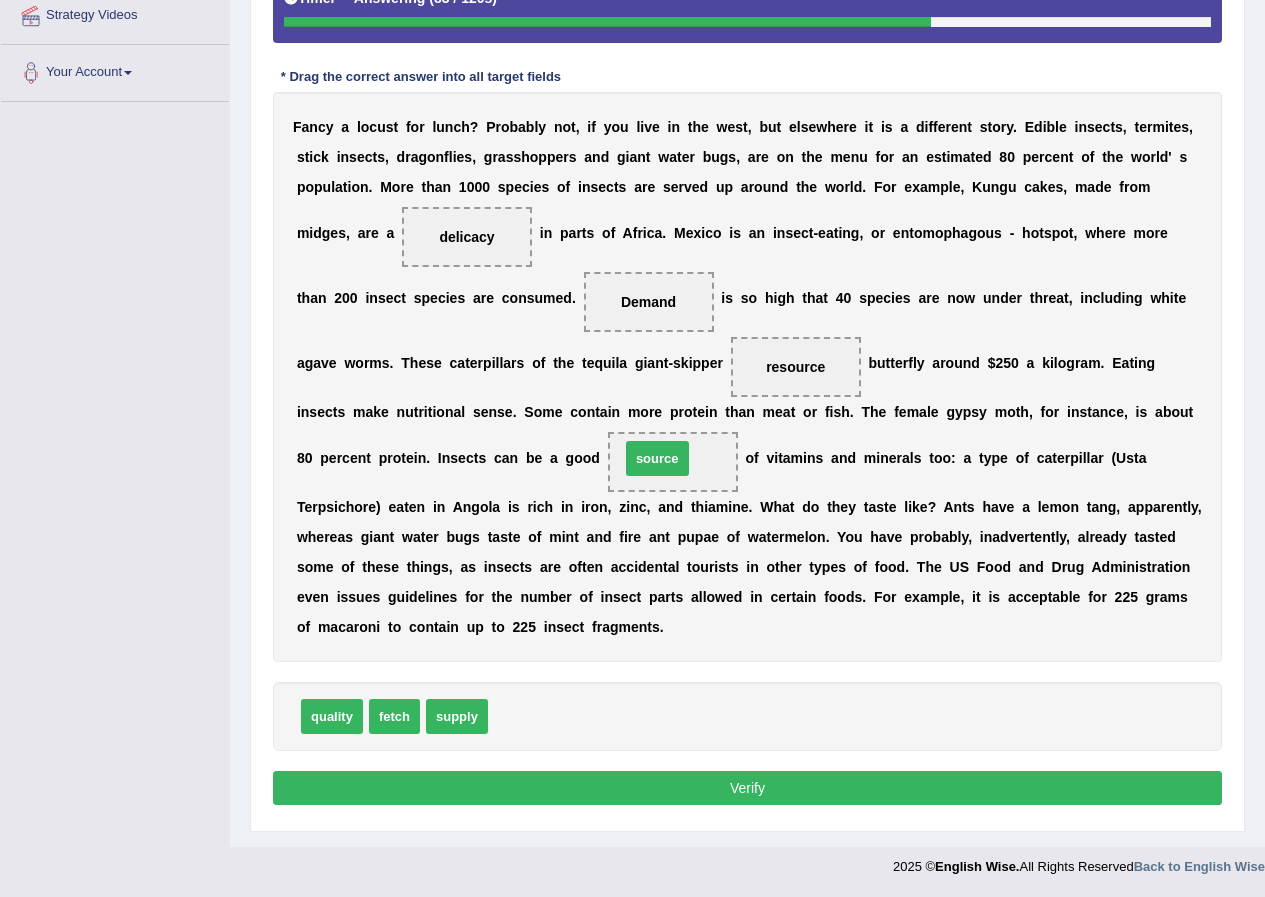 drag, startPoint x: 524, startPoint y: 723, endPoint x: 656, endPoint y: 465, distance: 289.80682 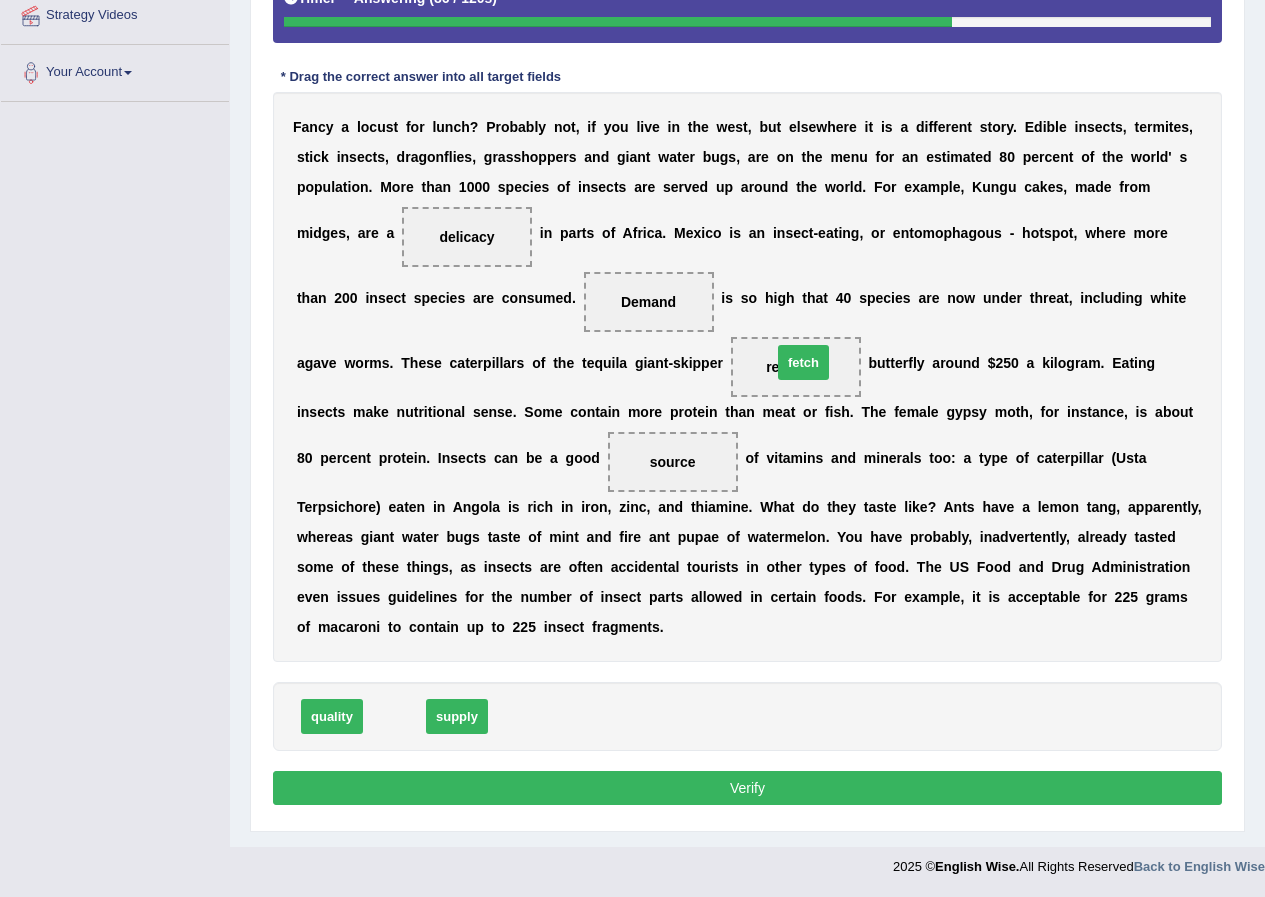 drag, startPoint x: 402, startPoint y: 716, endPoint x: 811, endPoint y: 362, distance: 540.92236 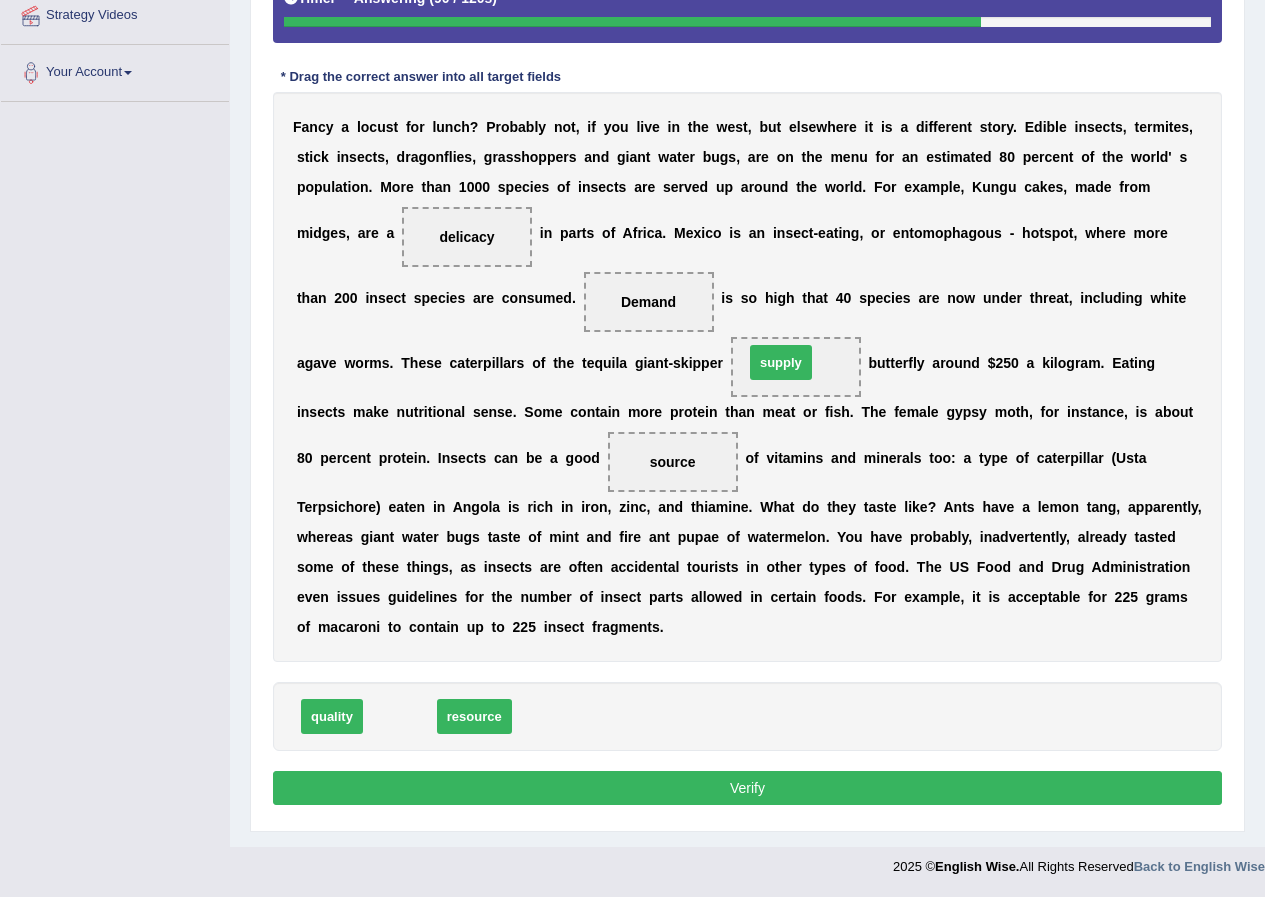 drag, startPoint x: 405, startPoint y: 715, endPoint x: 786, endPoint y: 361, distance: 520.07404 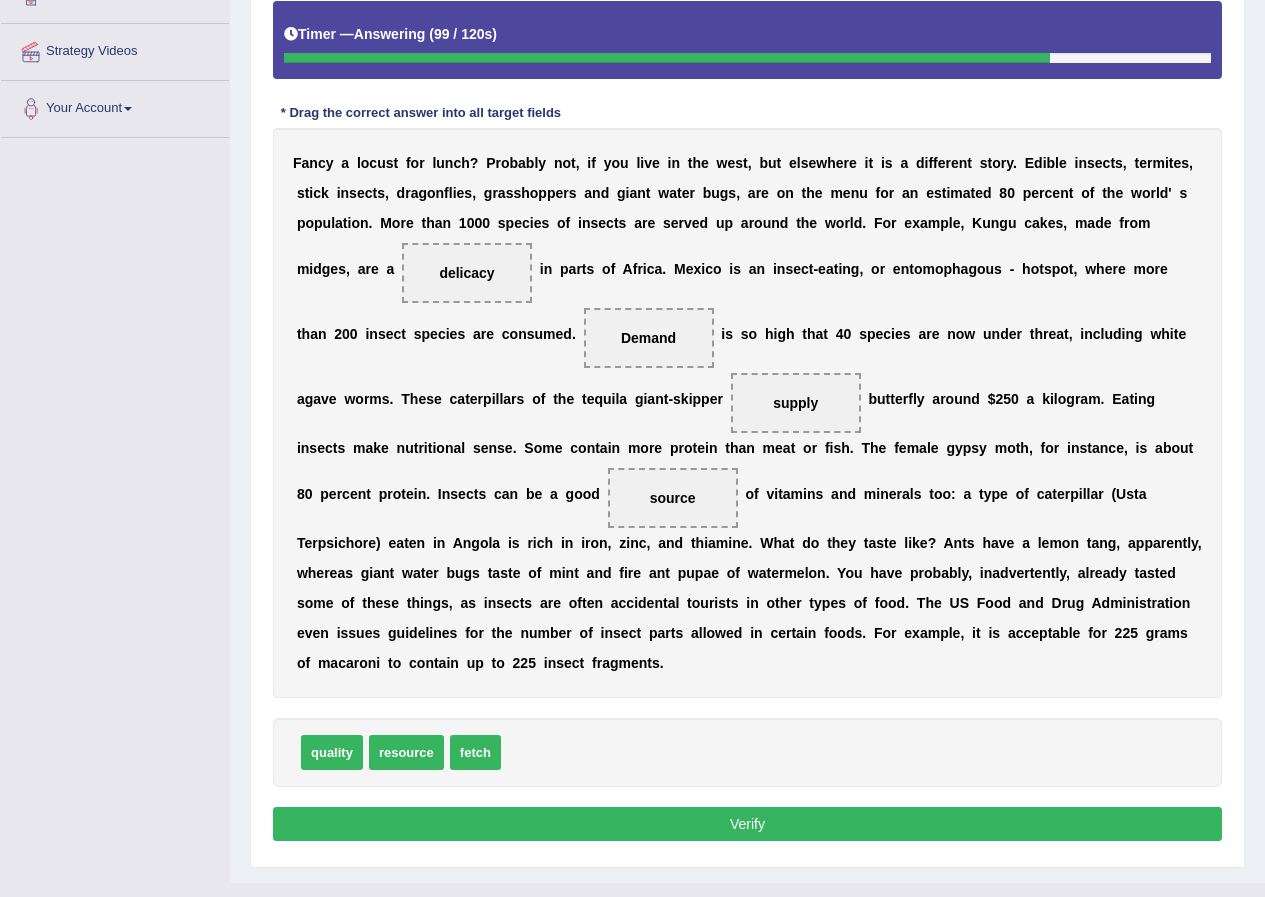 scroll, scrollTop: 396, scrollLeft: 0, axis: vertical 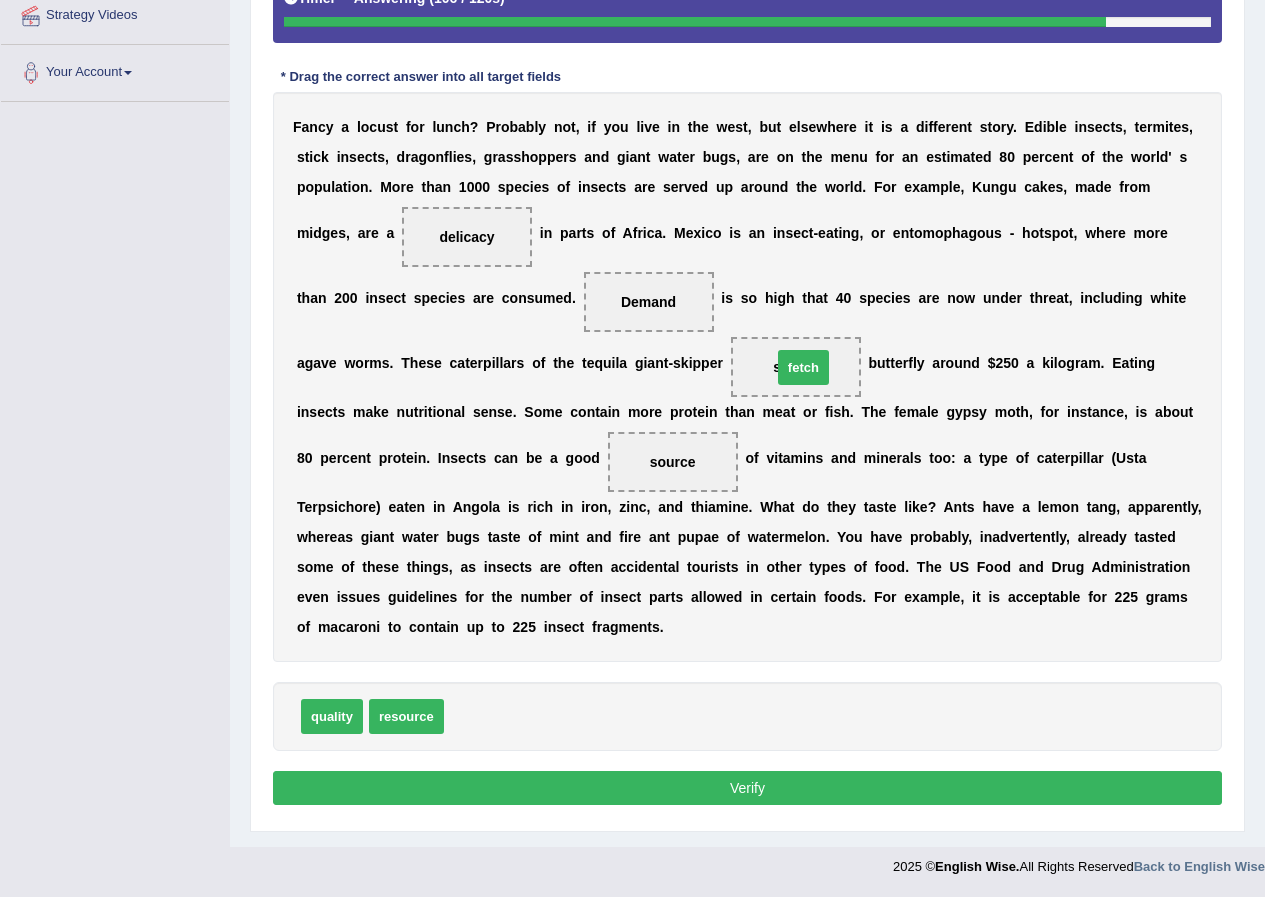 drag, startPoint x: 478, startPoint y: 711, endPoint x: 808, endPoint y: 368, distance: 475.97165 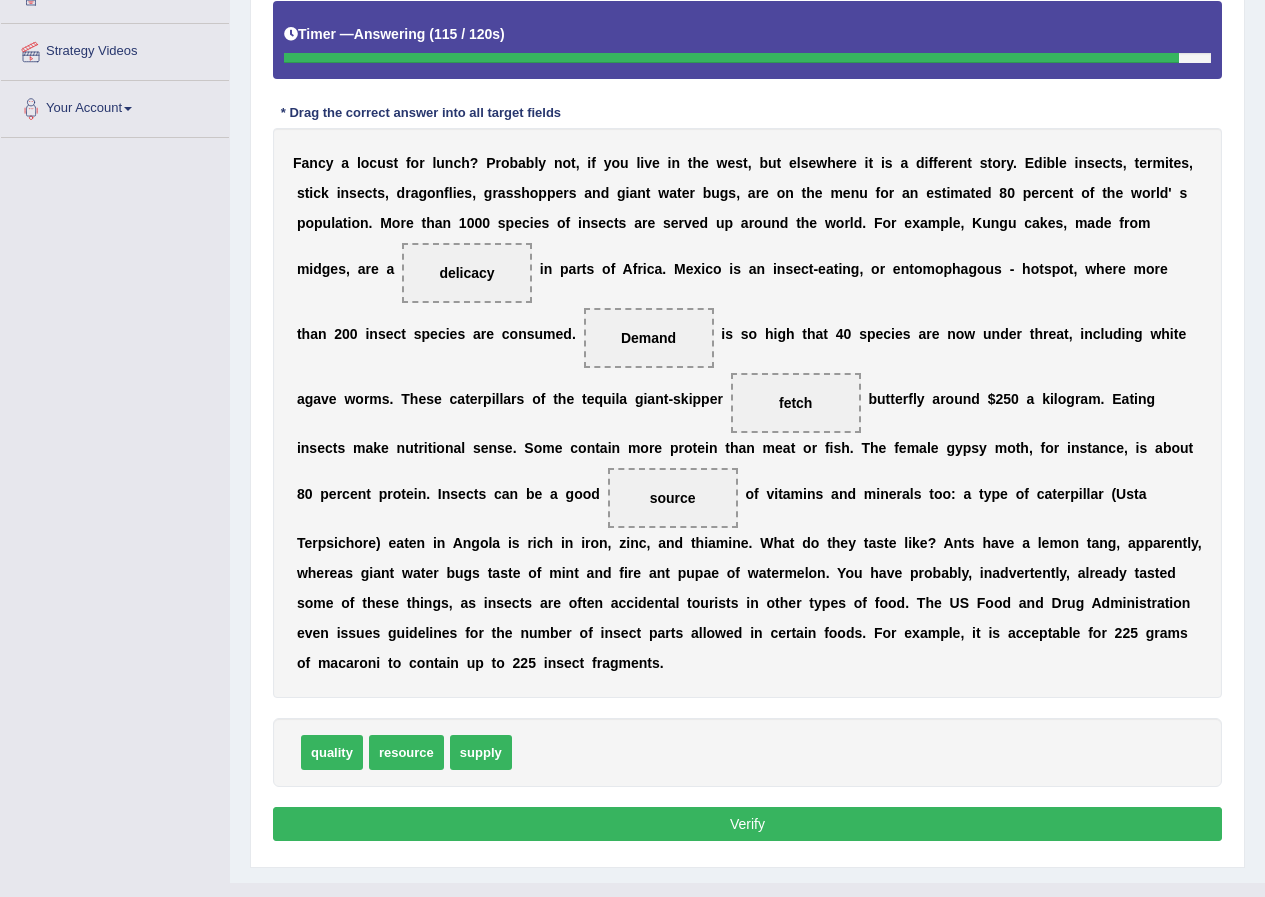 scroll, scrollTop: 396, scrollLeft: 0, axis: vertical 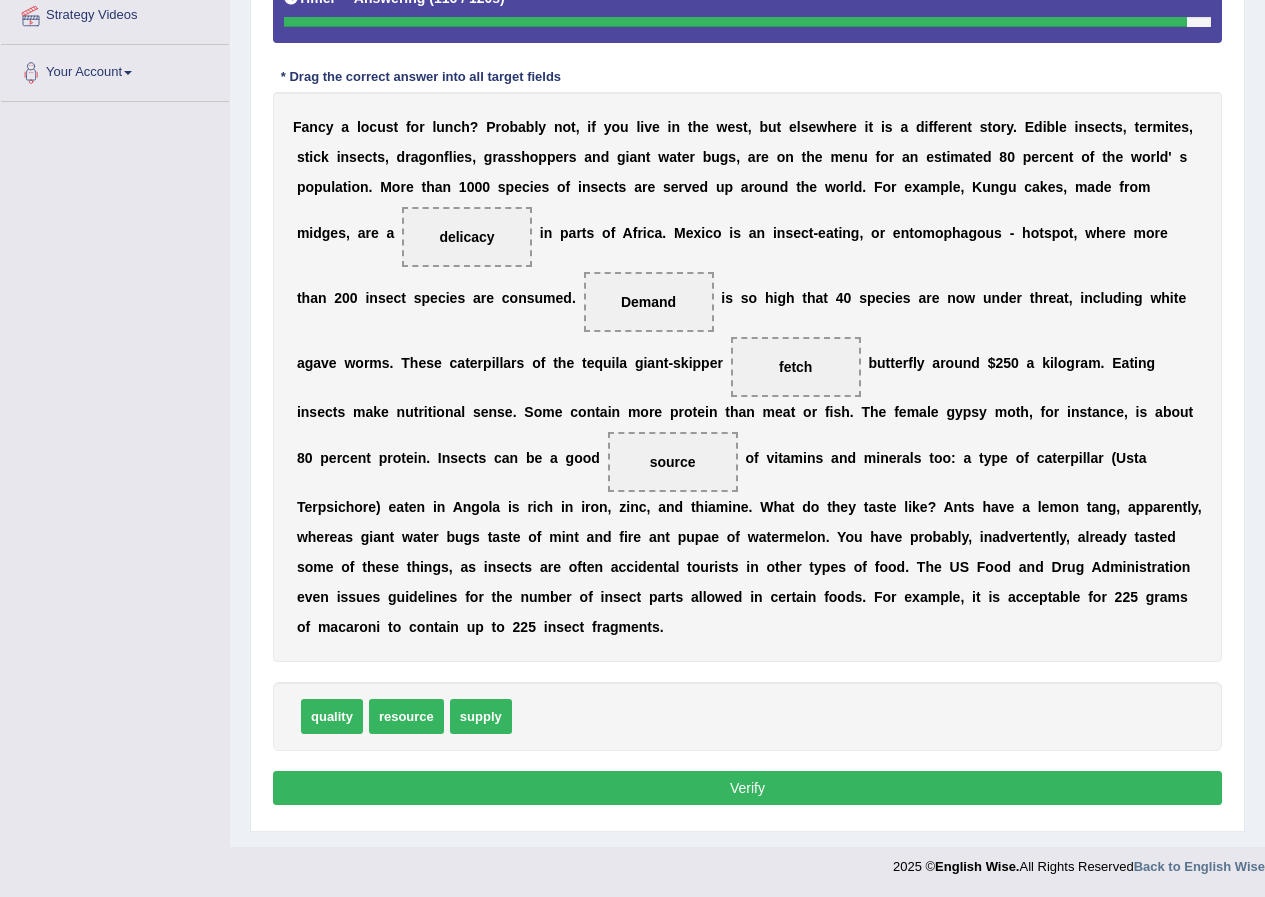 click on "Verify" at bounding box center (747, 788) 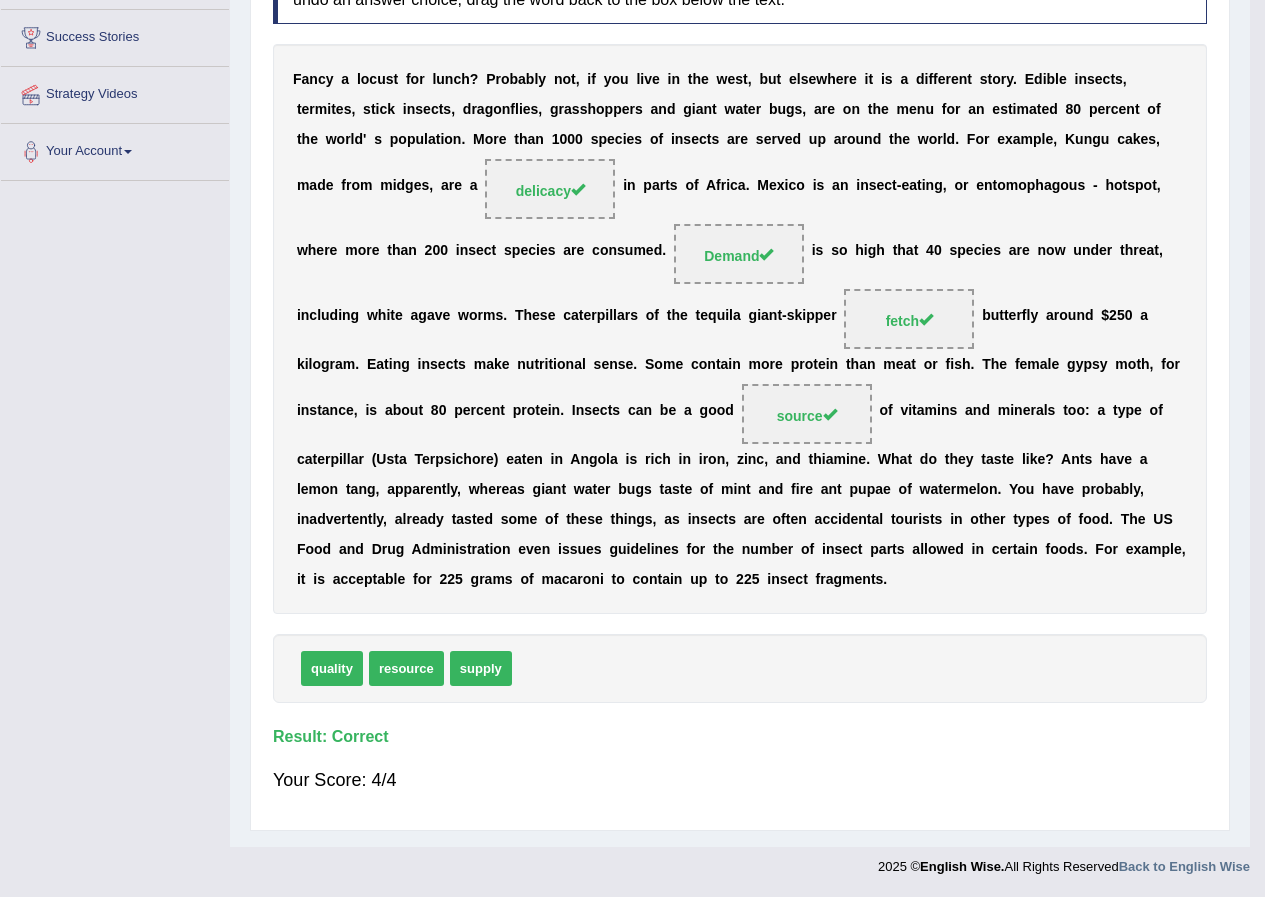scroll, scrollTop: 236, scrollLeft: 0, axis: vertical 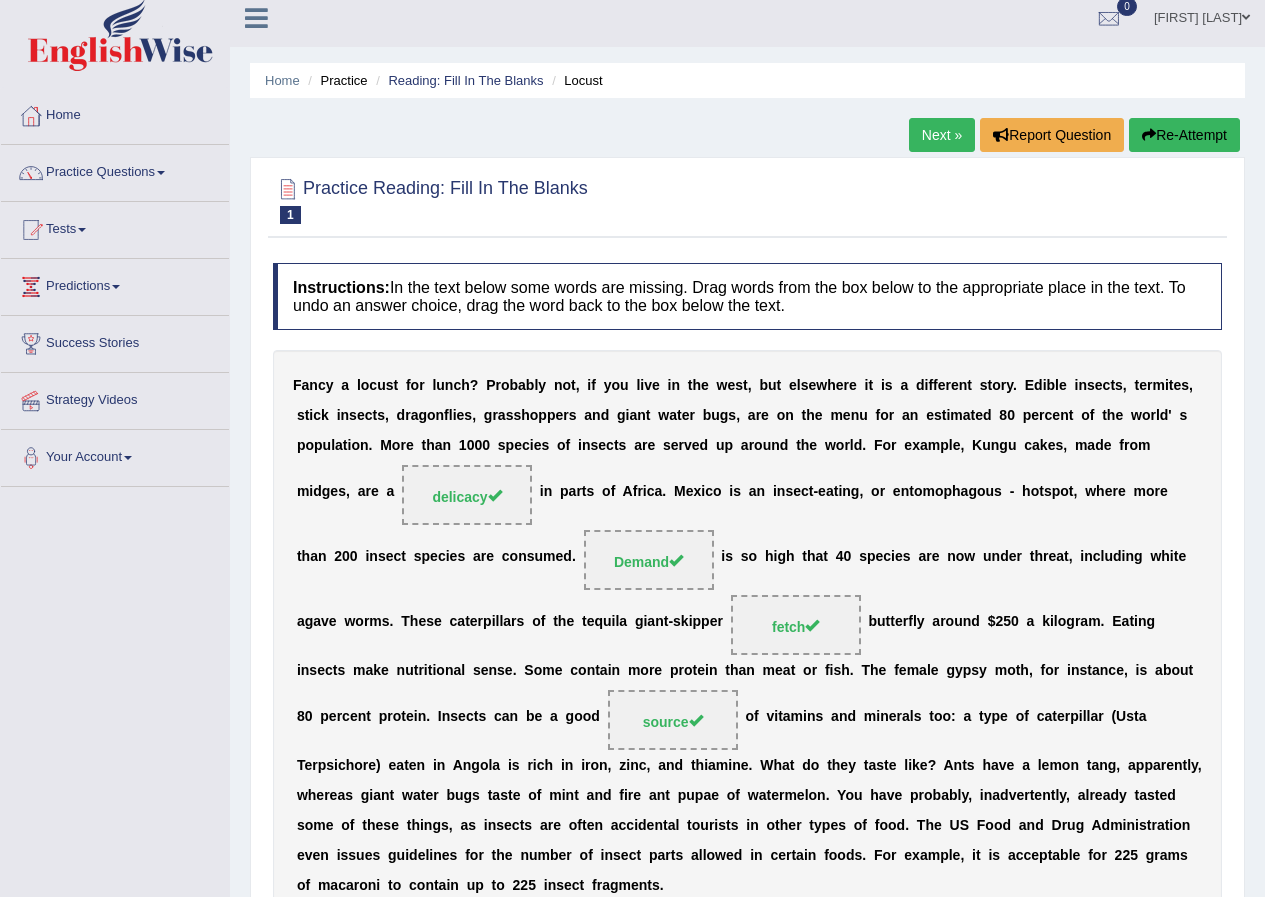 click on "Next »" at bounding box center [942, 135] 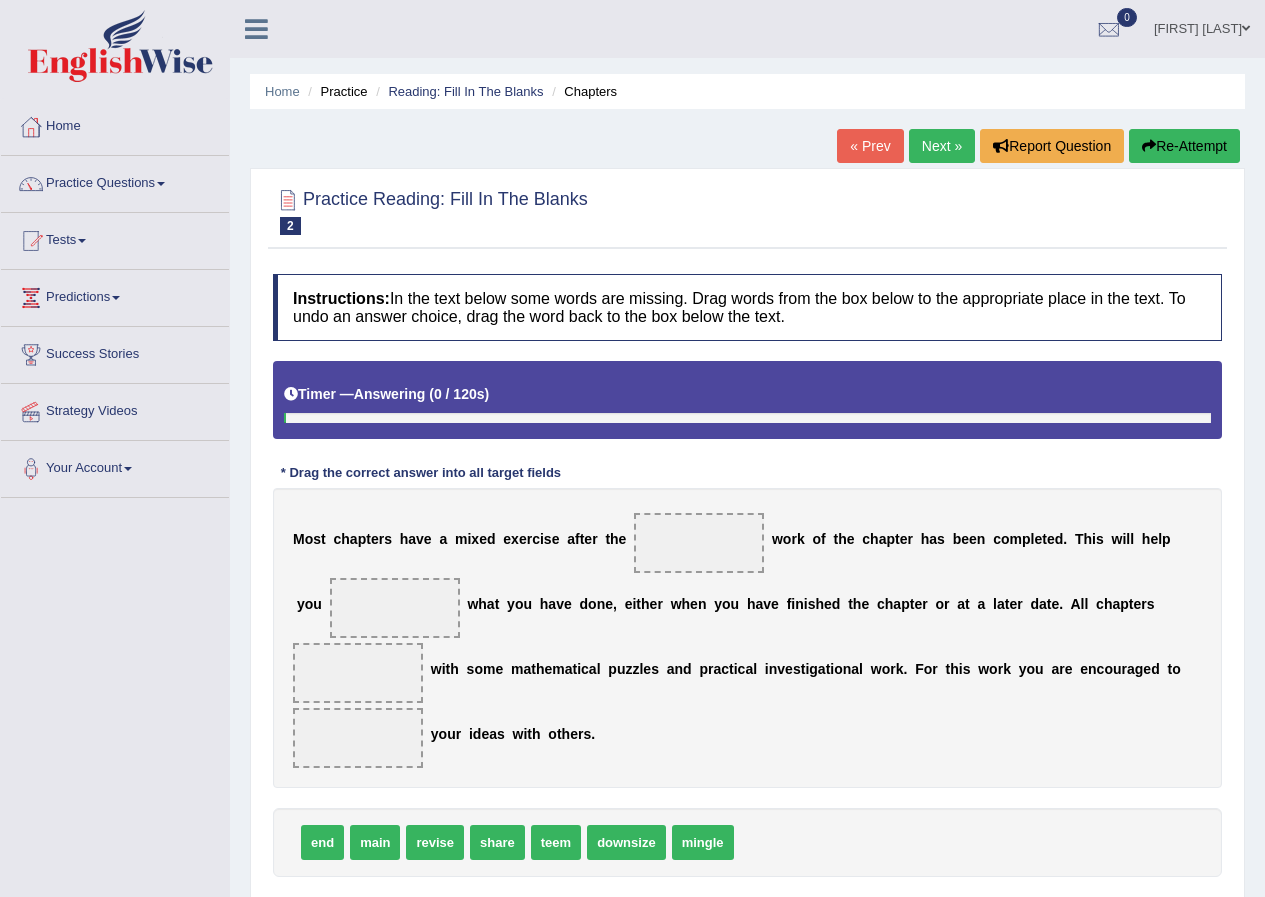 scroll, scrollTop: 0, scrollLeft: 0, axis: both 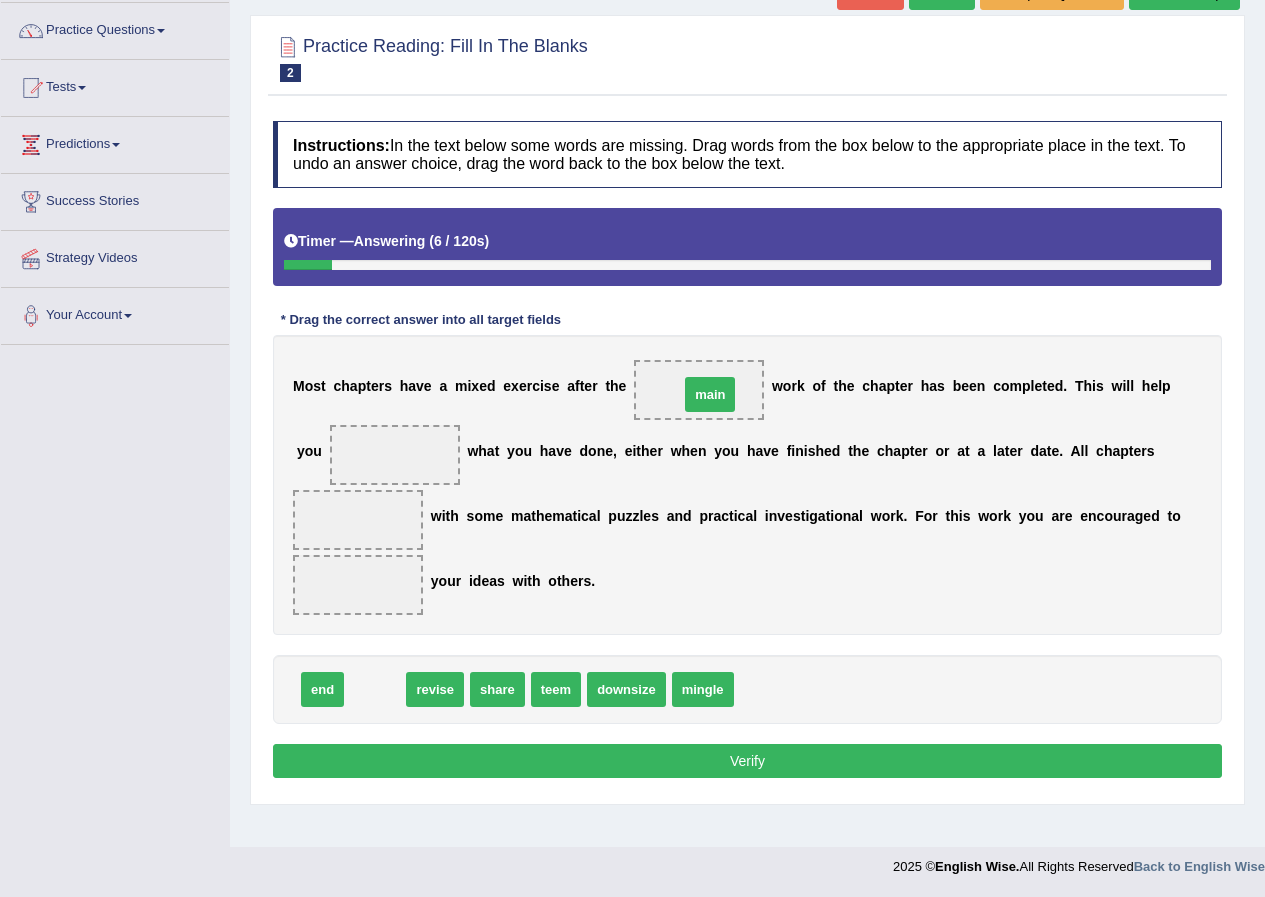 drag, startPoint x: 361, startPoint y: 693, endPoint x: 696, endPoint y: 398, distance: 446.37427 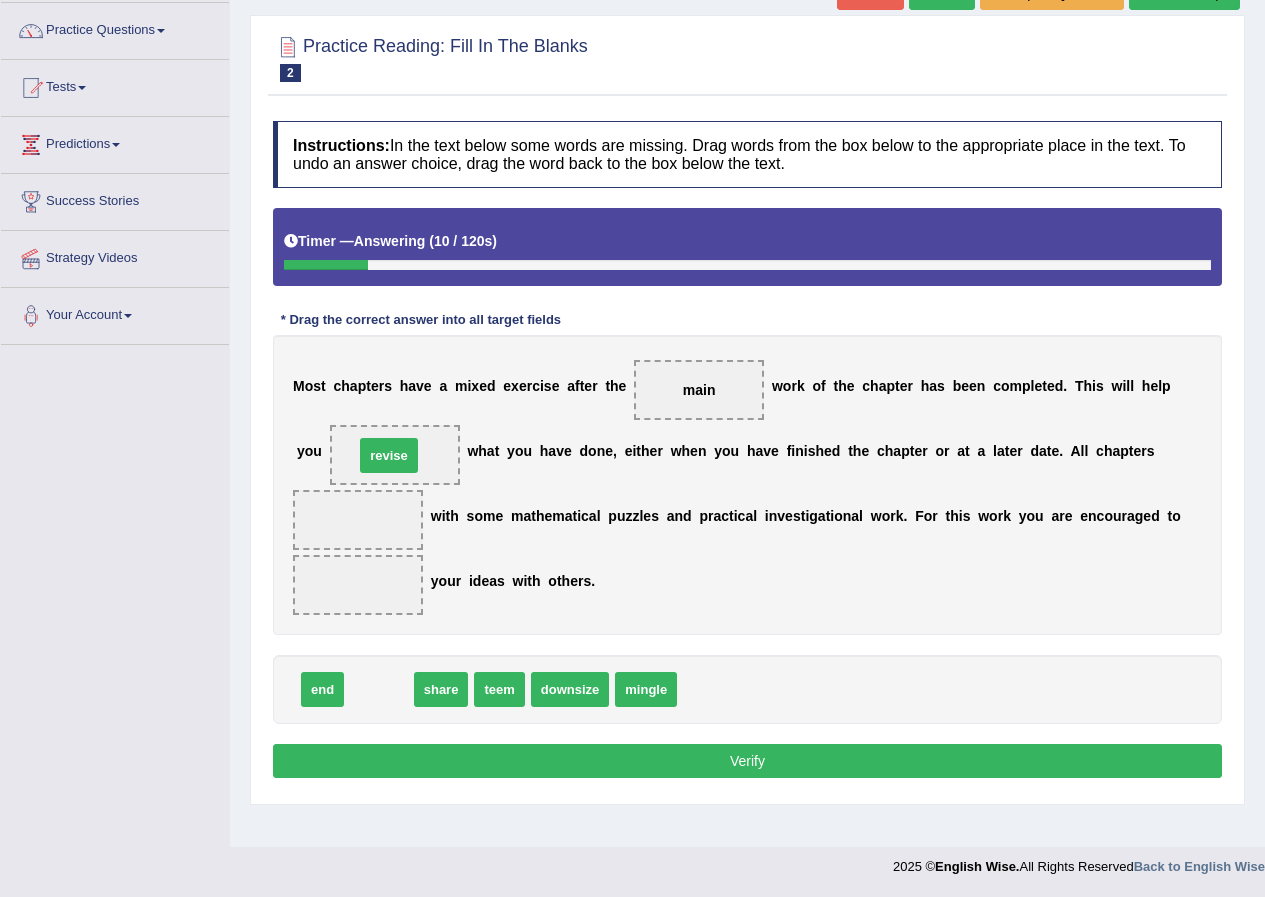drag, startPoint x: 379, startPoint y: 682, endPoint x: 389, endPoint y: 448, distance: 234.21358 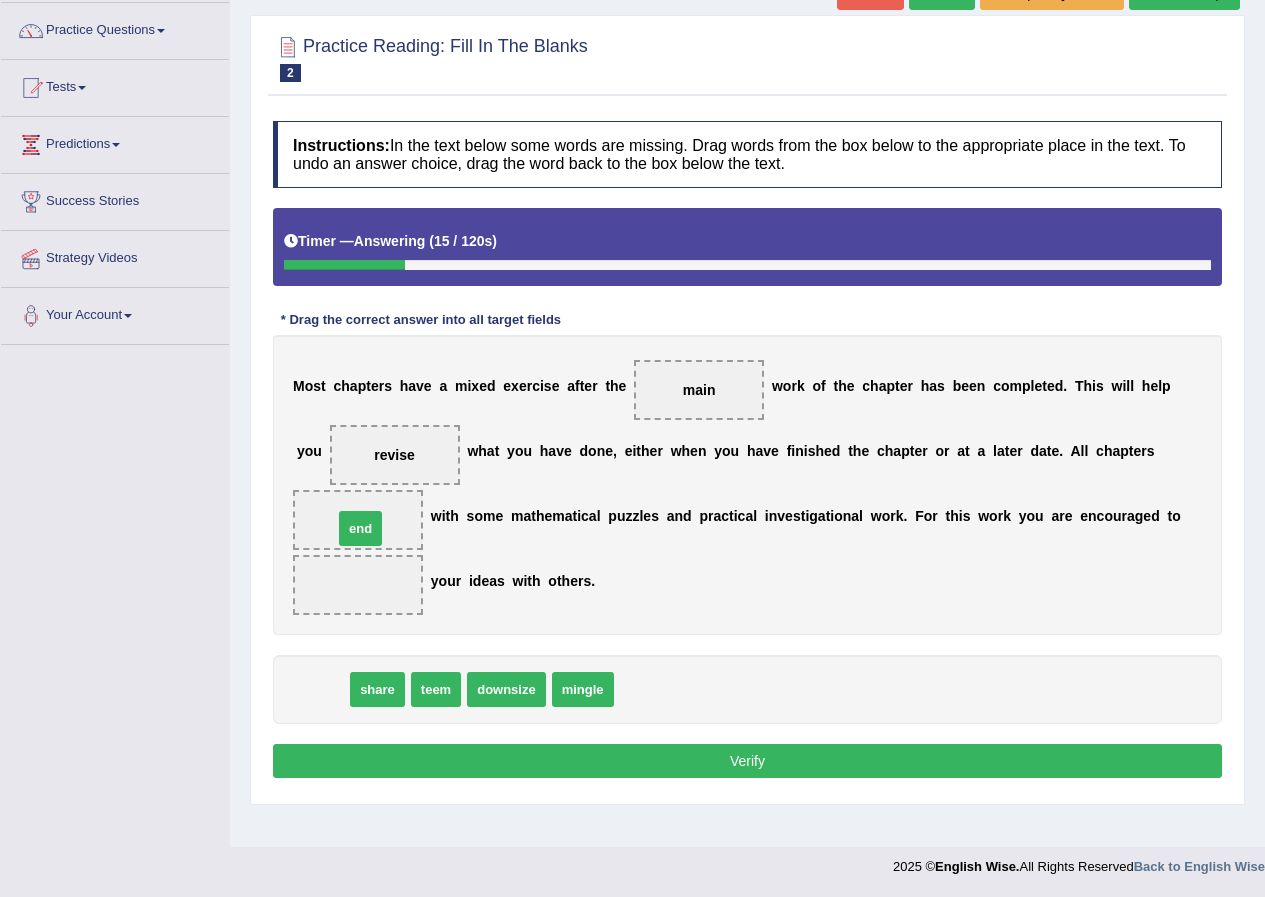drag, startPoint x: 310, startPoint y: 690, endPoint x: 348, endPoint y: 529, distance: 165.42369 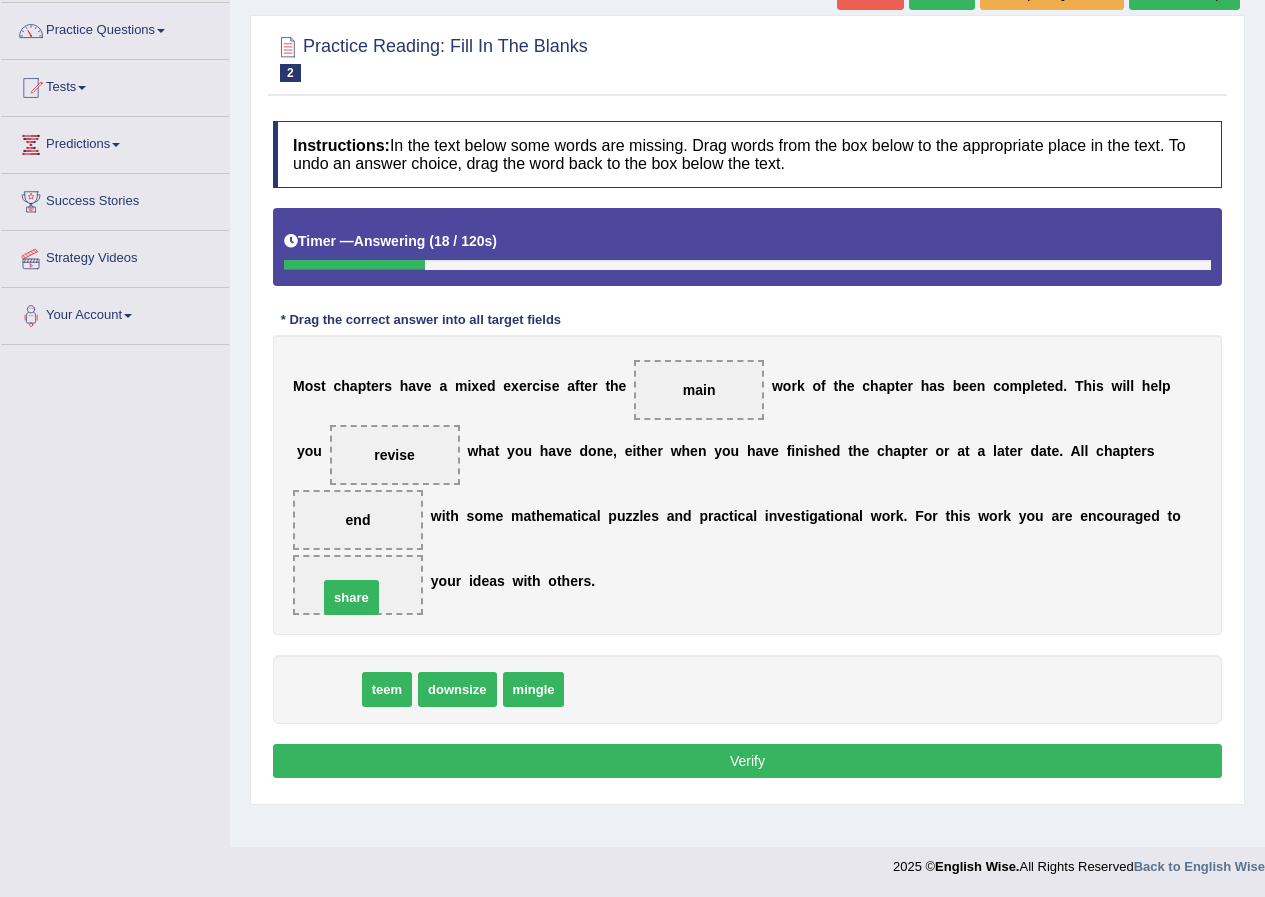 drag, startPoint x: 323, startPoint y: 686, endPoint x: 346, endPoint y: 594, distance: 94.83143 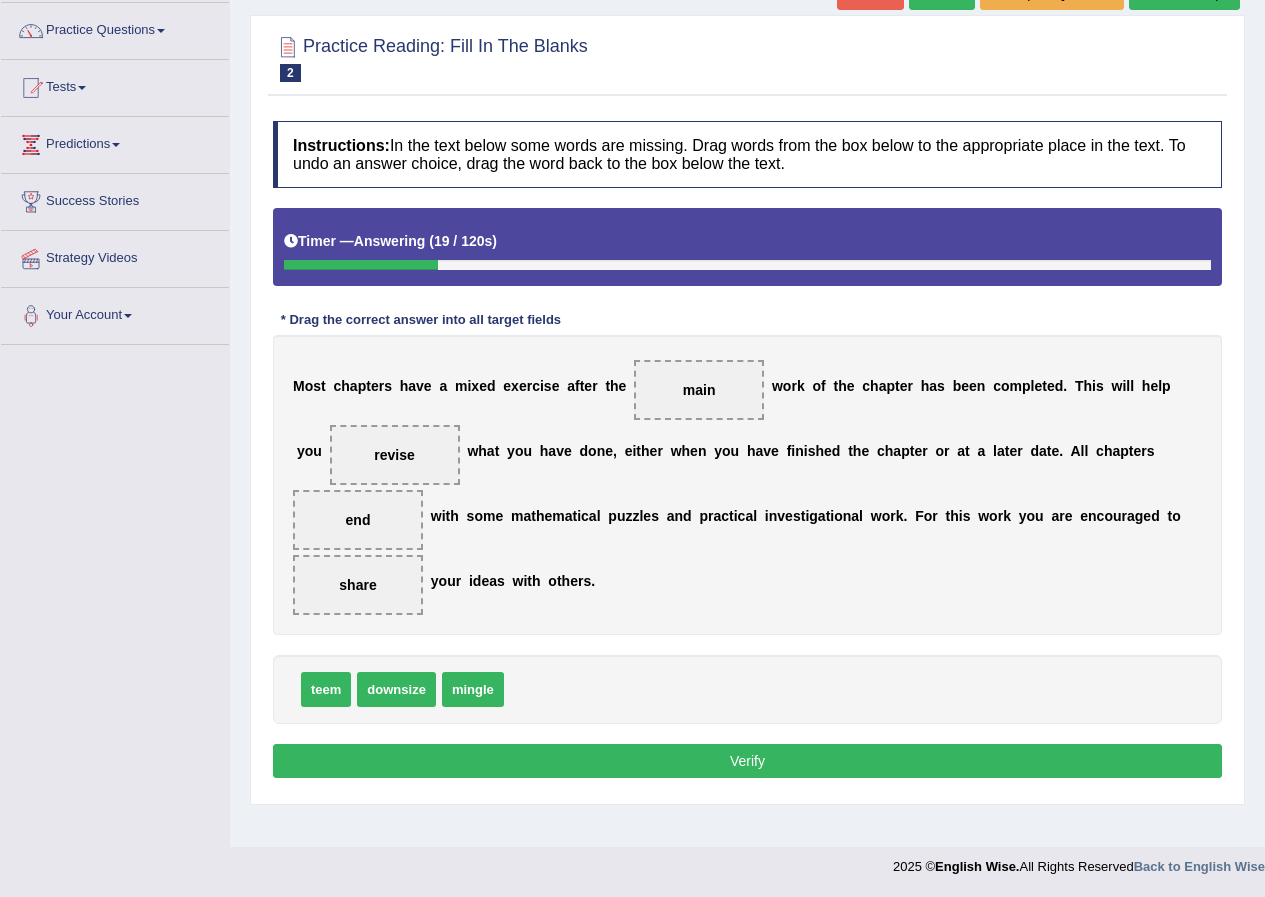 click on "Verify" at bounding box center [747, 761] 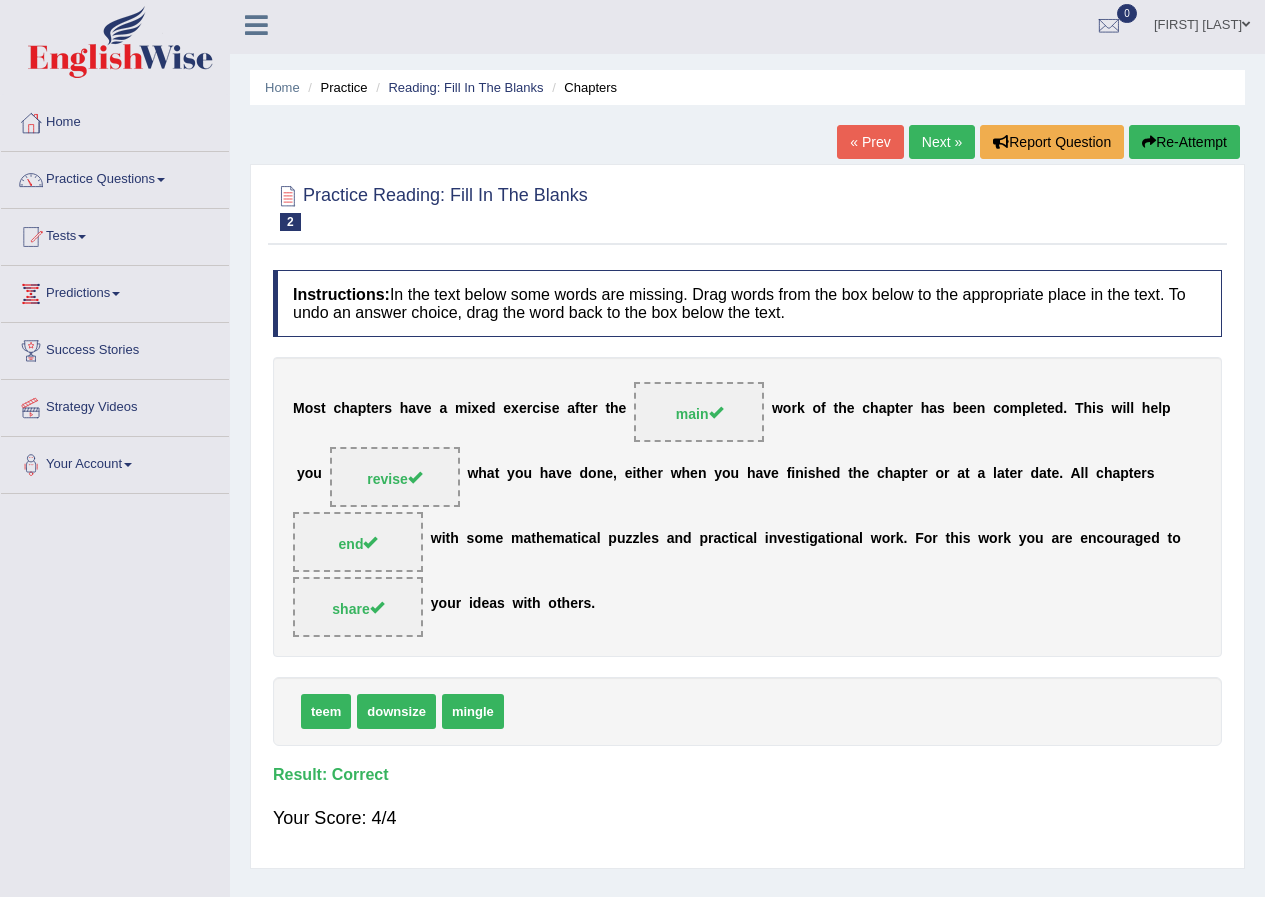 scroll, scrollTop: 0, scrollLeft: 0, axis: both 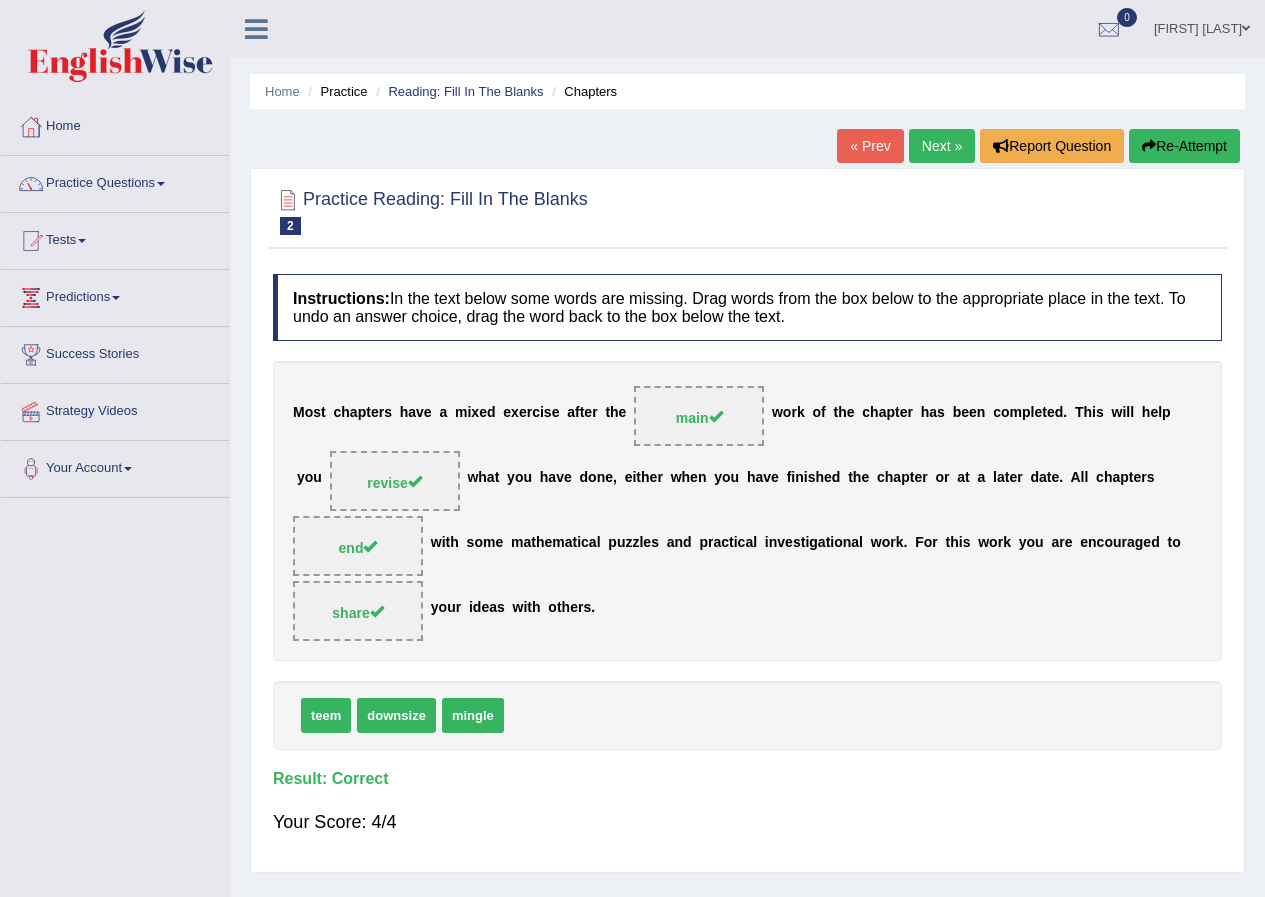 click on "Next »" at bounding box center [942, 146] 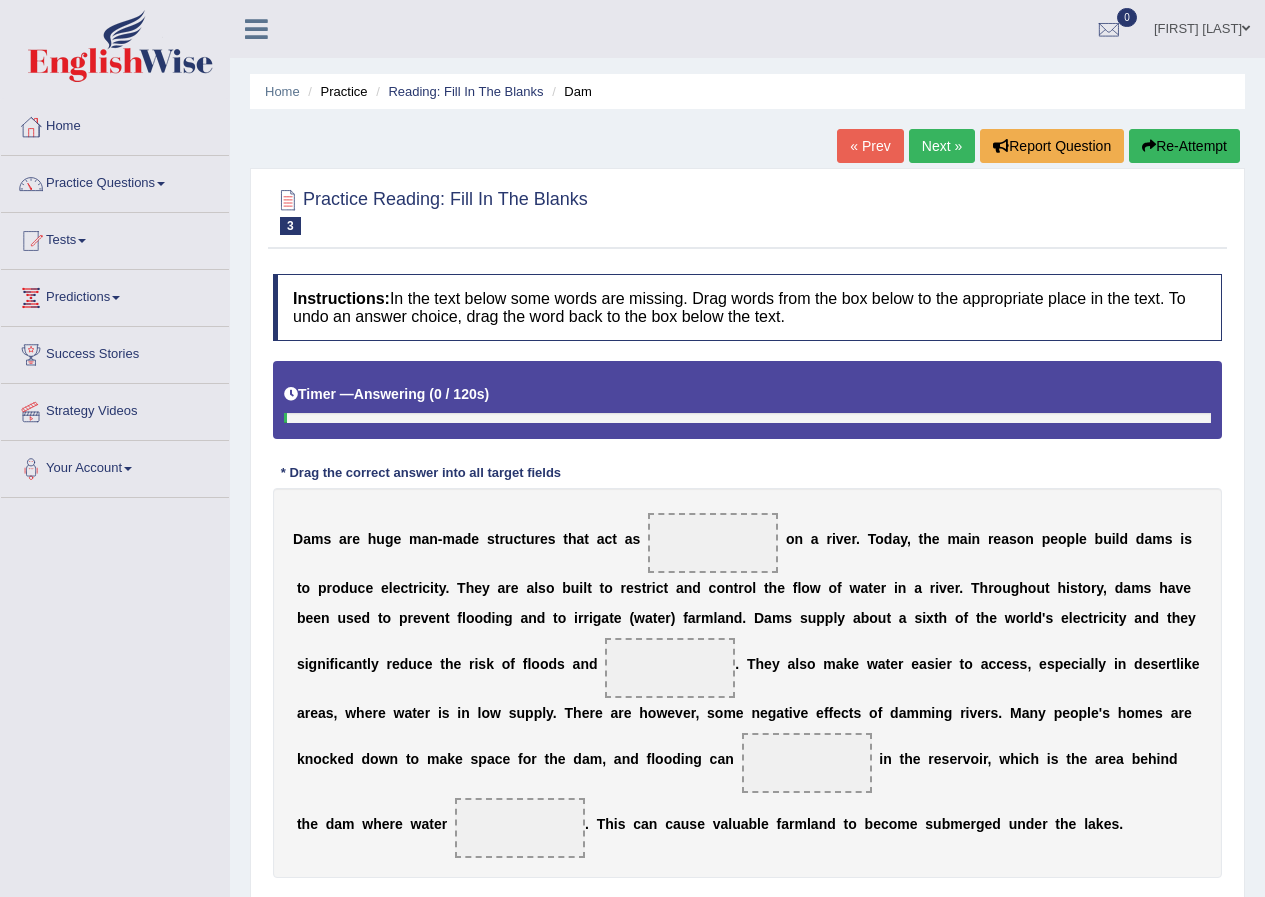scroll, scrollTop: 0, scrollLeft: 0, axis: both 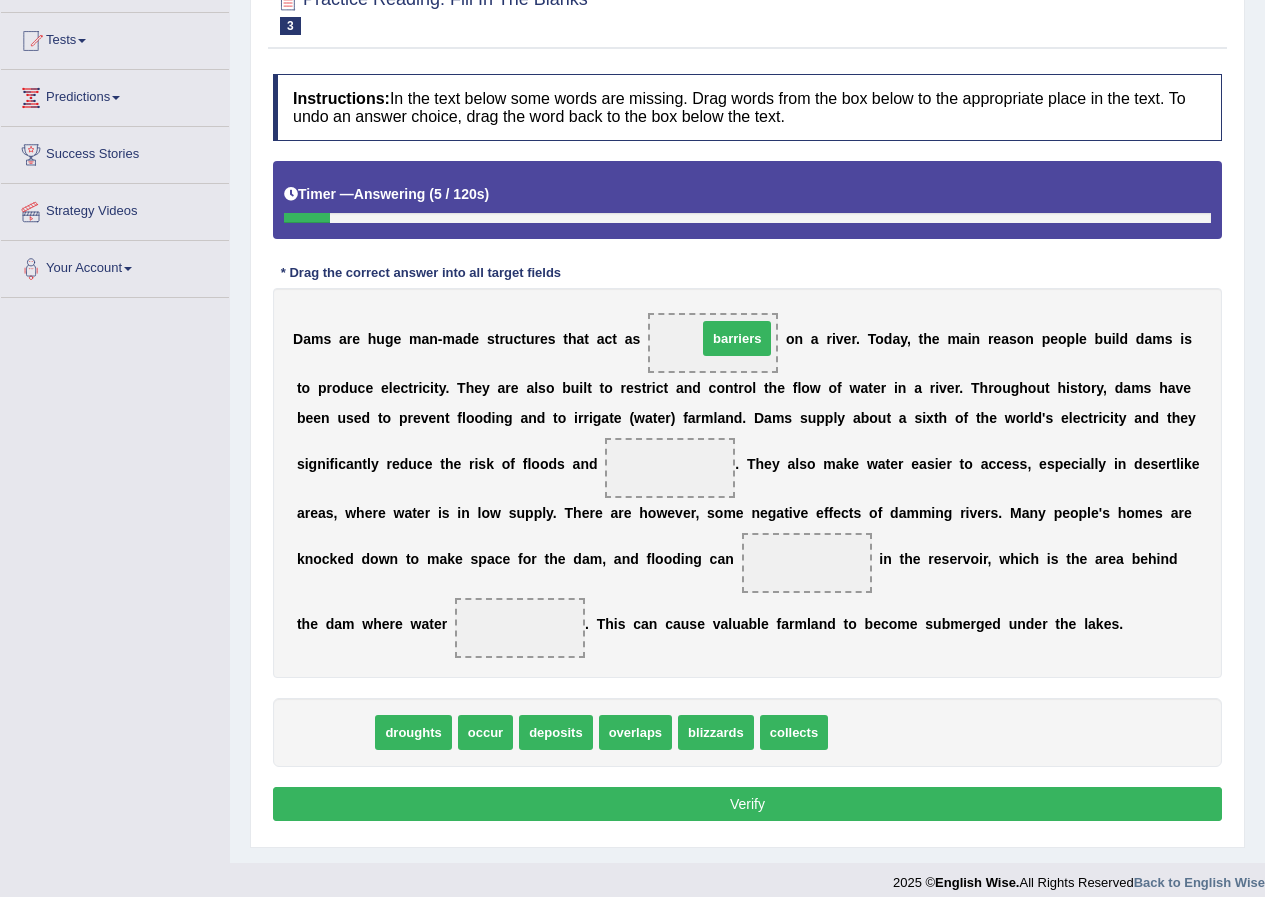 drag, startPoint x: 340, startPoint y: 736, endPoint x: 742, endPoint y: 342, distance: 562.88544 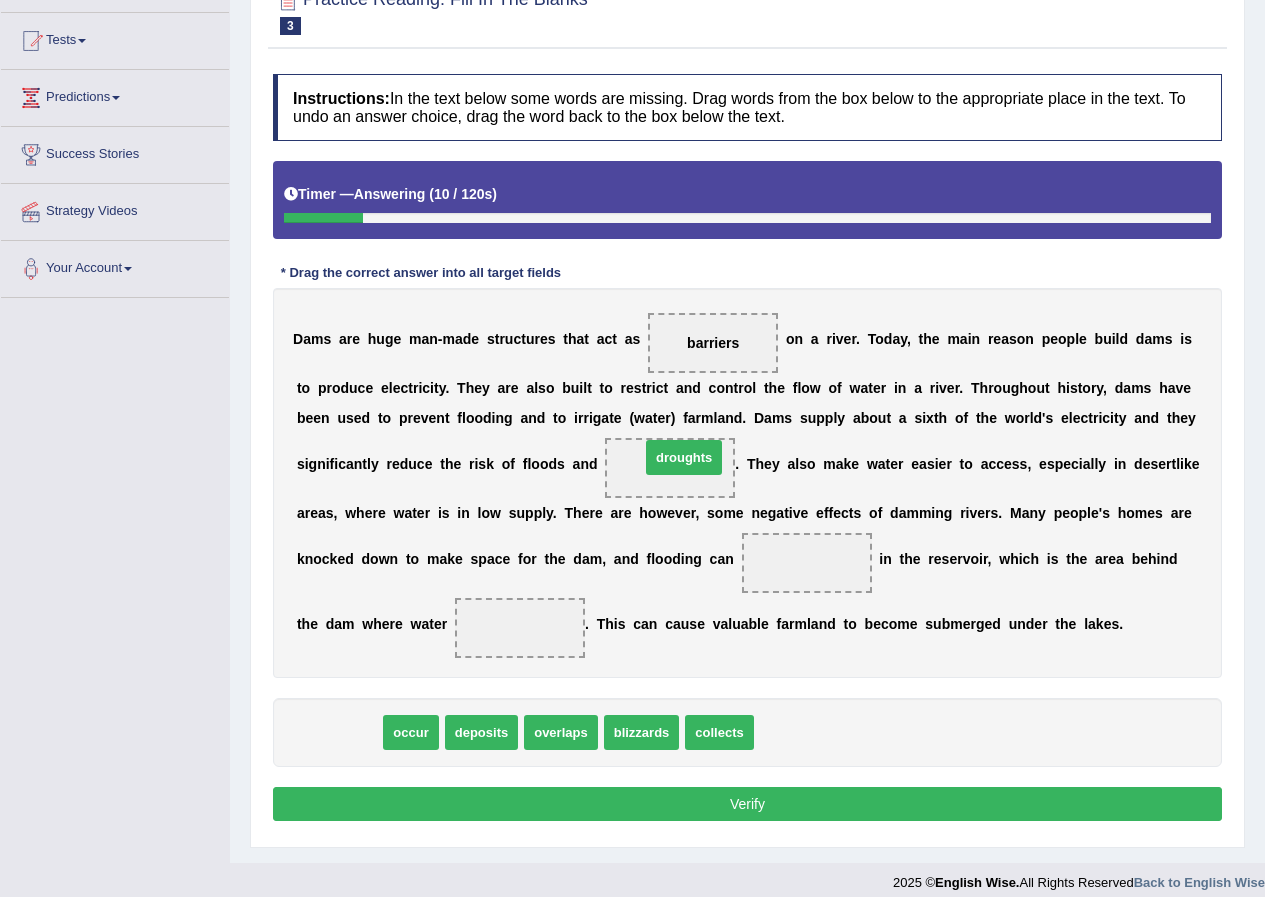 drag, startPoint x: 339, startPoint y: 734, endPoint x: 684, endPoint y: 459, distance: 441.19156 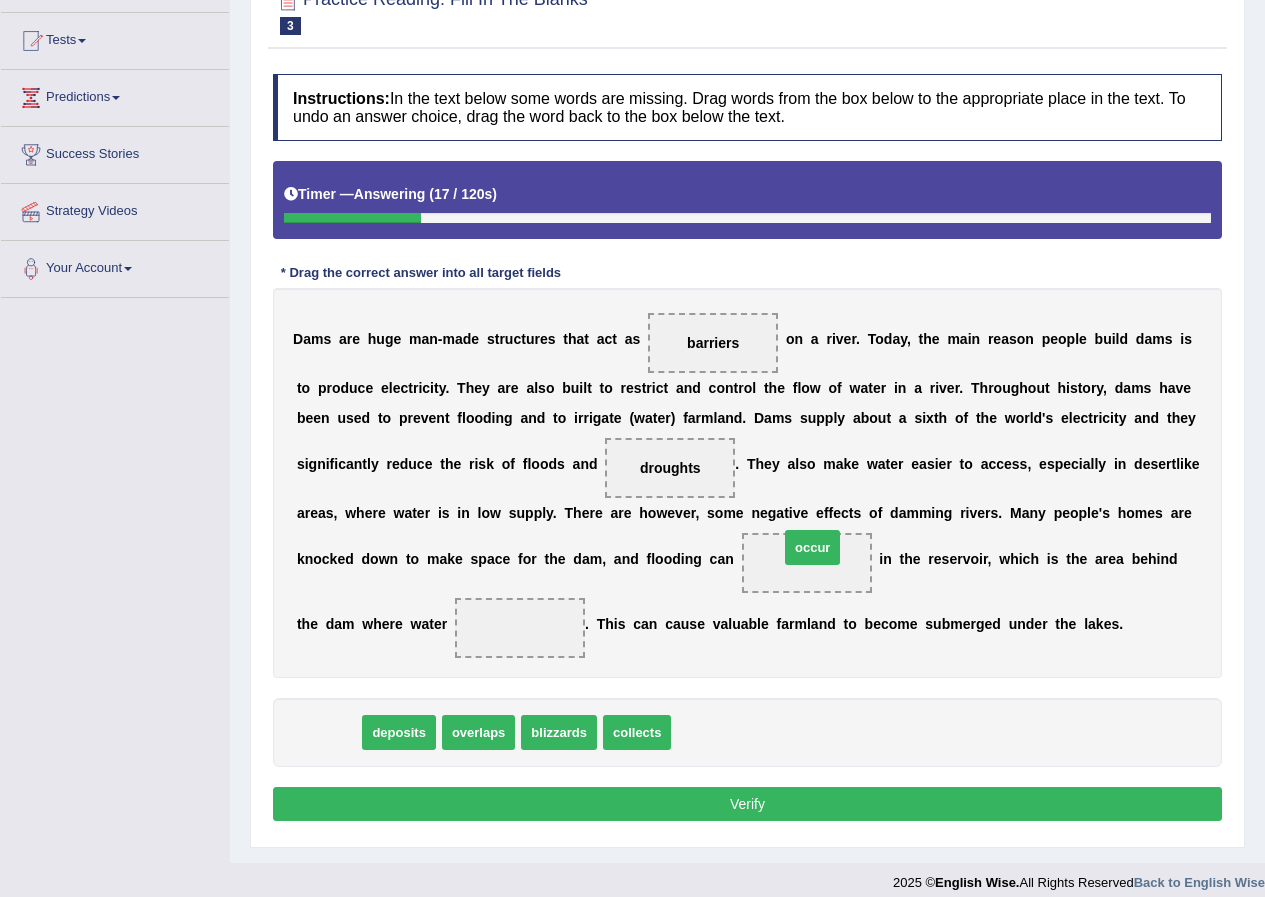 drag, startPoint x: 332, startPoint y: 733, endPoint x: 816, endPoint y: 548, distance: 518.15155 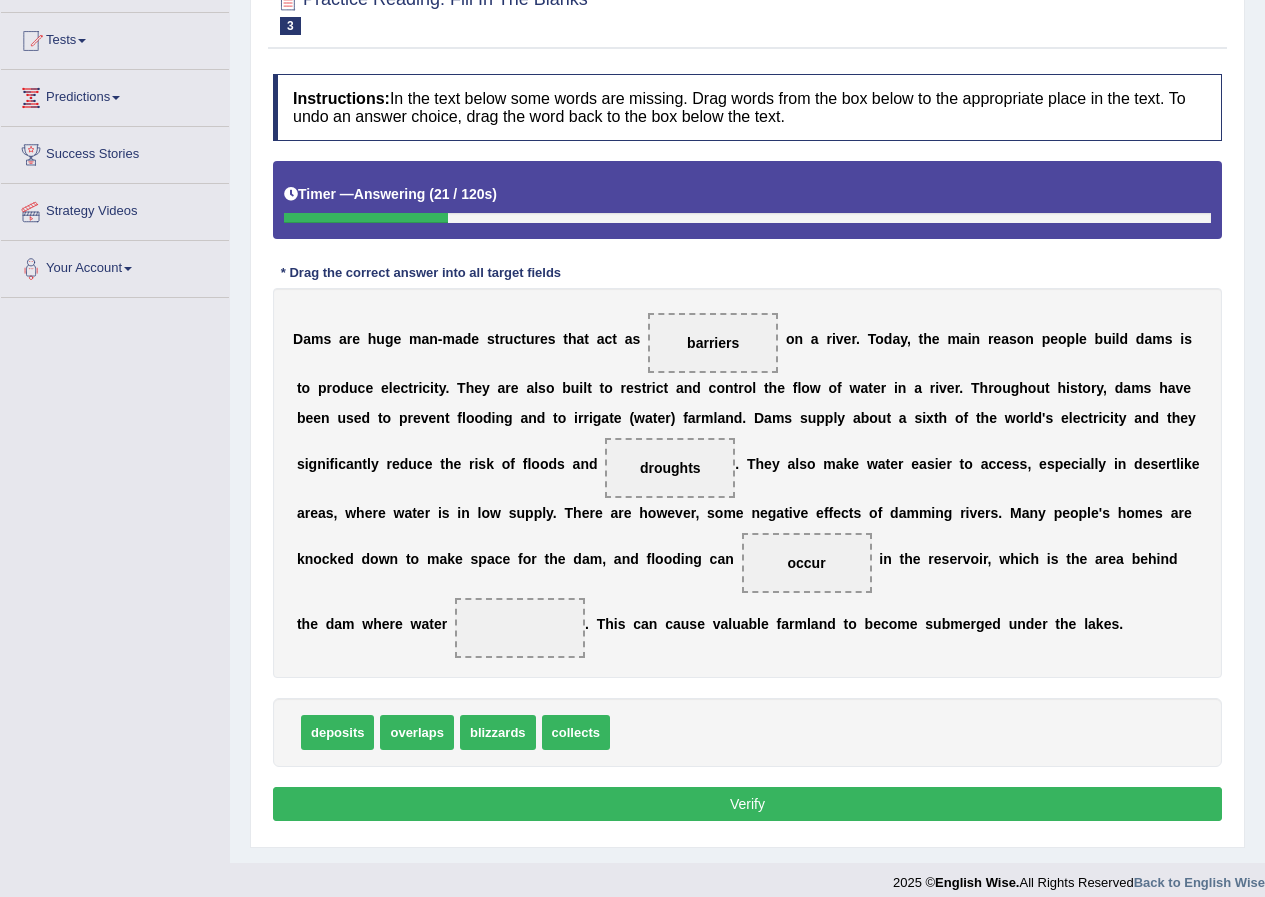 drag, startPoint x: 576, startPoint y: 735, endPoint x: 550, endPoint y: 670, distance: 70.00714 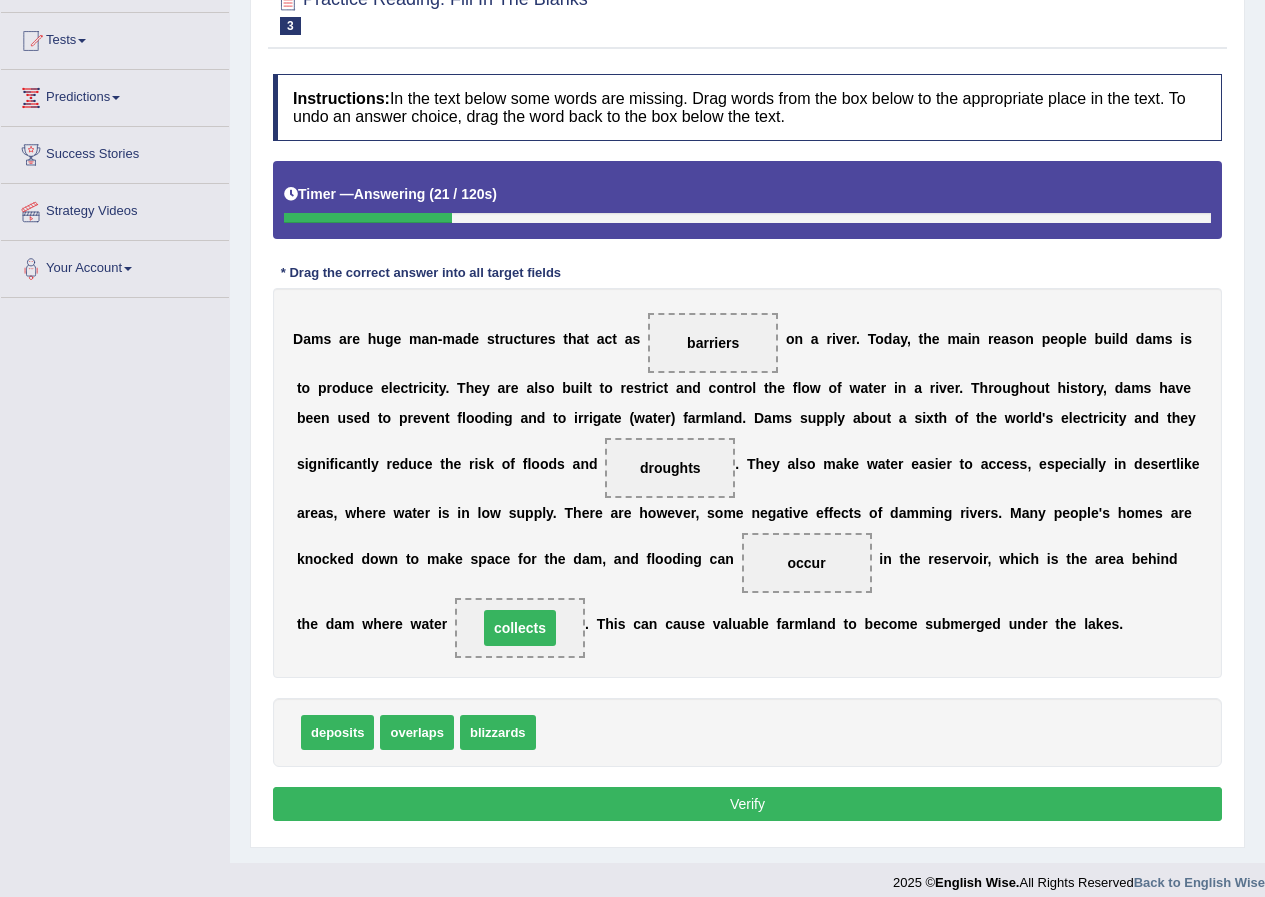 click on "collects" at bounding box center (520, 628) 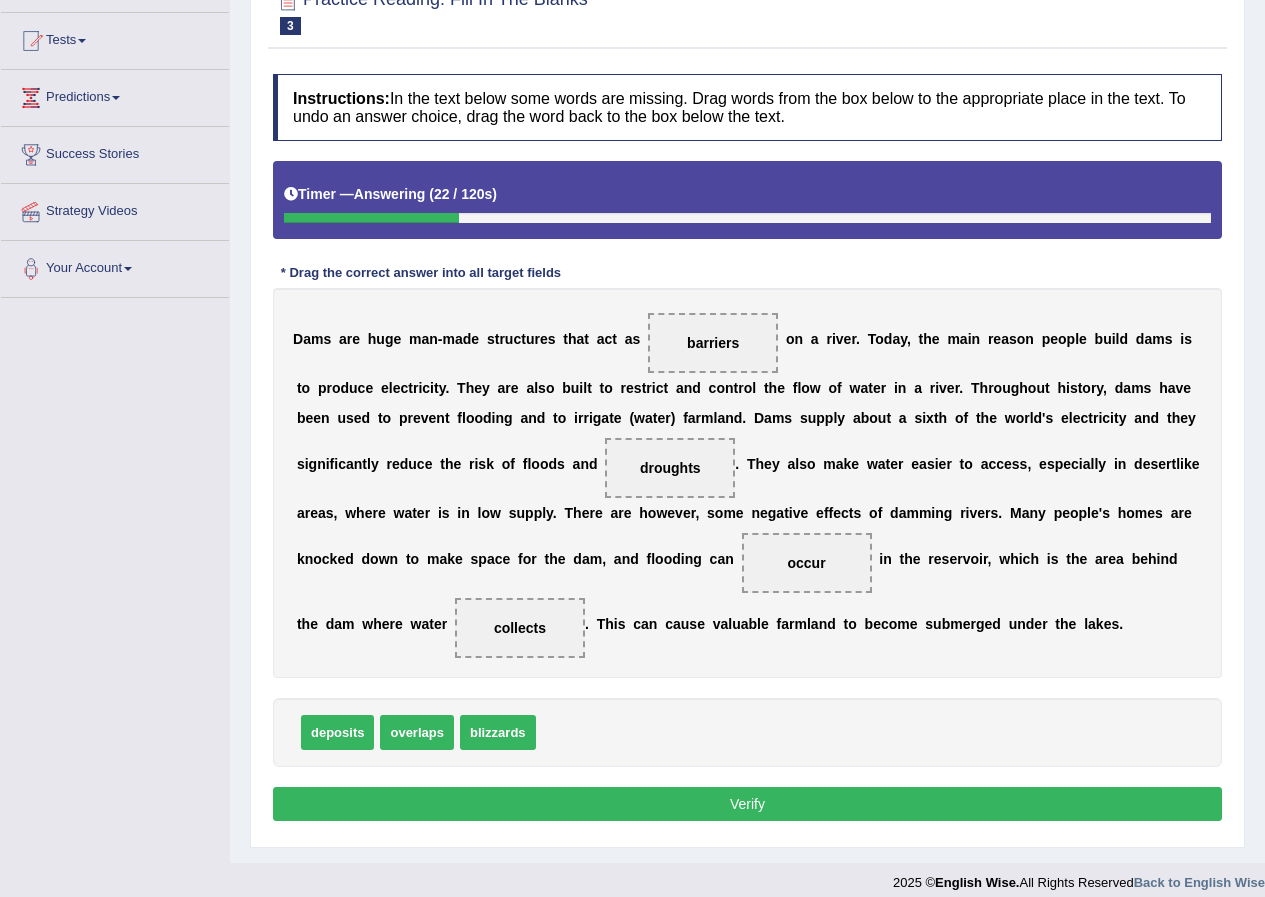 click on "Verify" at bounding box center [747, 804] 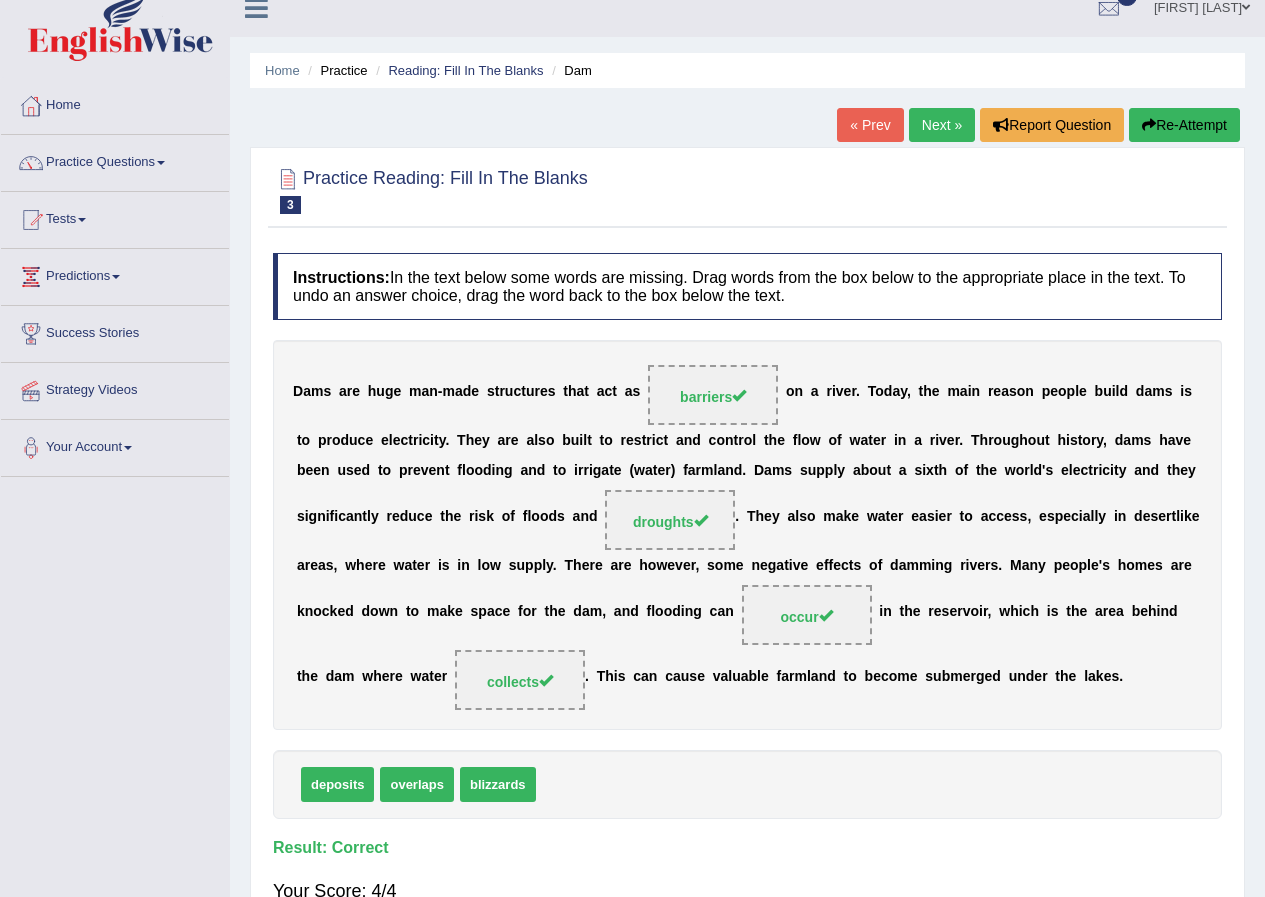 scroll, scrollTop: 0, scrollLeft: 0, axis: both 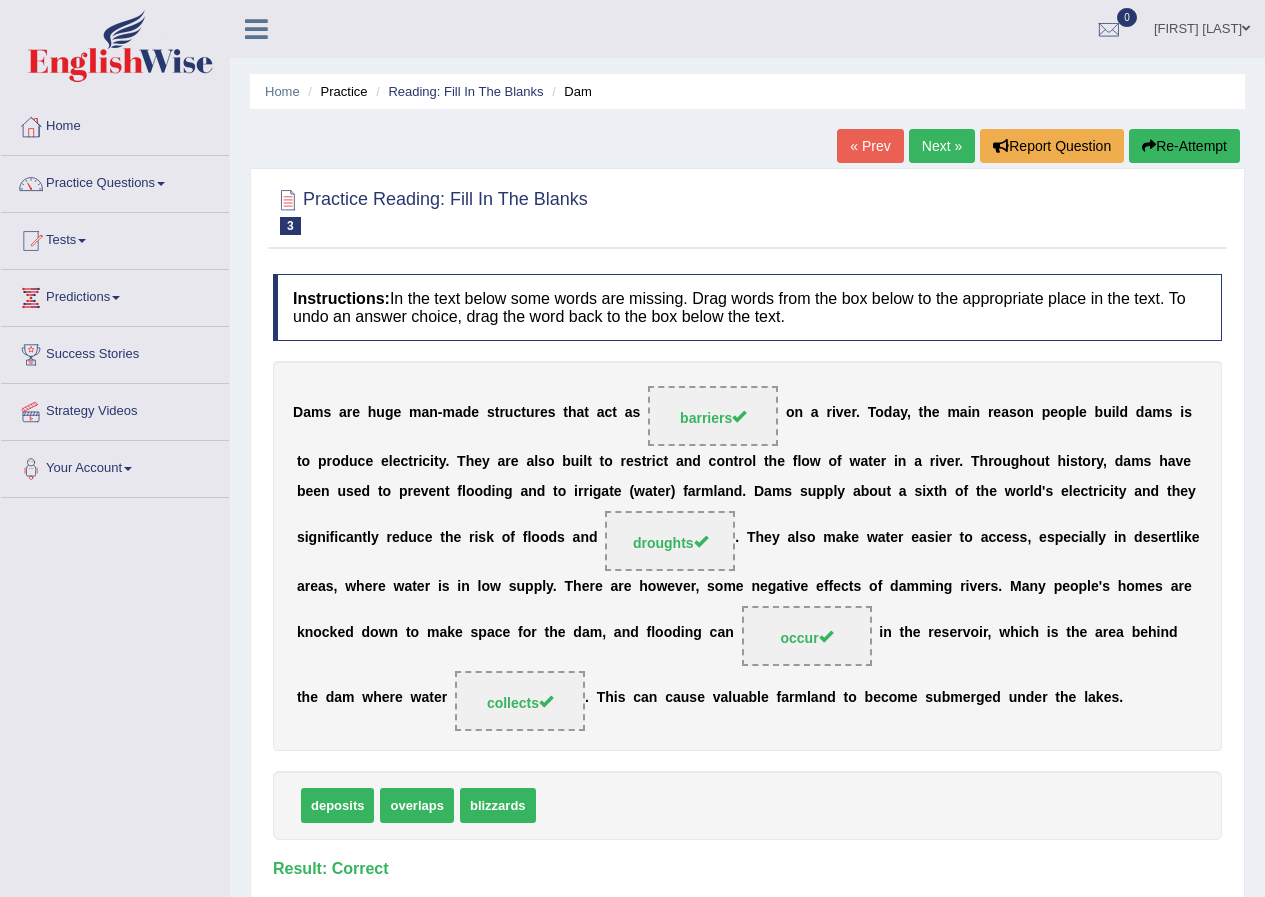 click on "Next »" at bounding box center [942, 146] 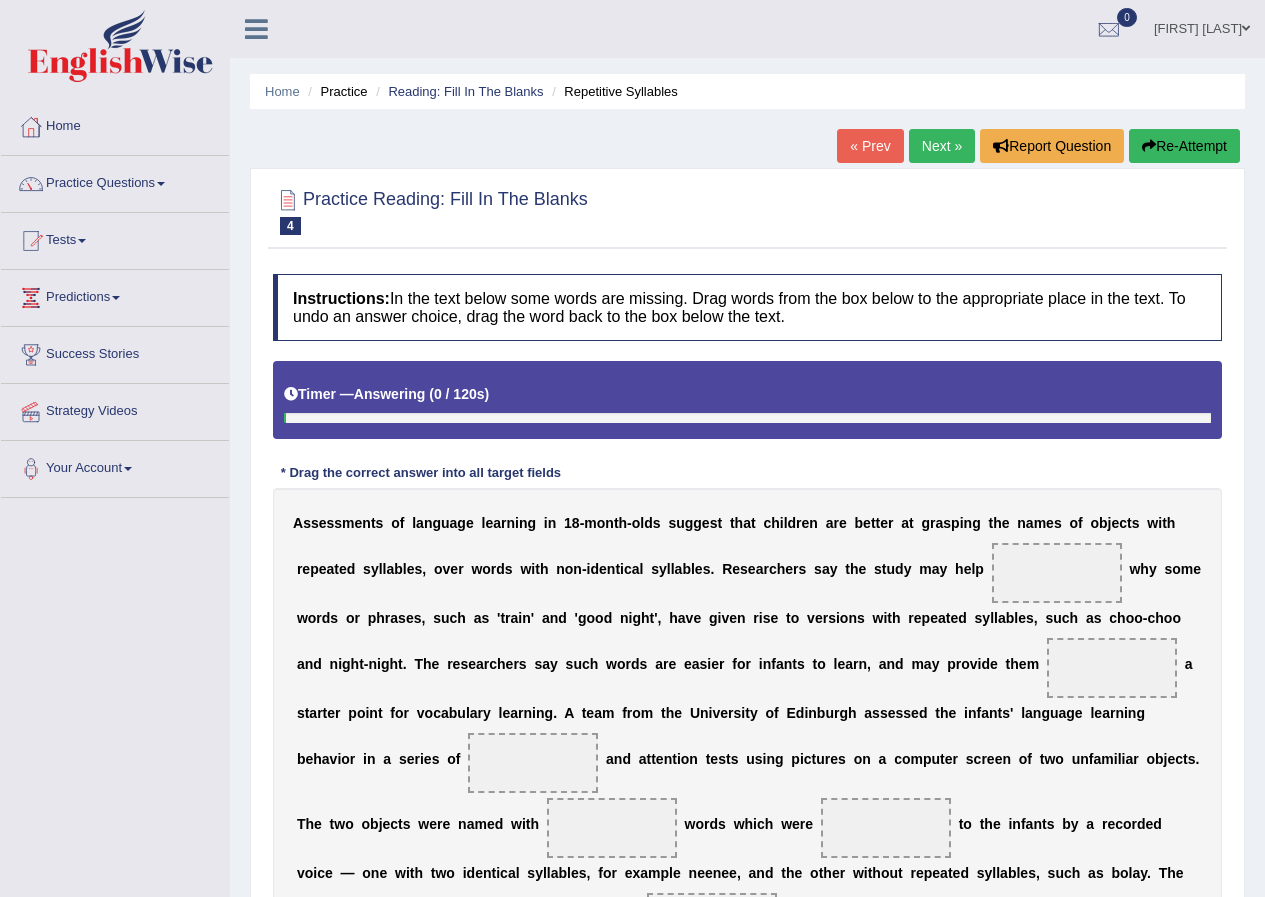 scroll, scrollTop: 0, scrollLeft: 0, axis: both 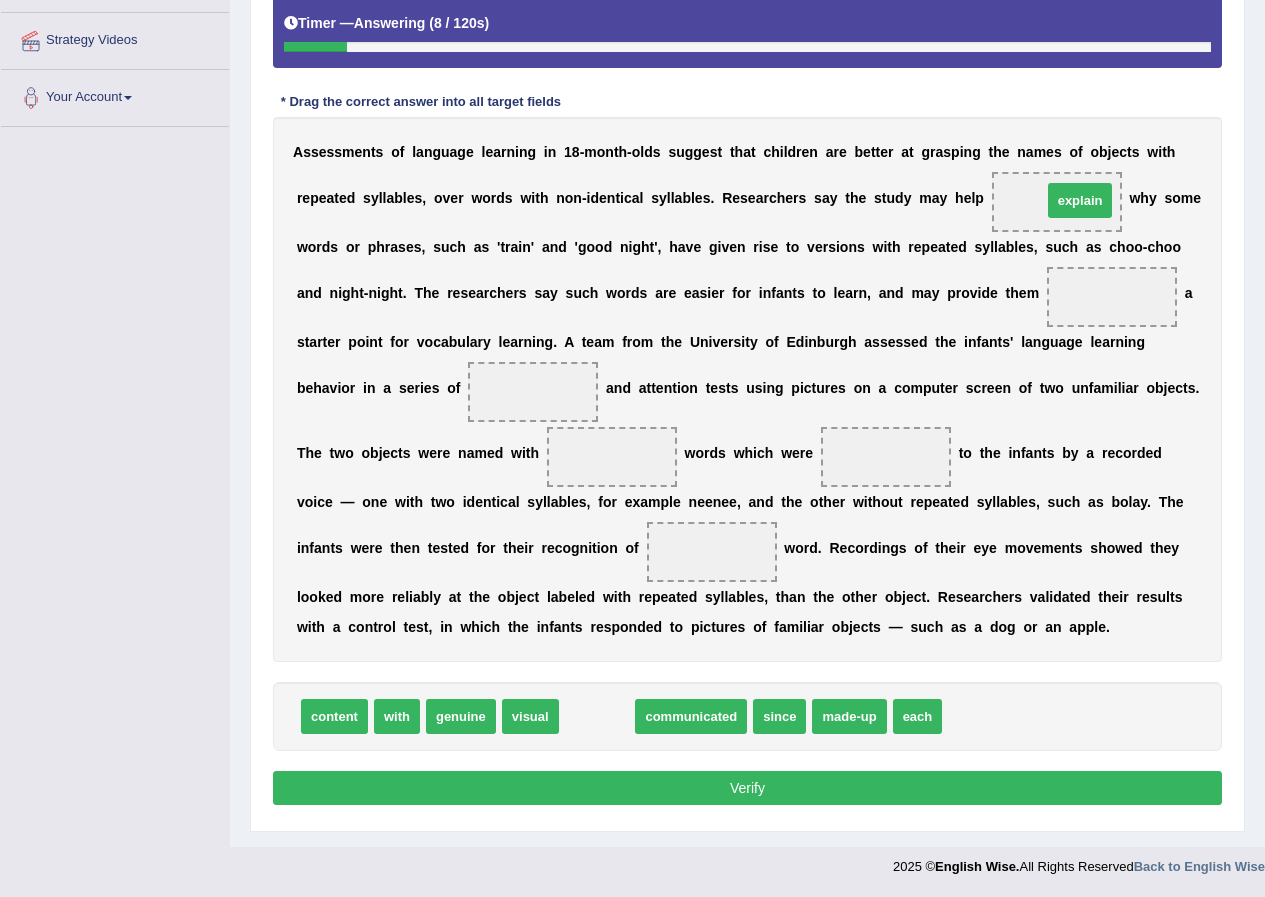 drag, startPoint x: 602, startPoint y: 719, endPoint x: 1085, endPoint y: 203, distance: 706.785 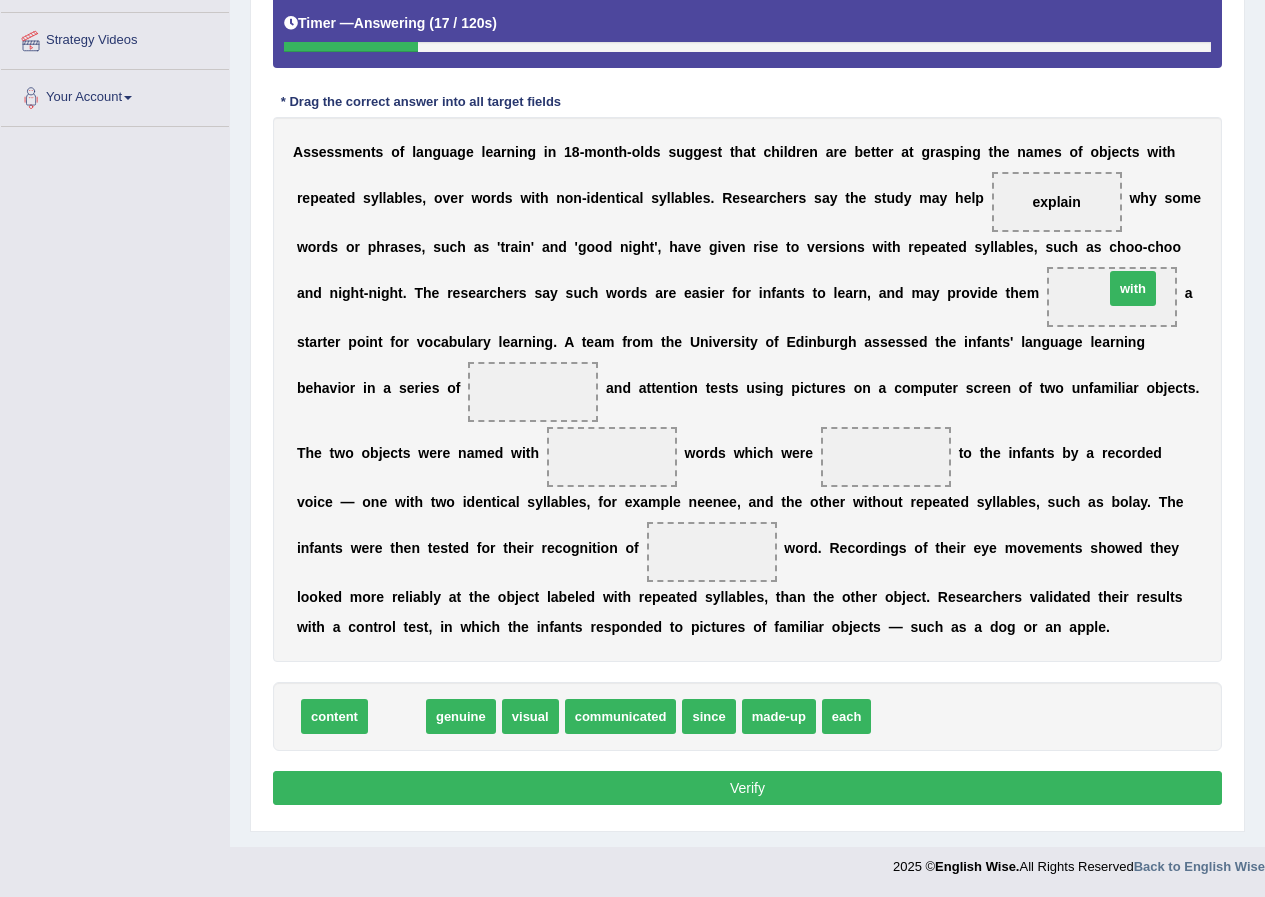 drag, startPoint x: 396, startPoint y: 724, endPoint x: 1132, endPoint y: 296, distance: 851.39886 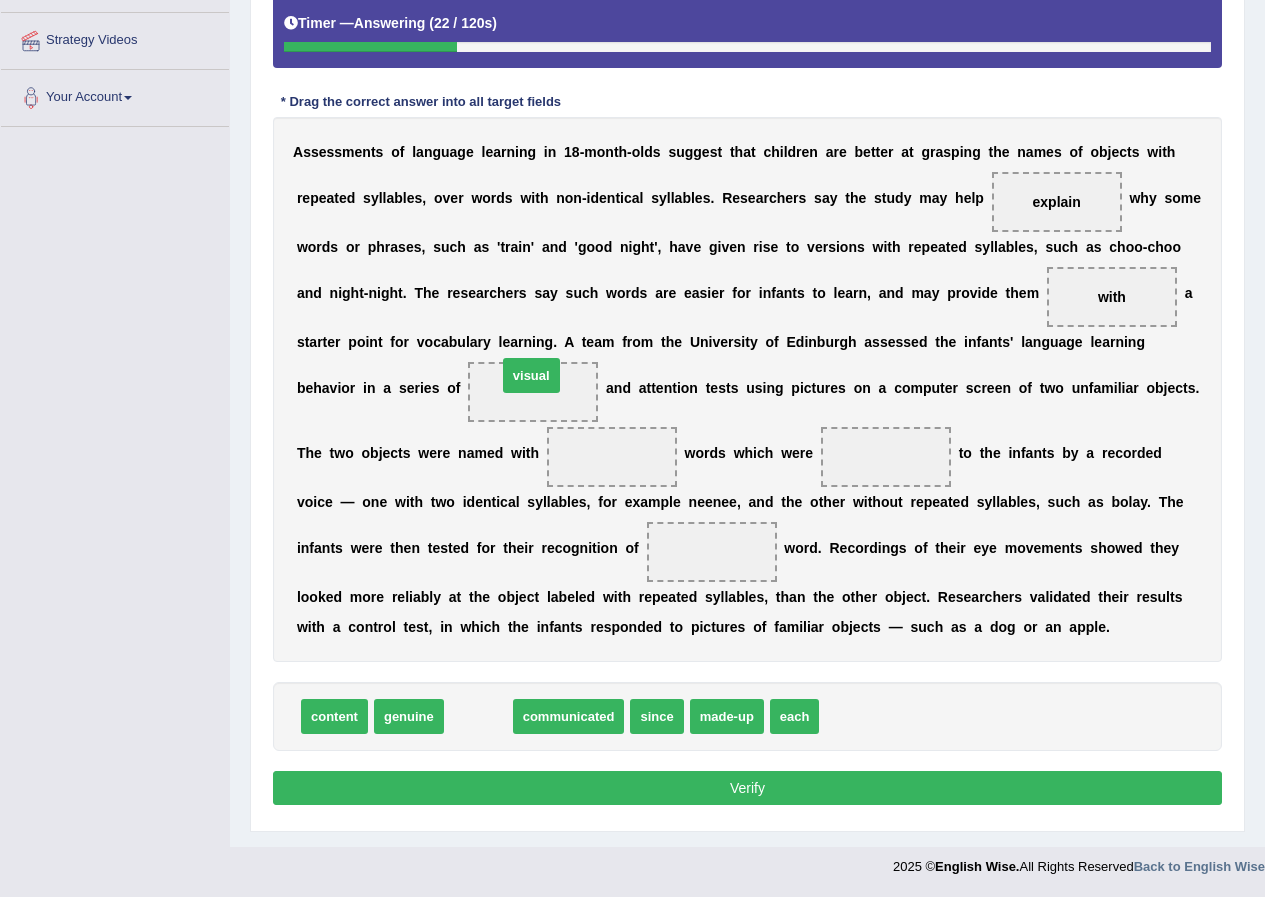 drag, startPoint x: 484, startPoint y: 718, endPoint x: 537, endPoint y: 386, distance: 336.2038 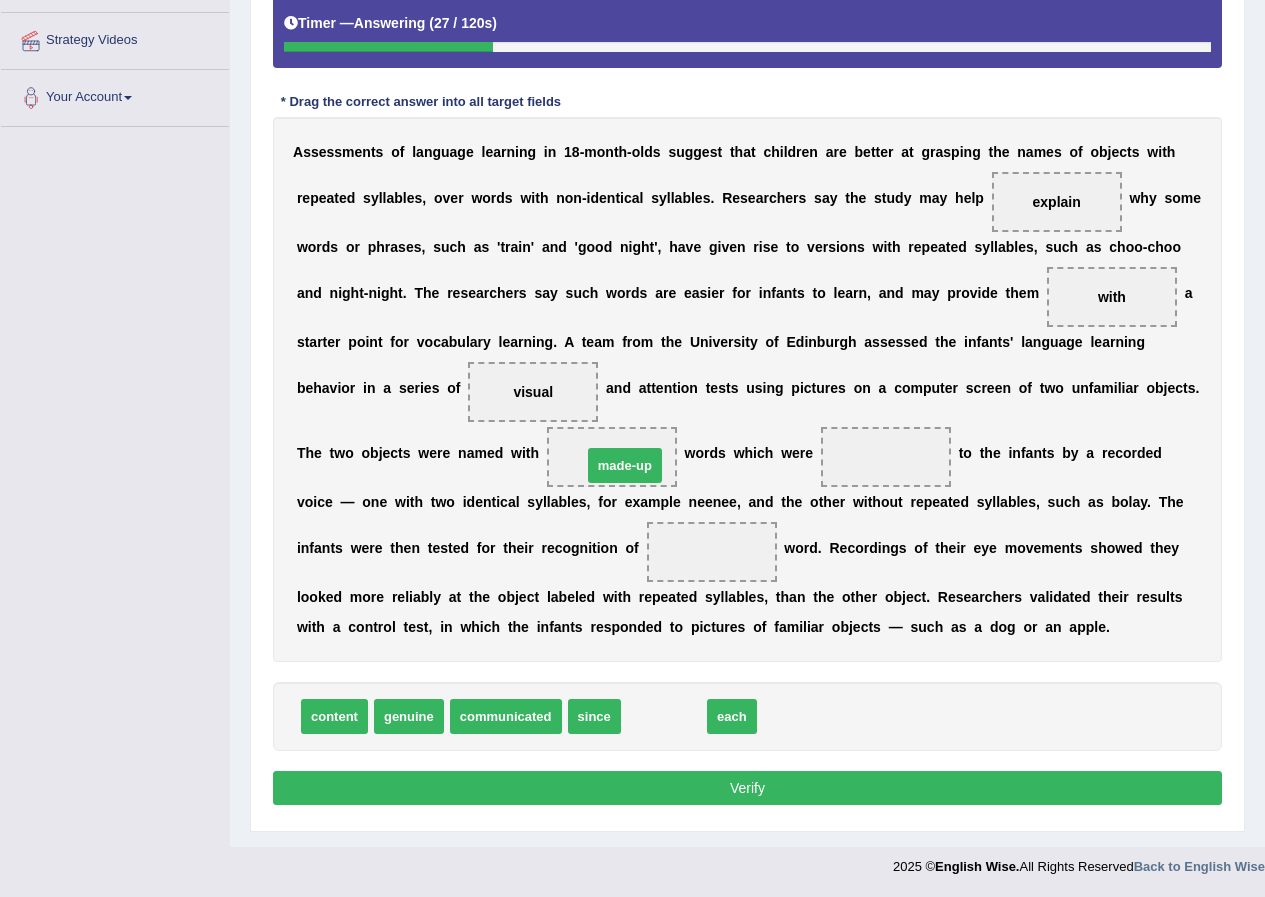 drag, startPoint x: 666, startPoint y: 719, endPoint x: 627, endPoint y: 468, distance: 254.01181 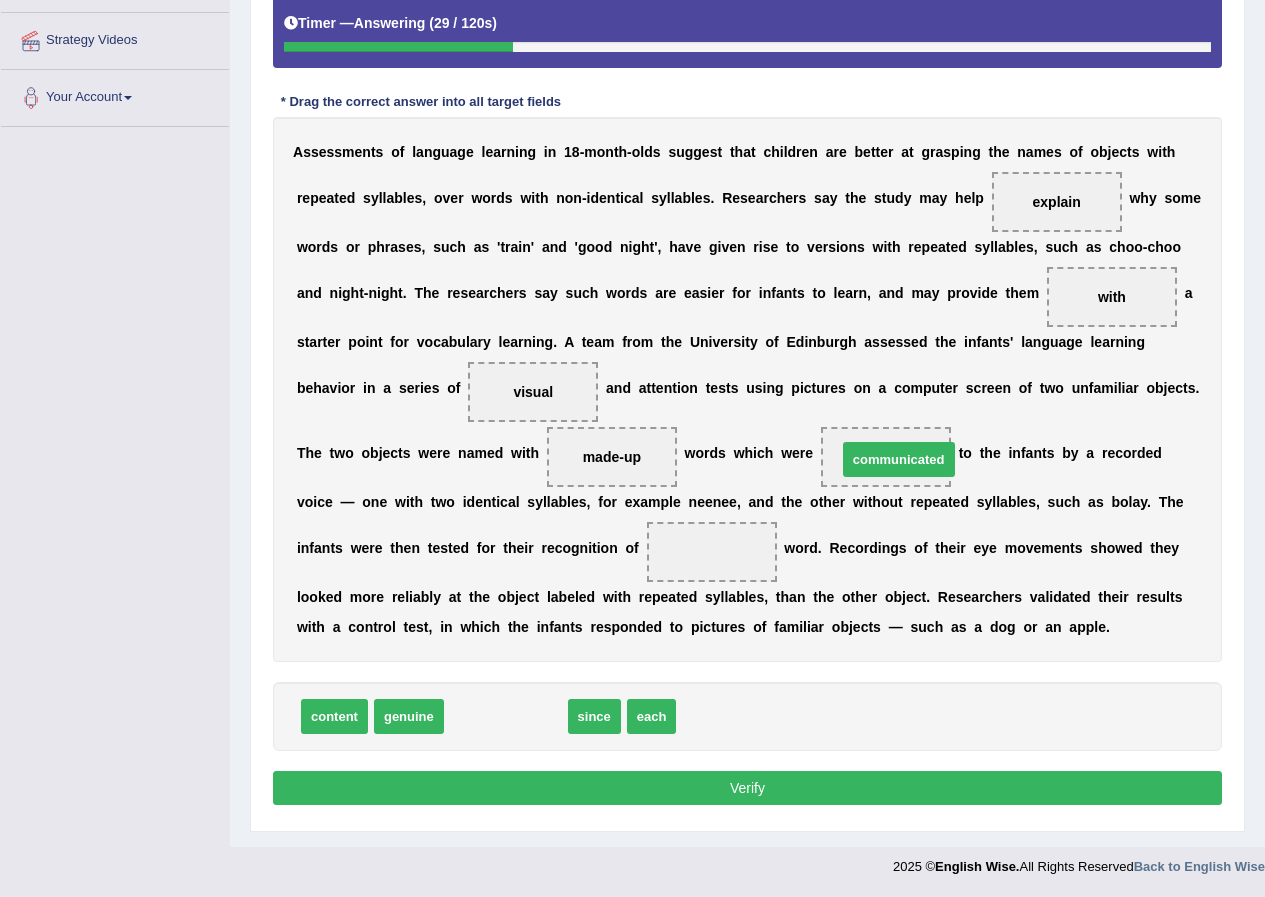 drag, startPoint x: 522, startPoint y: 717, endPoint x: 915, endPoint y: 460, distance: 469.57214 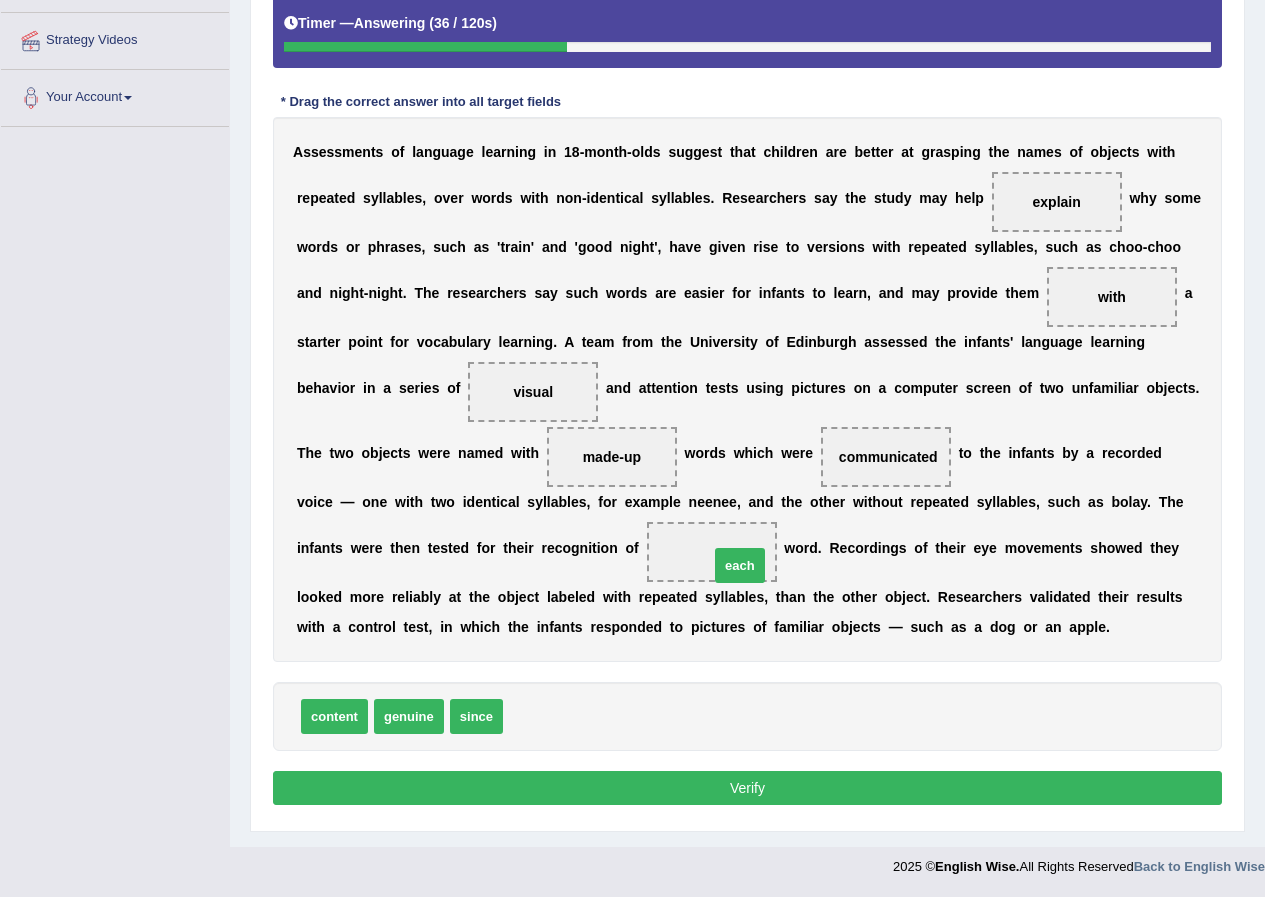 drag, startPoint x: 545, startPoint y: 716, endPoint x: 751, endPoint y: 565, distance: 255.41534 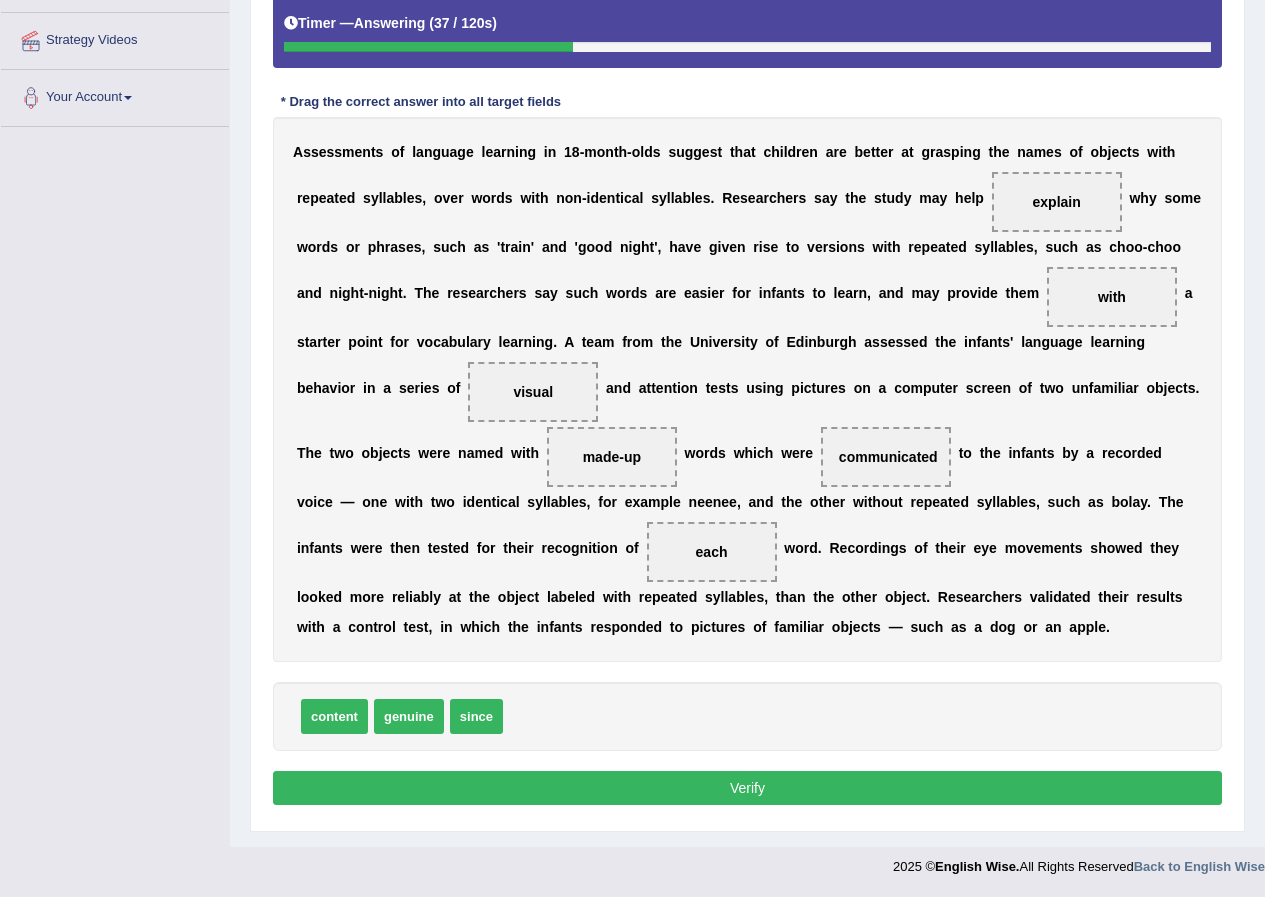 click on "Verify" at bounding box center (747, 788) 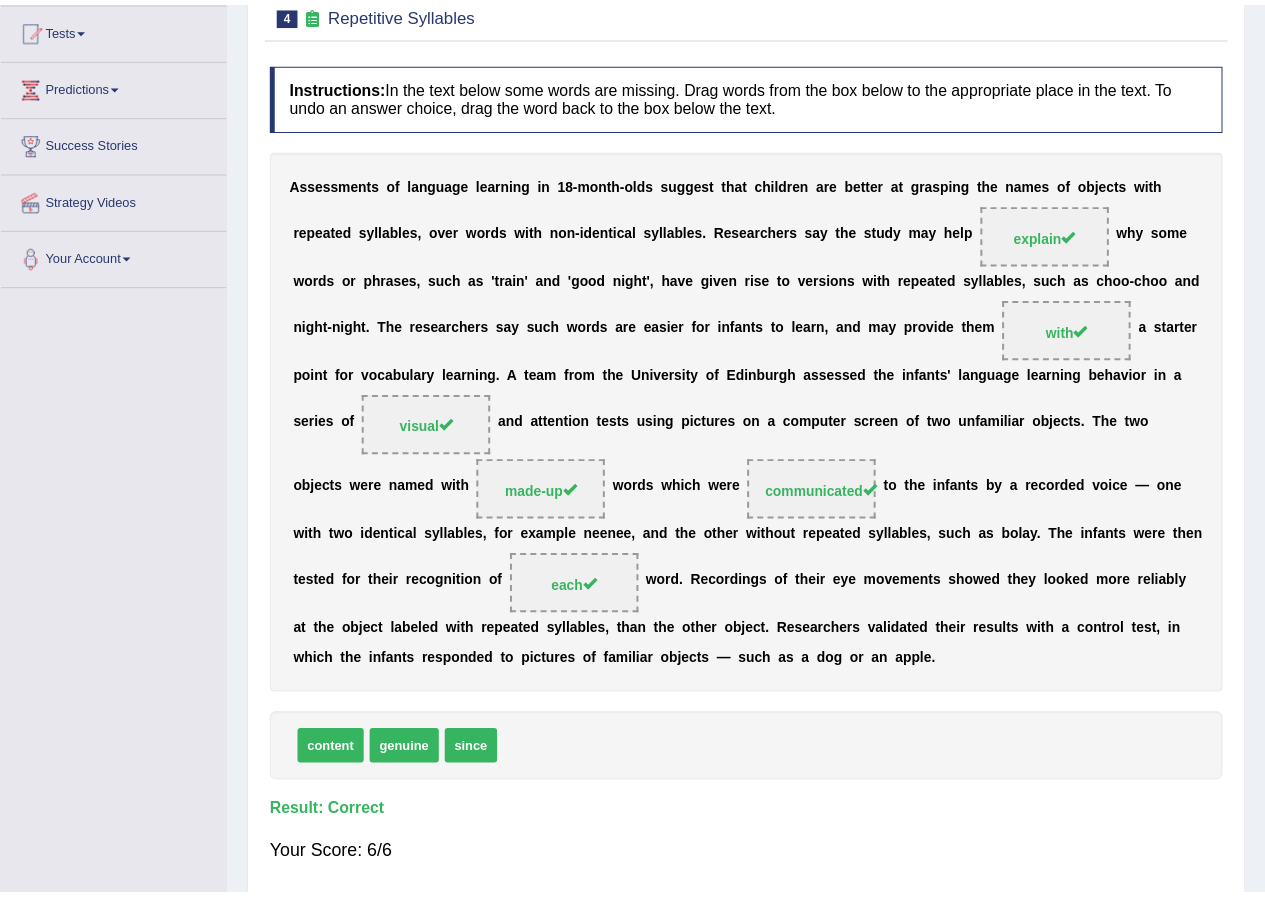 scroll, scrollTop: 111, scrollLeft: 0, axis: vertical 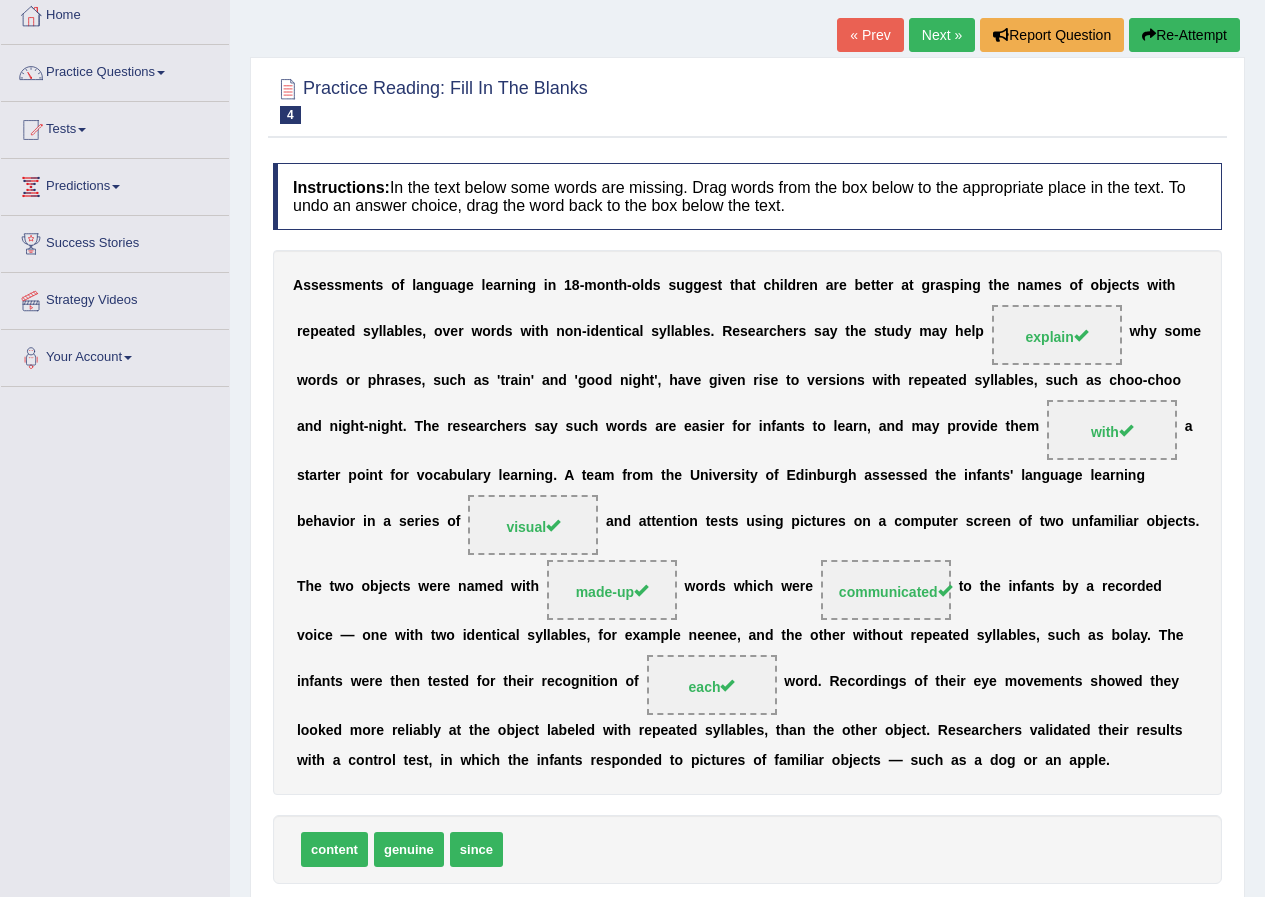 click on "Next »" at bounding box center [942, 35] 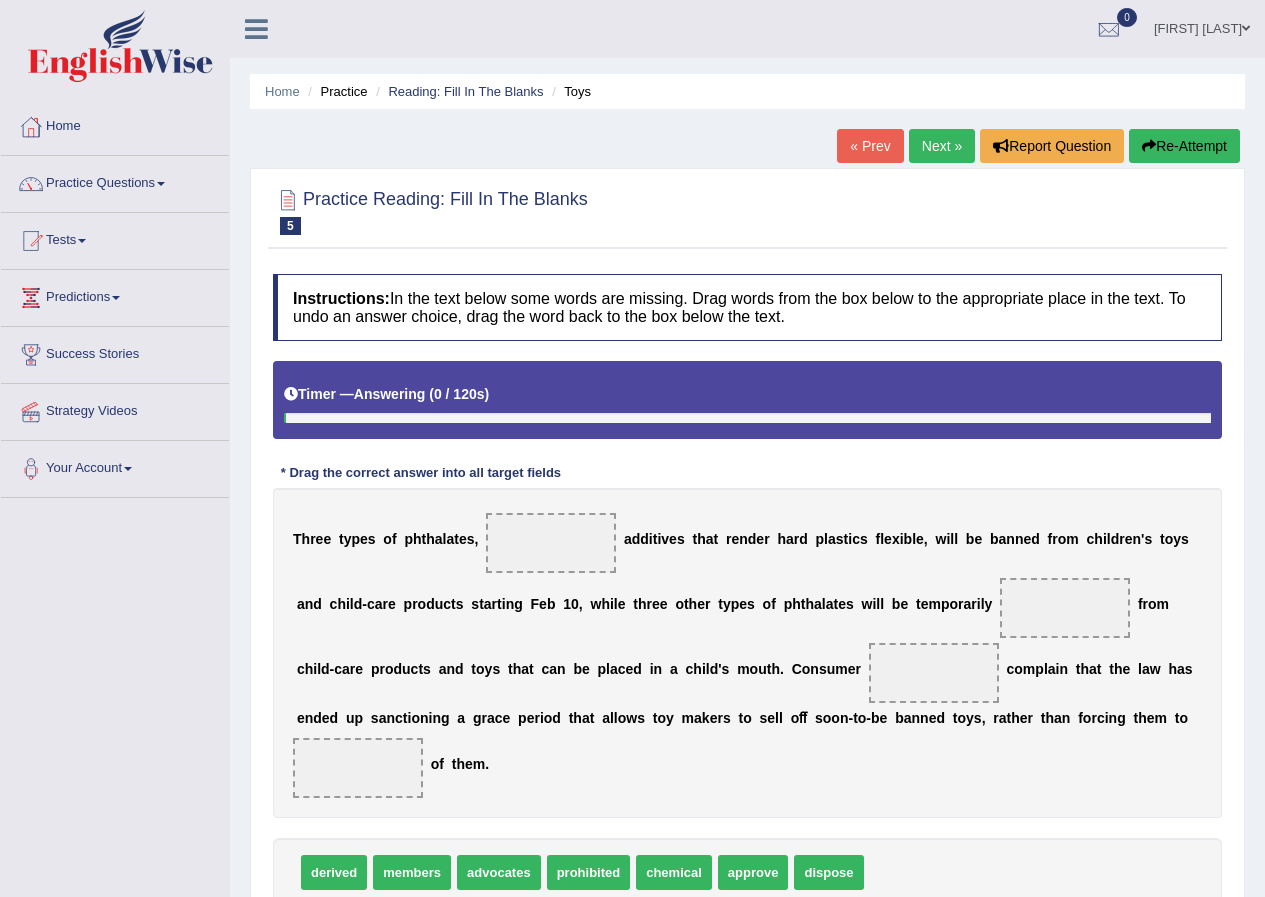 scroll, scrollTop: 0, scrollLeft: 0, axis: both 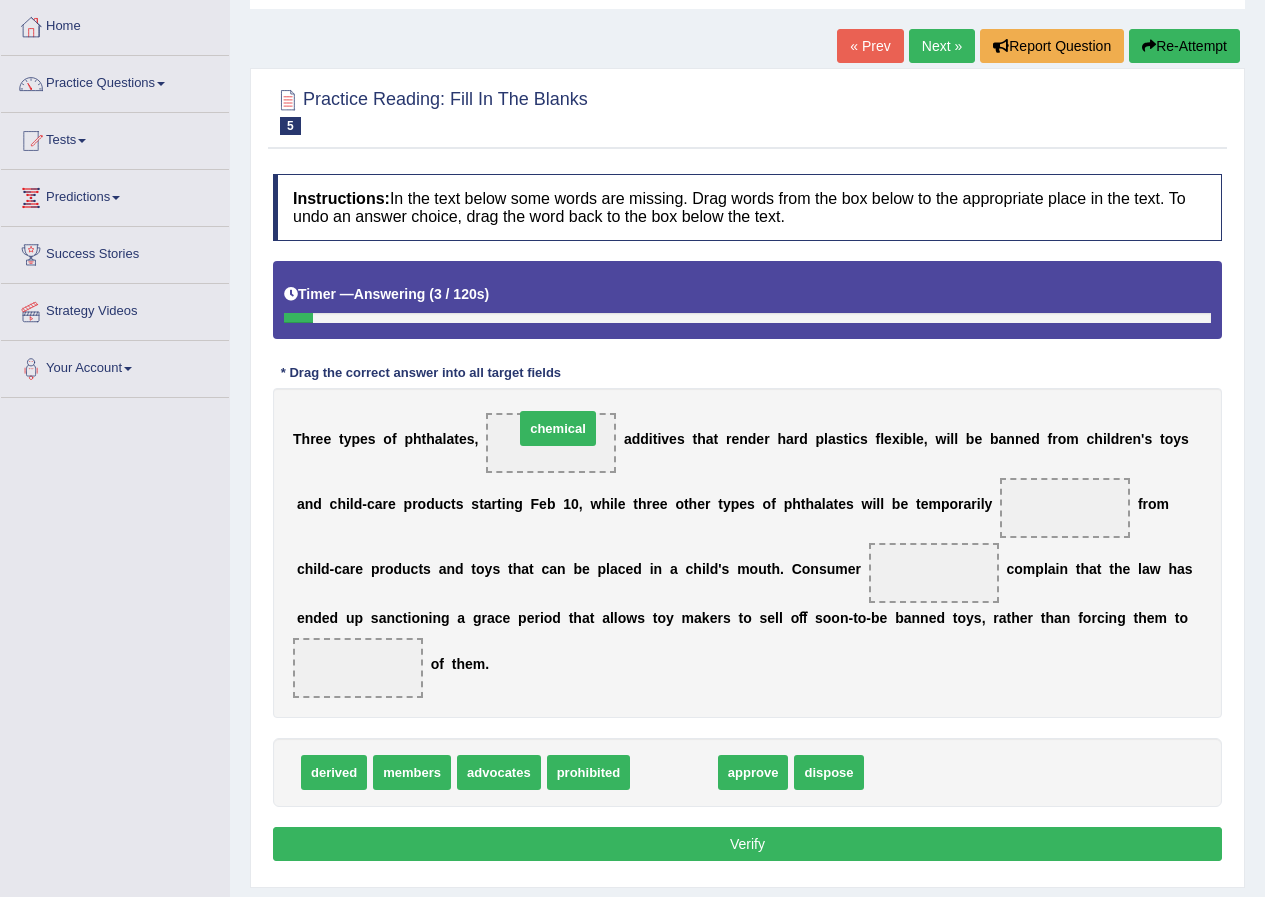 drag, startPoint x: 665, startPoint y: 769, endPoint x: 549, endPoint y: 425, distance: 363.03168 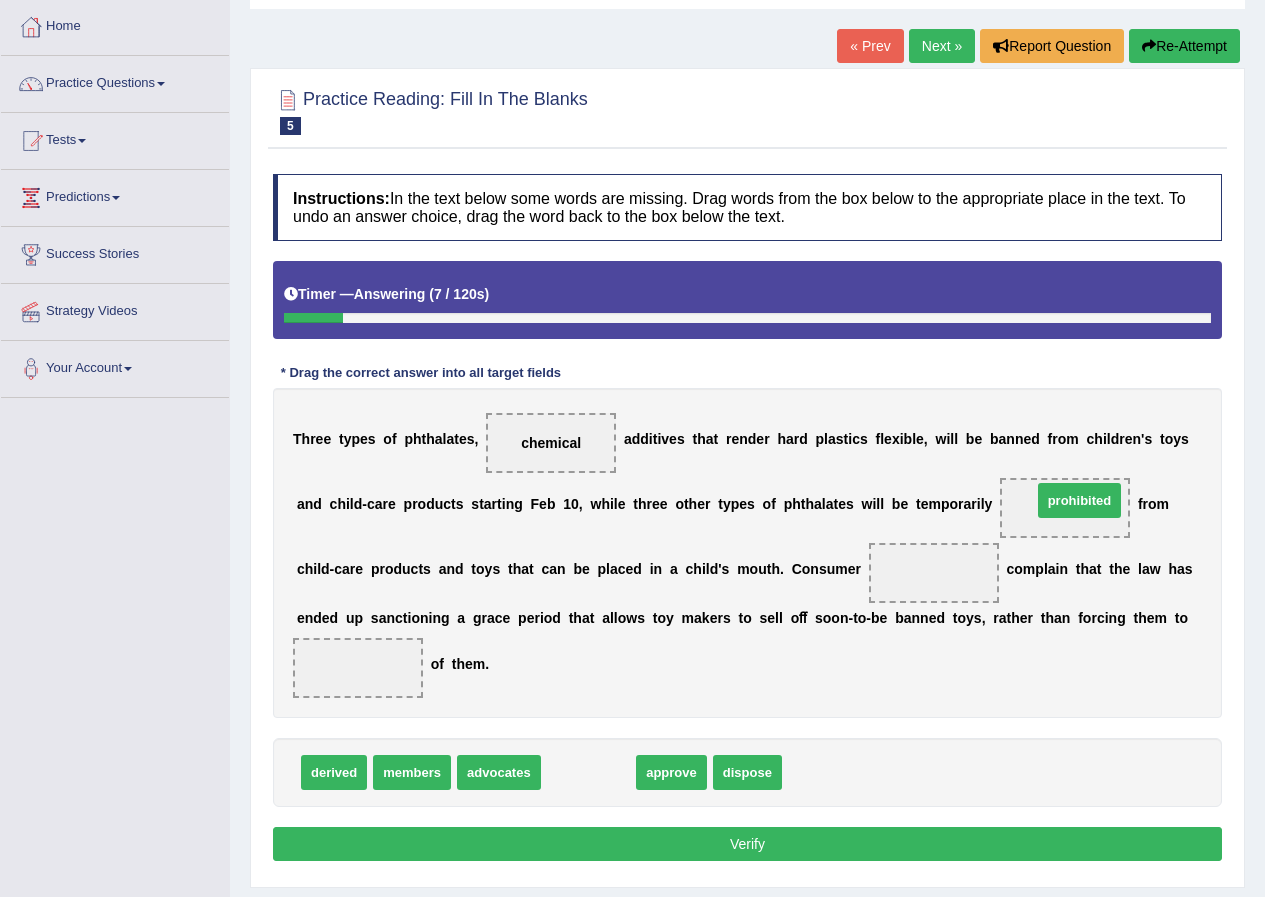 drag, startPoint x: 604, startPoint y: 776, endPoint x: 1095, endPoint y: 504, distance: 561.3065 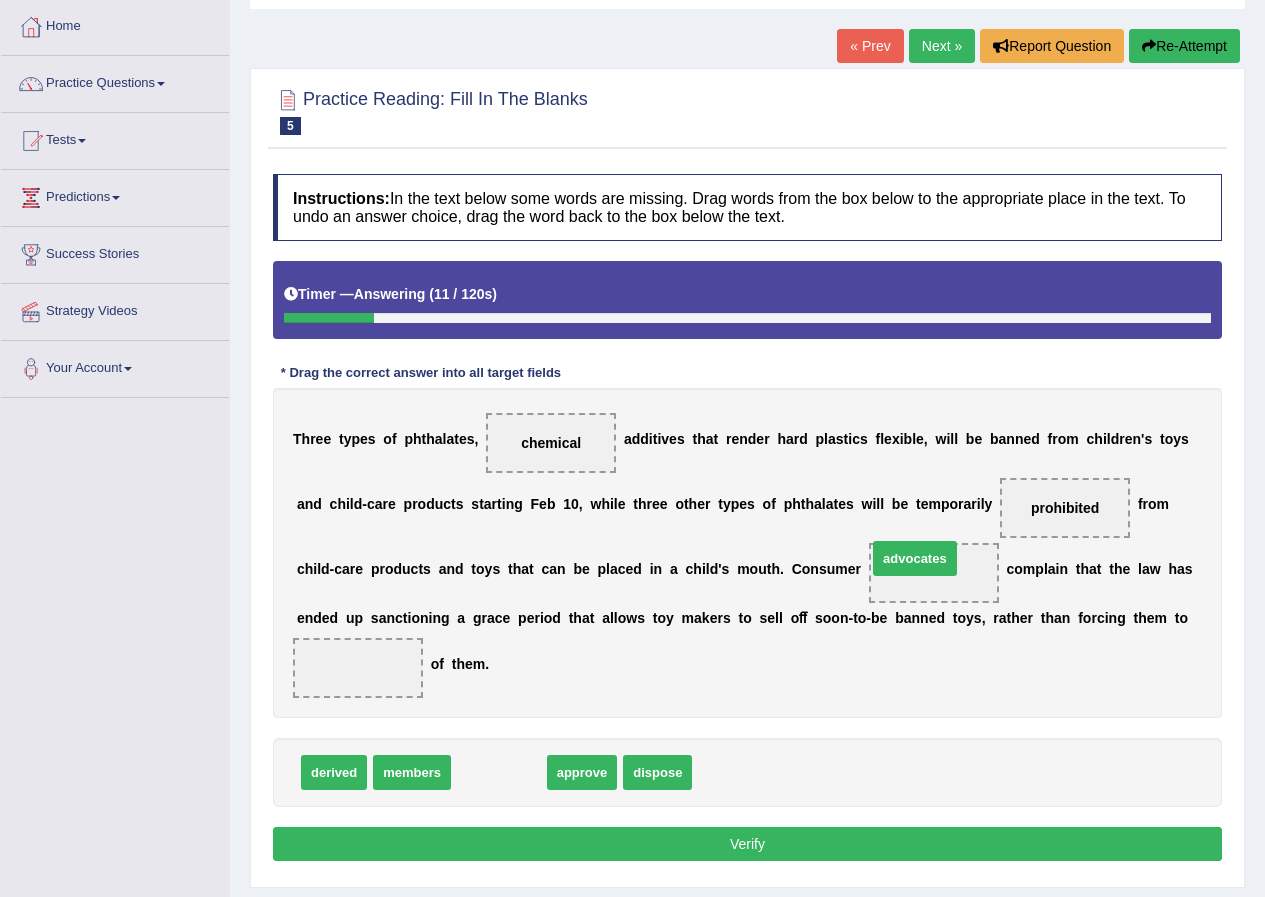 drag, startPoint x: 515, startPoint y: 777, endPoint x: 931, endPoint y: 563, distance: 467.8162 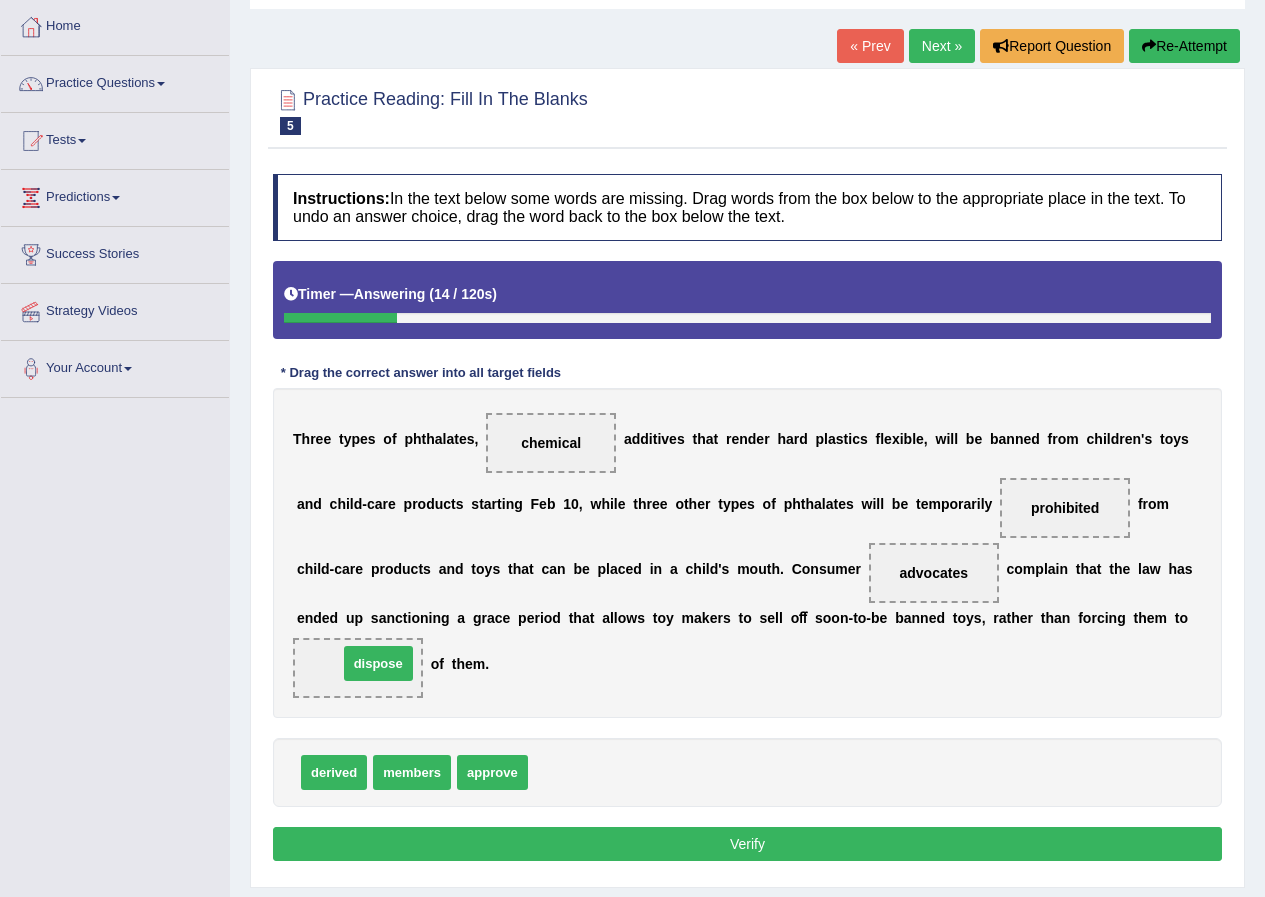 drag, startPoint x: 570, startPoint y: 773, endPoint x: 380, endPoint y: 664, distance: 219.04565 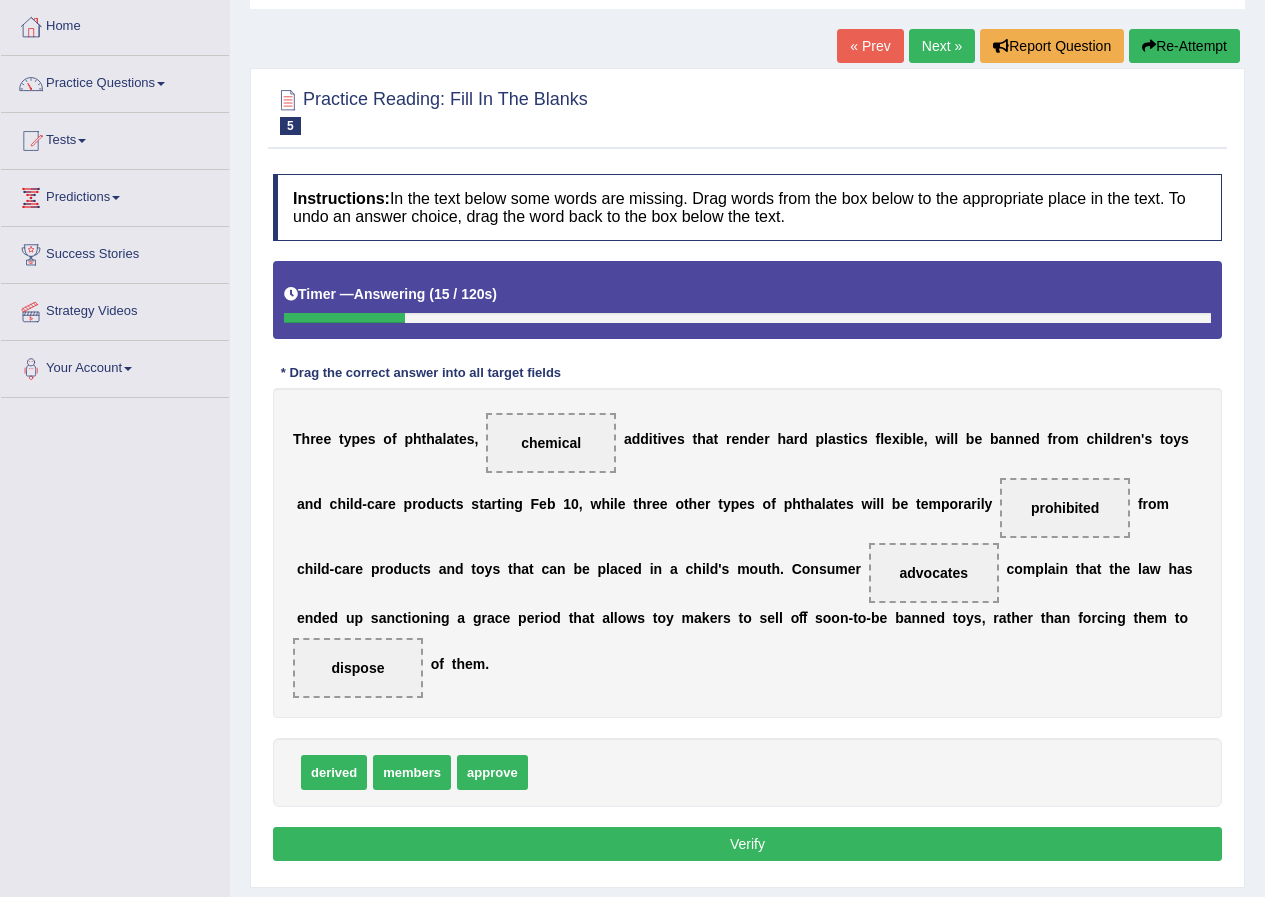 click on "Verify" at bounding box center (747, 844) 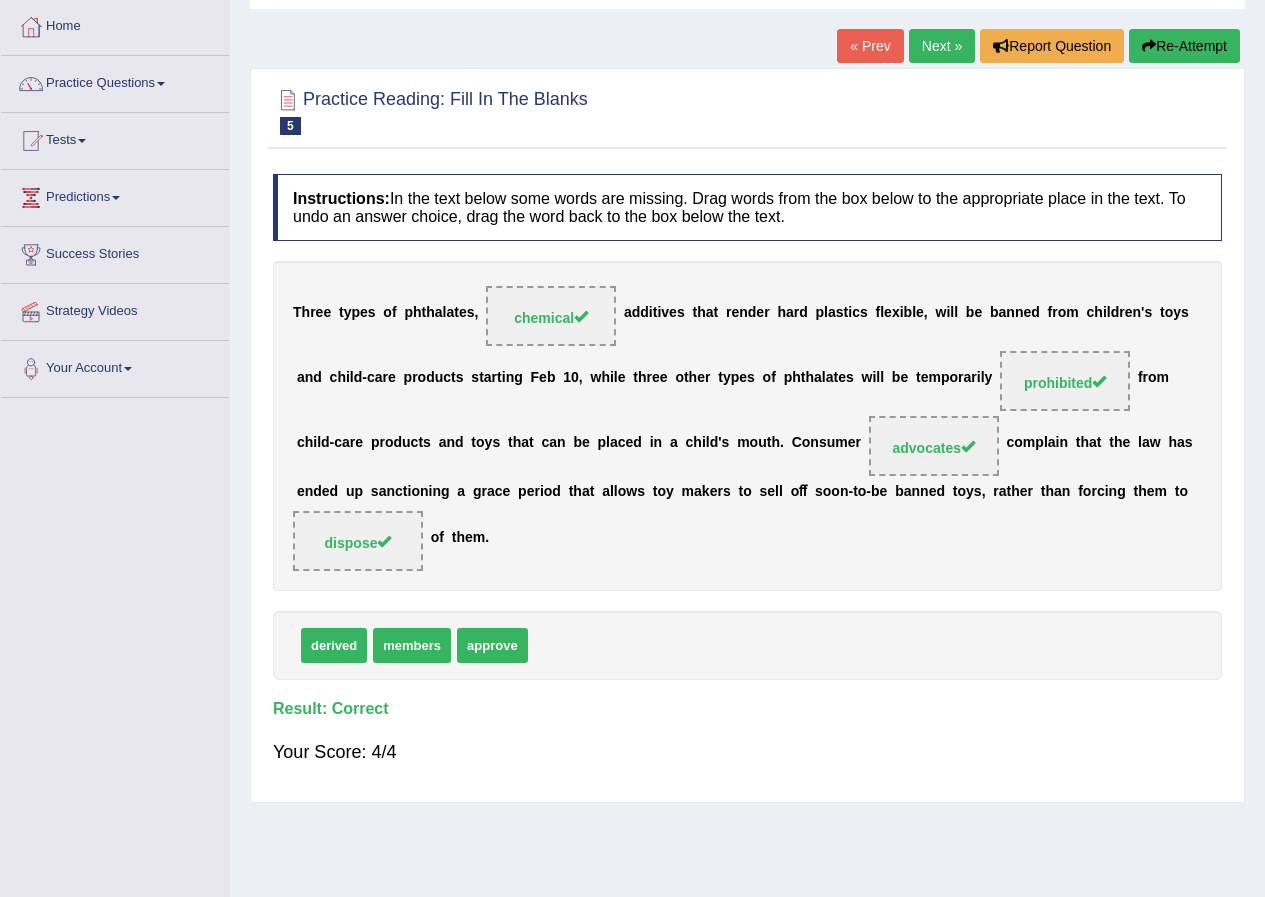 click on "Next »" at bounding box center (942, 46) 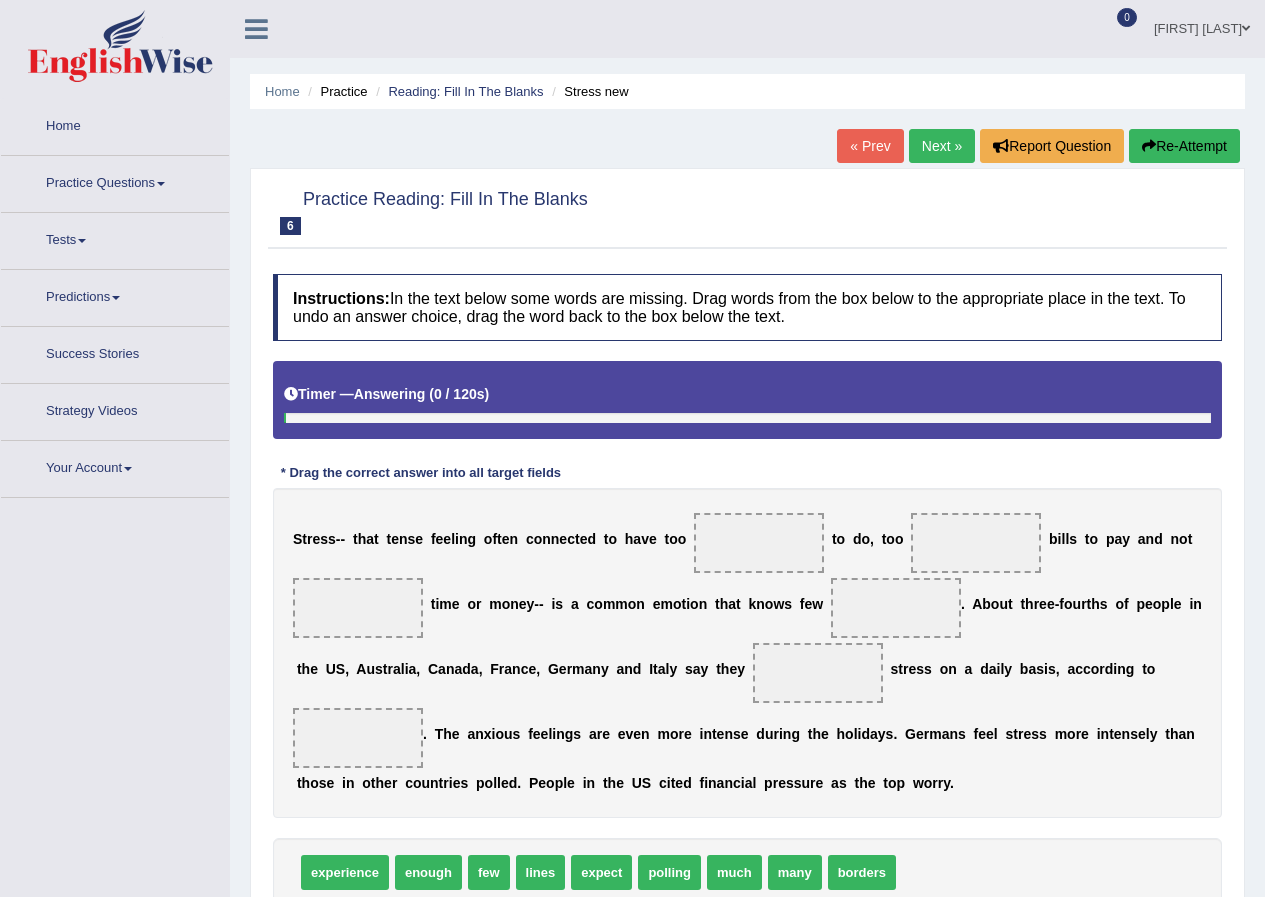 scroll, scrollTop: 0, scrollLeft: 0, axis: both 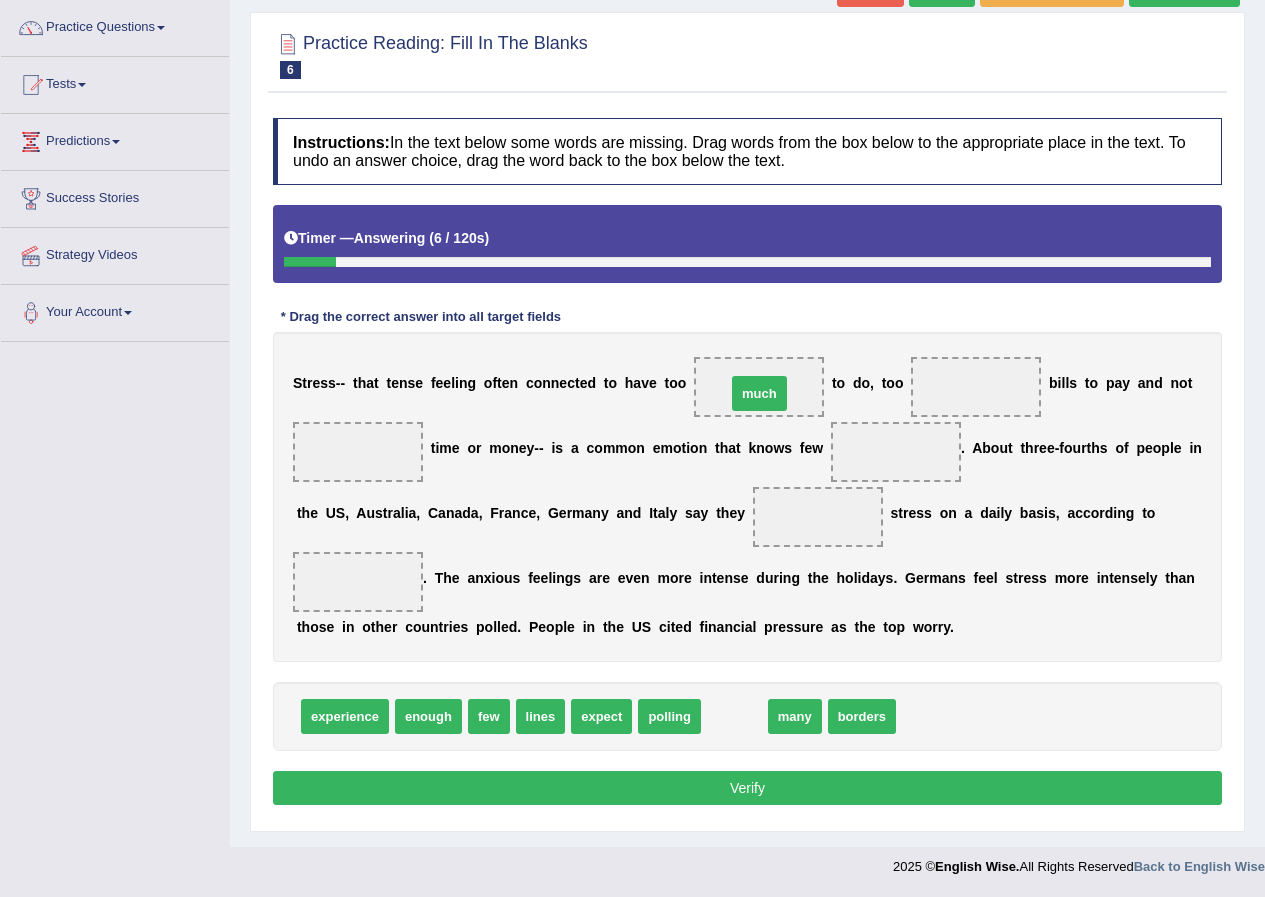 drag, startPoint x: 726, startPoint y: 718, endPoint x: 751, endPoint y: 395, distance: 323.96603 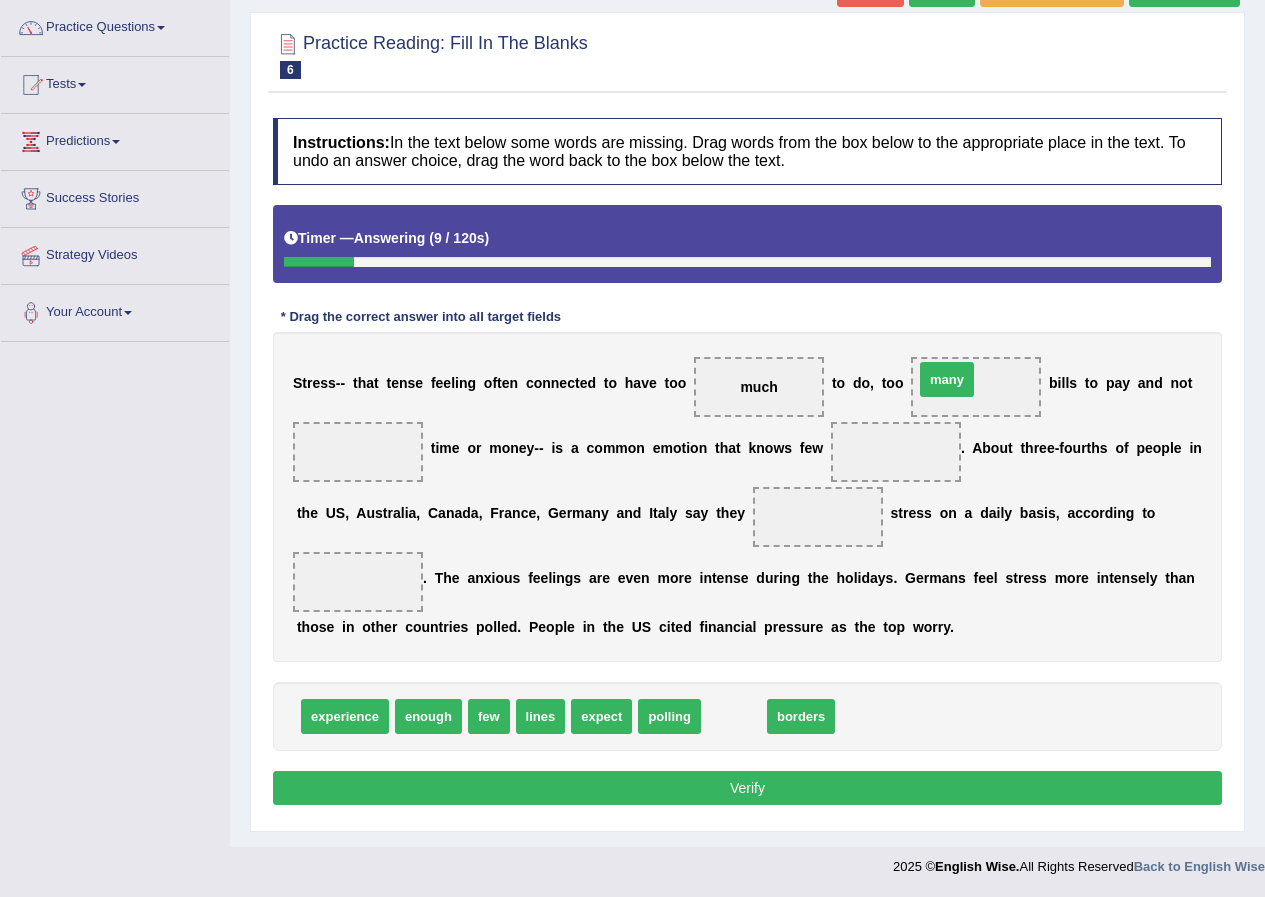 drag, startPoint x: 735, startPoint y: 713, endPoint x: 948, endPoint y: 376, distance: 398.6703 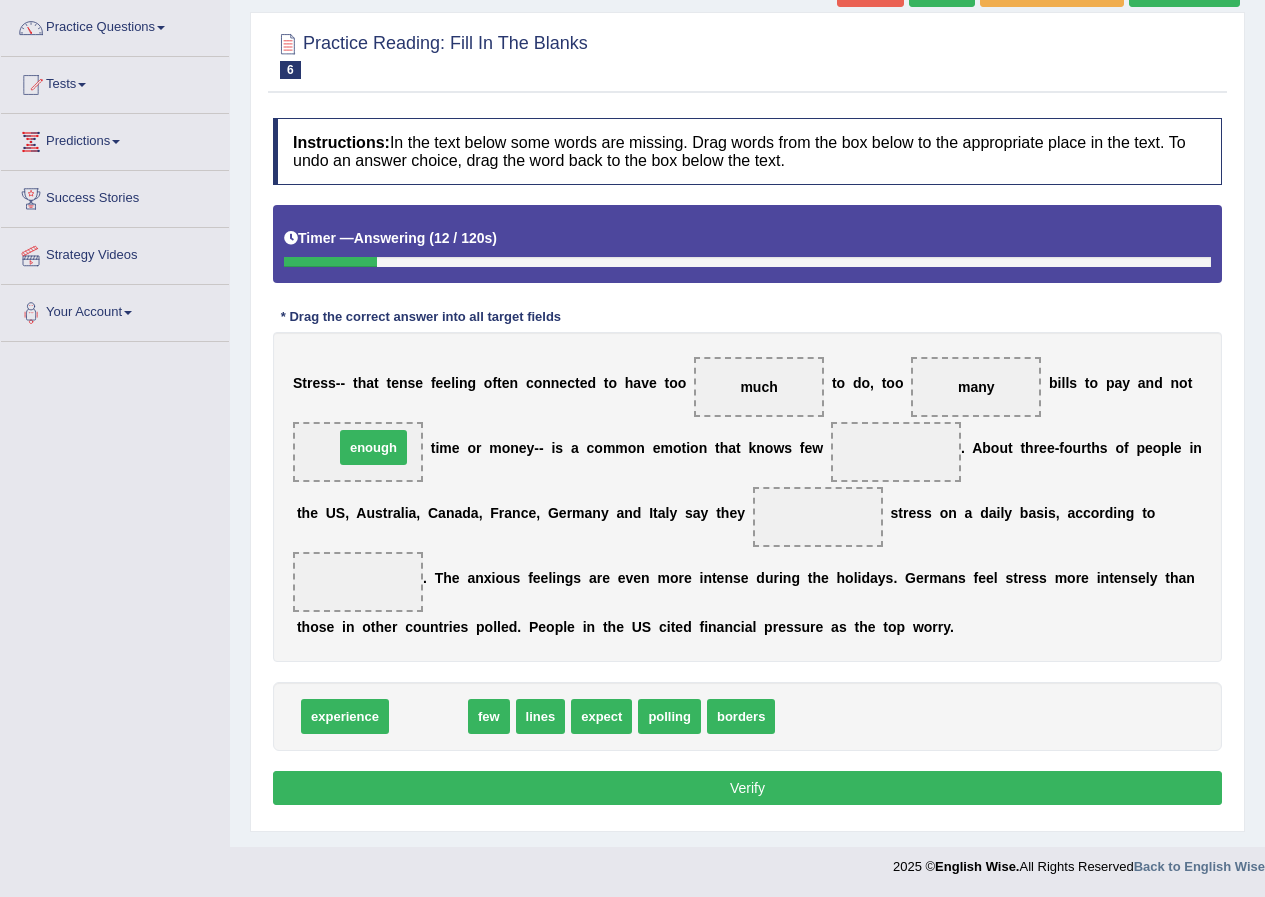 drag, startPoint x: 423, startPoint y: 710, endPoint x: 368, endPoint y: 441, distance: 274.56512 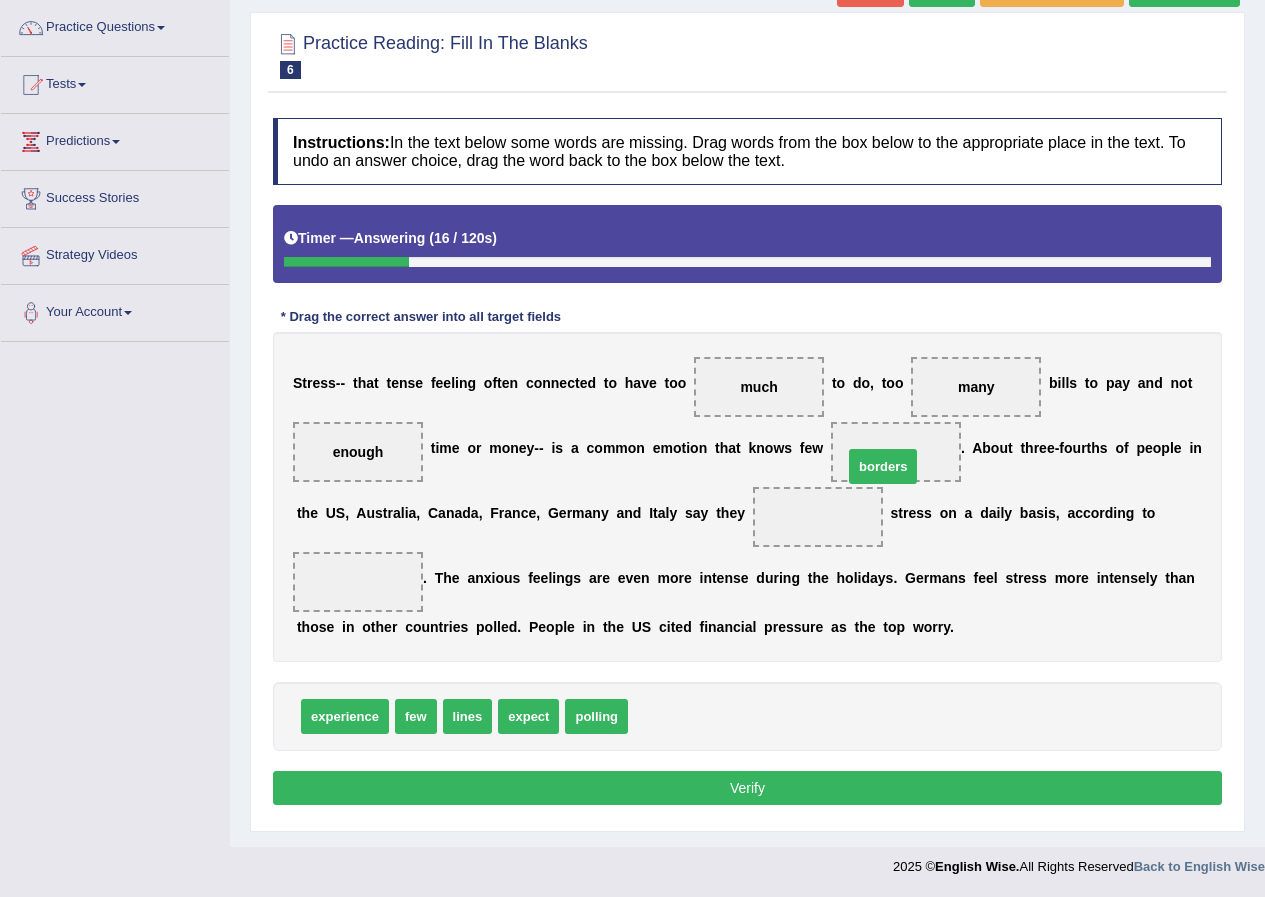 drag, startPoint x: 666, startPoint y: 711, endPoint x: 881, endPoint y: 461, distance: 329.73474 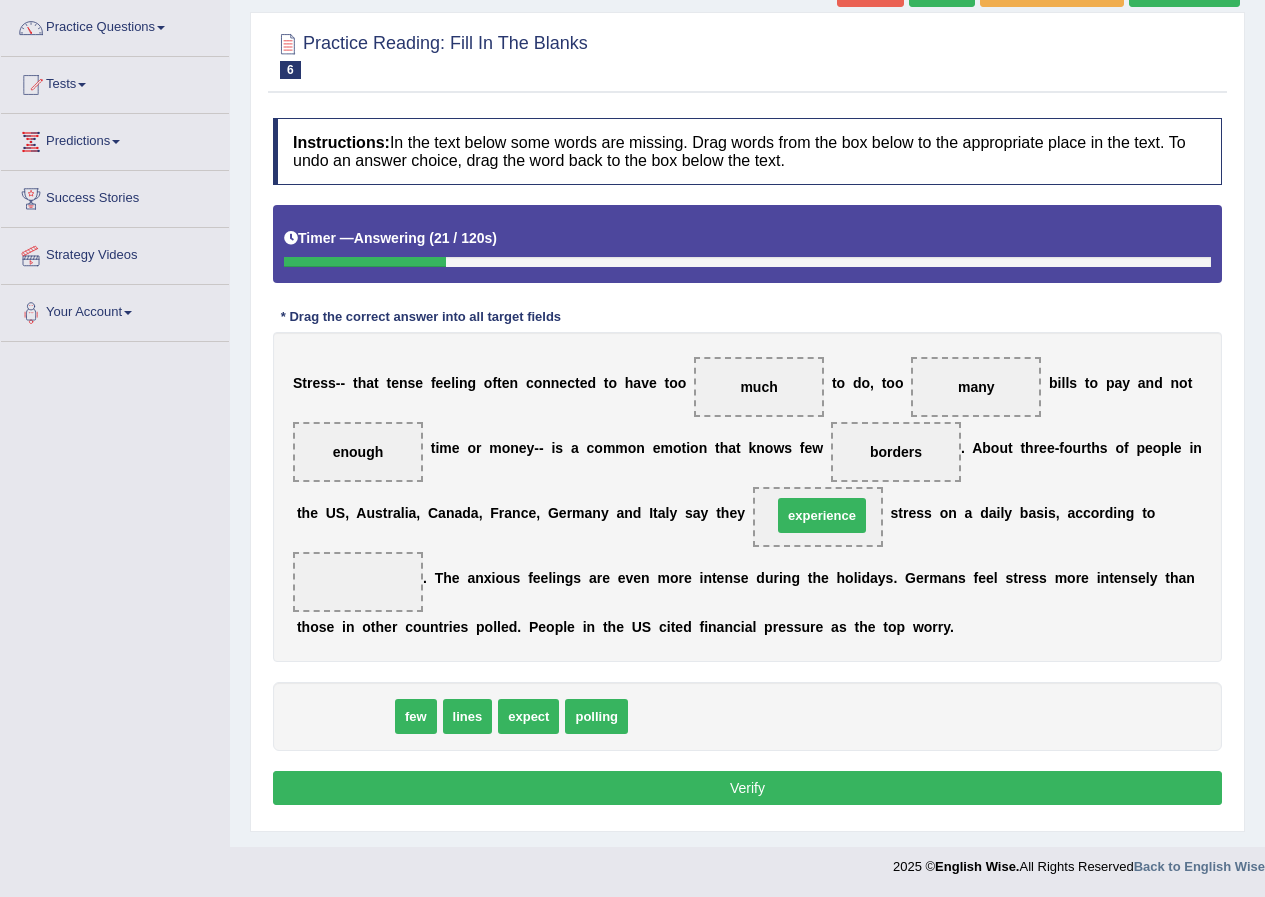 drag, startPoint x: 336, startPoint y: 718, endPoint x: 813, endPoint y: 517, distance: 517.61957 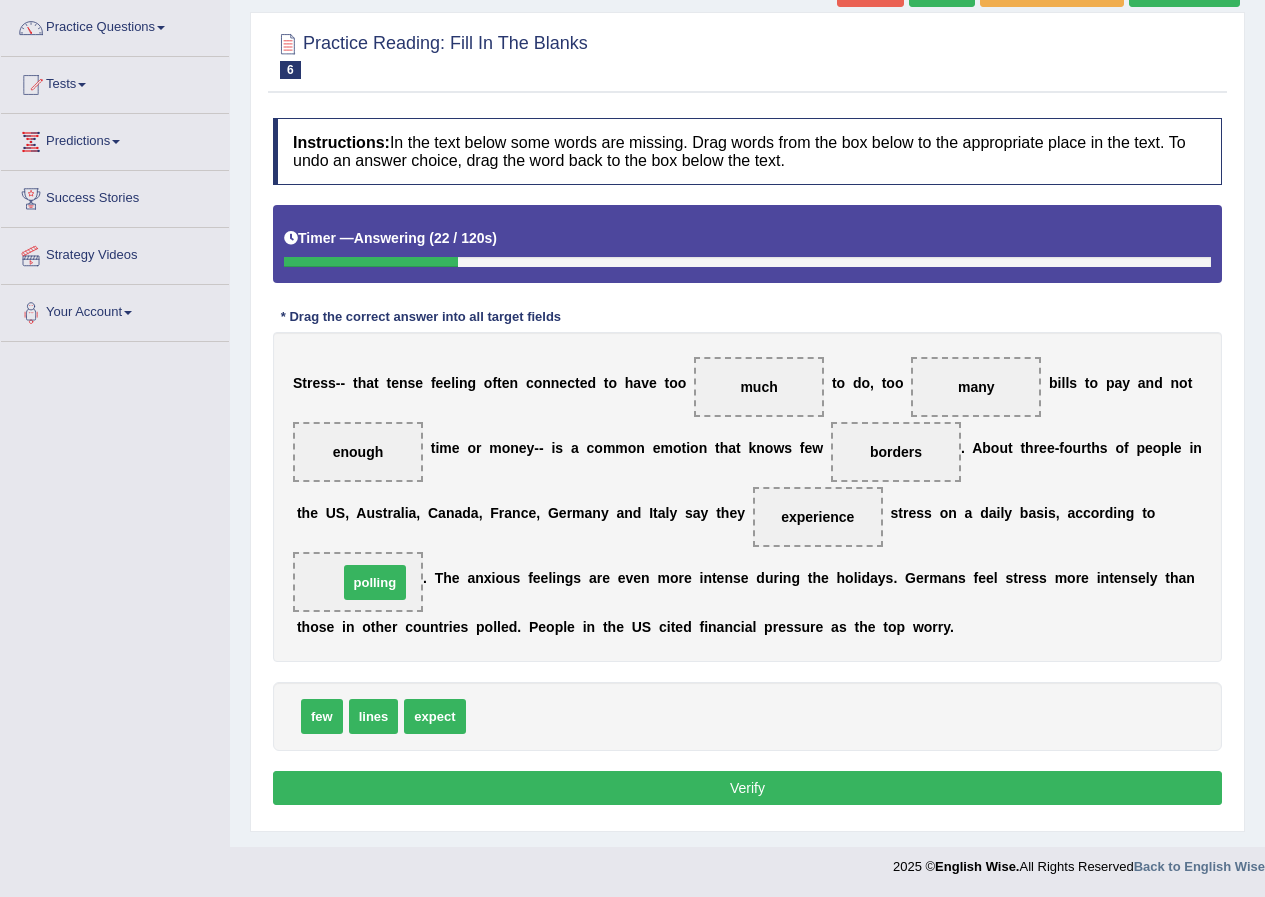 drag, startPoint x: 508, startPoint y: 705, endPoint x: 380, endPoint y: 571, distance: 185.31055 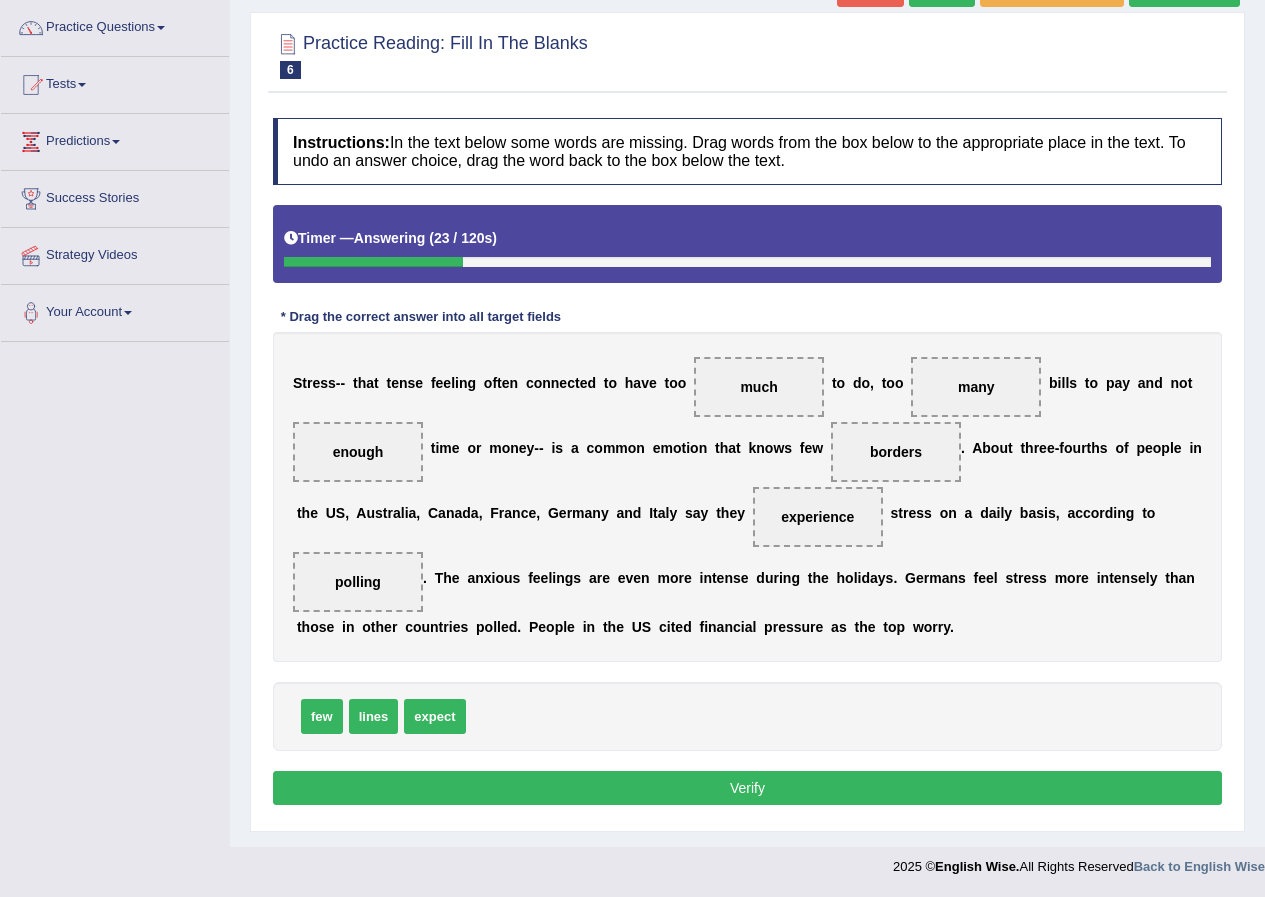click on "Verify" at bounding box center [747, 788] 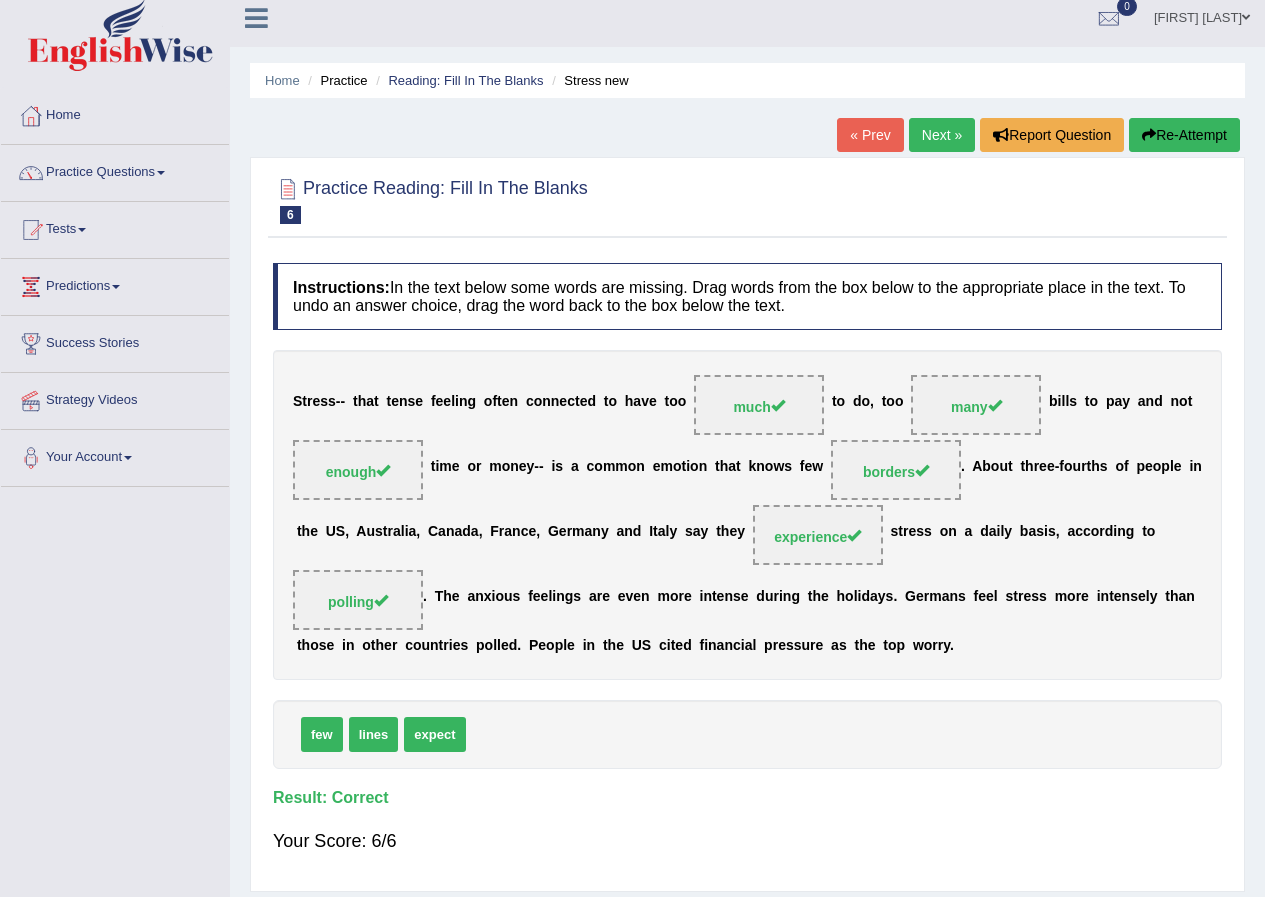 scroll, scrollTop: 0, scrollLeft: 0, axis: both 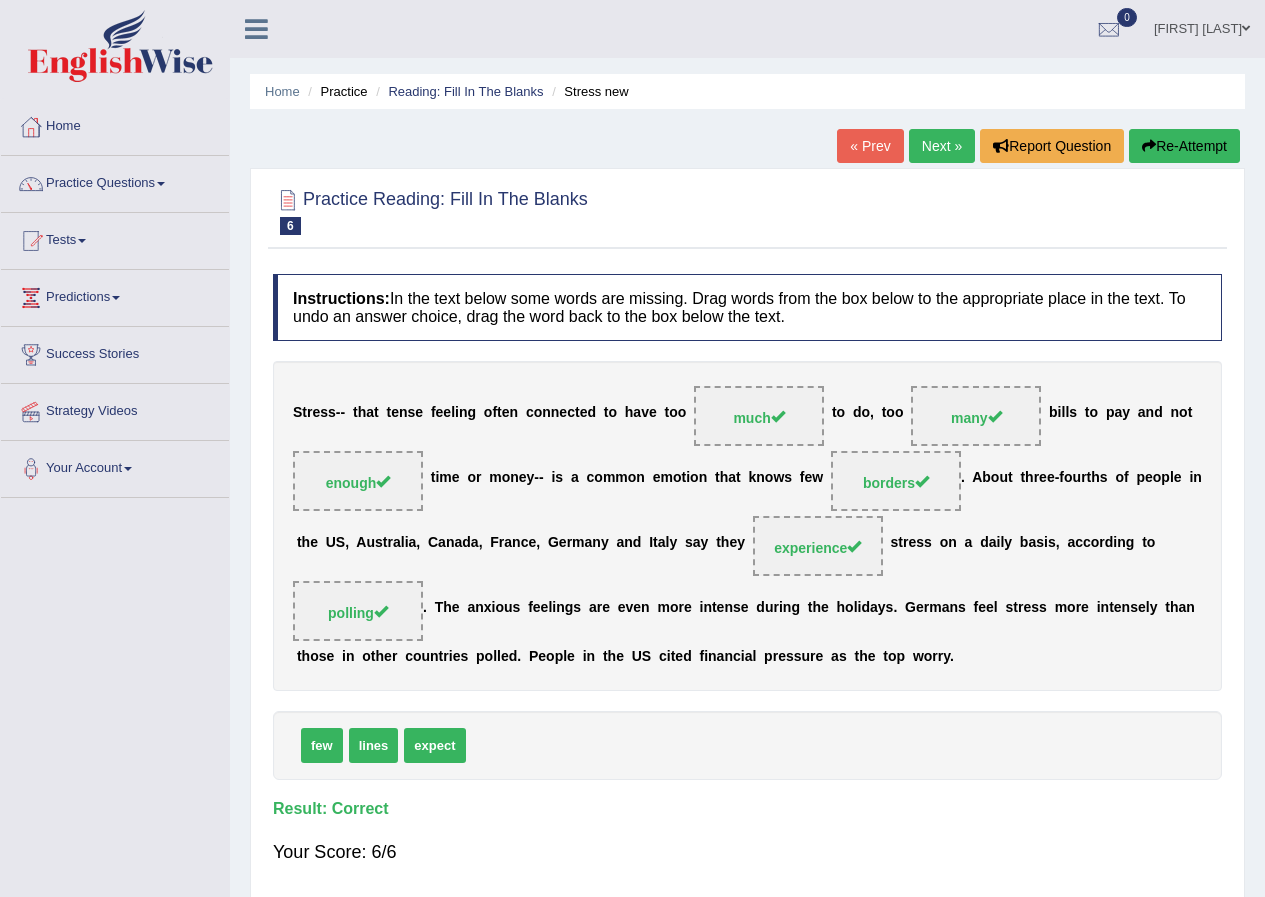 click on "Next »" at bounding box center [942, 146] 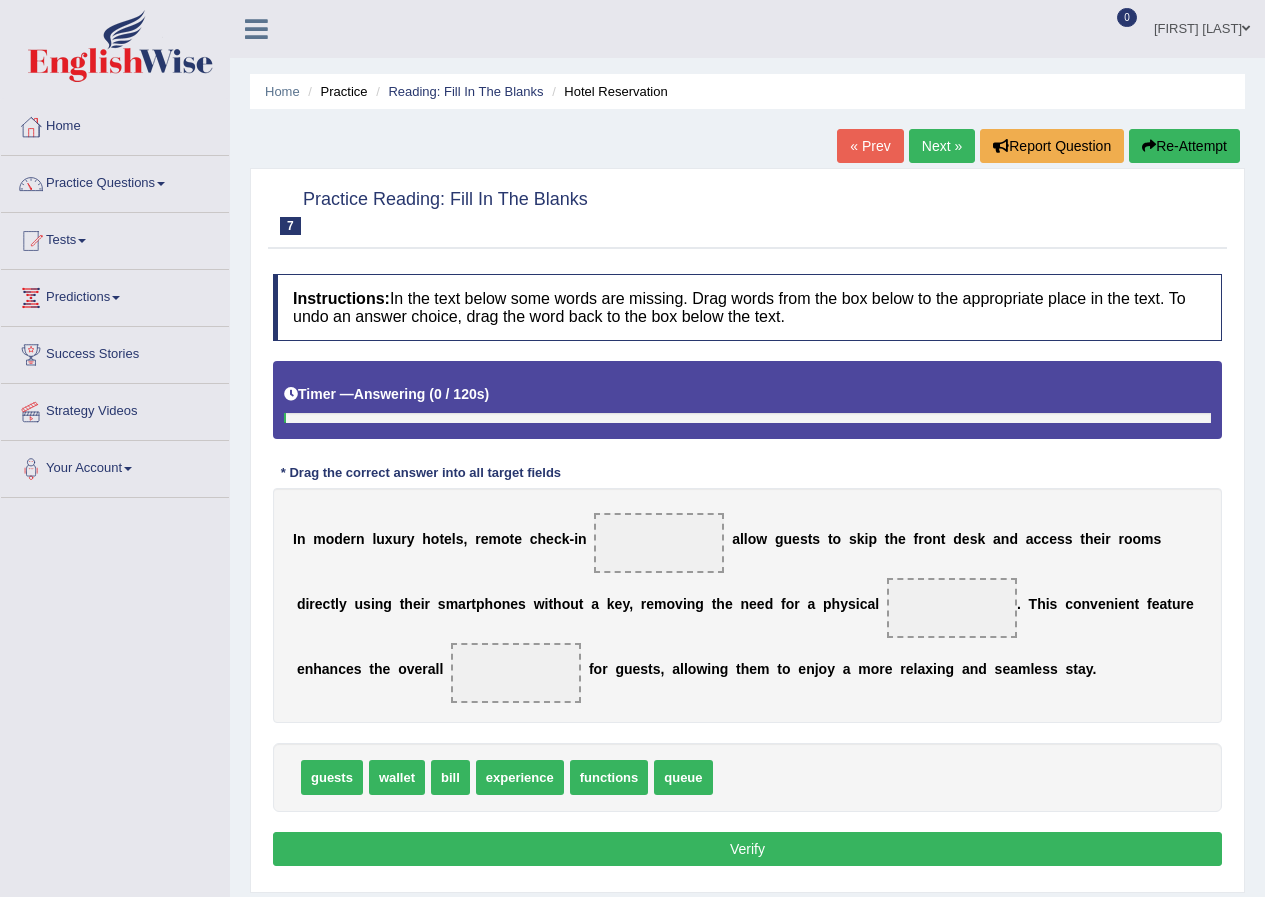 scroll, scrollTop: 0, scrollLeft: 0, axis: both 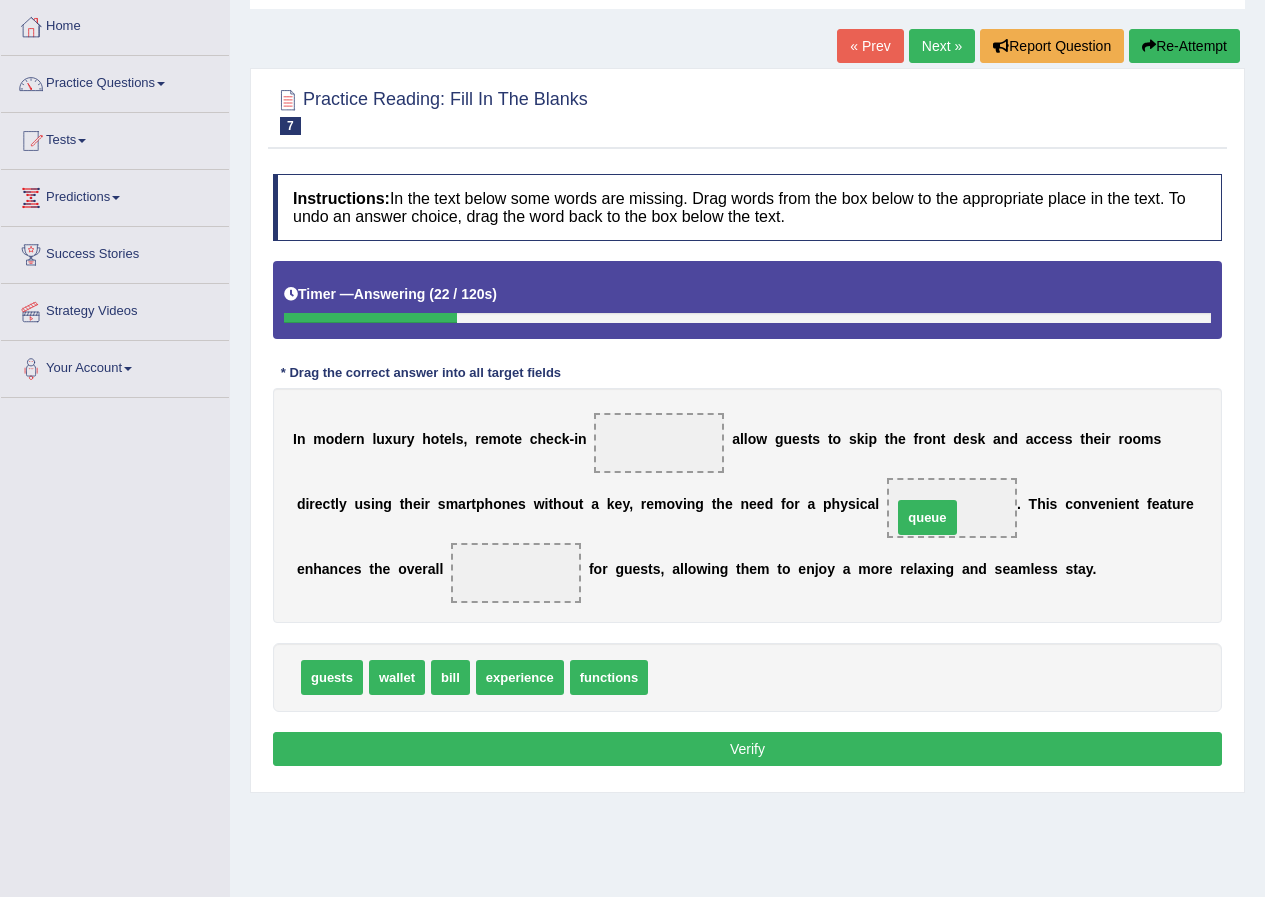 drag, startPoint x: 669, startPoint y: 678, endPoint x: 913, endPoint y: 518, distance: 291.78073 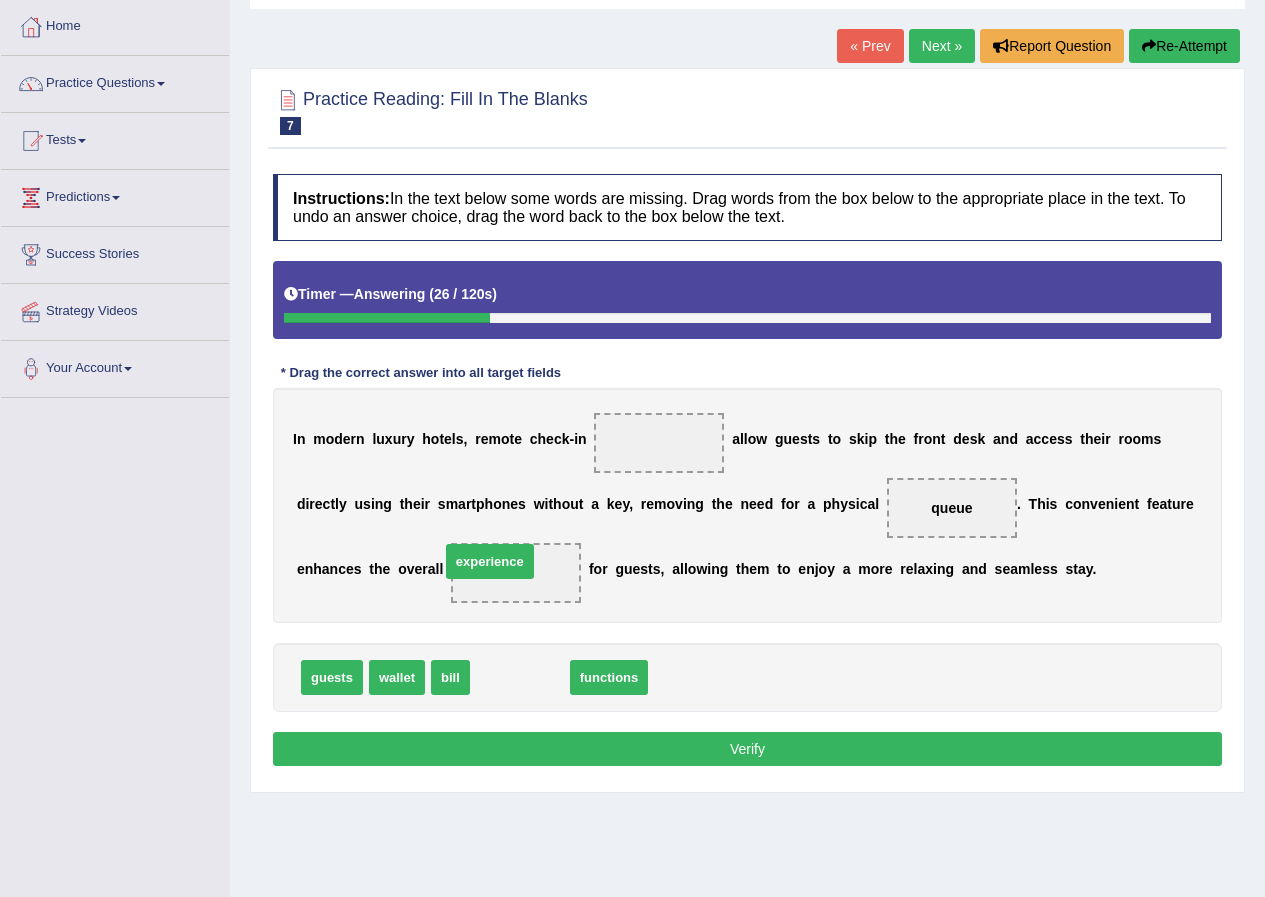 drag, startPoint x: 532, startPoint y: 674, endPoint x: 502, endPoint y: 558, distance: 119.81653 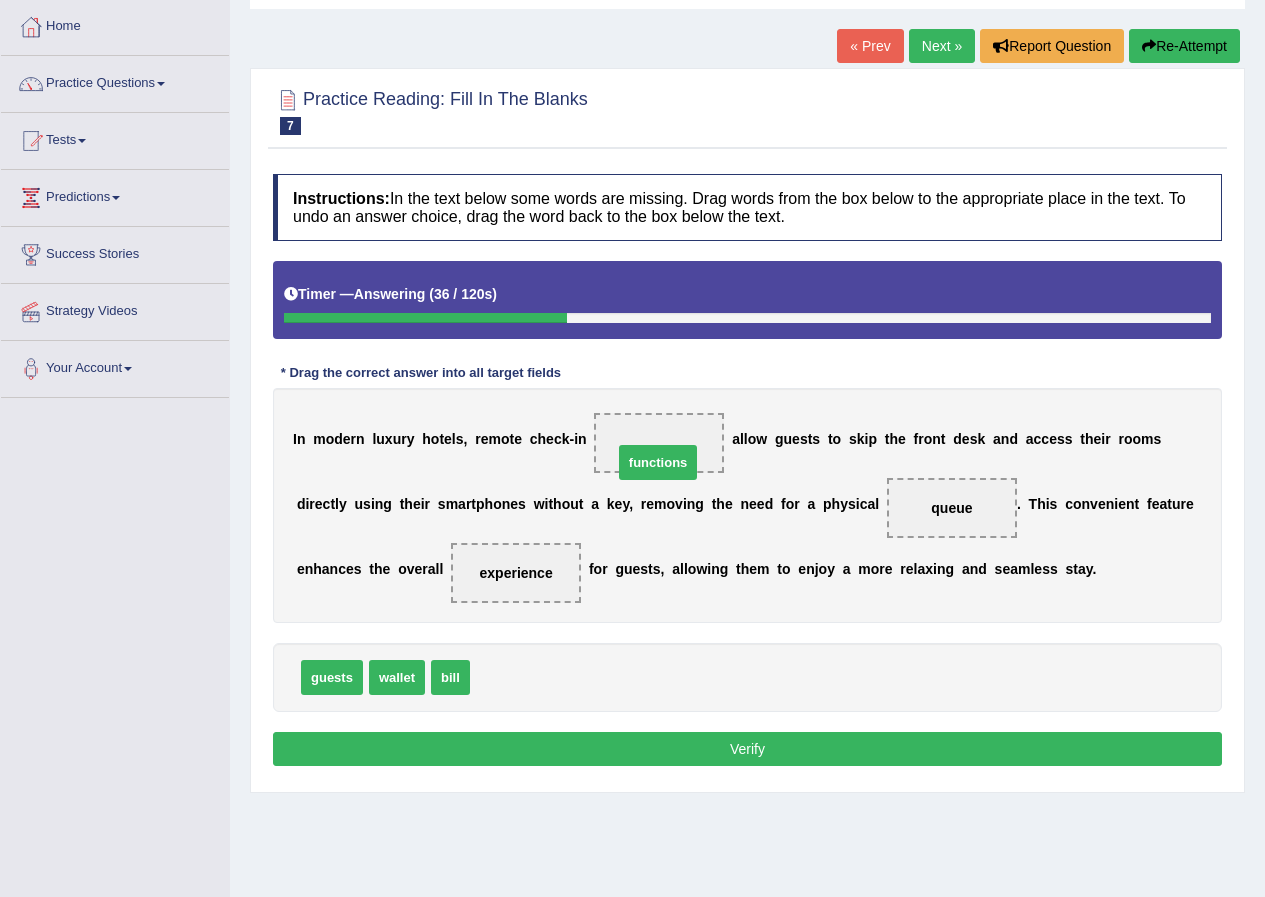drag, startPoint x: 498, startPoint y: 674, endPoint x: 641, endPoint y: 459, distance: 258.2131 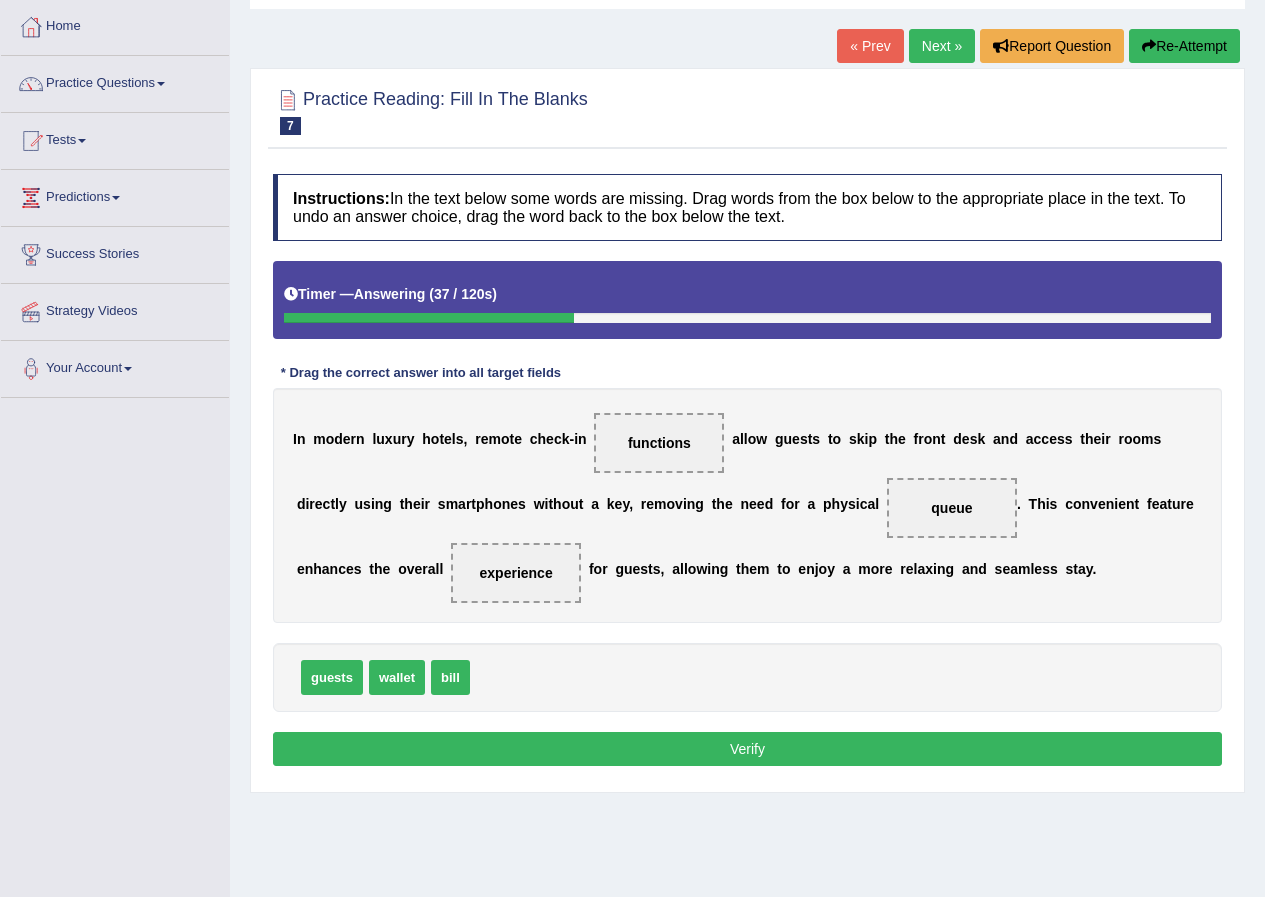 click on "Verify" at bounding box center [747, 749] 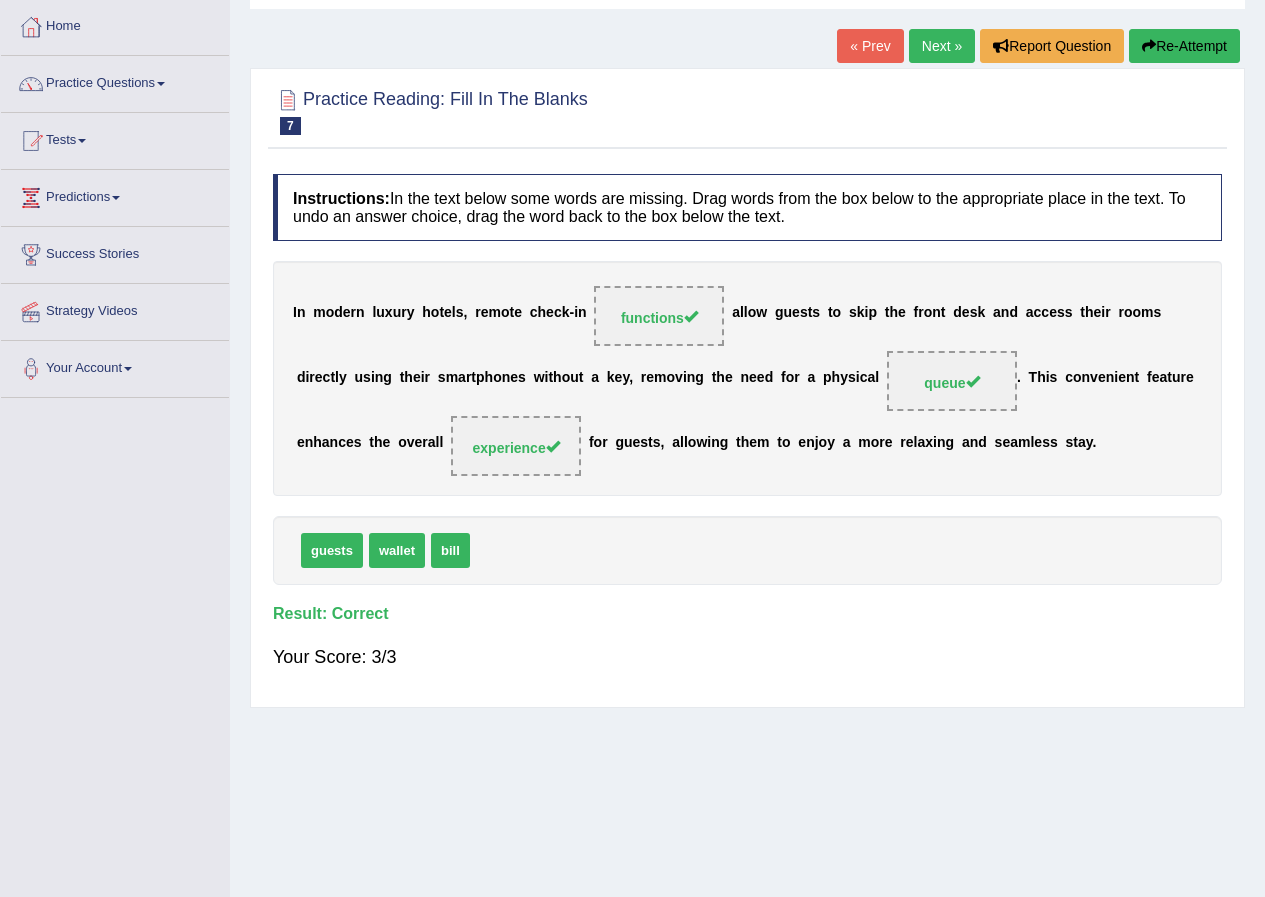 click on "Next »" at bounding box center [942, 46] 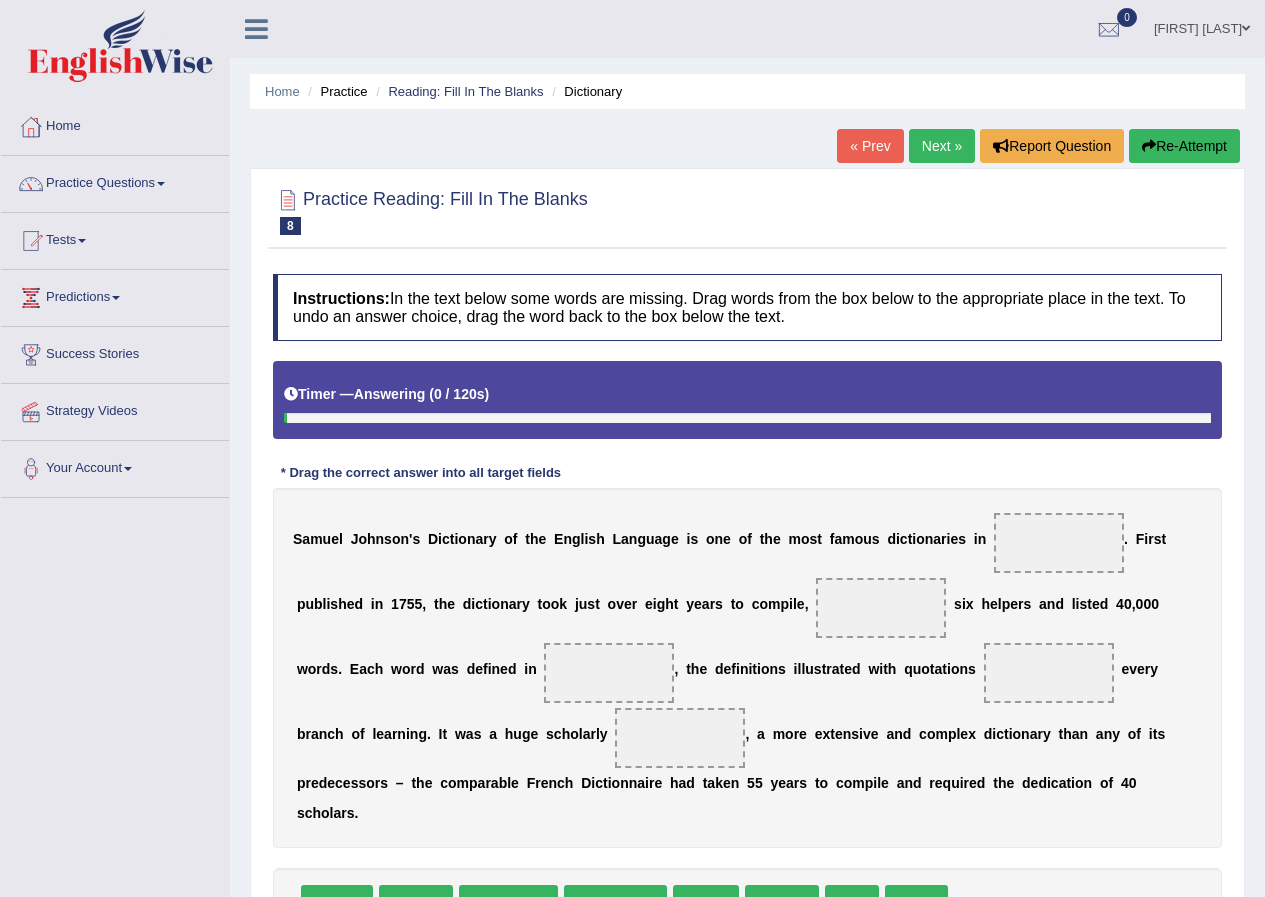 scroll, scrollTop: 0, scrollLeft: 0, axis: both 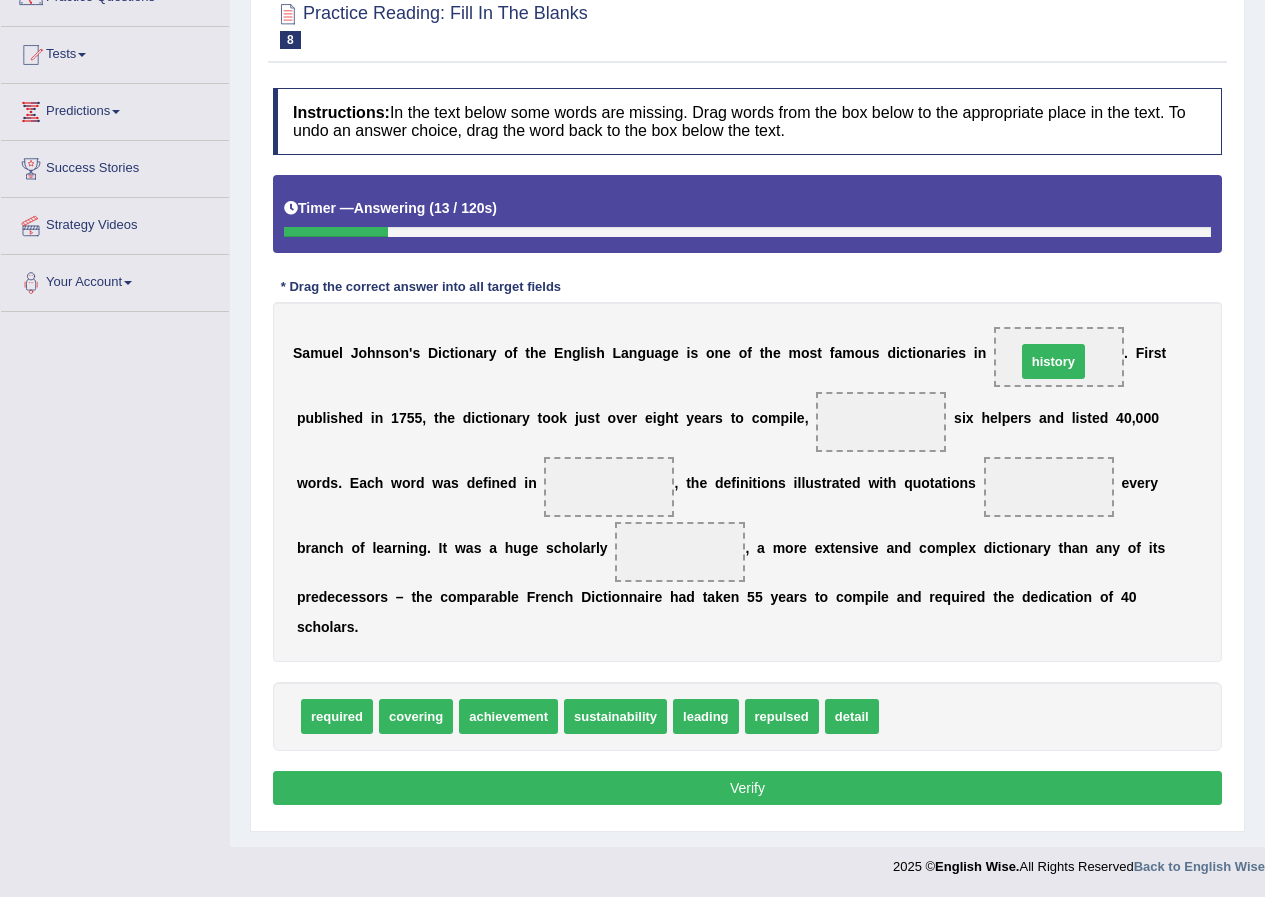 drag, startPoint x: 920, startPoint y: 715, endPoint x: 1057, endPoint y: 360, distance: 380.51807 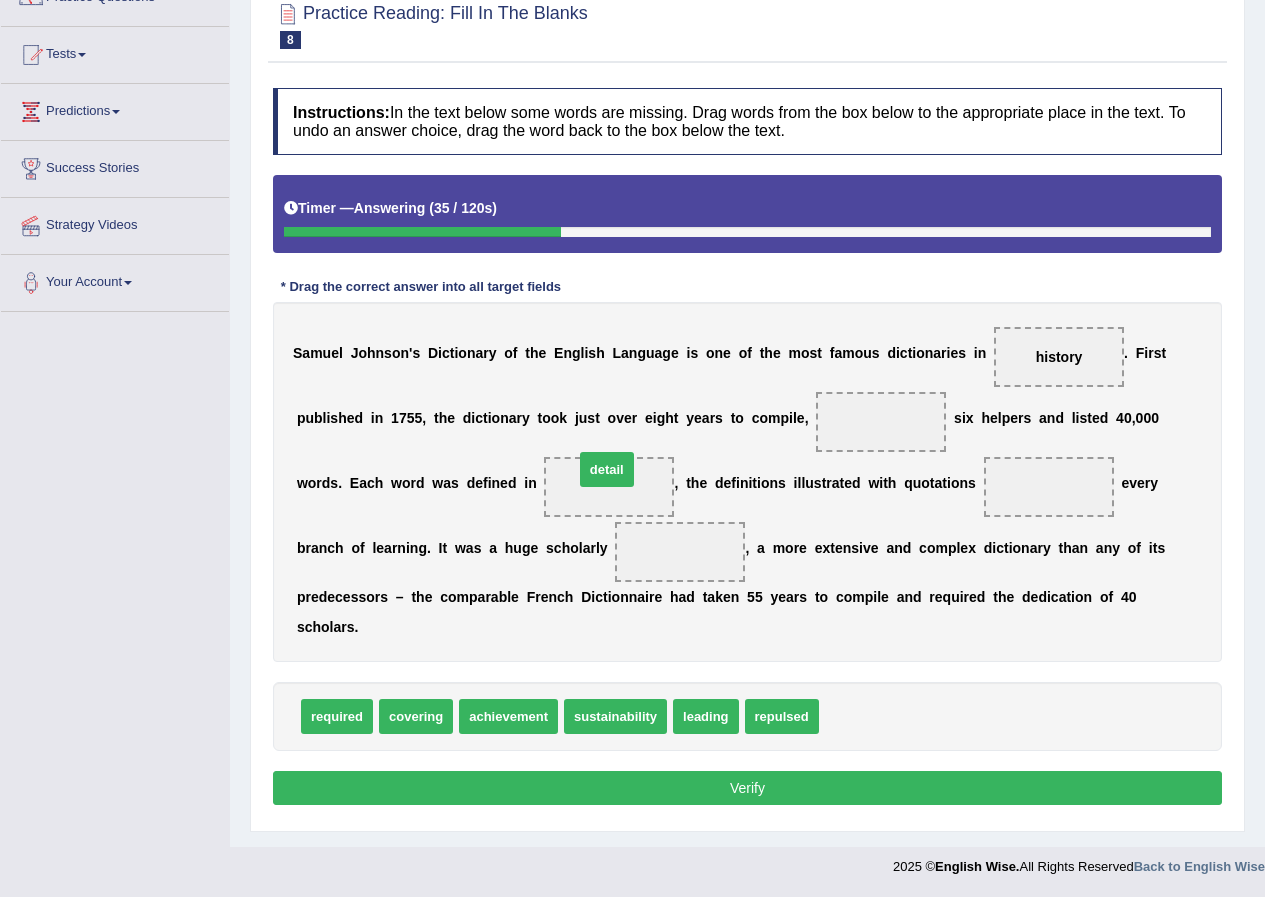 drag, startPoint x: 835, startPoint y: 718, endPoint x: 590, endPoint y: 471, distance: 347.8994 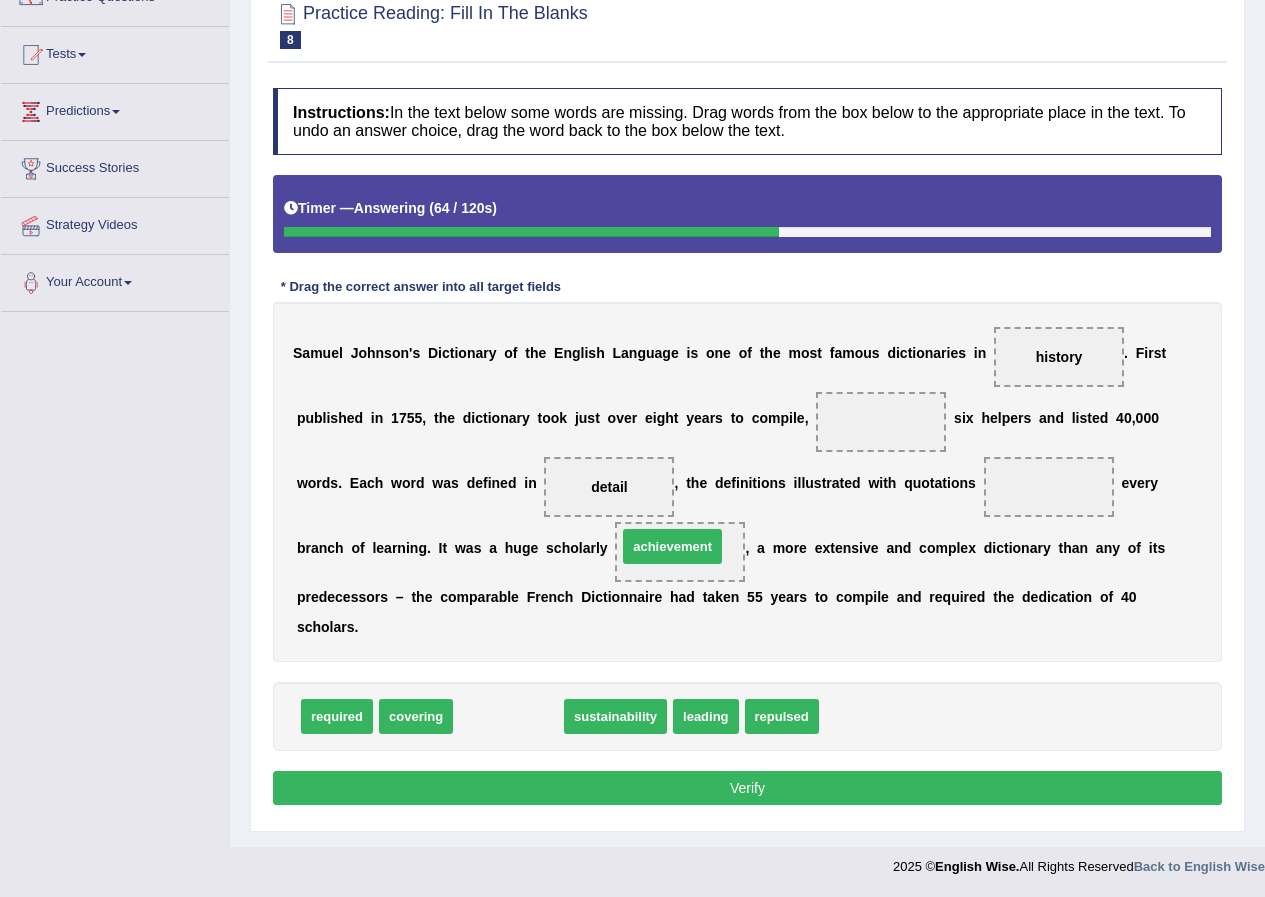drag, startPoint x: 521, startPoint y: 706, endPoint x: 685, endPoint y: 536, distance: 236.21178 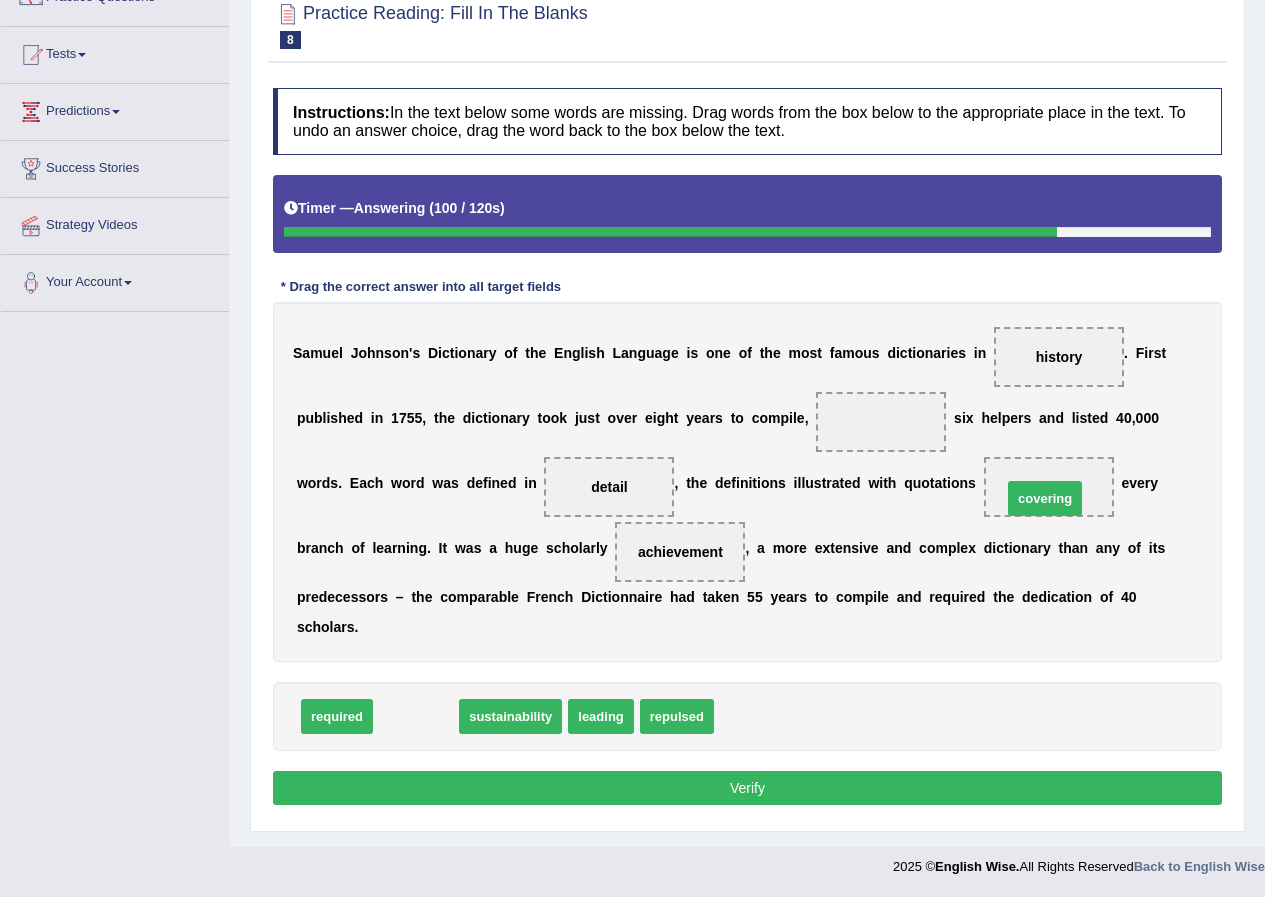 drag, startPoint x: 420, startPoint y: 715, endPoint x: 1049, endPoint y: 497, distance: 665.7064 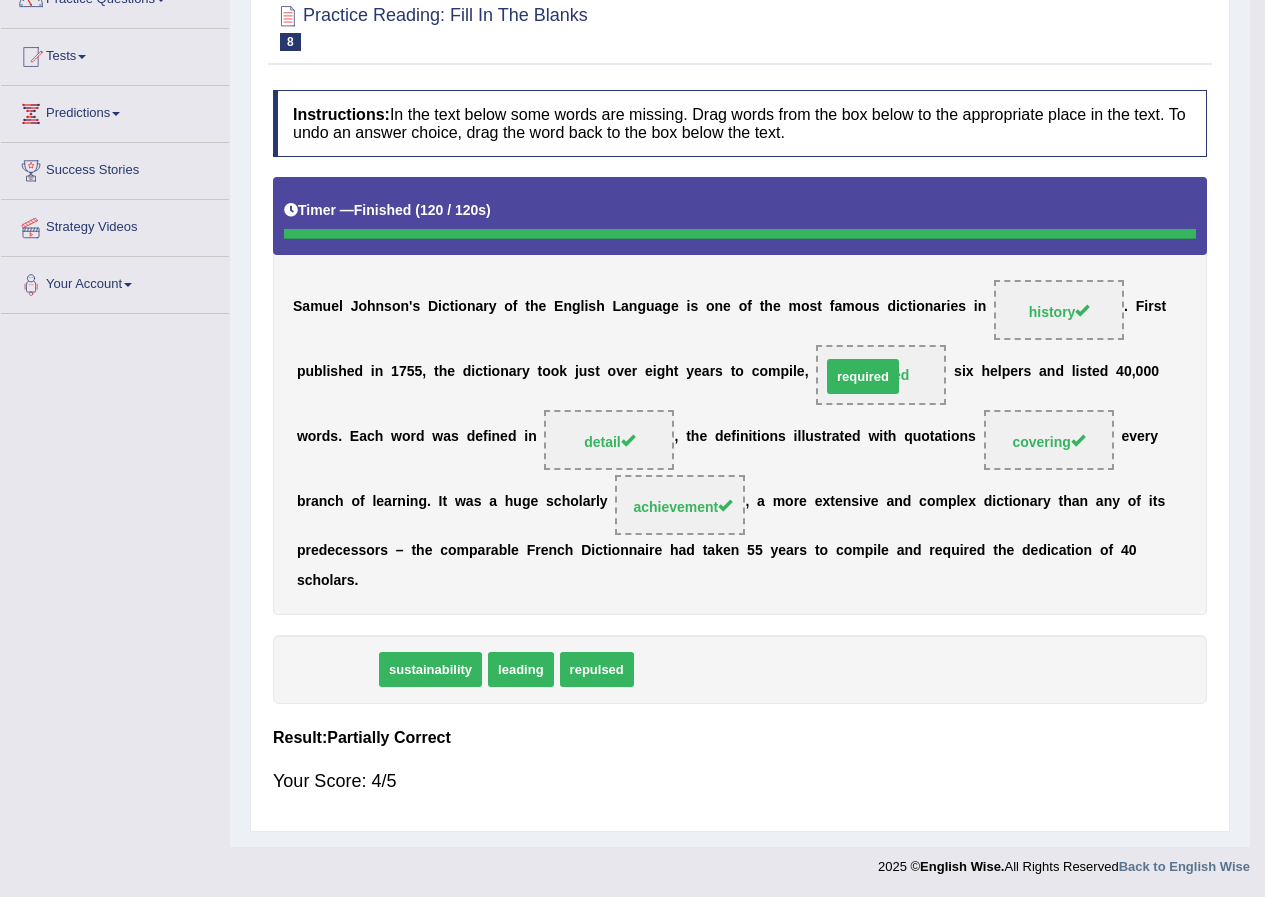 scroll, scrollTop: 153, scrollLeft: 0, axis: vertical 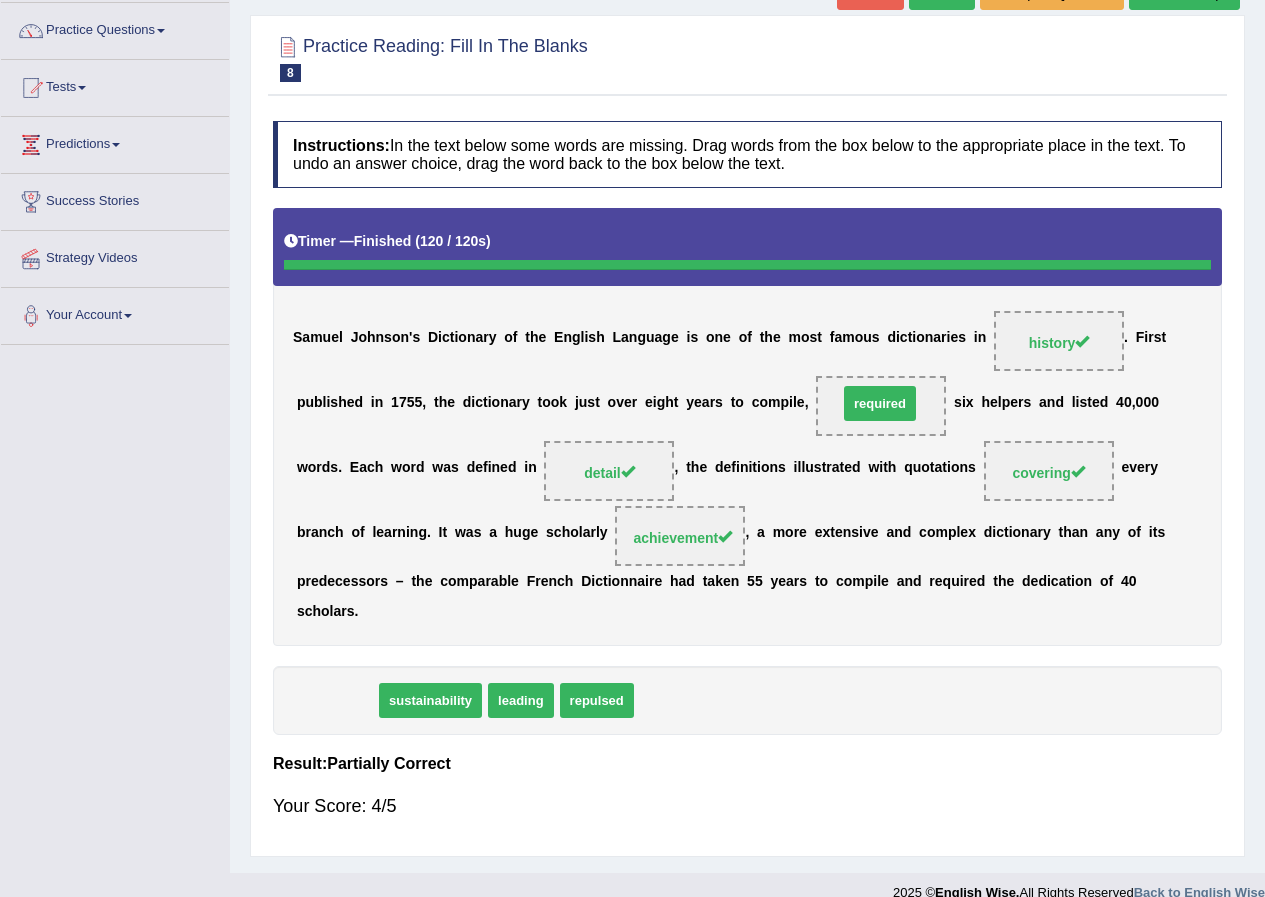 drag, startPoint x: 342, startPoint y: 713, endPoint x: 885, endPoint y: 449, distance: 603.77563 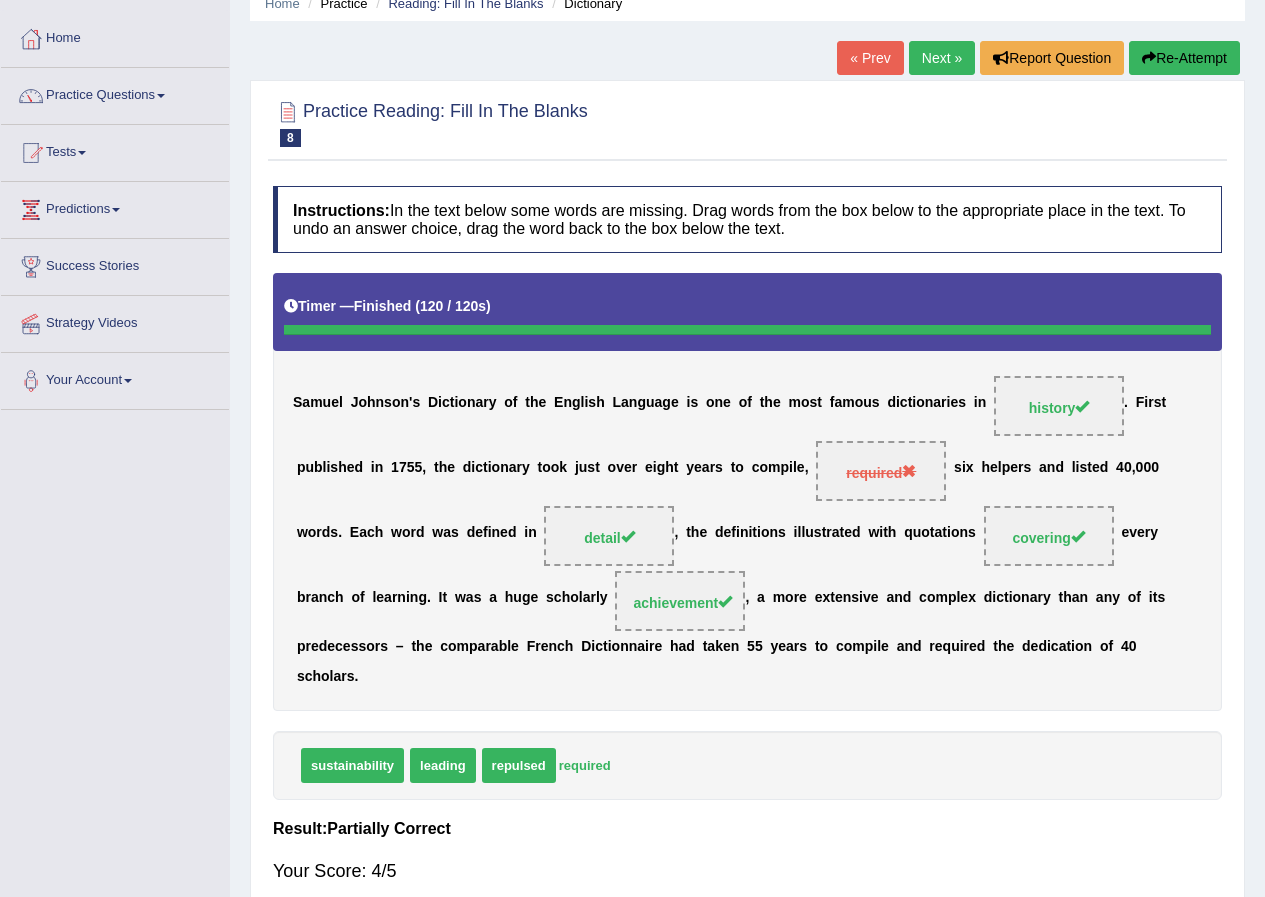 scroll, scrollTop: 0, scrollLeft: 0, axis: both 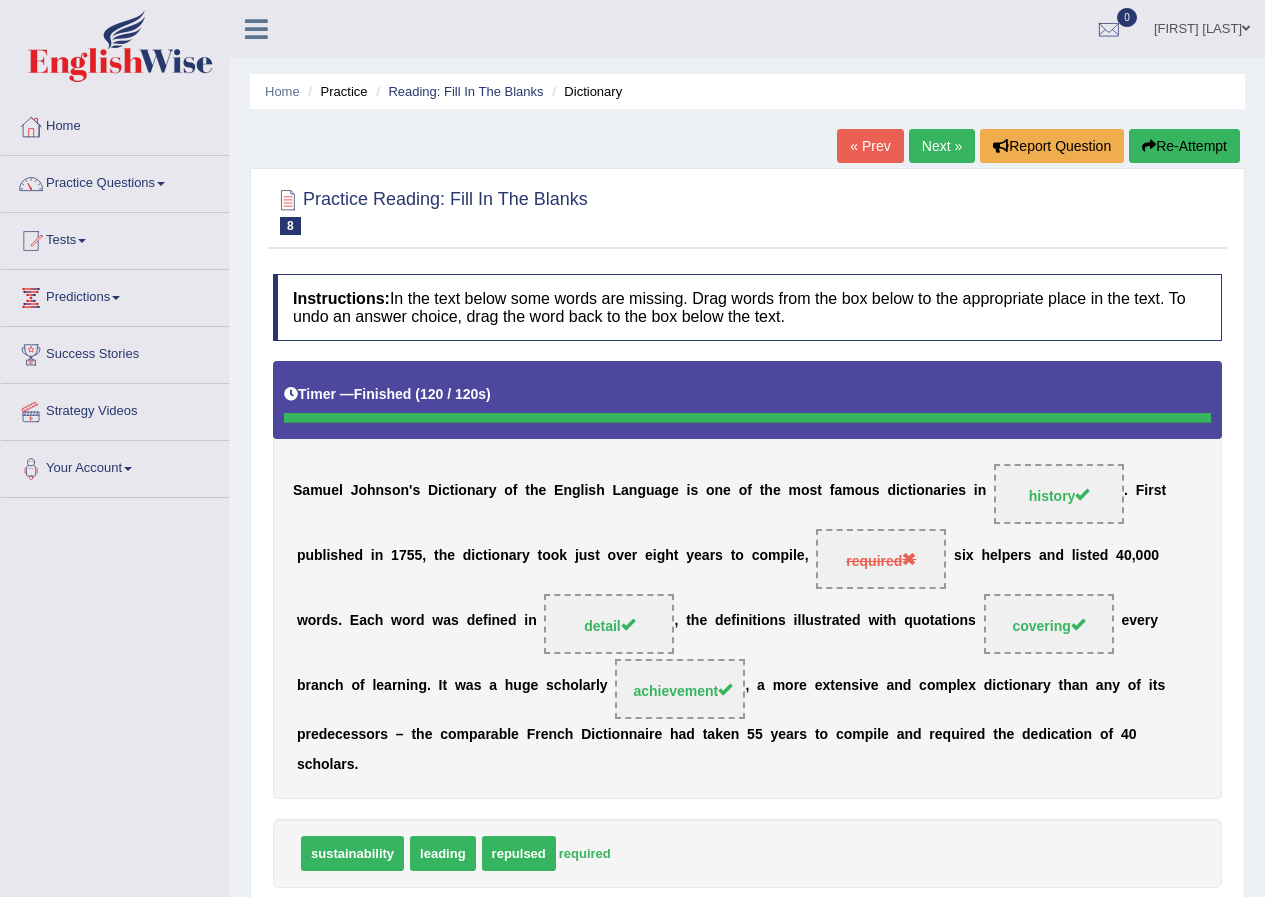 click on "Next »" at bounding box center [942, 146] 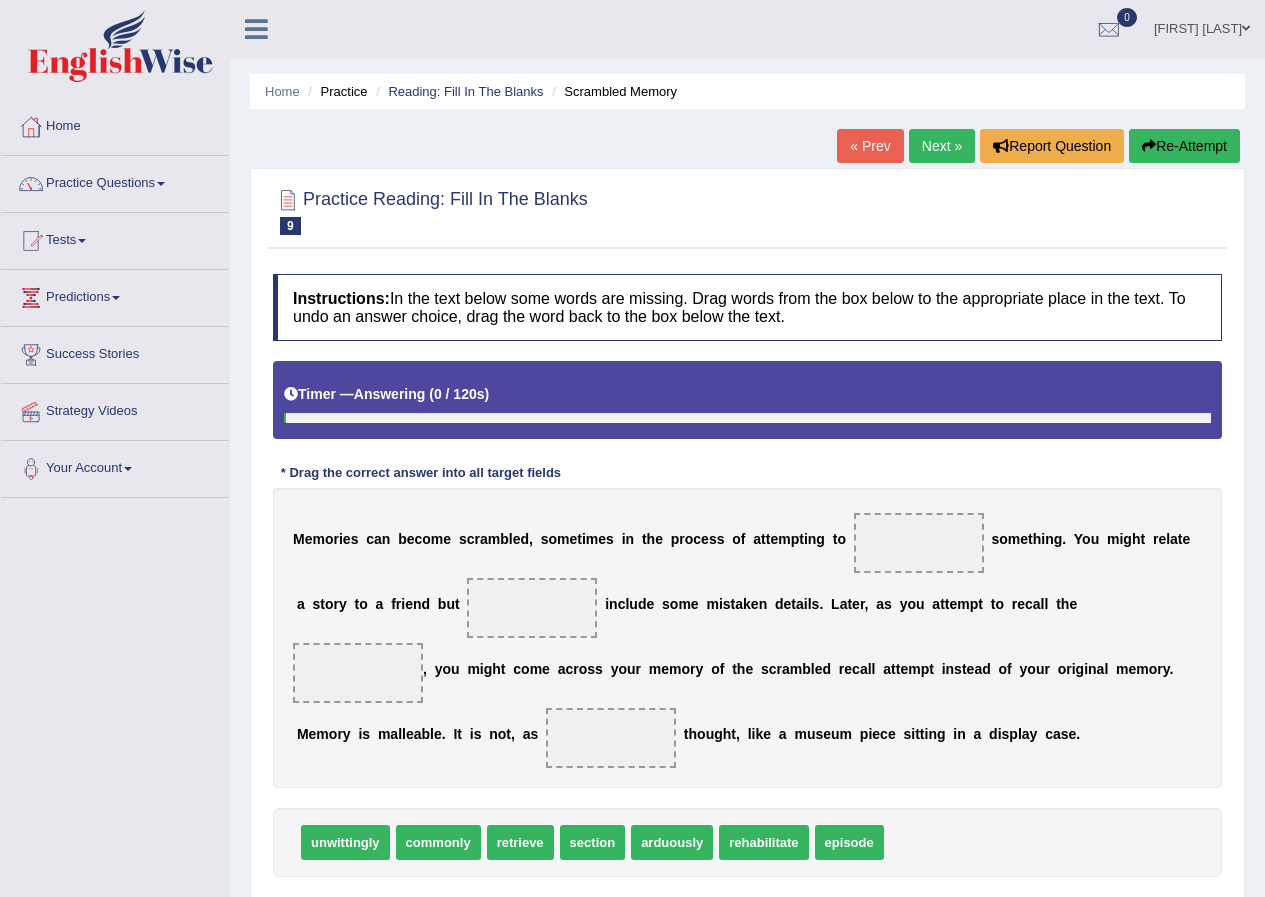 scroll, scrollTop: 36, scrollLeft: 0, axis: vertical 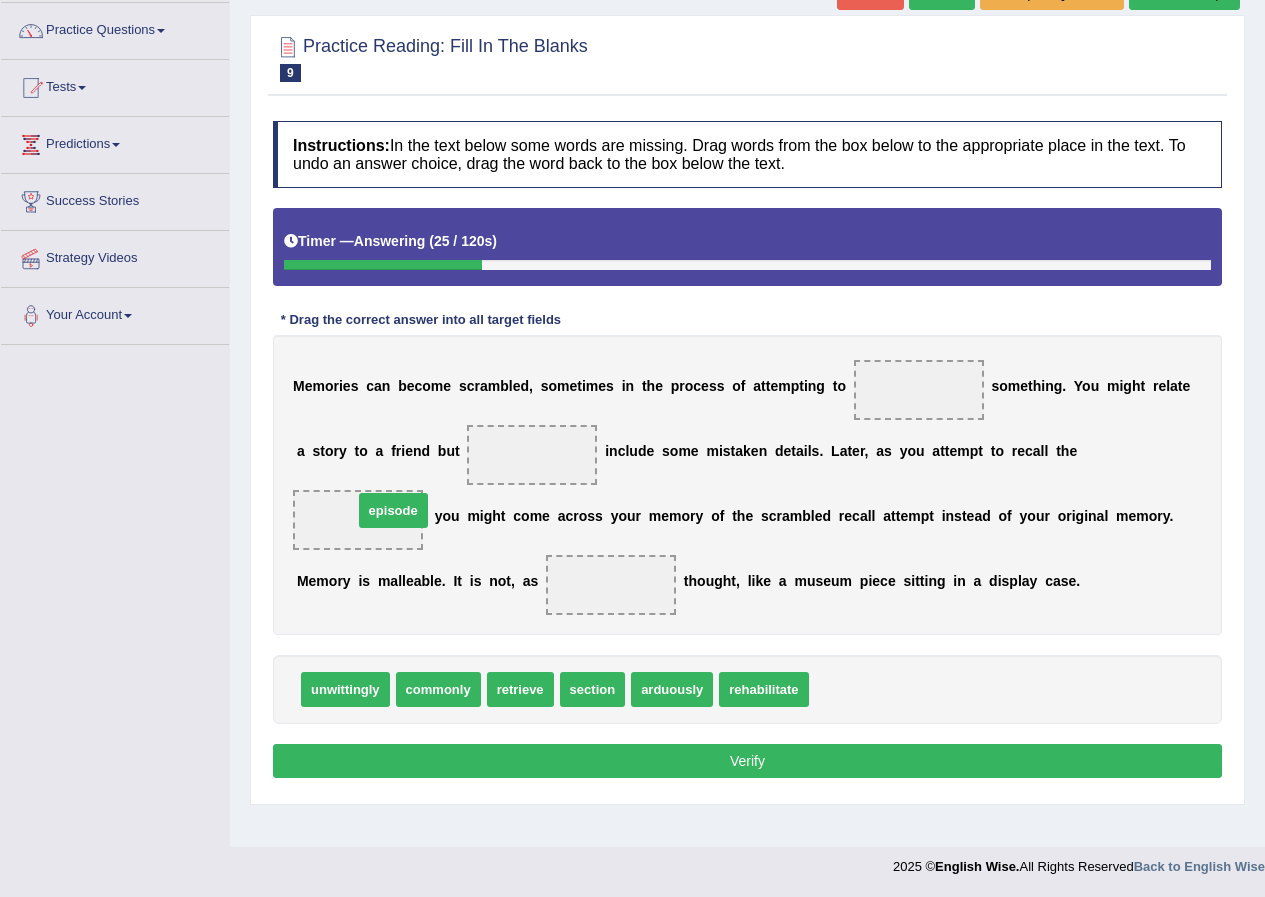 drag, startPoint x: 840, startPoint y: 691, endPoint x: 383, endPoint y: 512, distance: 490.80545 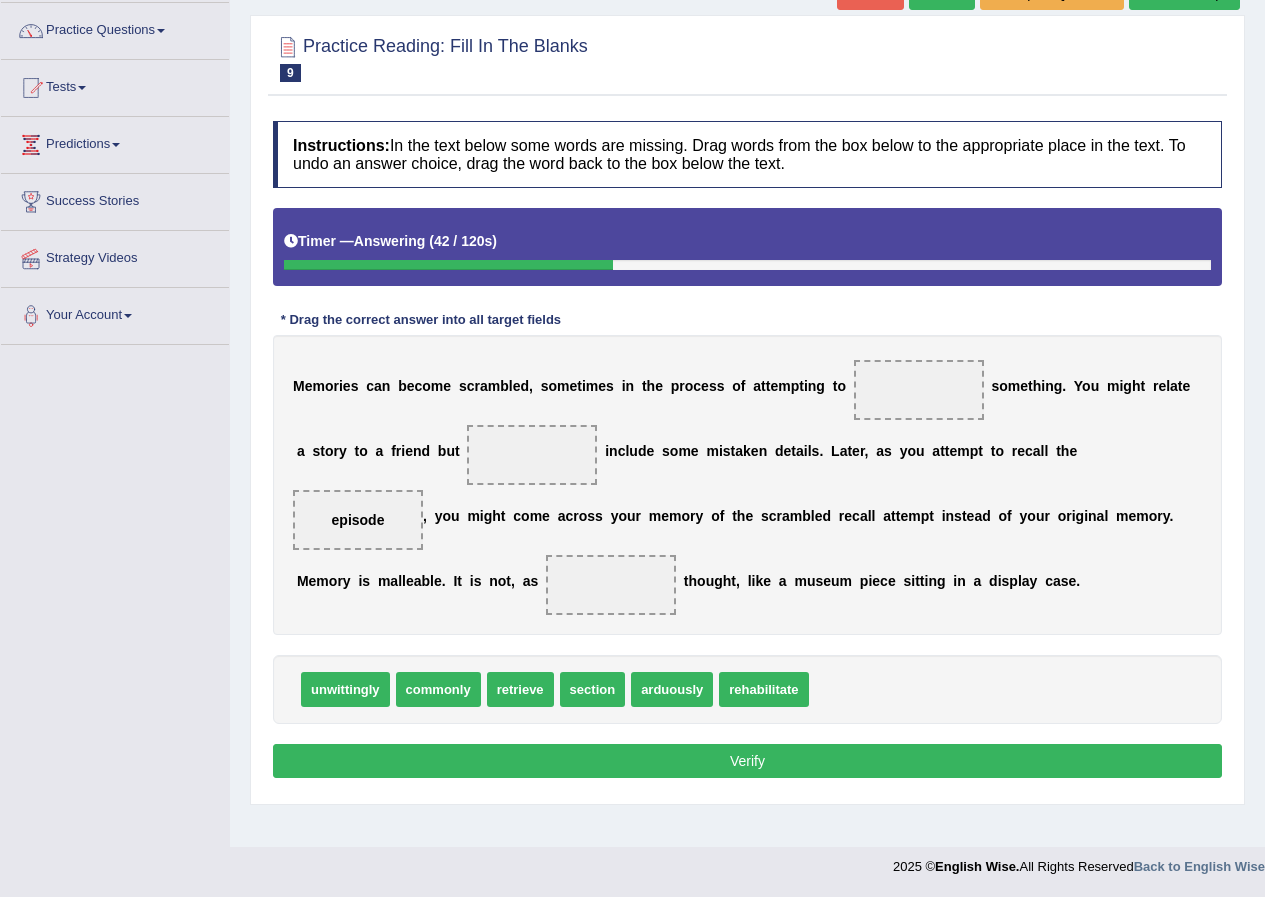 drag, startPoint x: 446, startPoint y: 690, endPoint x: 576, endPoint y: 620, distance: 147.64822 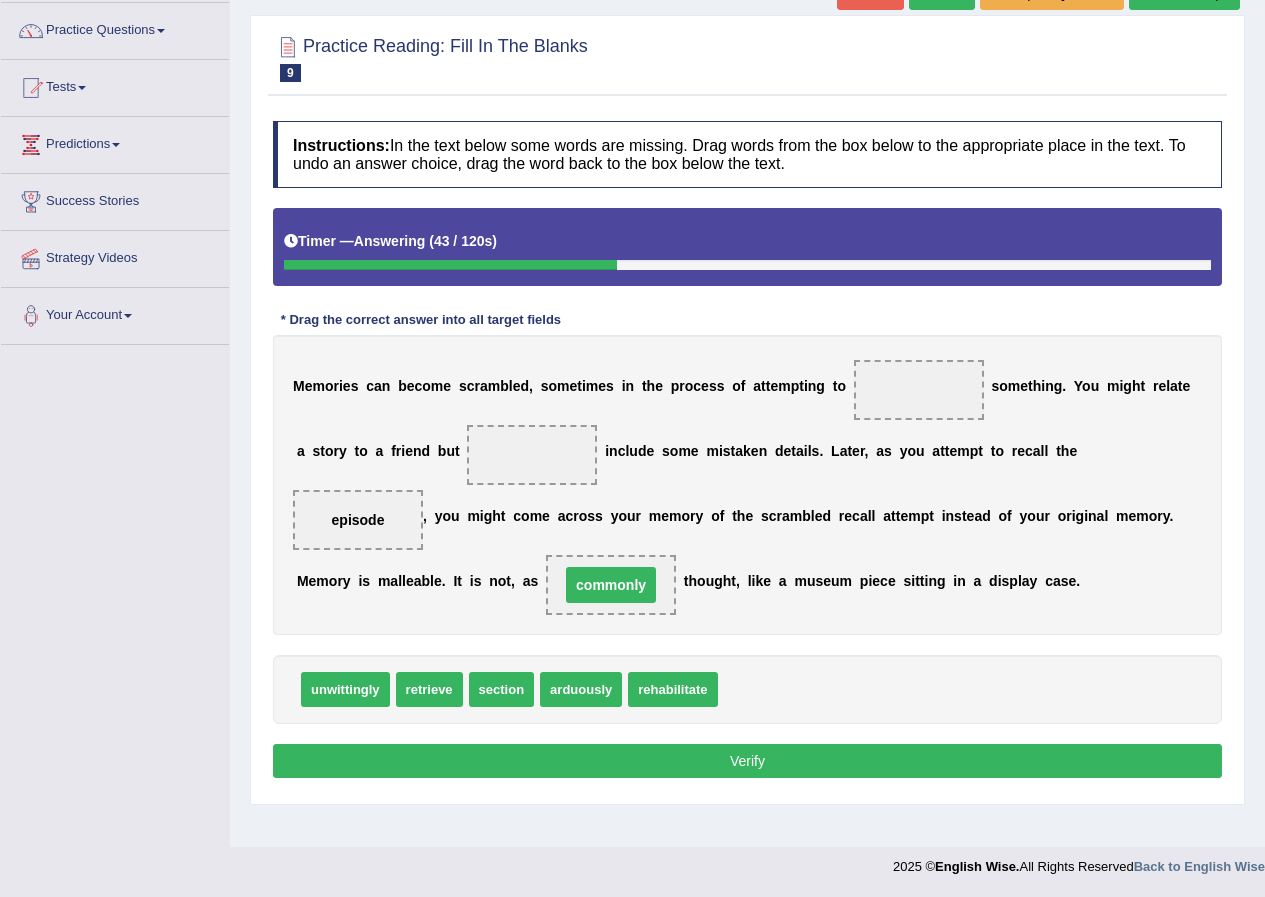 click on "commonly" at bounding box center (611, 585) 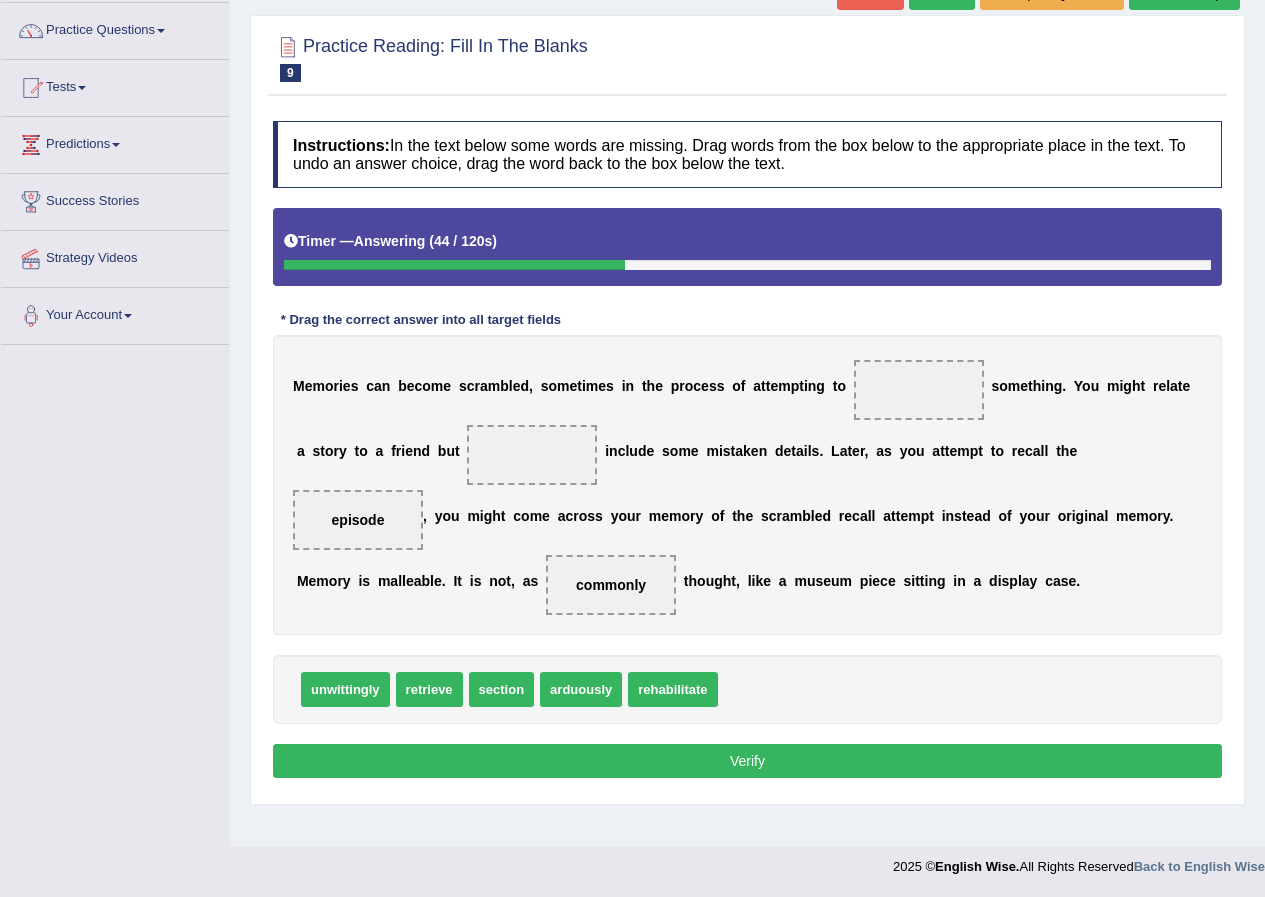 click on "M e m o r i e s    c a n    b e c o m e    s c r a m b l e d ,    s o m e t i m e s    i n    t h e    p r o c e s s    o f    a t t e m p t i n g    t o       s o m e t h i n g .    Y o u    m i g h t    r e l a t e    a    s t o r y    t o    a    f r i e n d    b u t       i n c l u d e    s o m e    m i s t a k e n    d e t a i l s .    L a t e r ,    a s    y o u    a t t e m p t    t o    r e c a l l    t h e    episode ,    y o u    m i g h t    c o m e    a c r o s s    y o u r    m e m o r y    o f    t h e    s c r a m b l e d    r e c a l l    a t t e m p t    i n s t e a d    o f    y o u r    o r i g i n a l    m e m o r y .    M e m o r y    i s    m a l l e a b l e .    I t    i s    n o t ,    a s    commonly    t h o u g h t ,    l i k e    a    m u s e u m    p i e c e    s i t t i n g    i n    a    d i s p l a y    c a s e ." at bounding box center [747, 485] 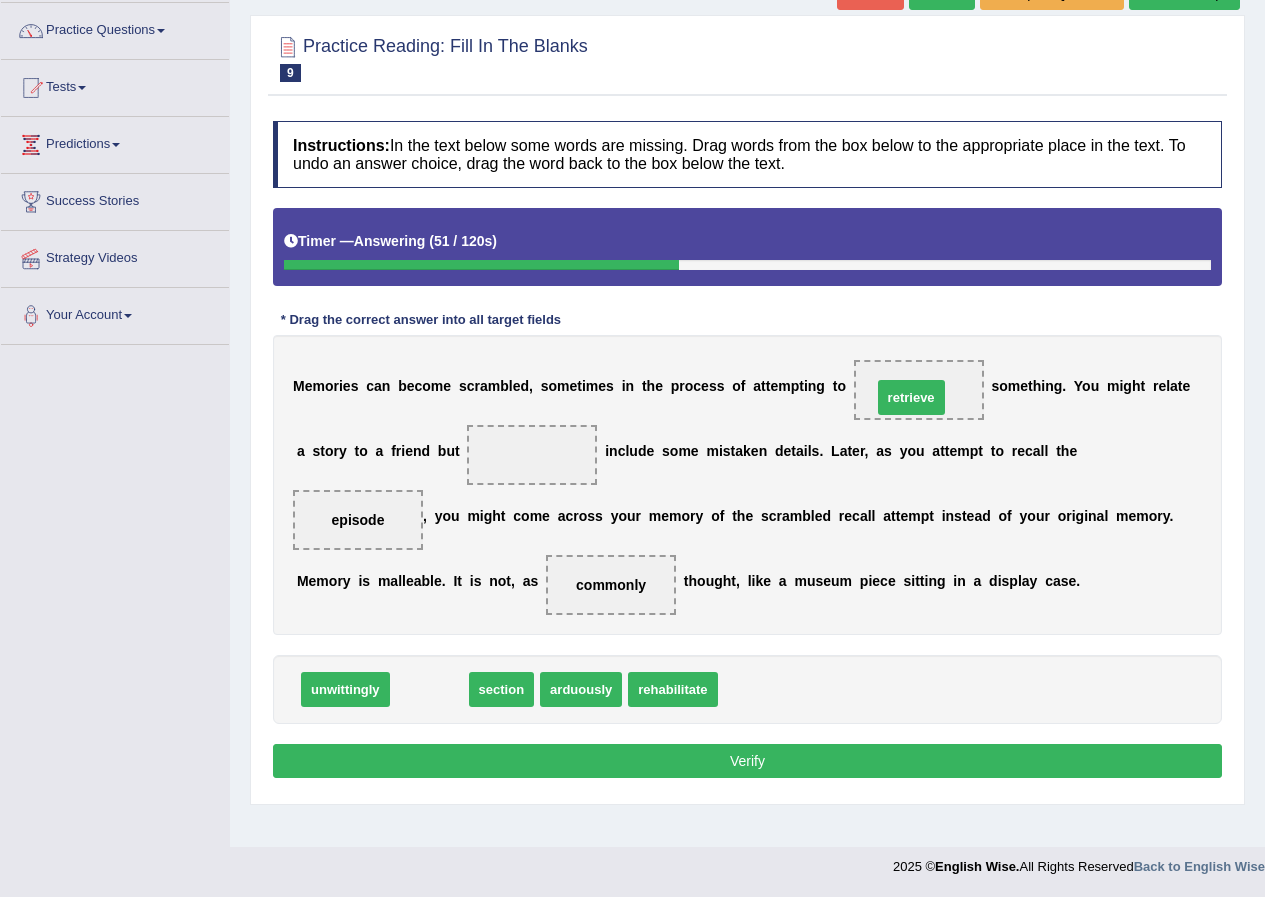 drag, startPoint x: 434, startPoint y: 684, endPoint x: 916, endPoint y: 392, distance: 563.54944 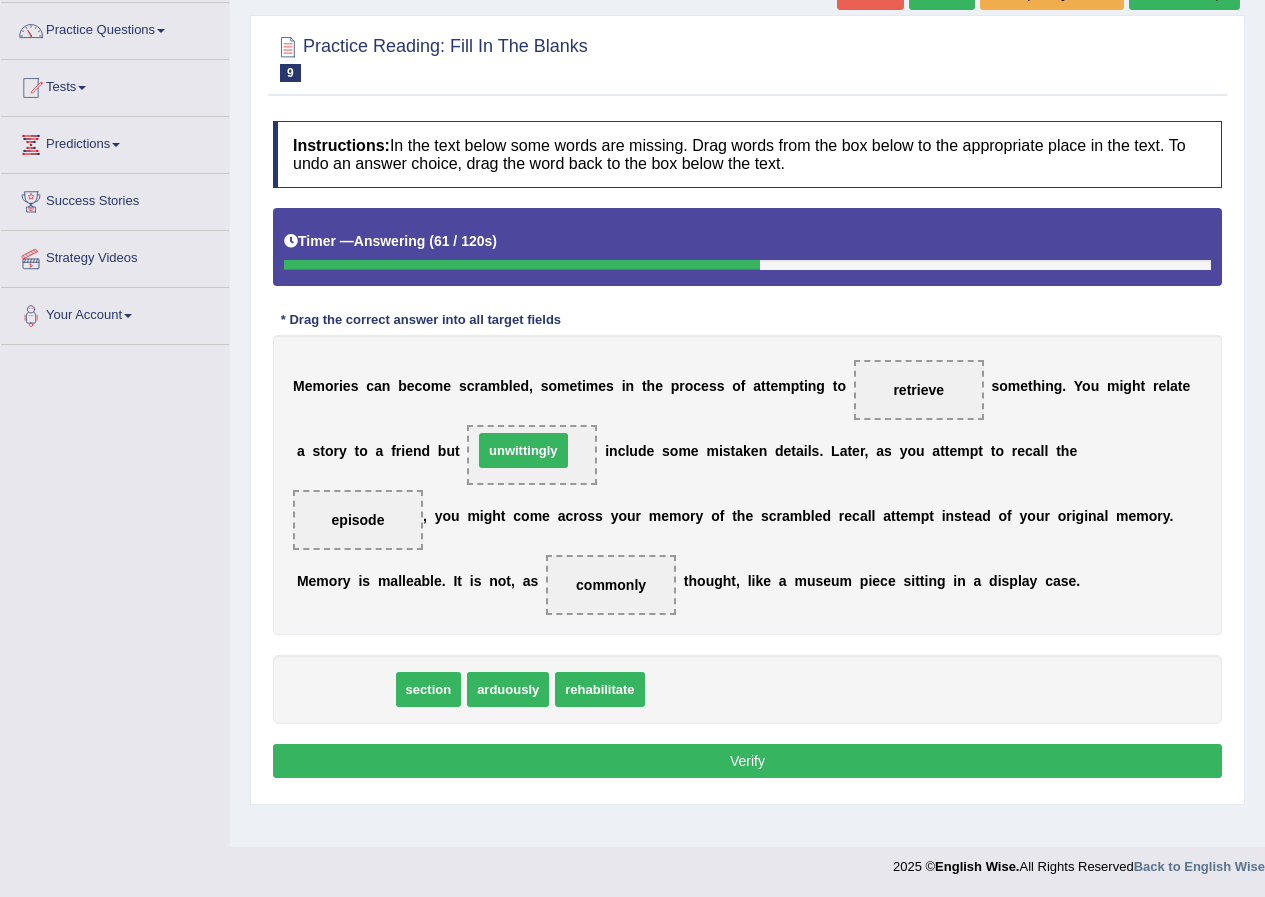drag, startPoint x: 362, startPoint y: 696, endPoint x: 540, endPoint y: 457, distance: 298.00168 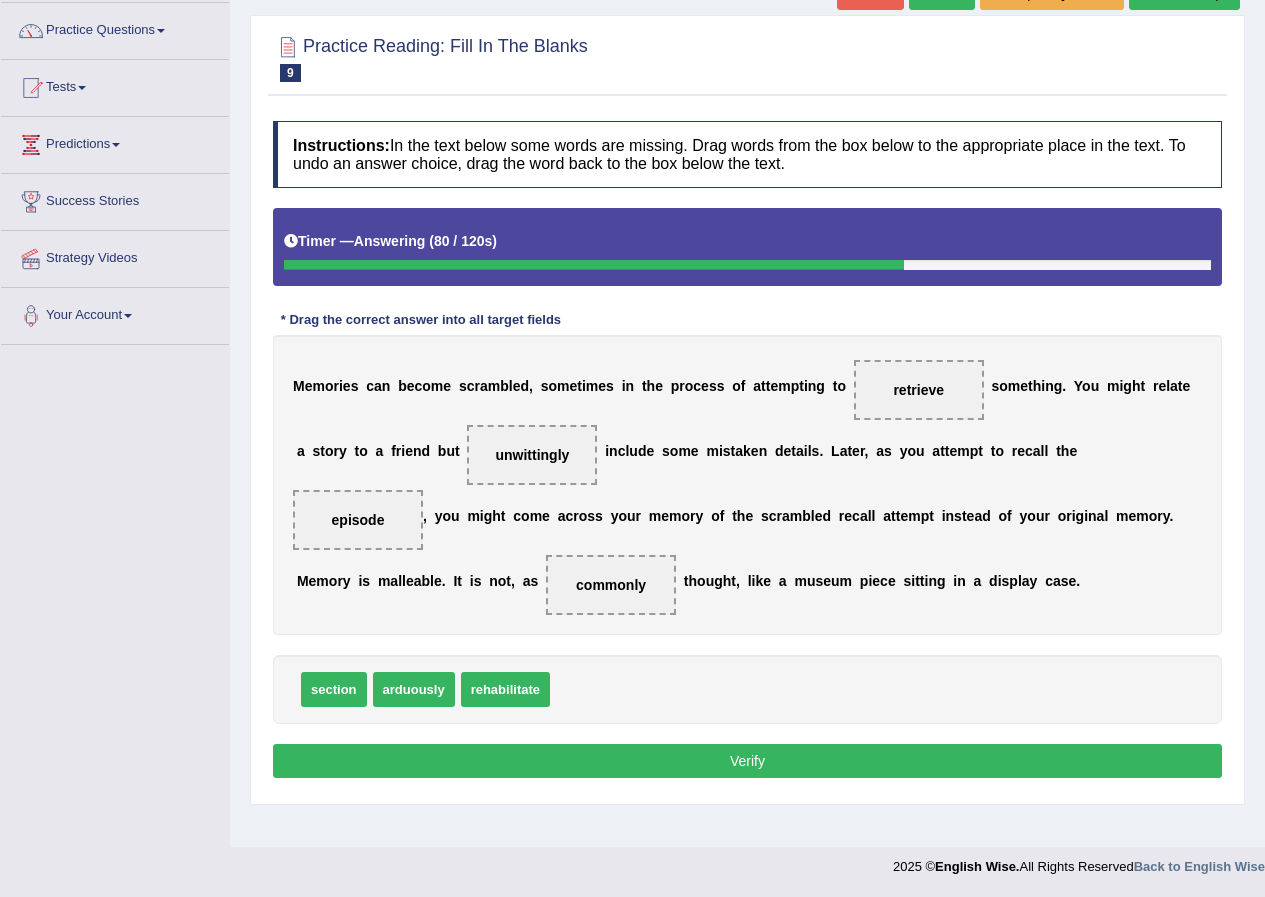 click on "Verify" at bounding box center [747, 761] 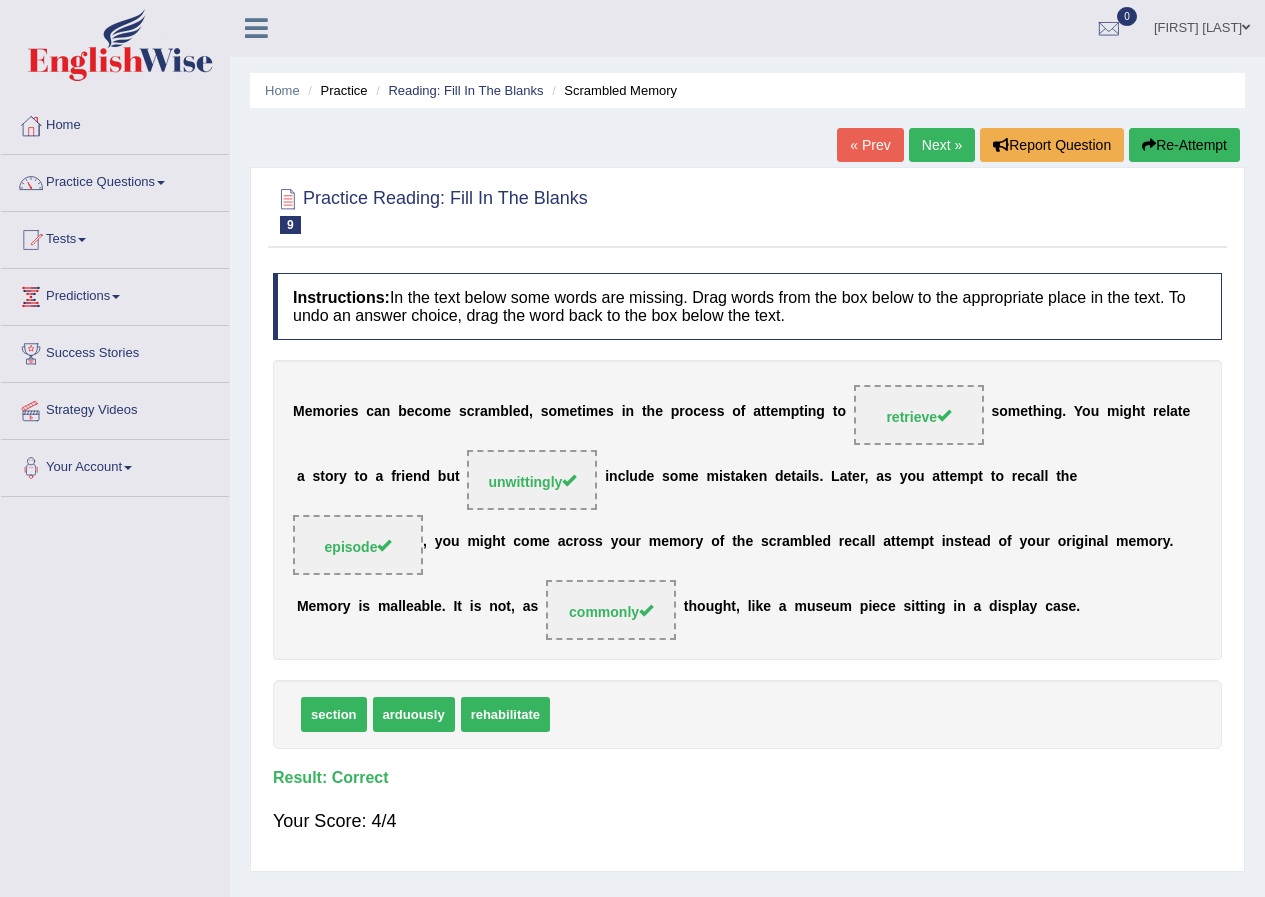scroll, scrollTop: 0, scrollLeft: 0, axis: both 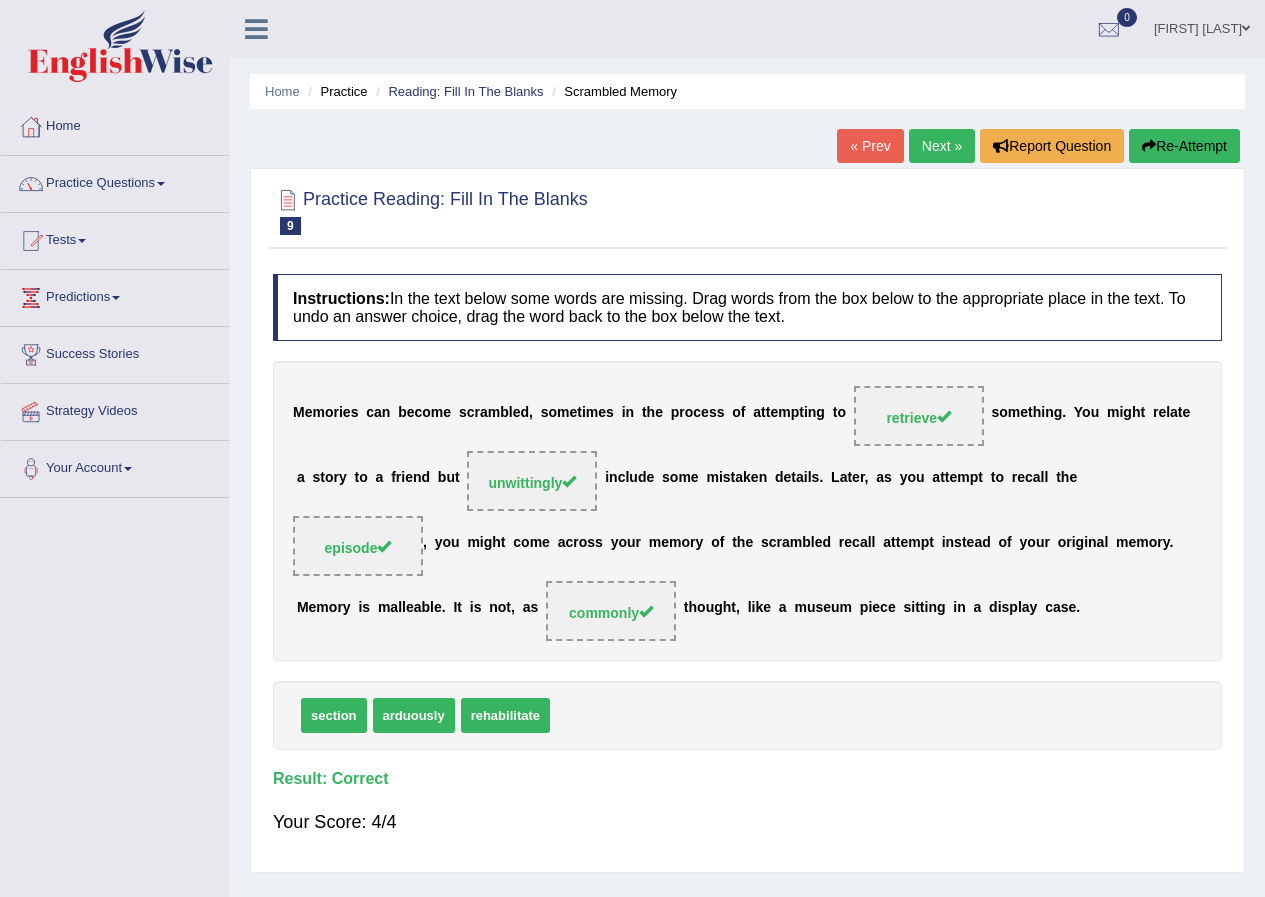 click on "Next »" at bounding box center (942, 146) 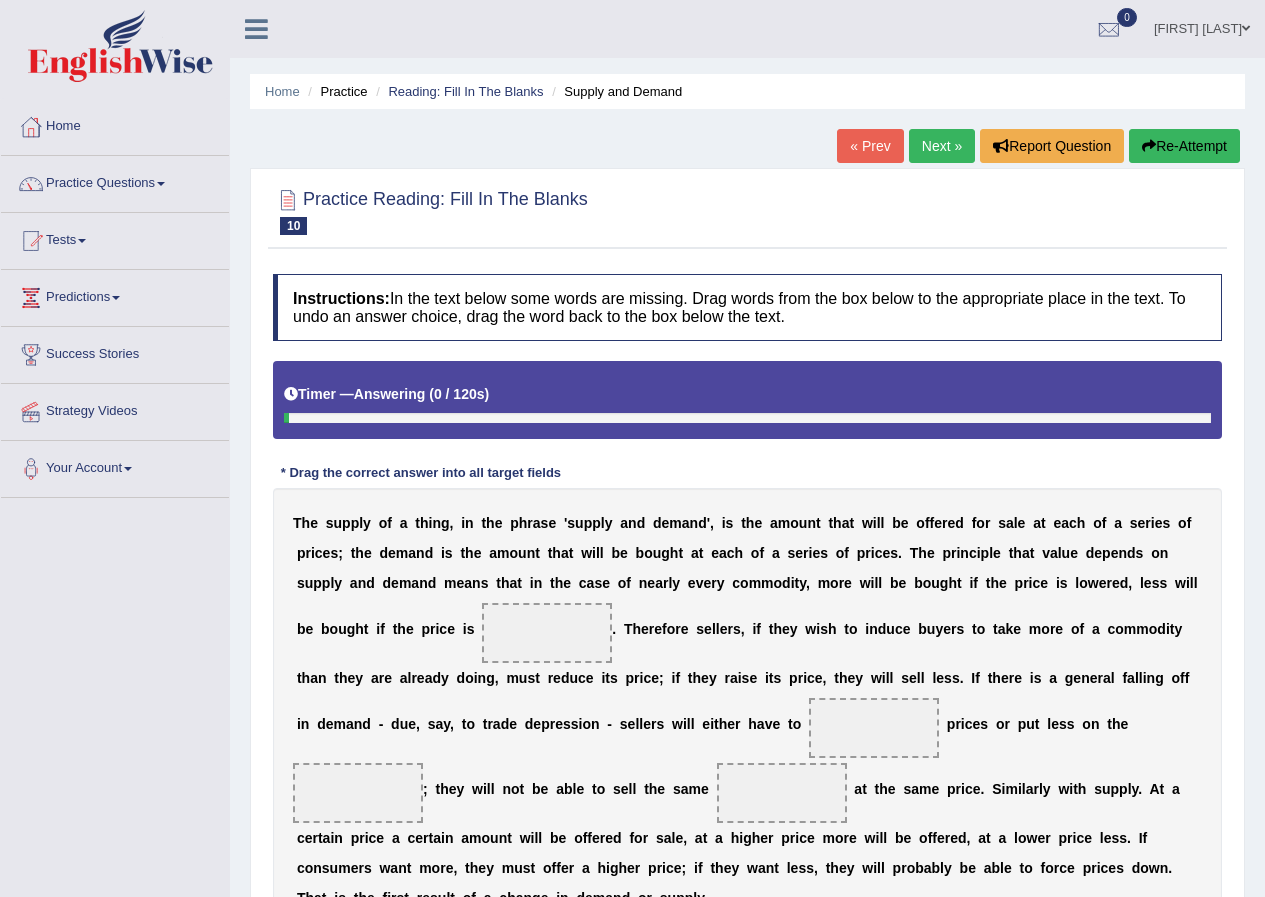 scroll, scrollTop: 94, scrollLeft: 0, axis: vertical 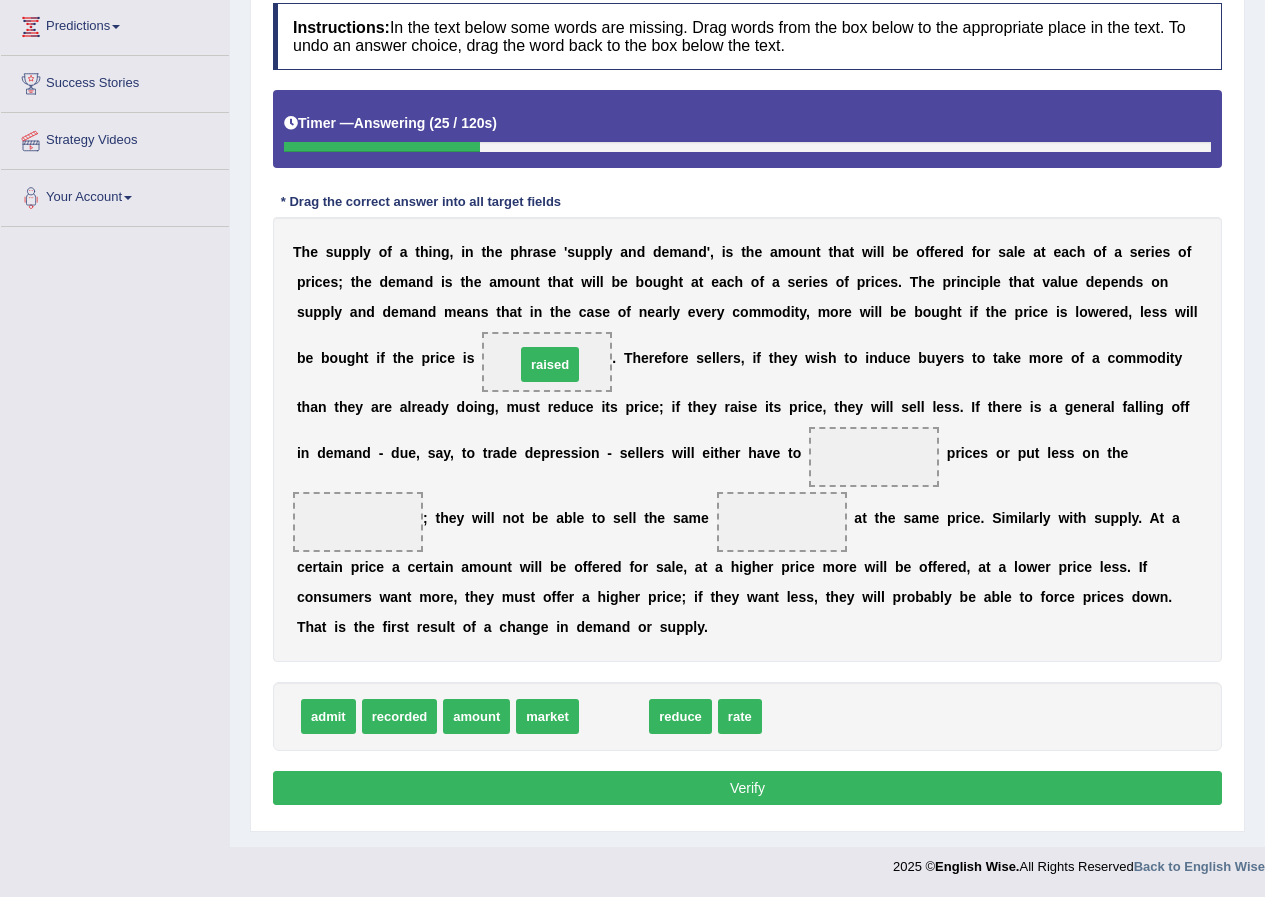 drag, startPoint x: 628, startPoint y: 722, endPoint x: 564, endPoint y: 370, distance: 357.77087 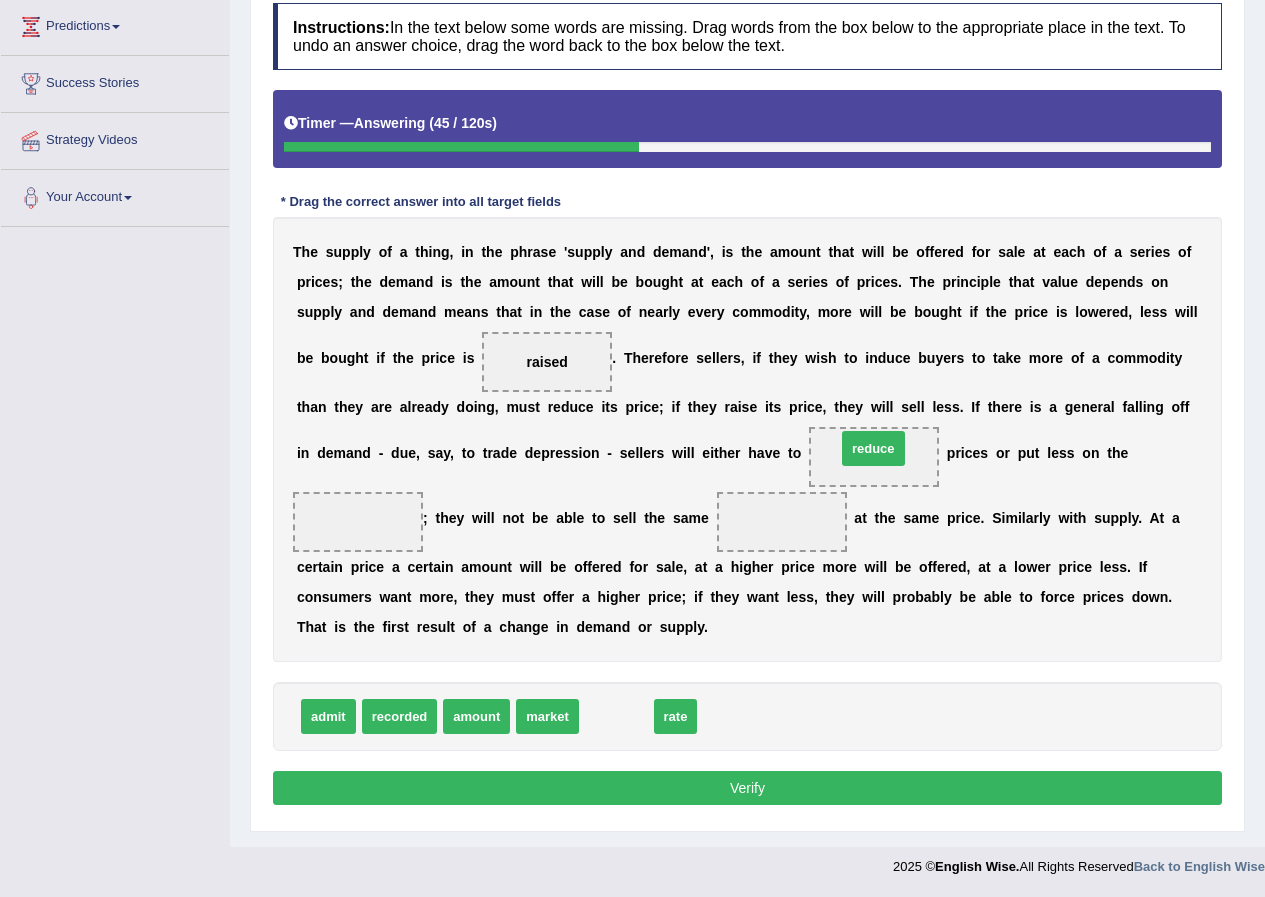 drag, startPoint x: 619, startPoint y: 723, endPoint x: 876, endPoint y: 455, distance: 371.31253 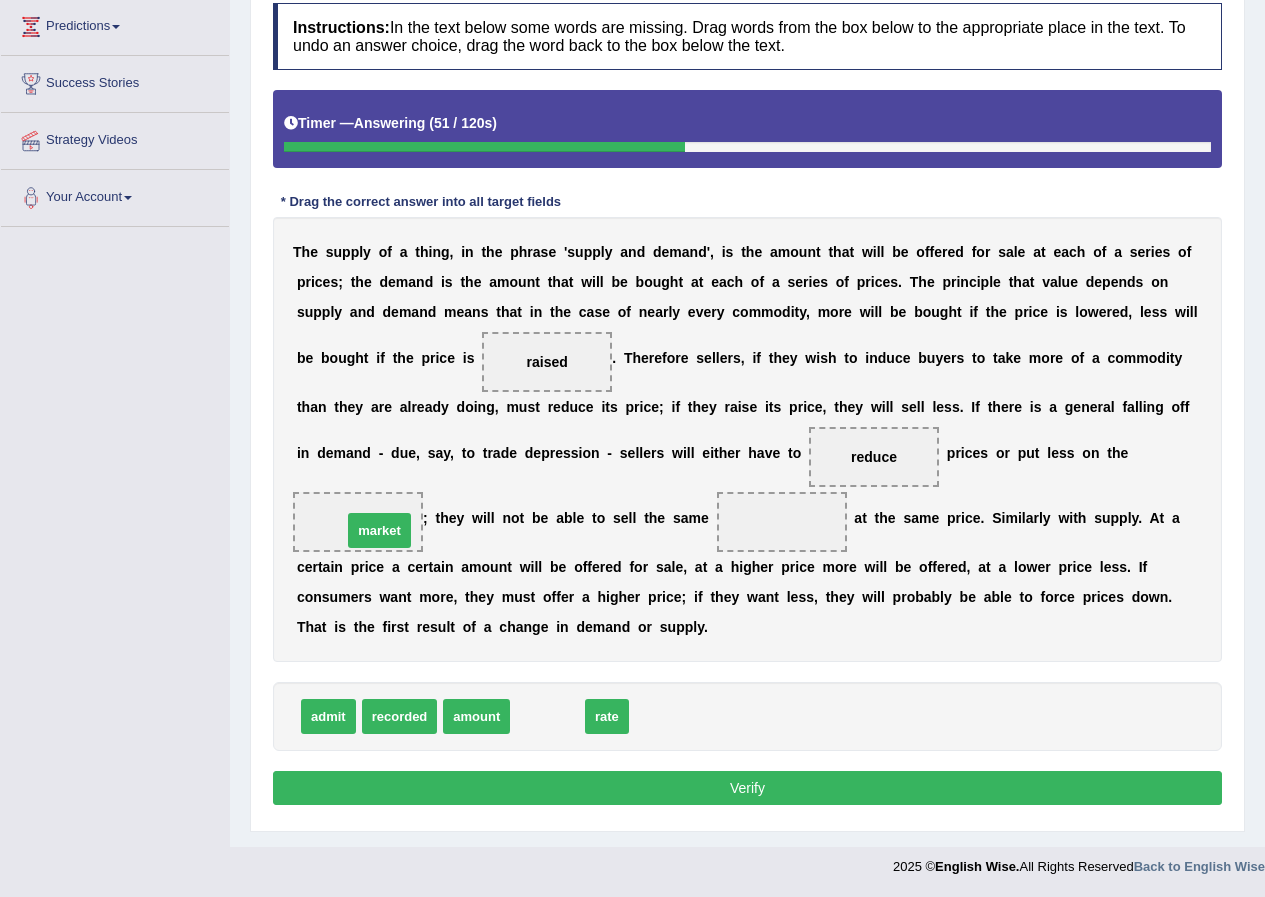 drag, startPoint x: 539, startPoint y: 721, endPoint x: 371, endPoint y: 535, distance: 250.63918 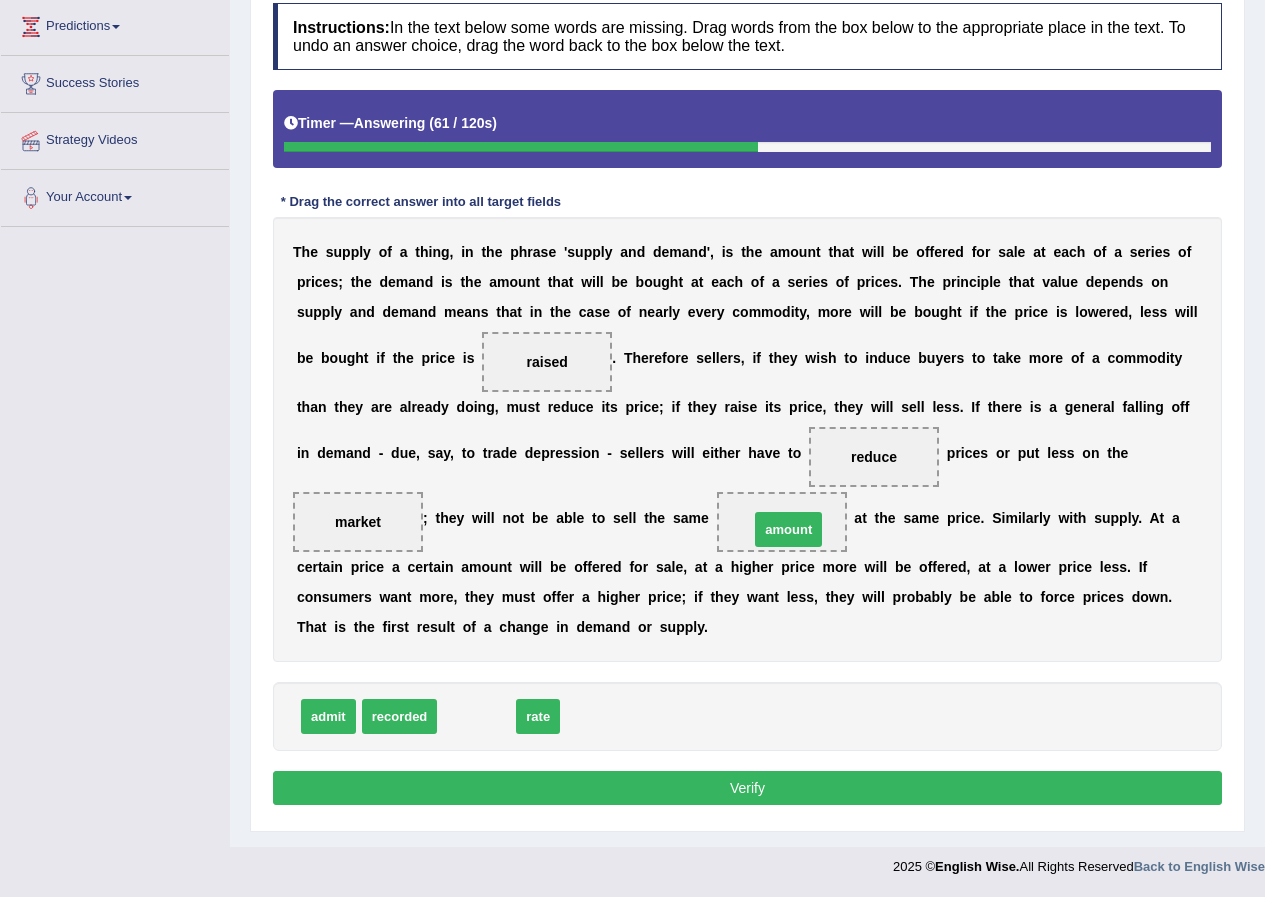 drag, startPoint x: 475, startPoint y: 713, endPoint x: 787, endPoint y: 526, distance: 363.74854 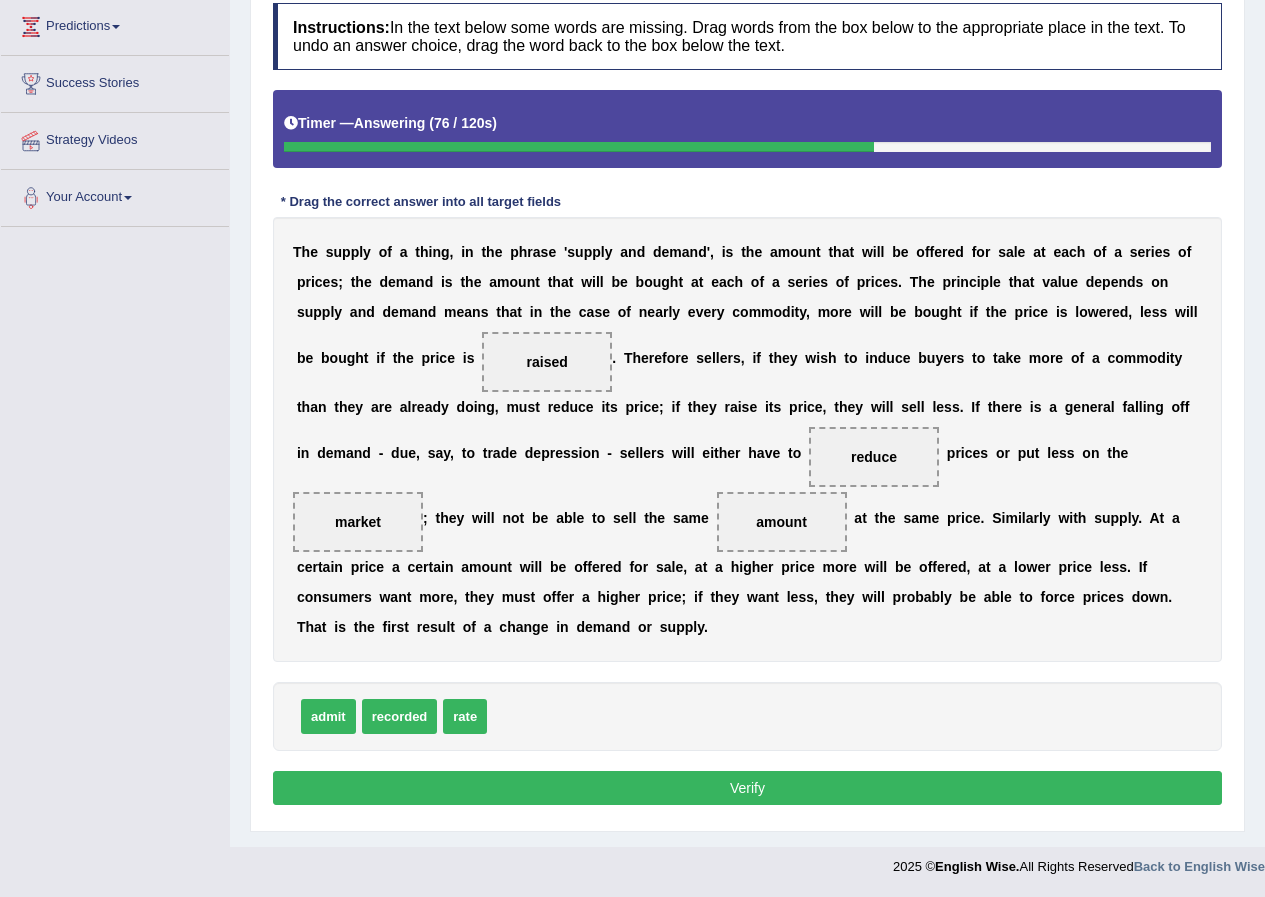 click on "Verify" at bounding box center (747, 788) 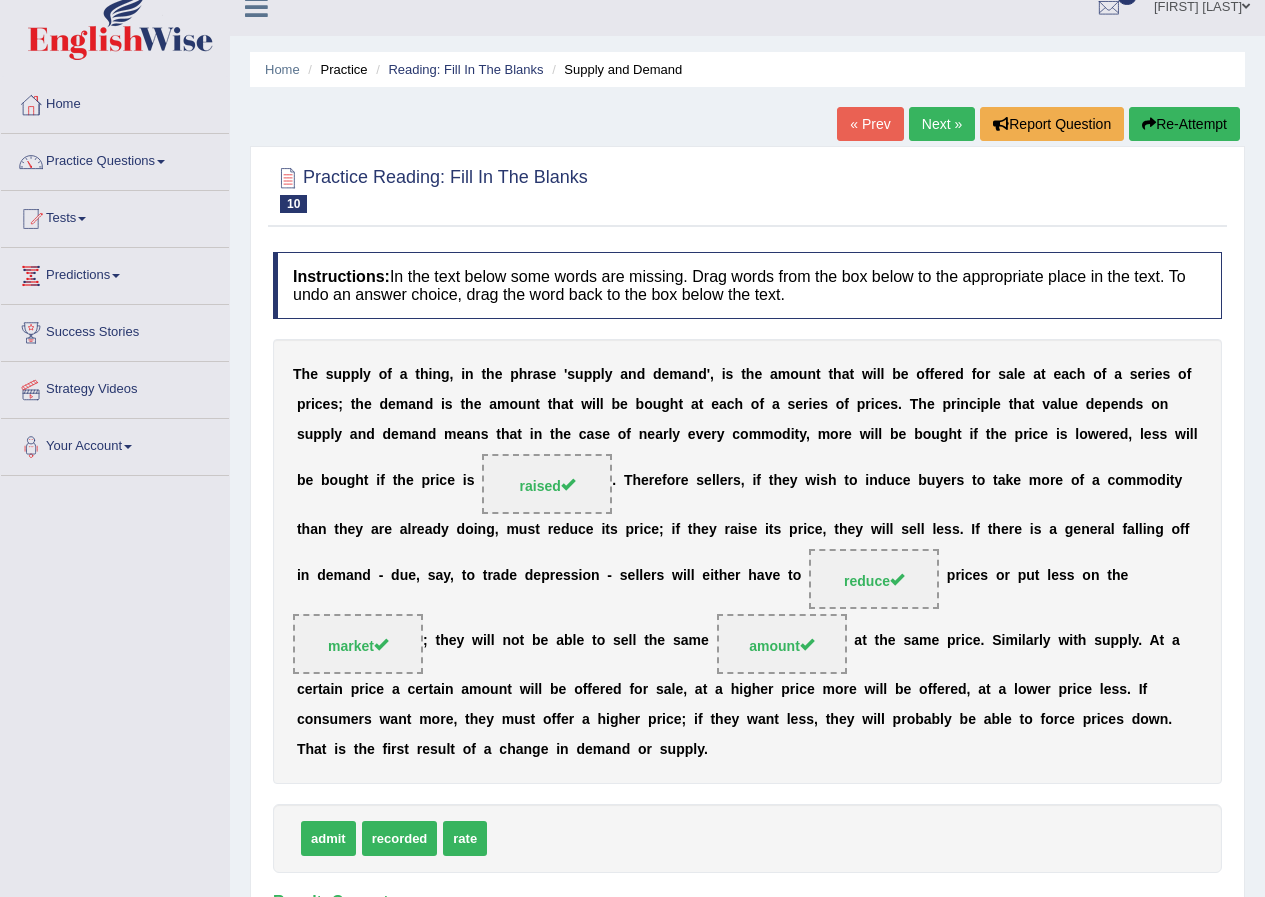 scroll, scrollTop: 0, scrollLeft: 0, axis: both 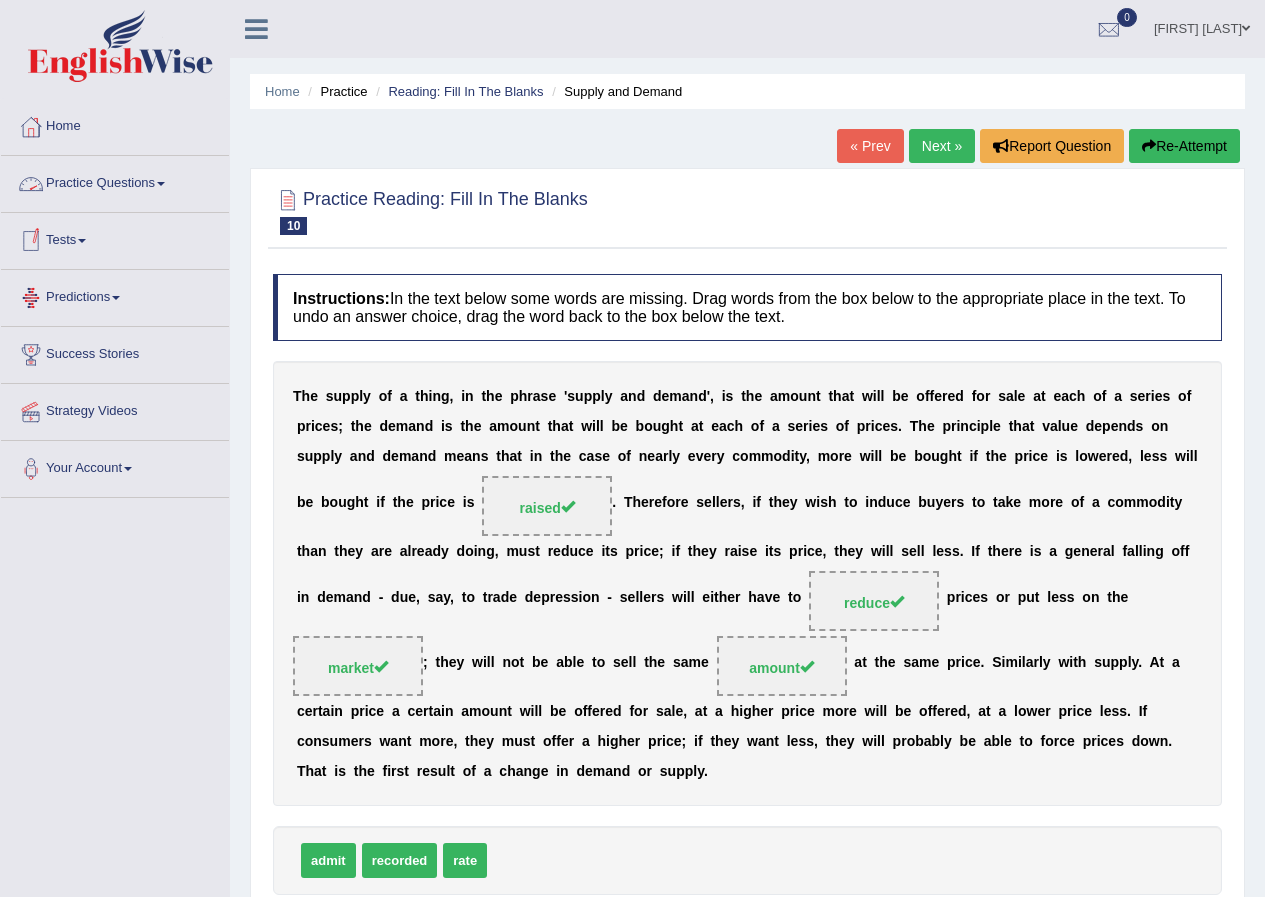 click on "Practice Questions" at bounding box center (115, 181) 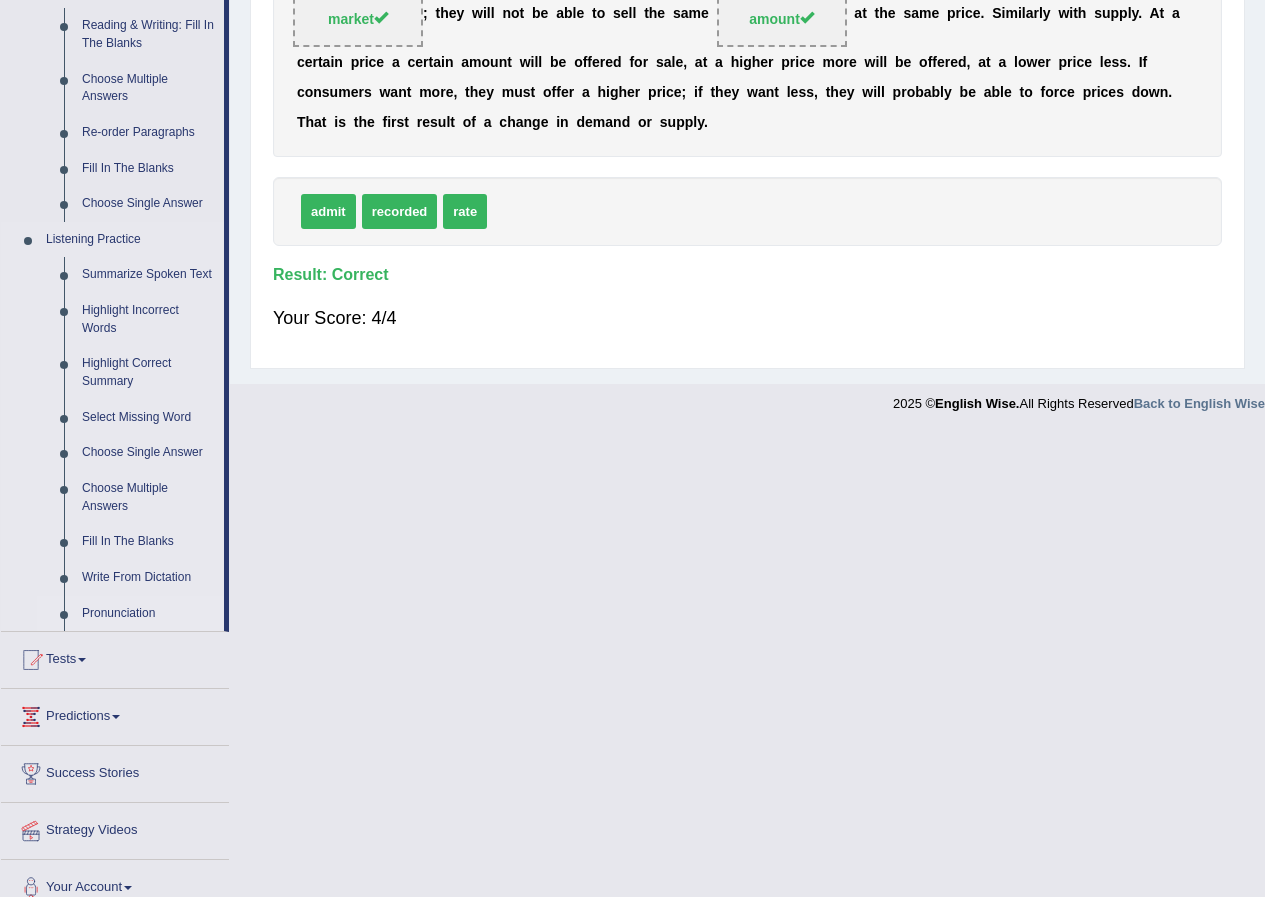 scroll, scrollTop: 670, scrollLeft: 0, axis: vertical 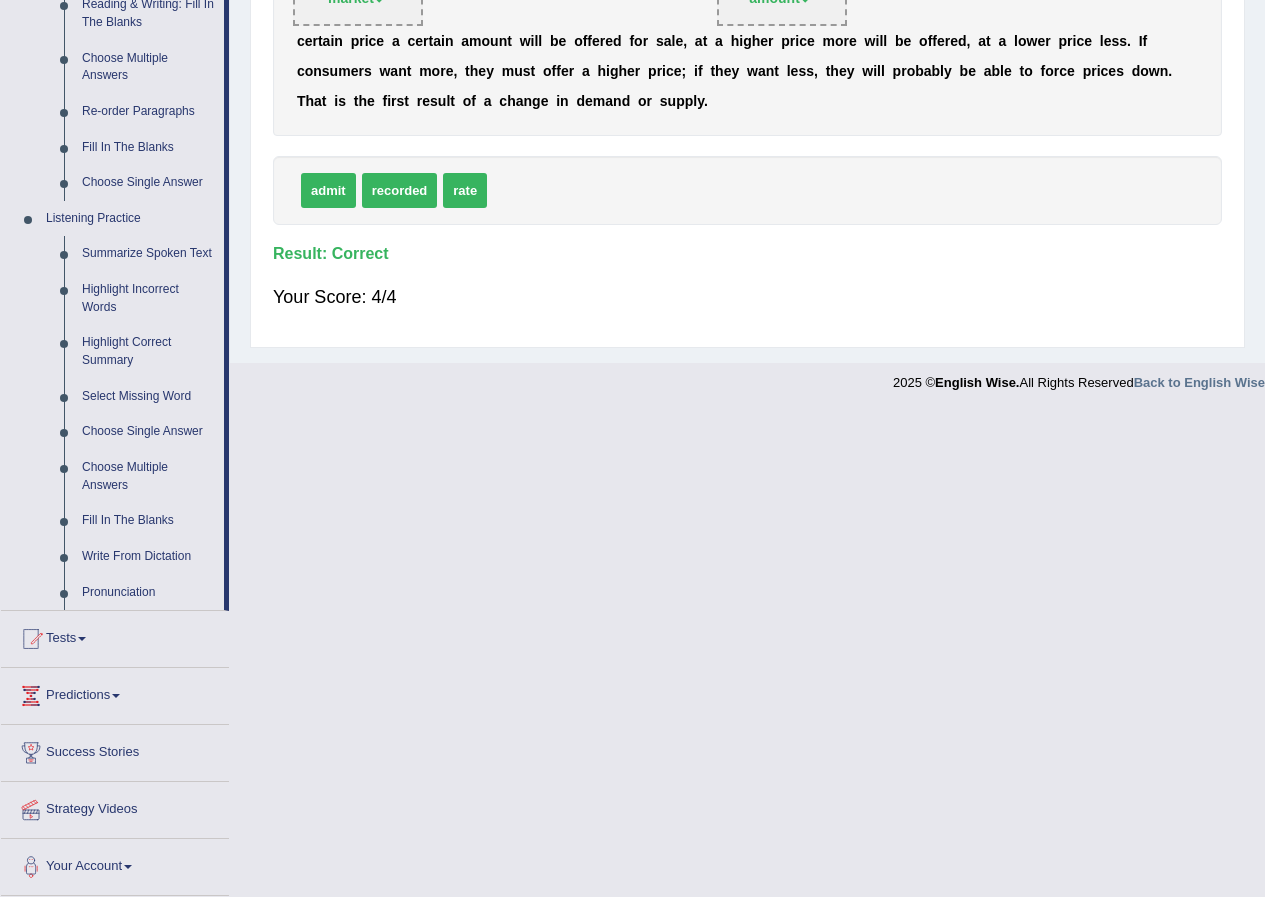 click on "Success Stories" at bounding box center [115, 750] 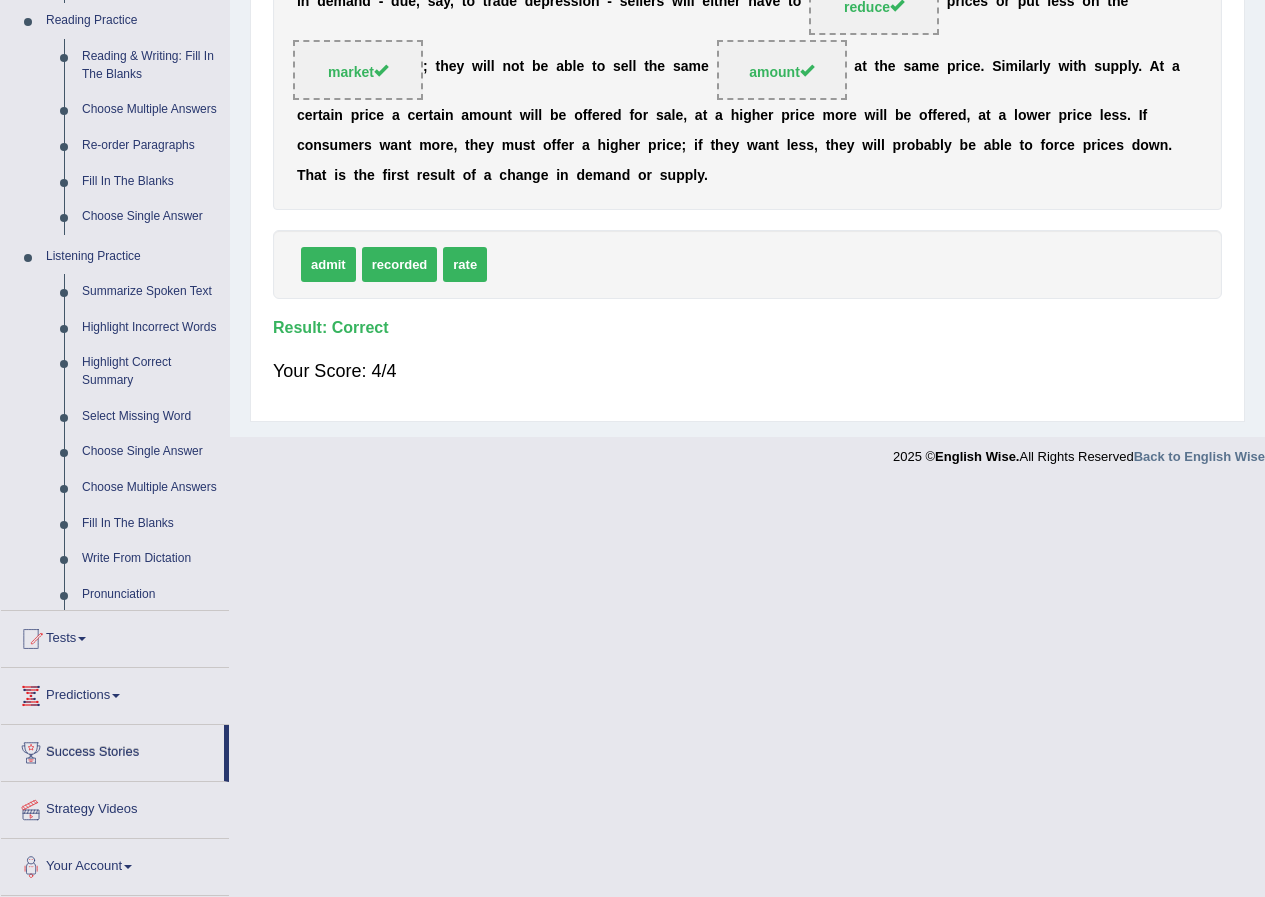 scroll, scrollTop: 301, scrollLeft: 0, axis: vertical 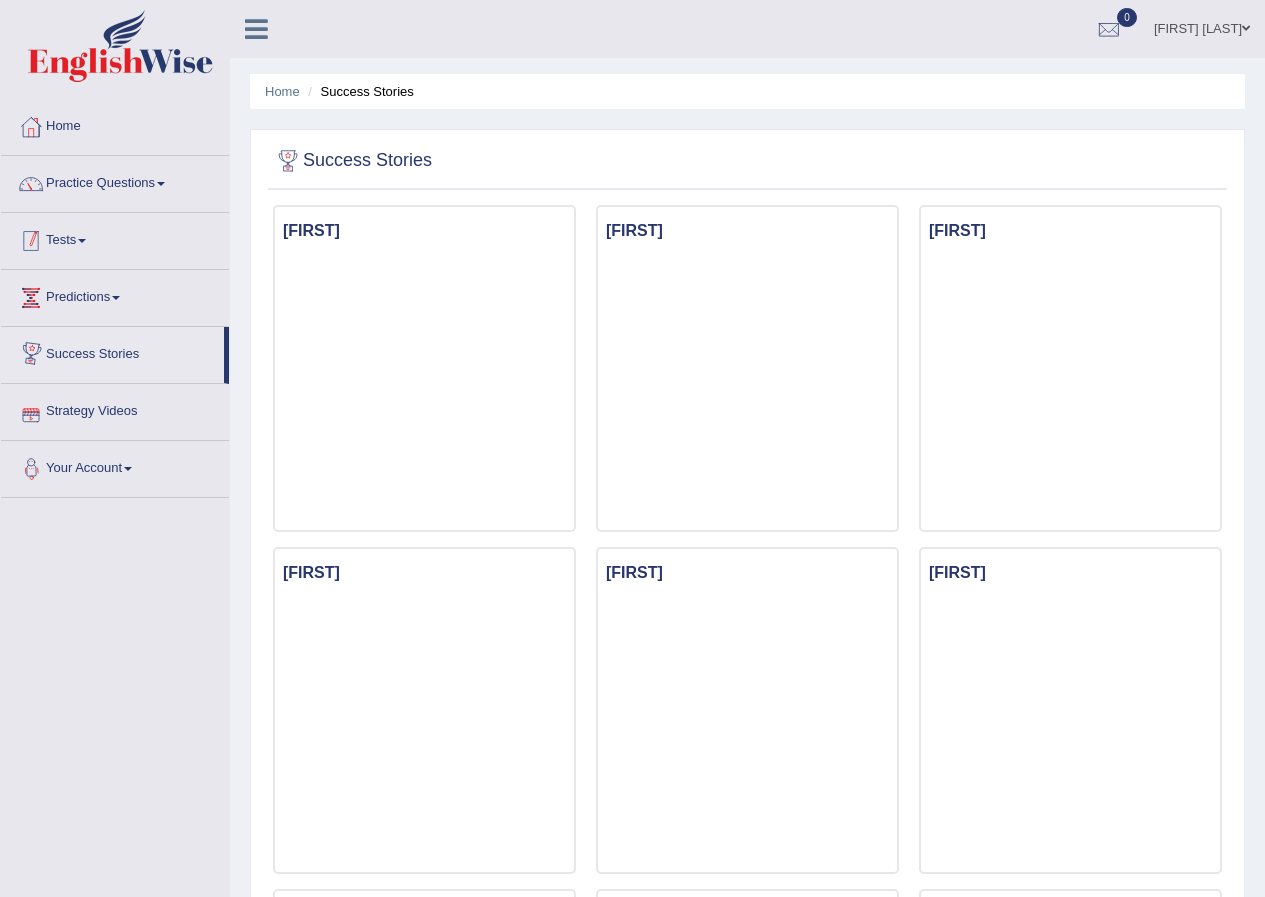 click on "Tests" at bounding box center [115, 238] 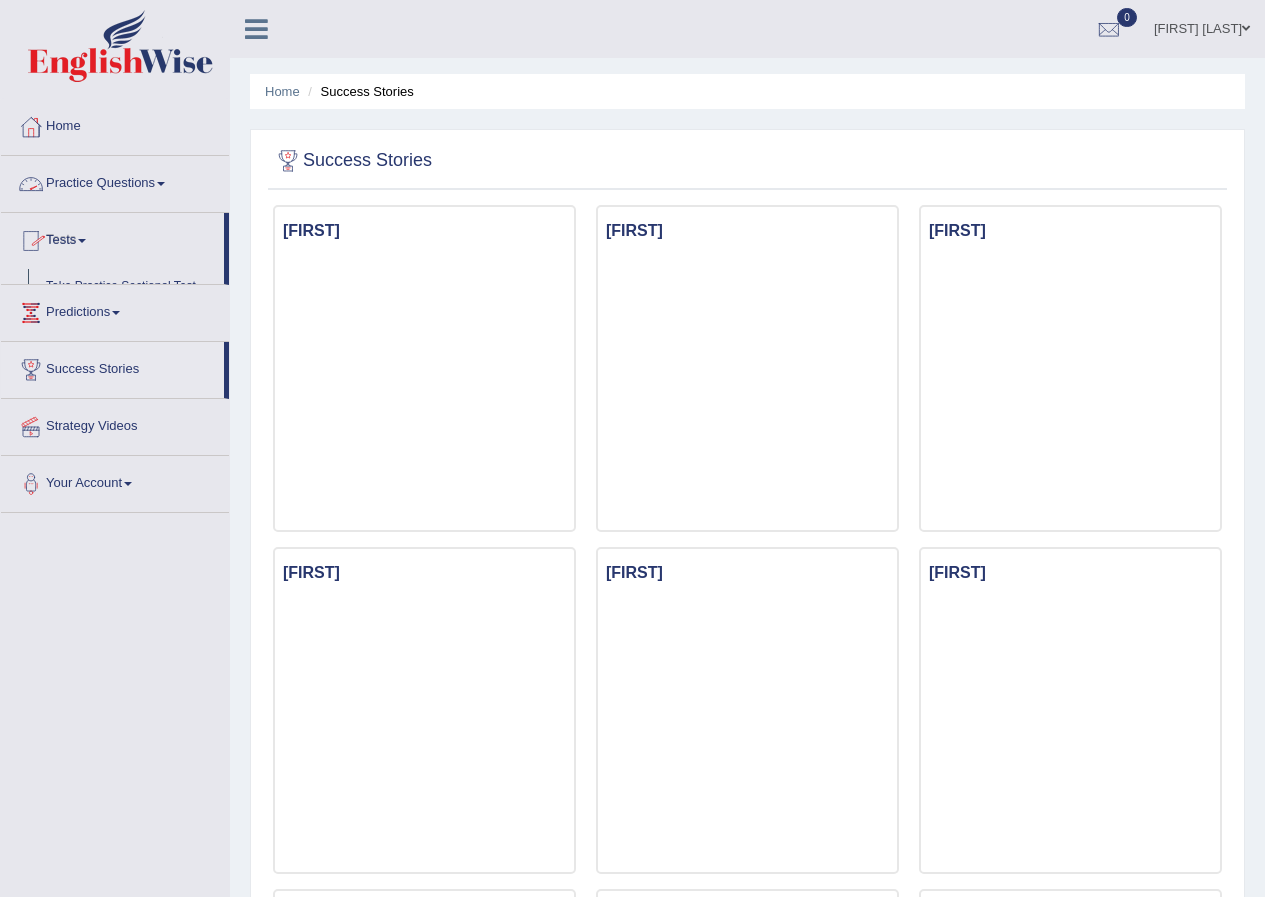 click on "Practice Questions" at bounding box center [115, 181] 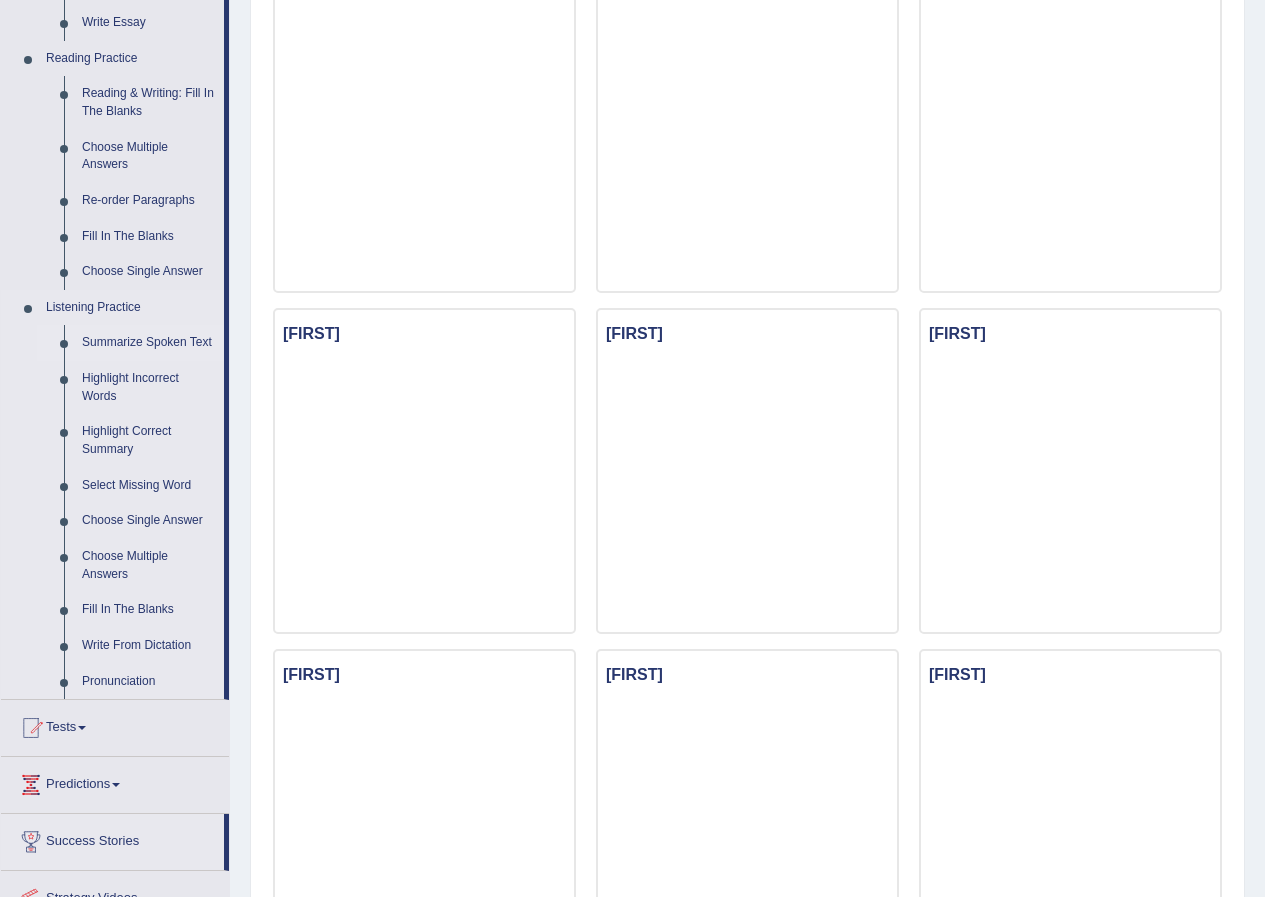 scroll, scrollTop: 600, scrollLeft: 0, axis: vertical 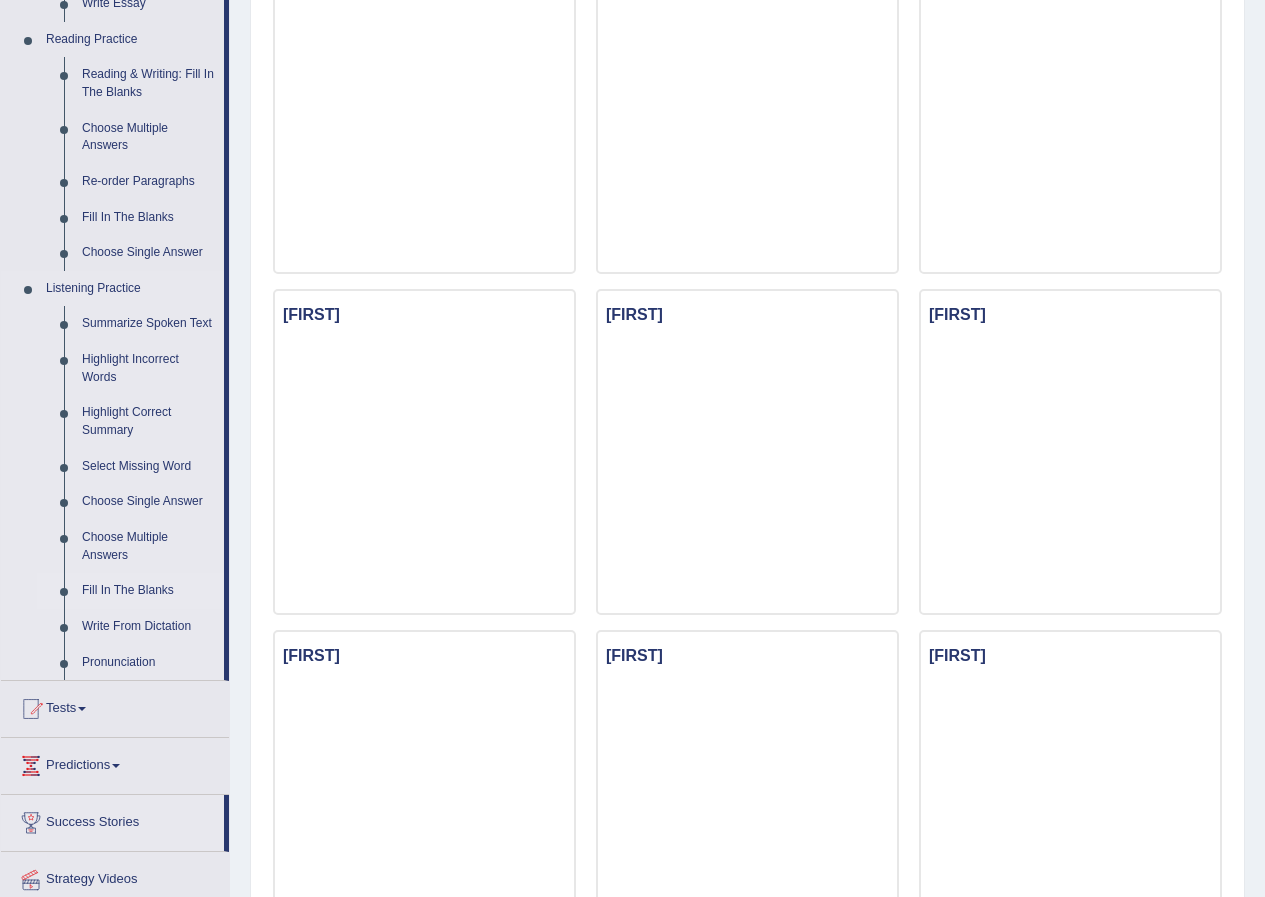 click on "Fill In The Blanks" at bounding box center (148, 591) 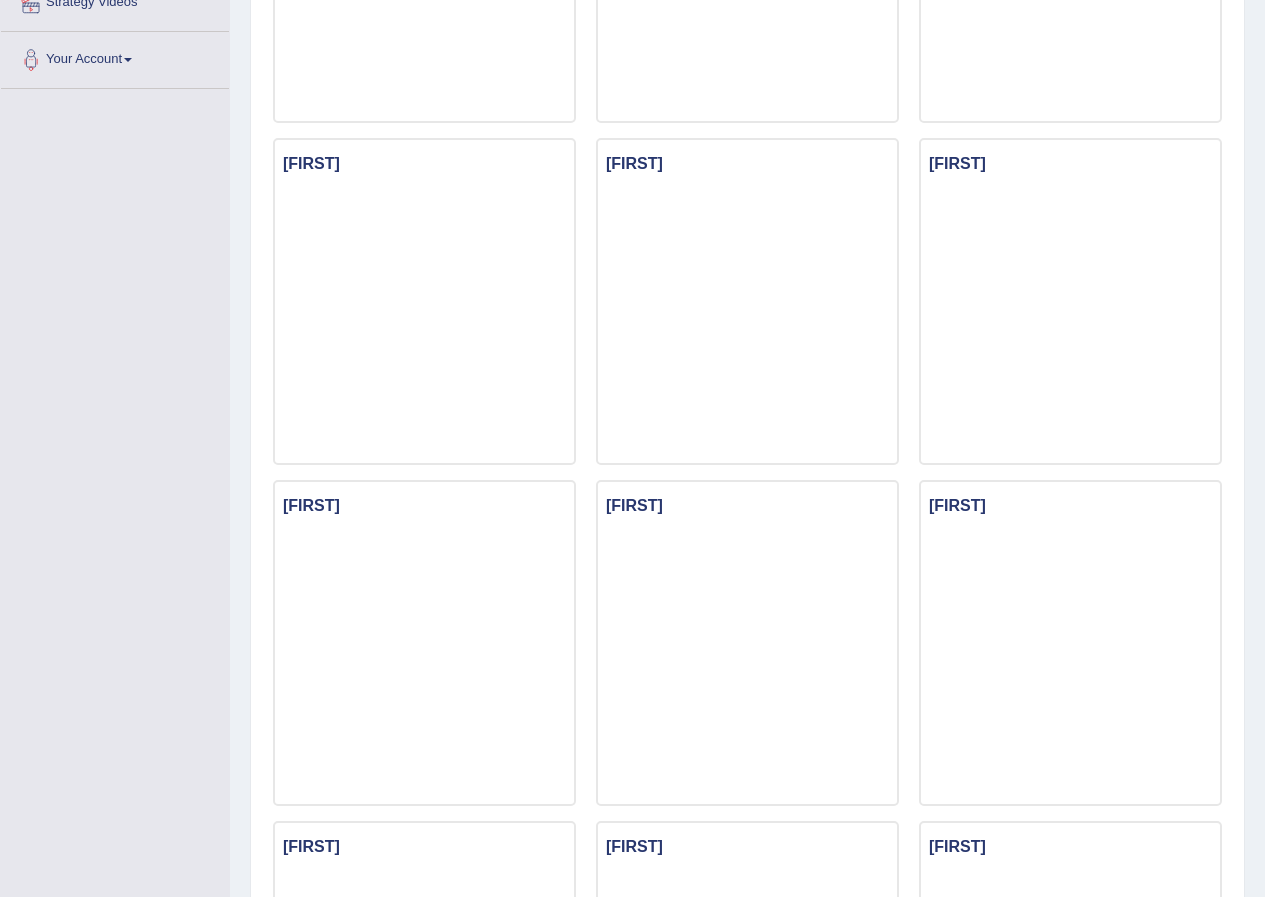 scroll, scrollTop: 320, scrollLeft: 0, axis: vertical 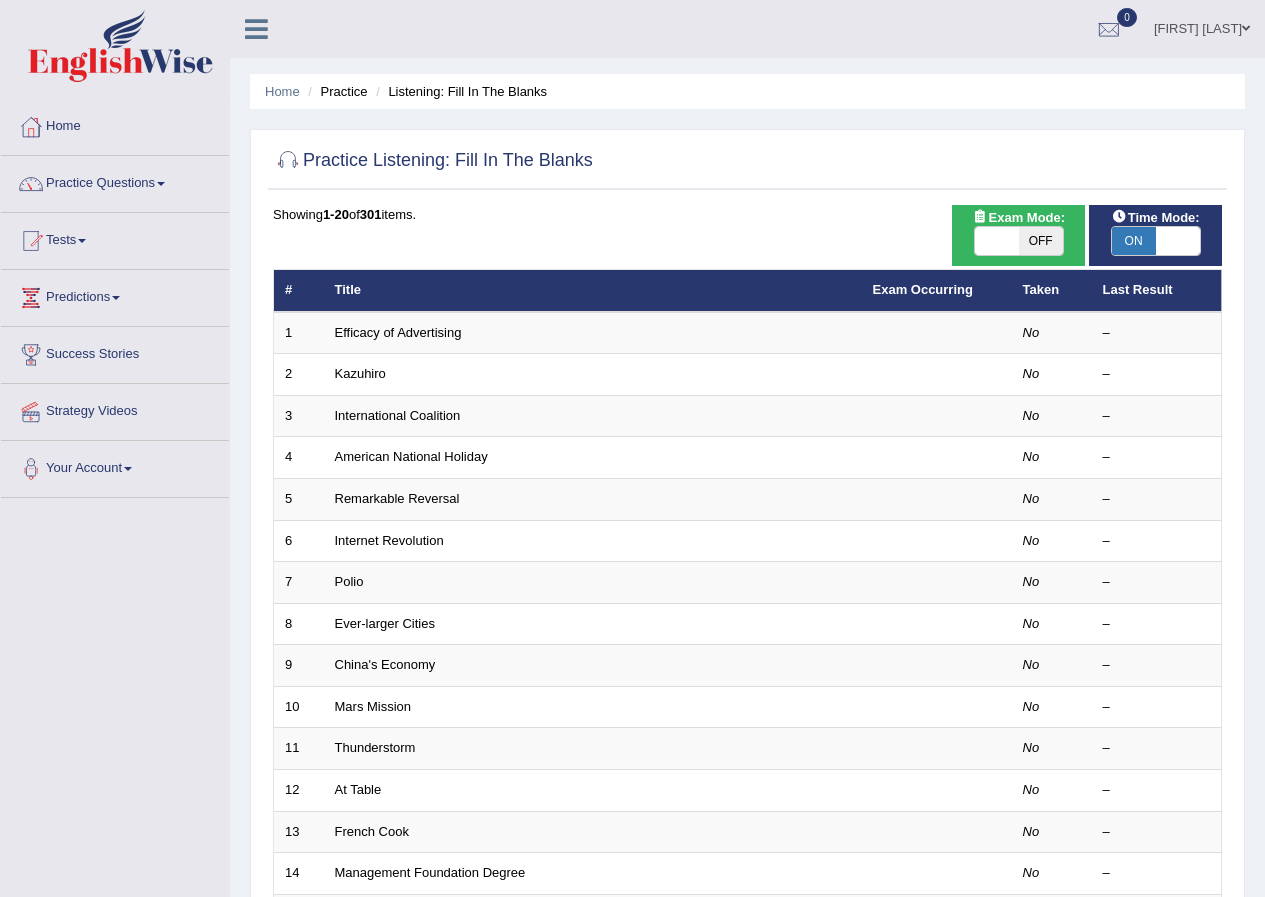 click on "Taken" at bounding box center (1052, 291) 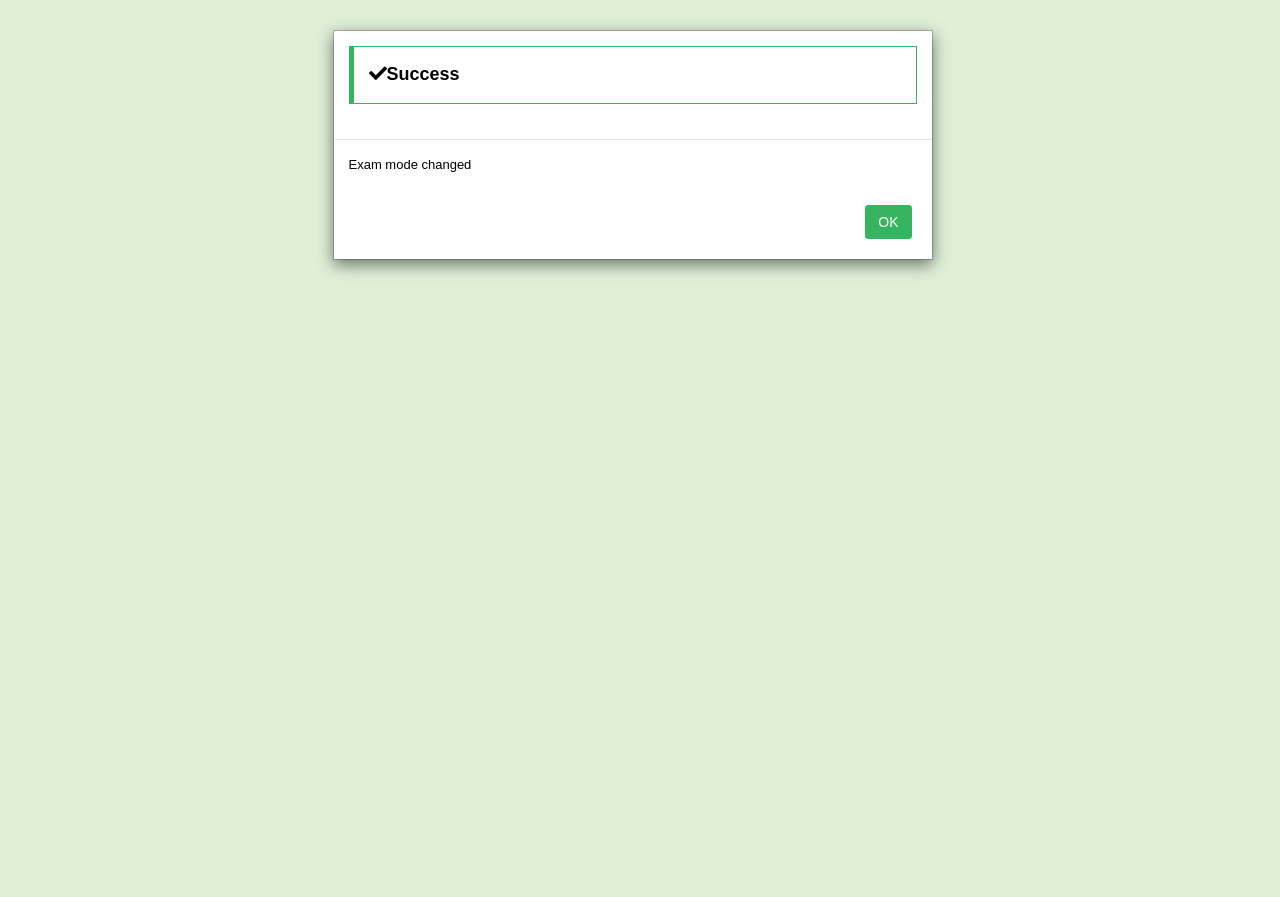 click on "OK" at bounding box center [888, 222] 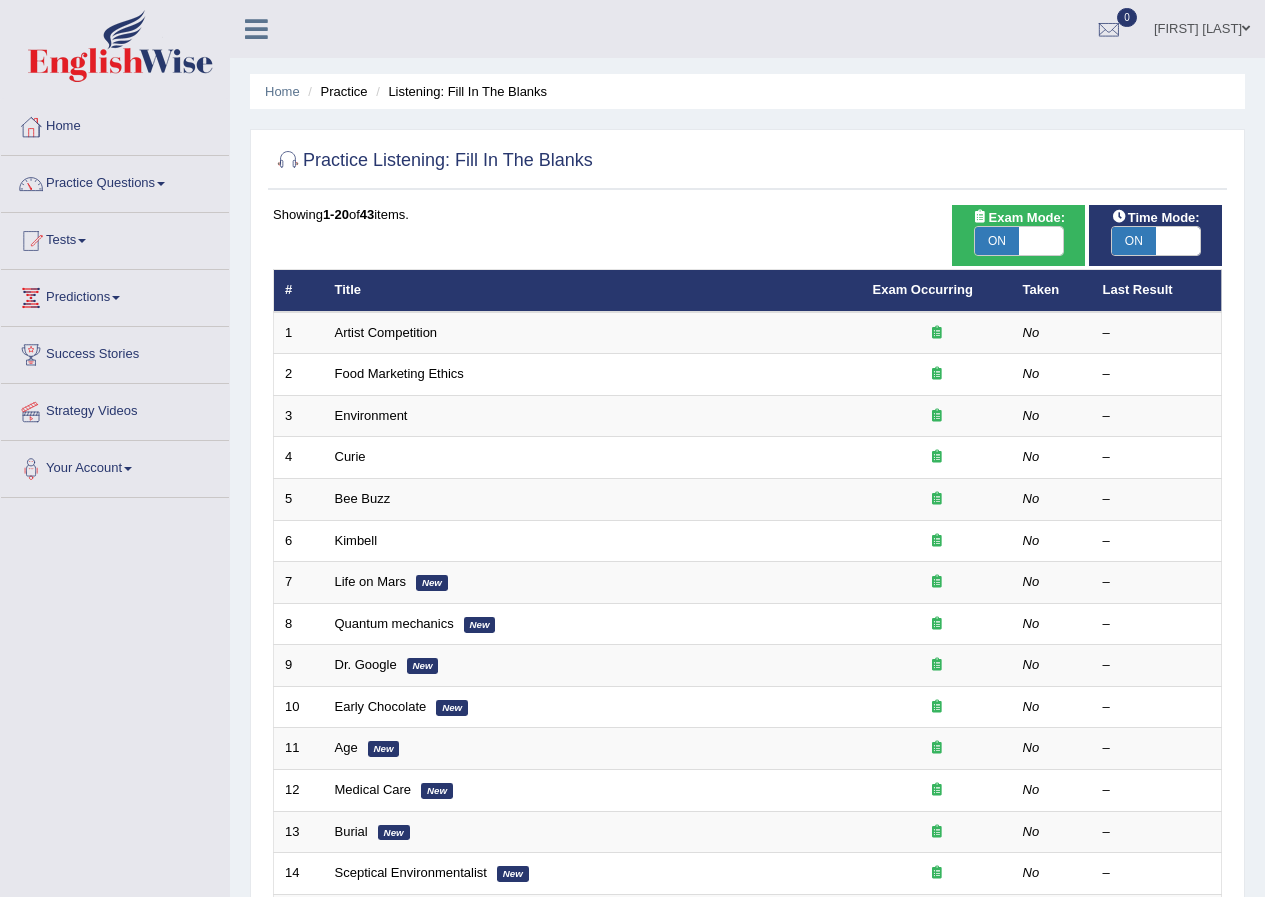 scroll, scrollTop: 0, scrollLeft: 0, axis: both 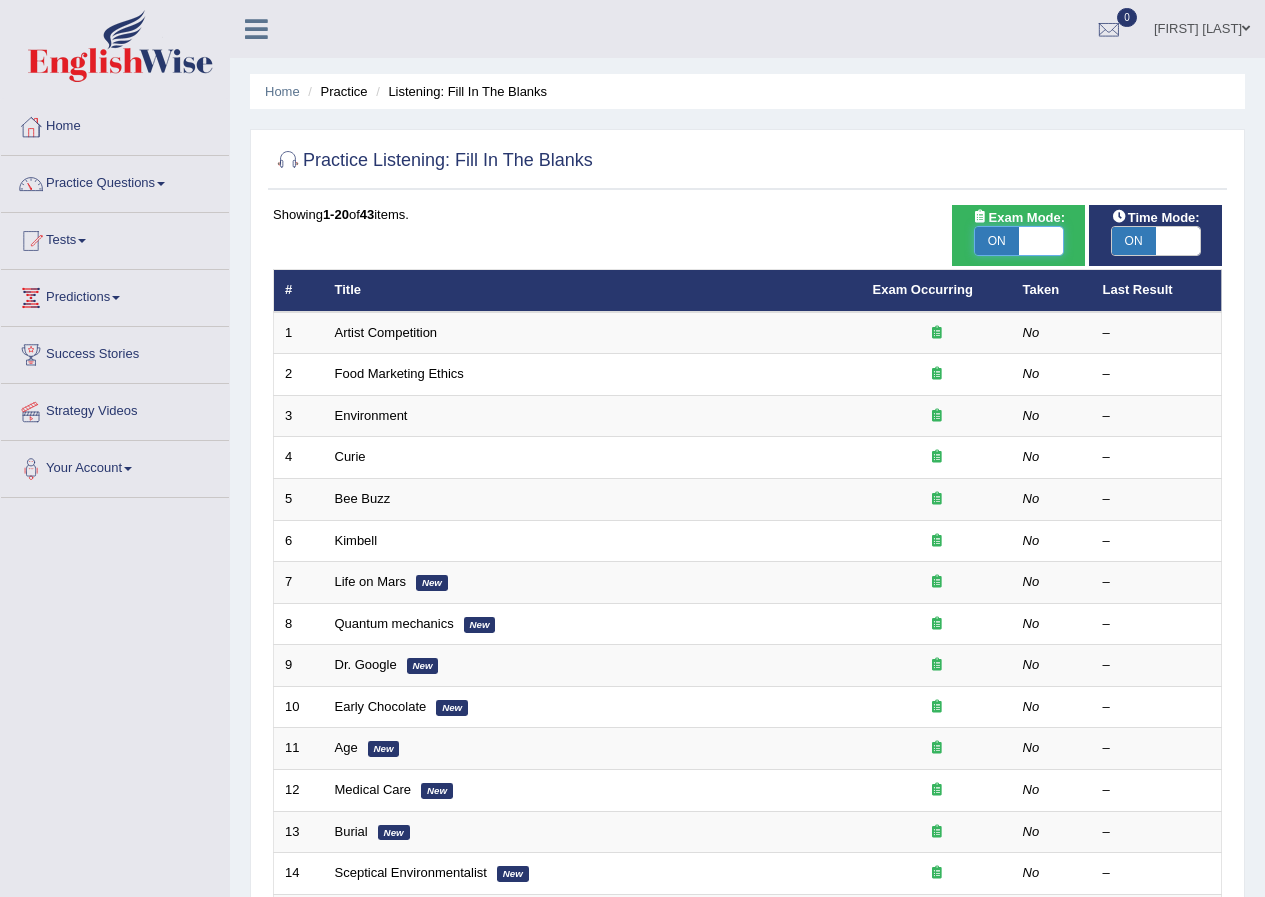 click at bounding box center (1041, 241) 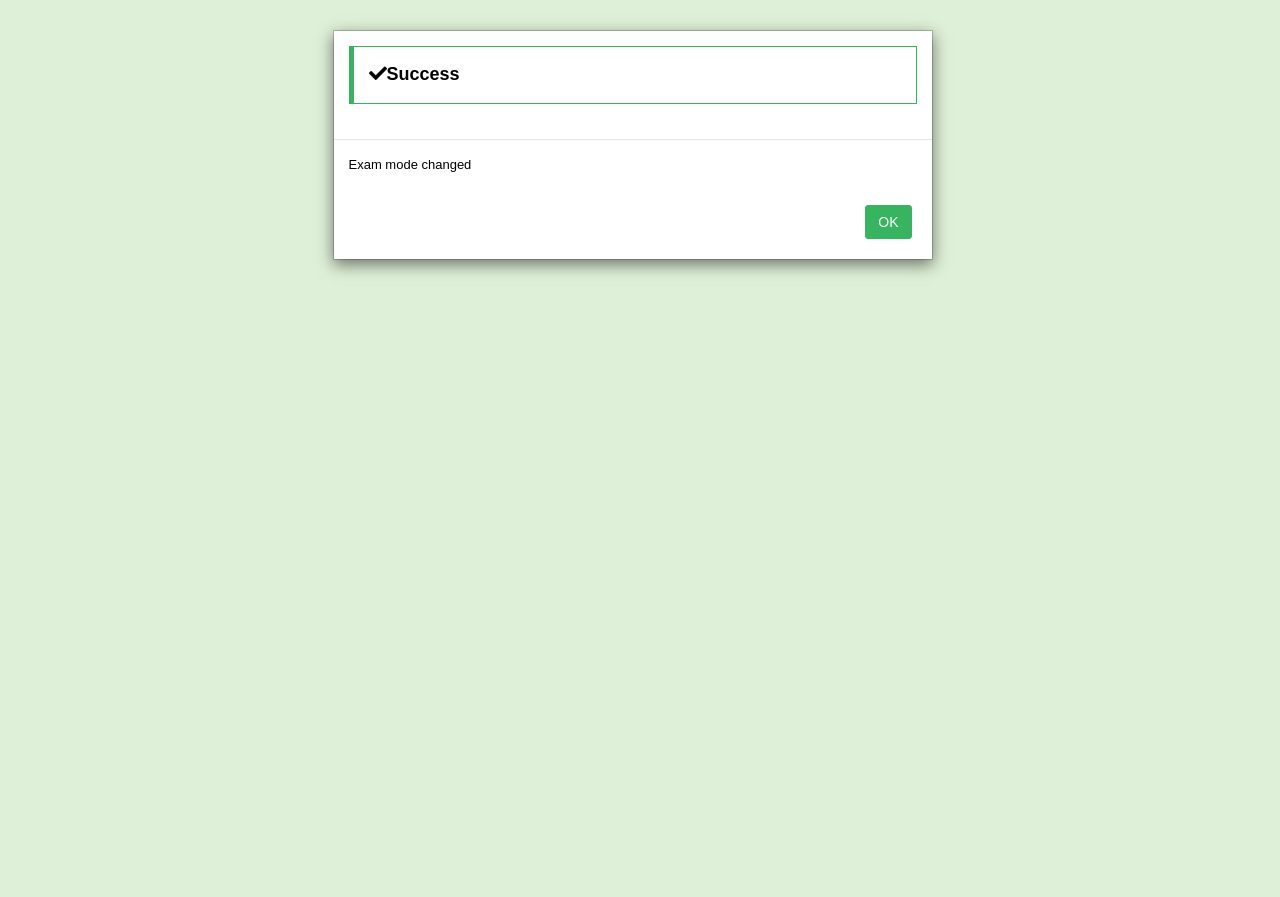 click on "OK" at bounding box center [888, 222] 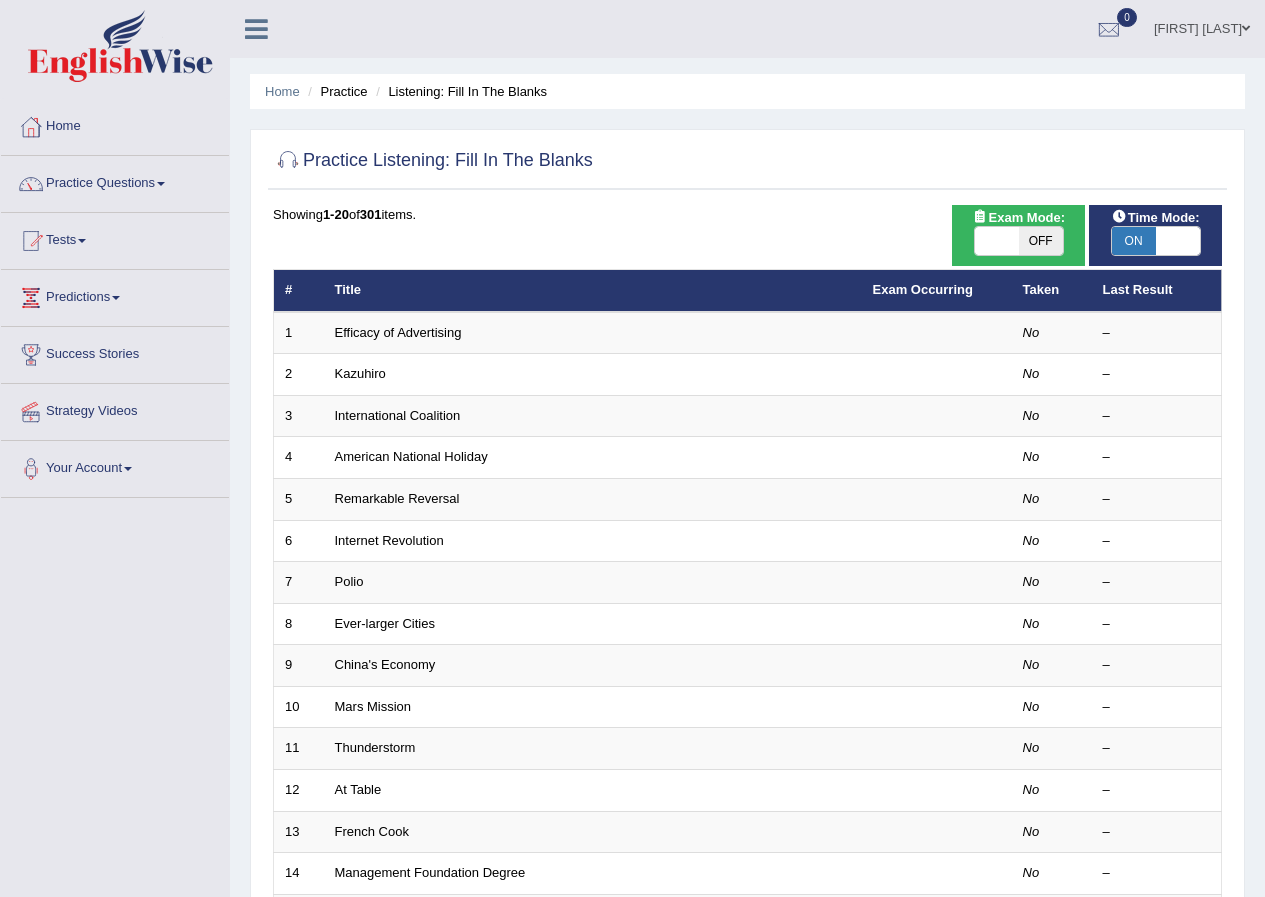 scroll, scrollTop: 0, scrollLeft: 0, axis: both 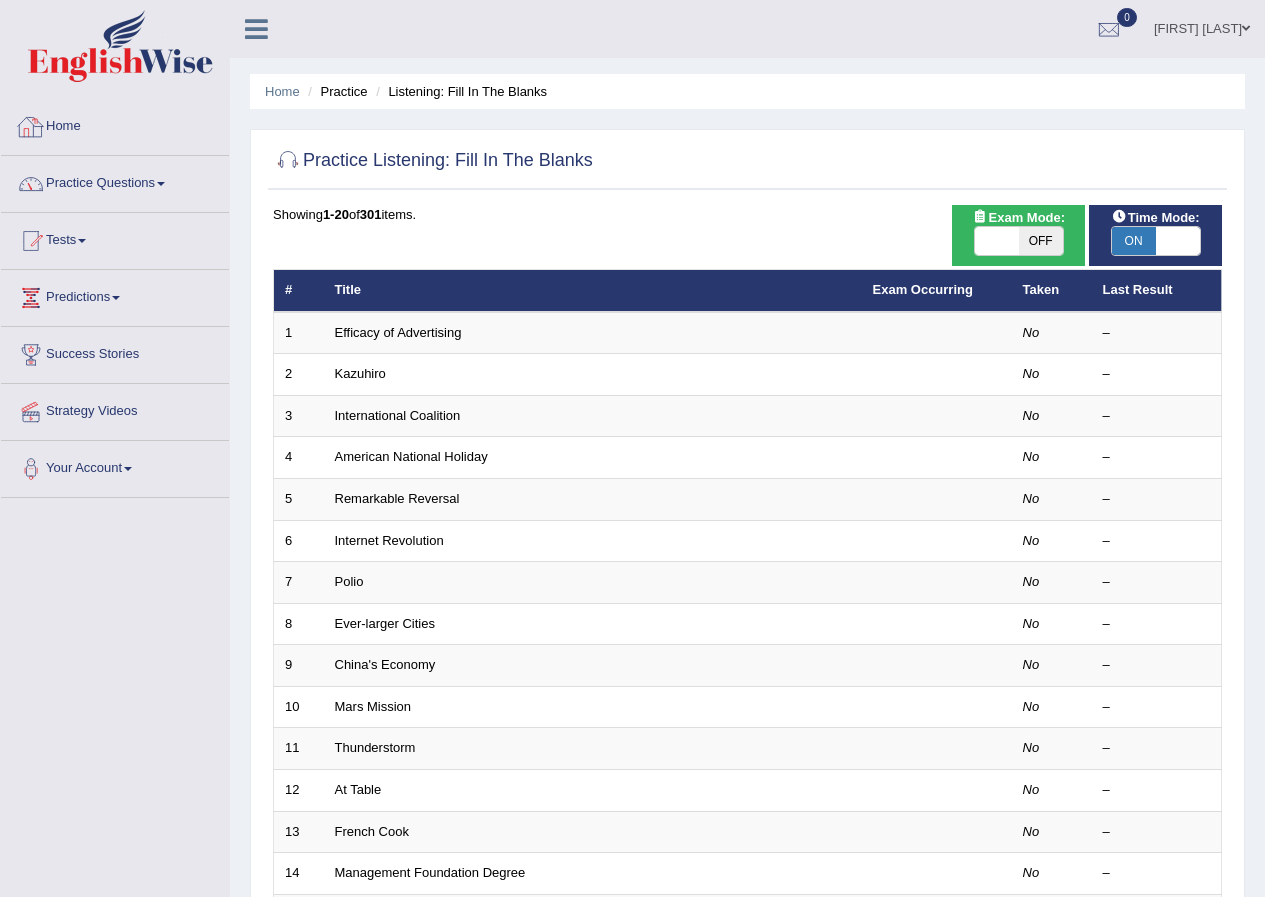 click on "Home" at bounding box center (115, 124) 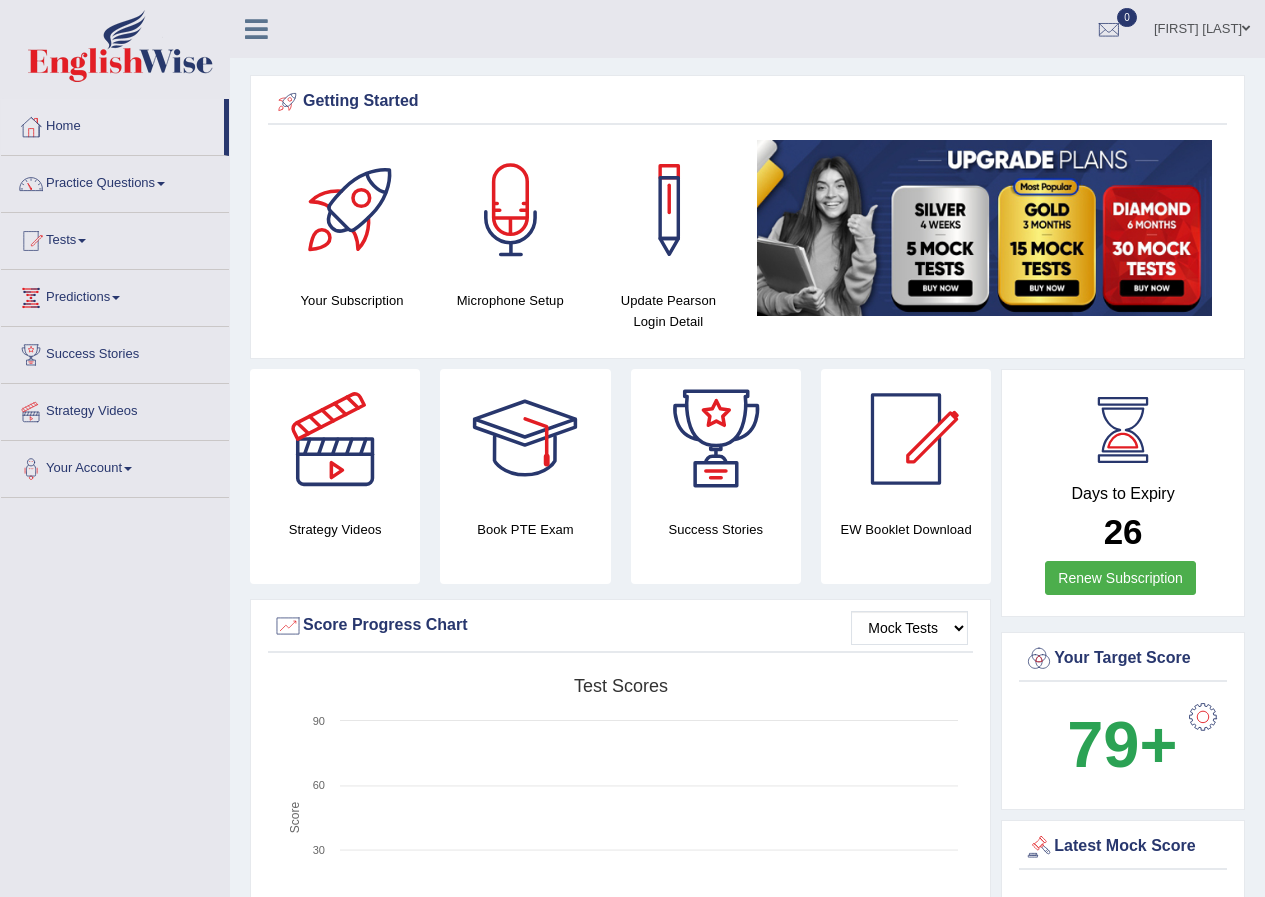 scroll, scrollTop: 0, scrollLeft: 0, axis: both 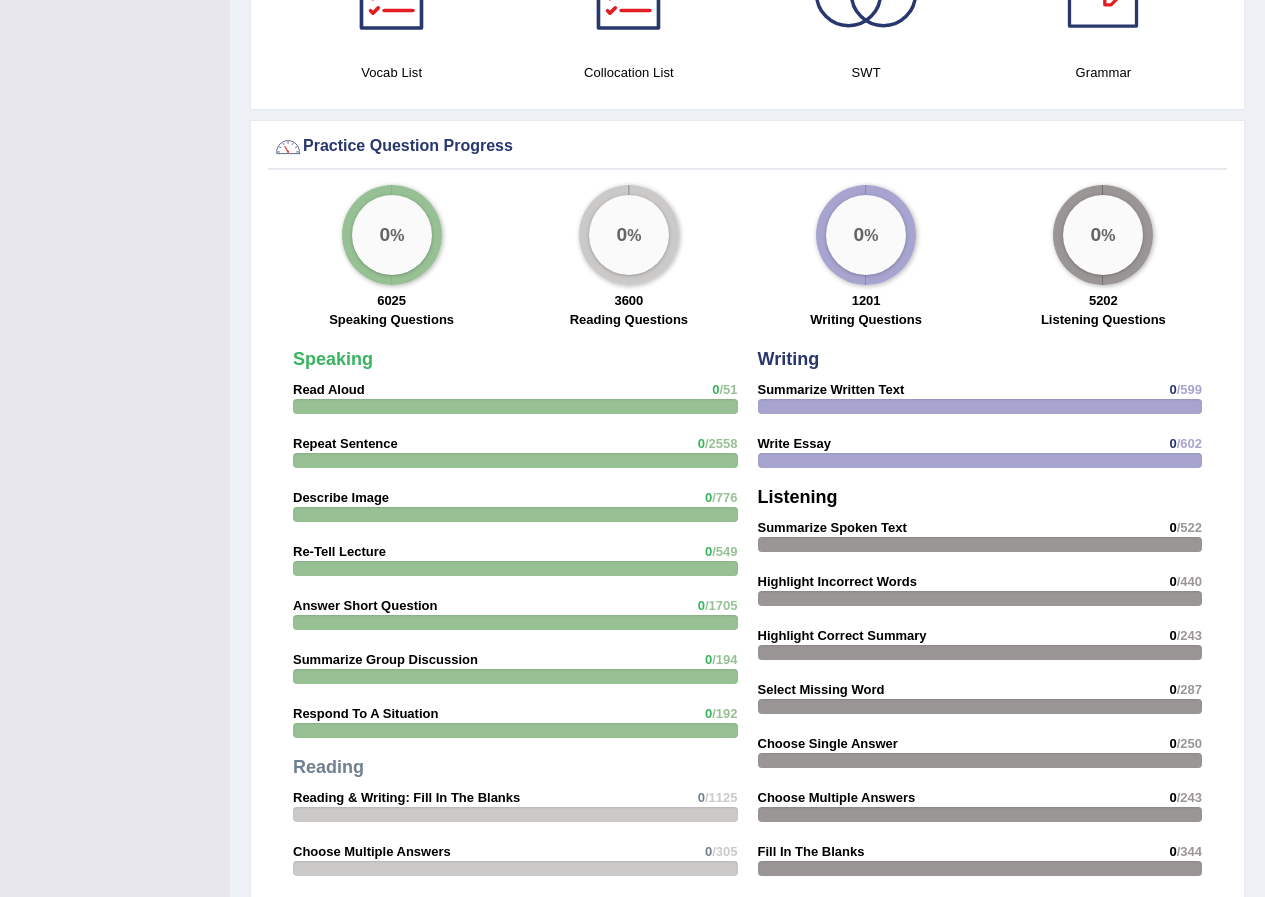 click on "0  %" at bounding box center [629, 235] 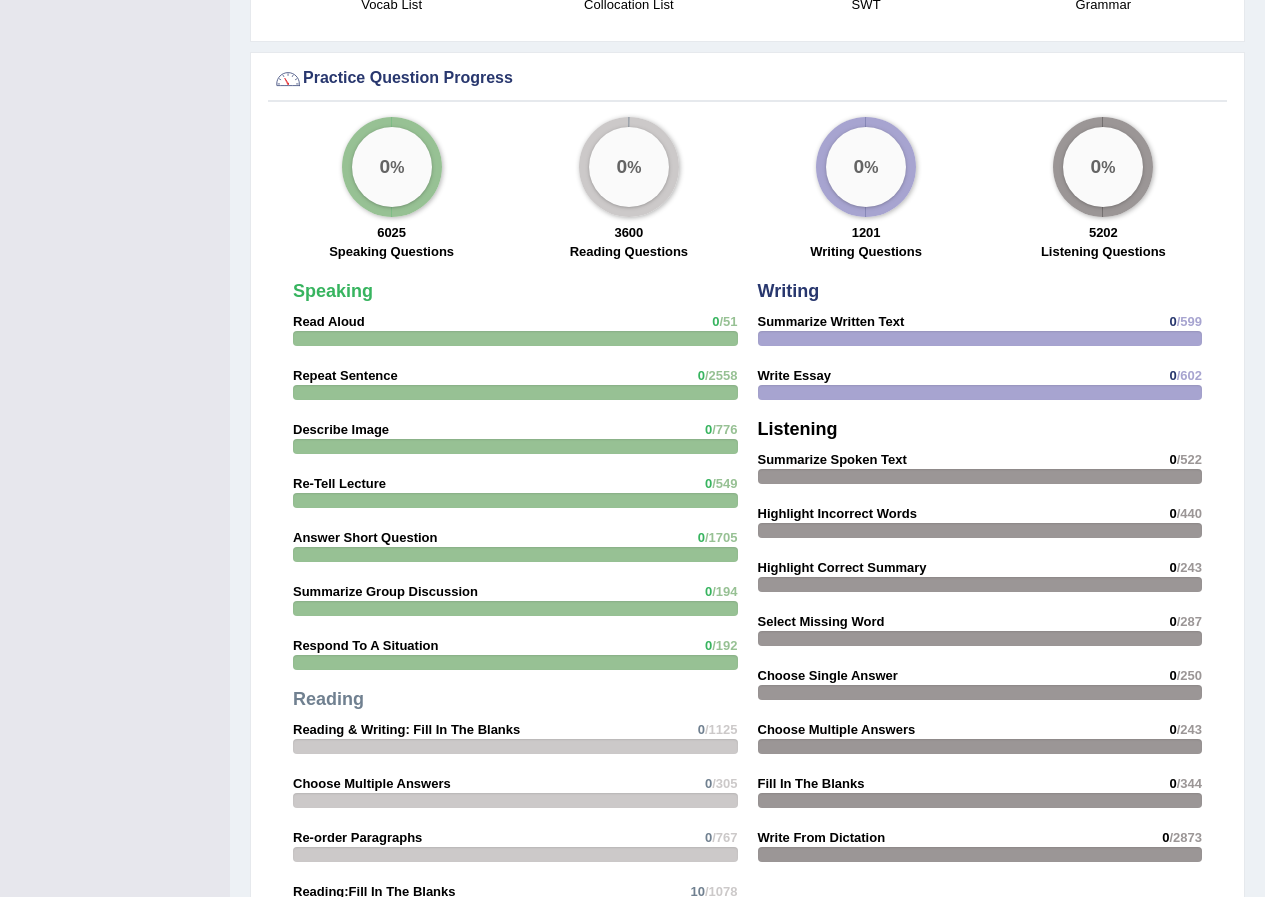 scroll, scrollTop: 1541, scrollLeft: 0, axis: vertical 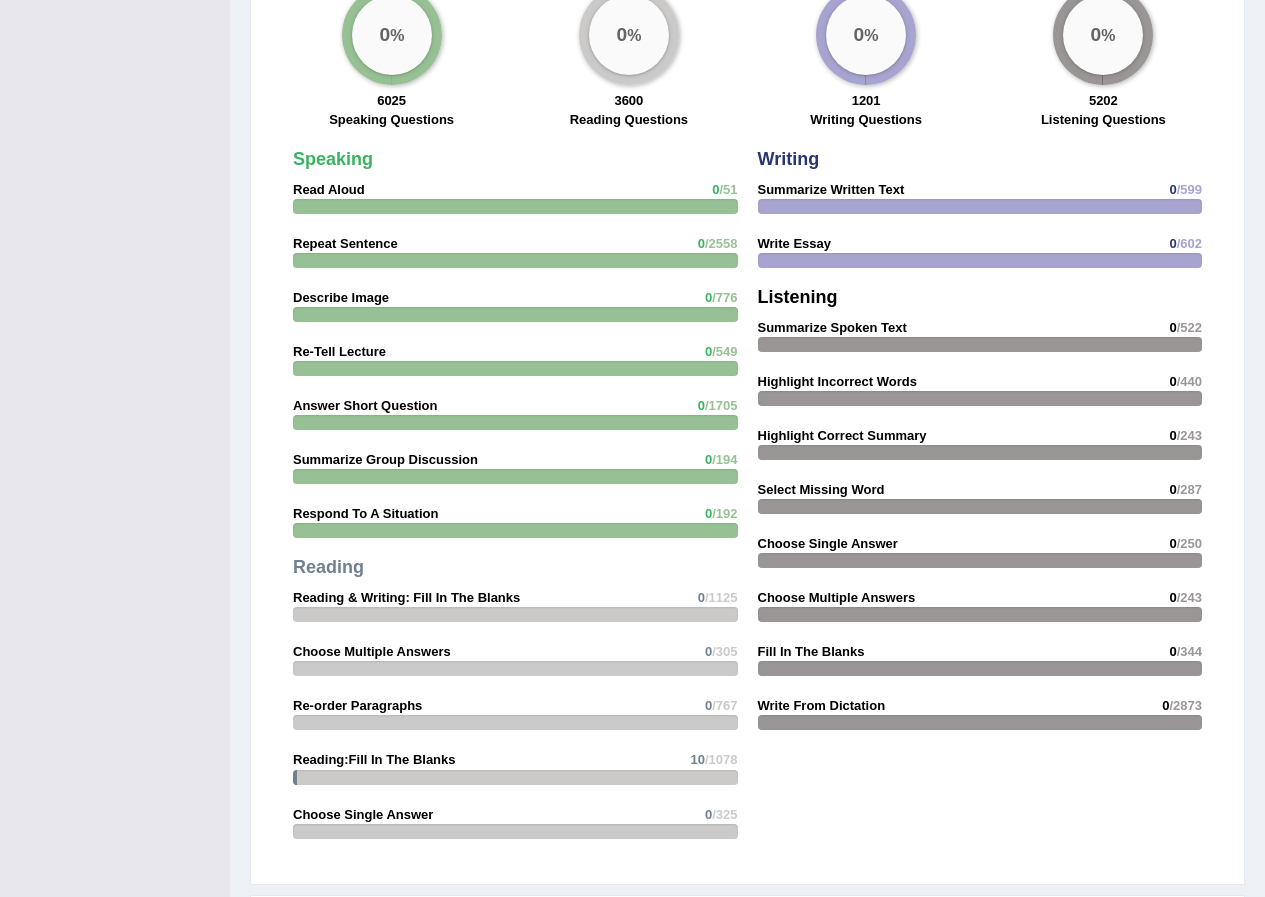 click on "Reading:Fill In The Blanks" at bounding box center [374, 759] 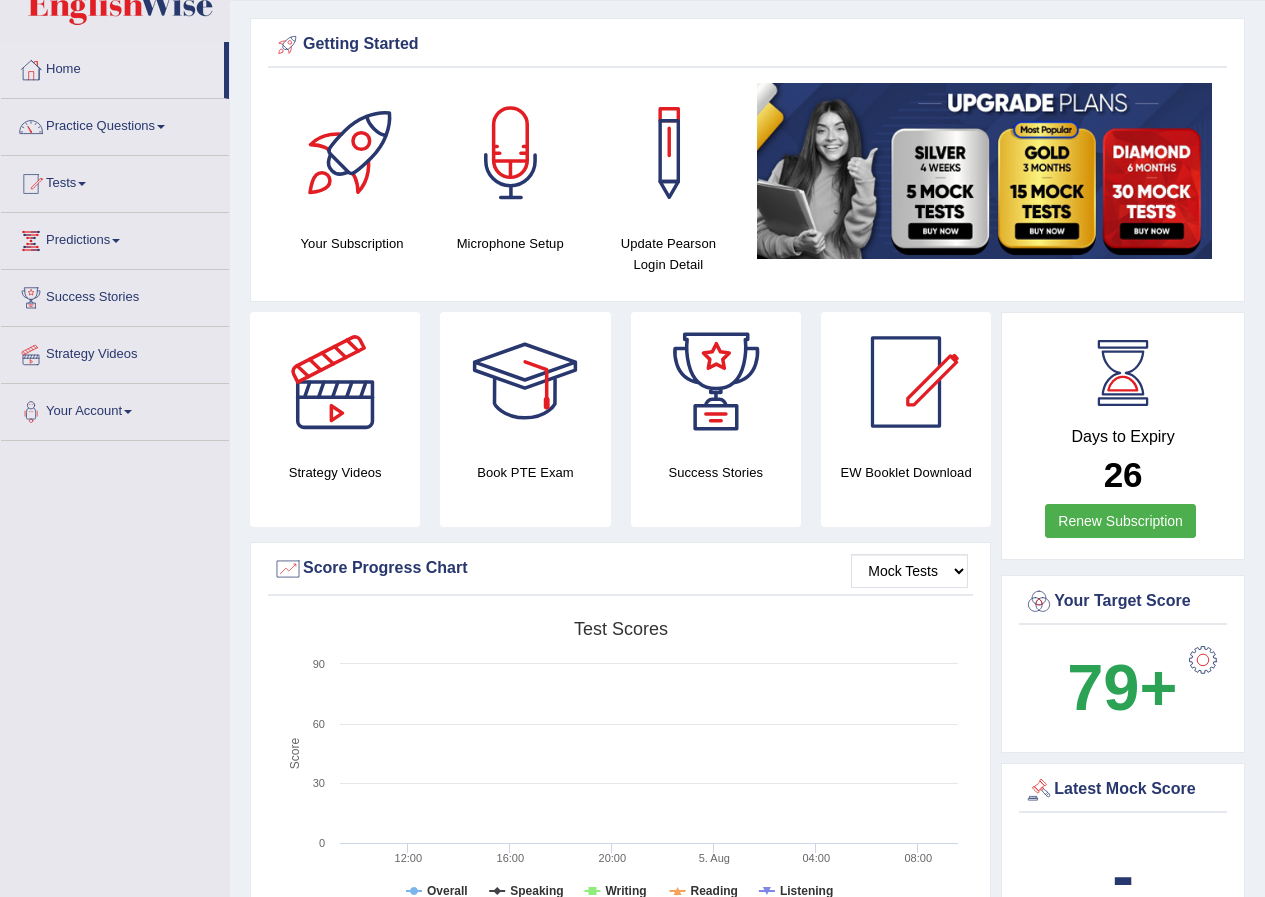 scroll, scrollTop: 0, scrollLeft: 0, axis: both 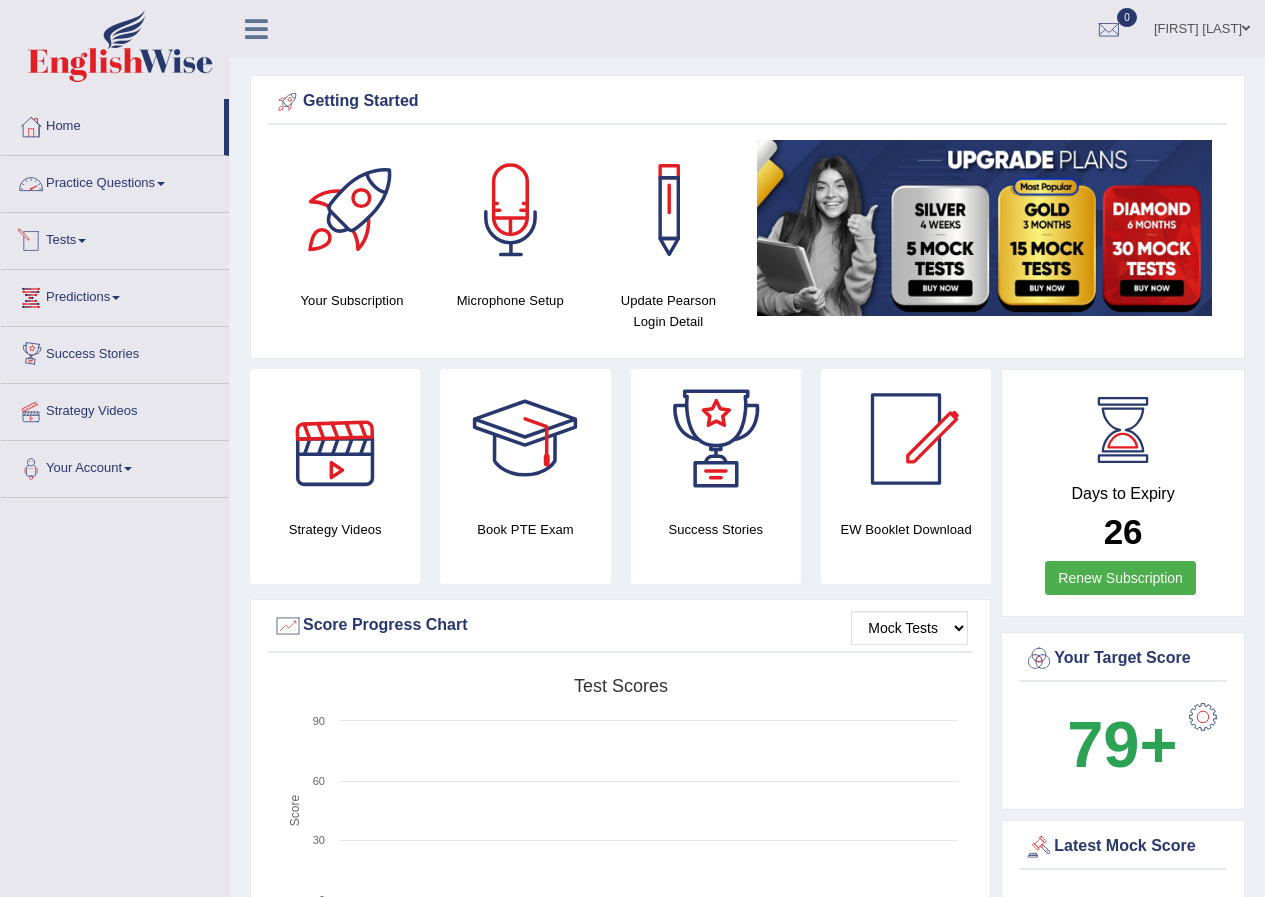 click on "Practice Questions" at bounding box center (115, 181) 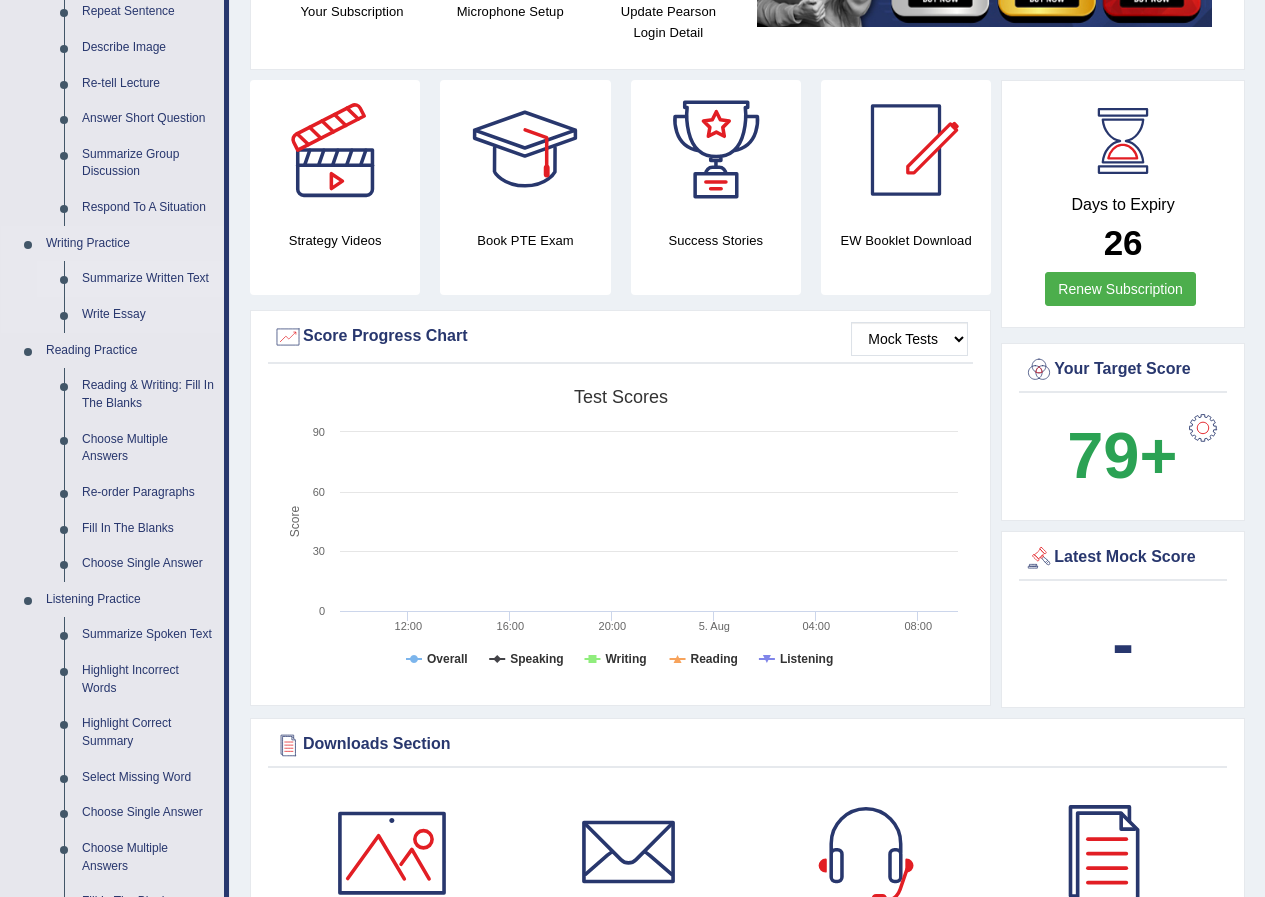 scroll, scrollTop: 300, scrollLeft: 0, axis: vertical 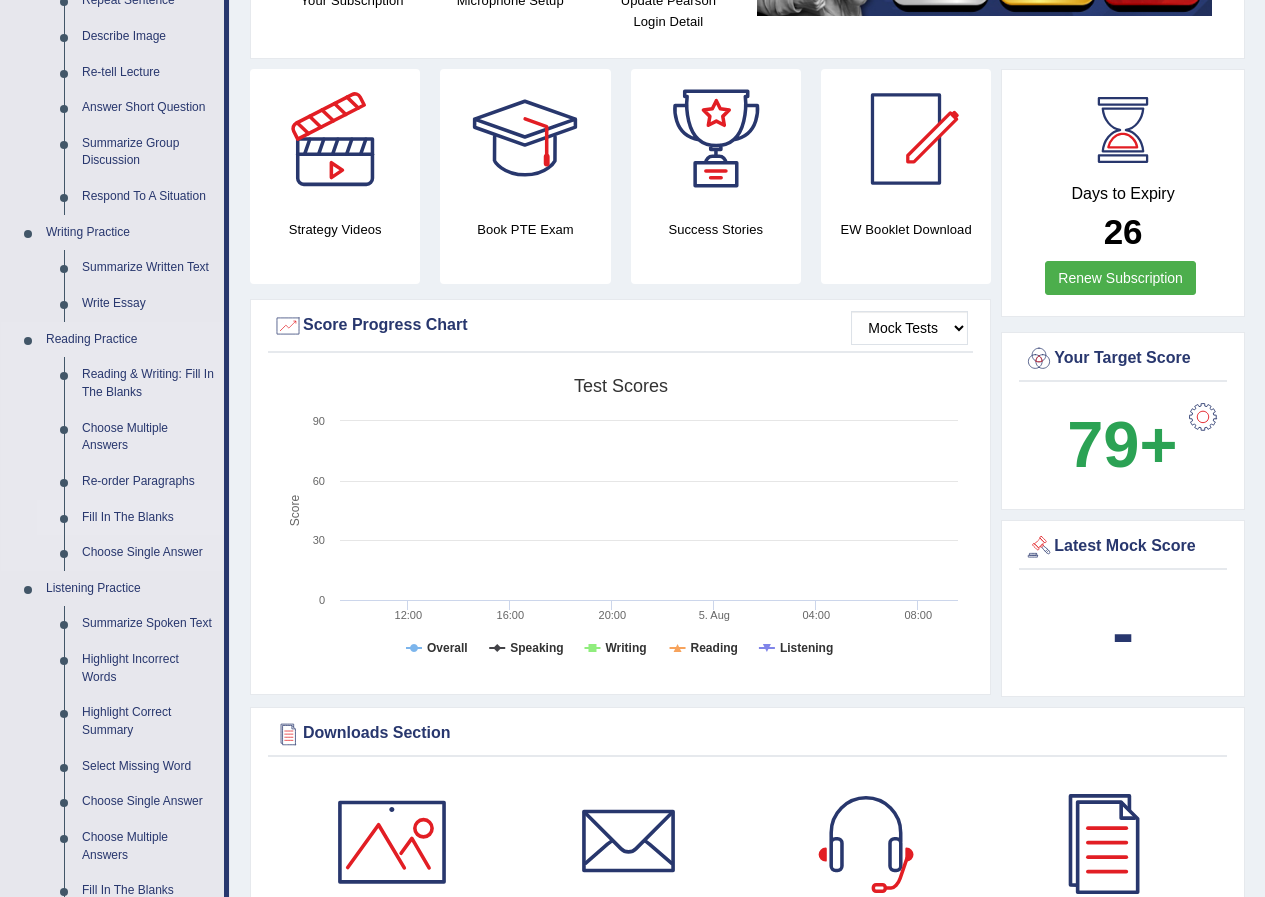 click on "Fill In The Blanks" at bounding box center (148, 518) 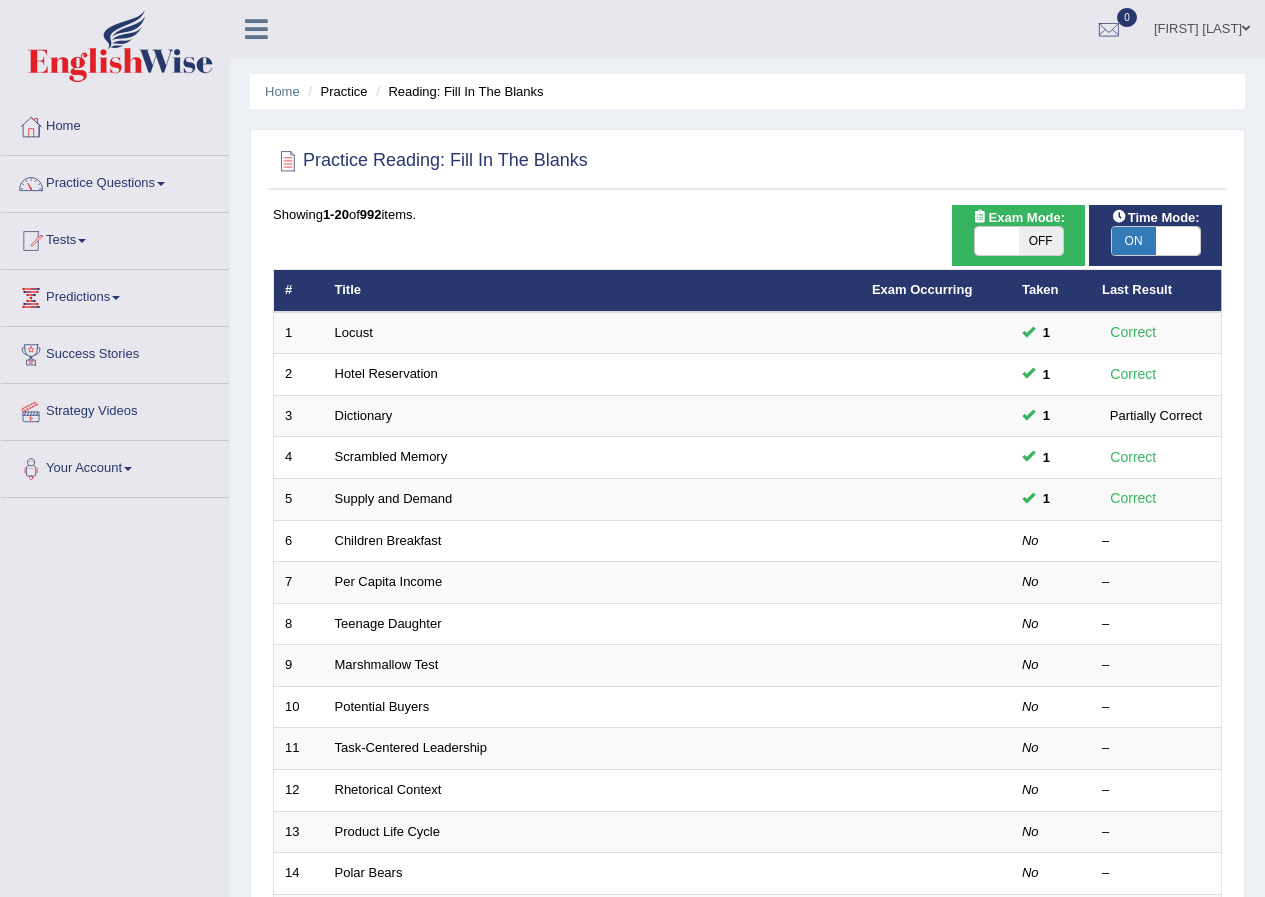 scroll, scrollTop: 0, scrollLeft: 0, axis: both 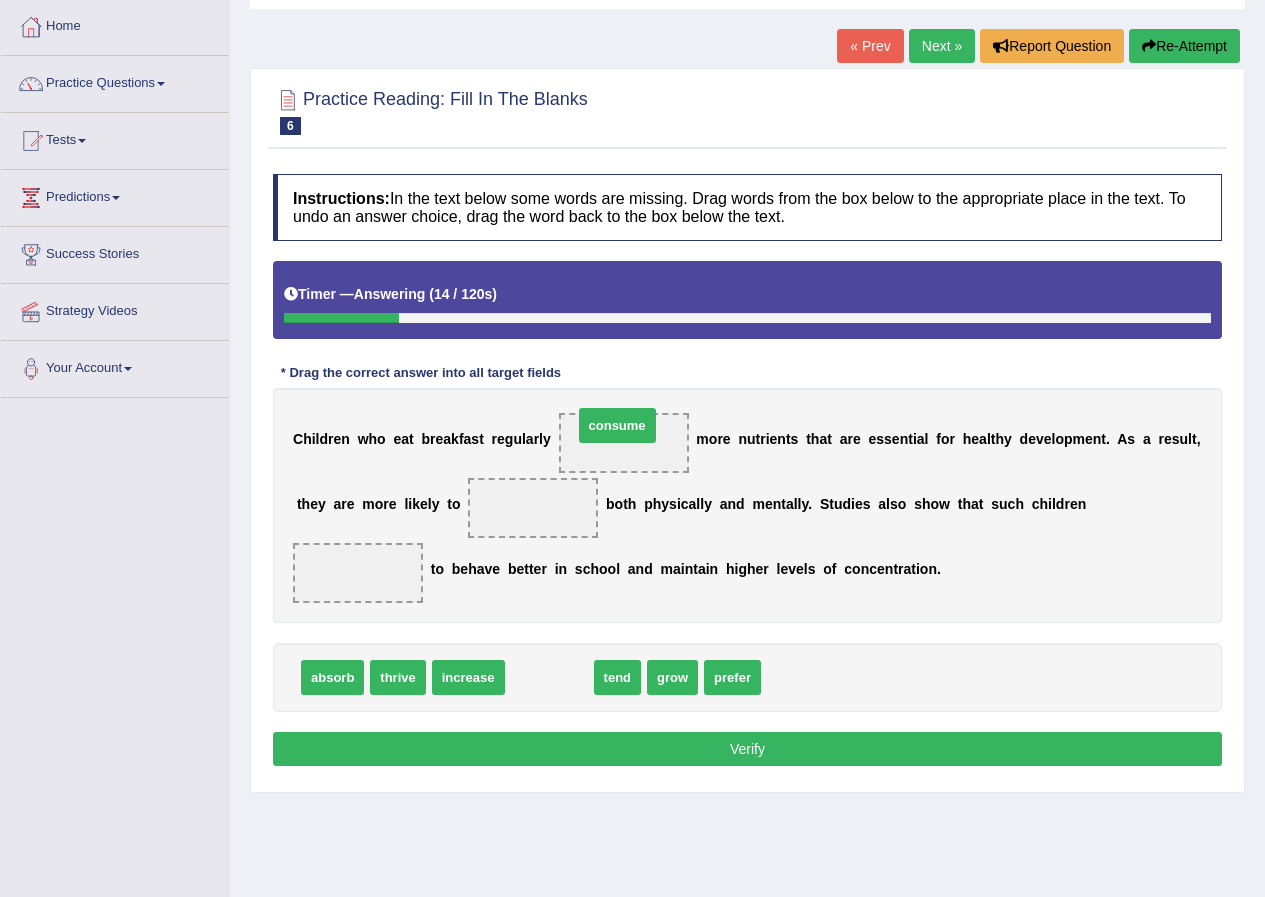drag, startPoint x: 565, startPoint y: 684, endPoint x: 633, endPoint y: 432, distance: 261.0134 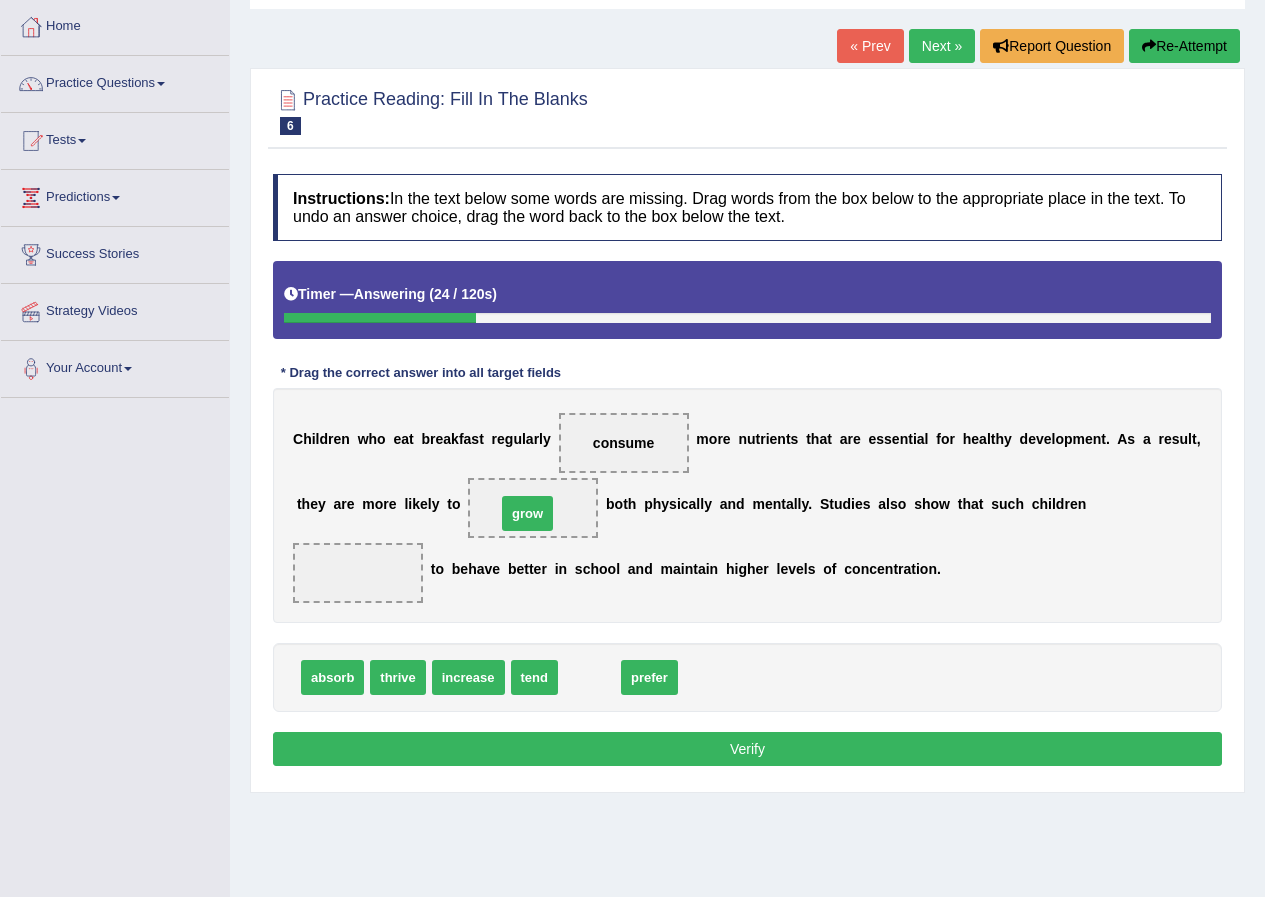 drag, startPoint x: 578, startPoint y: 684, endPoint x: 516, endPoint y: 520, distance: 175.32826 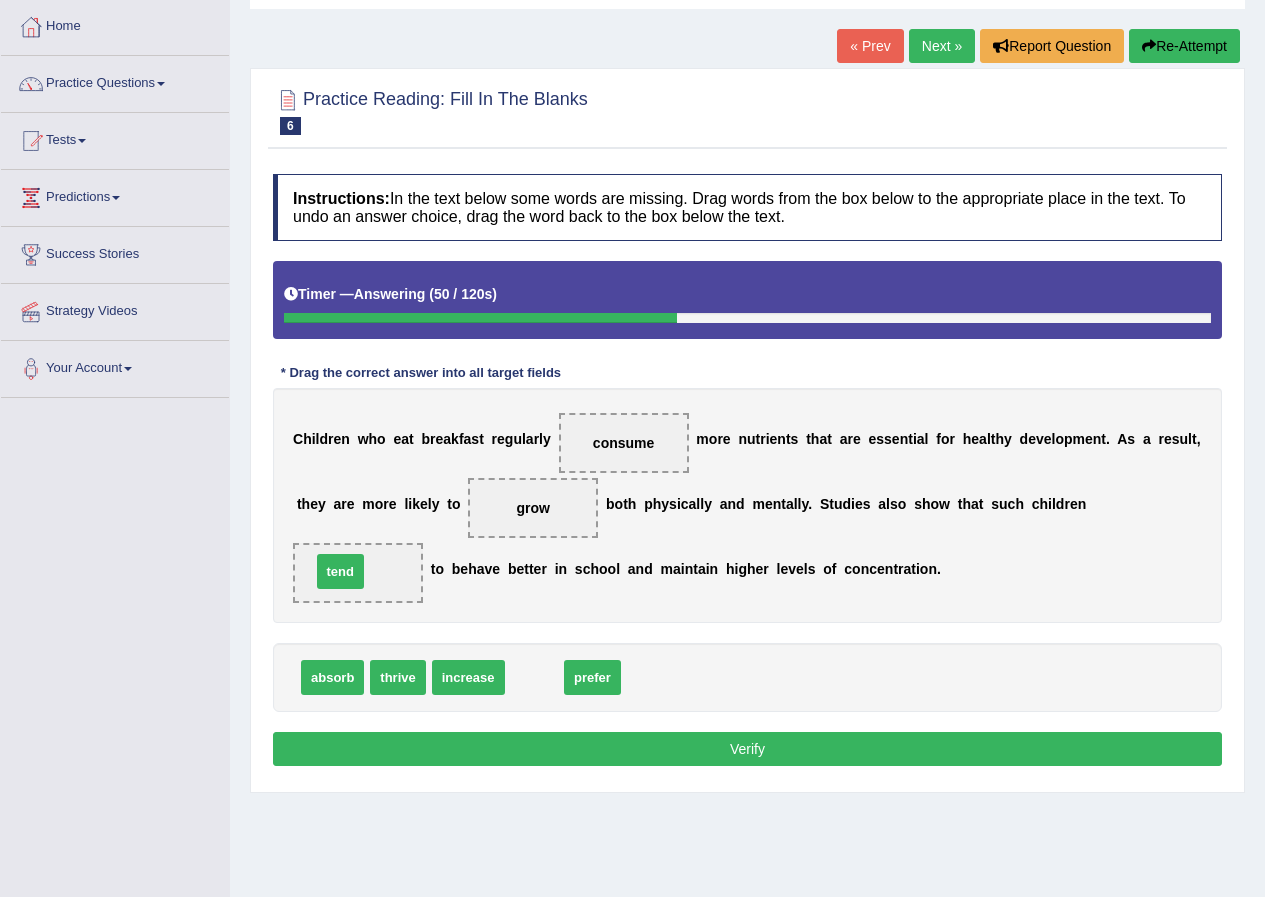drag, startPoint x: 526, startPoint y: 677, endPoint x: 332, endPoint y: 571, distance: 221.07013 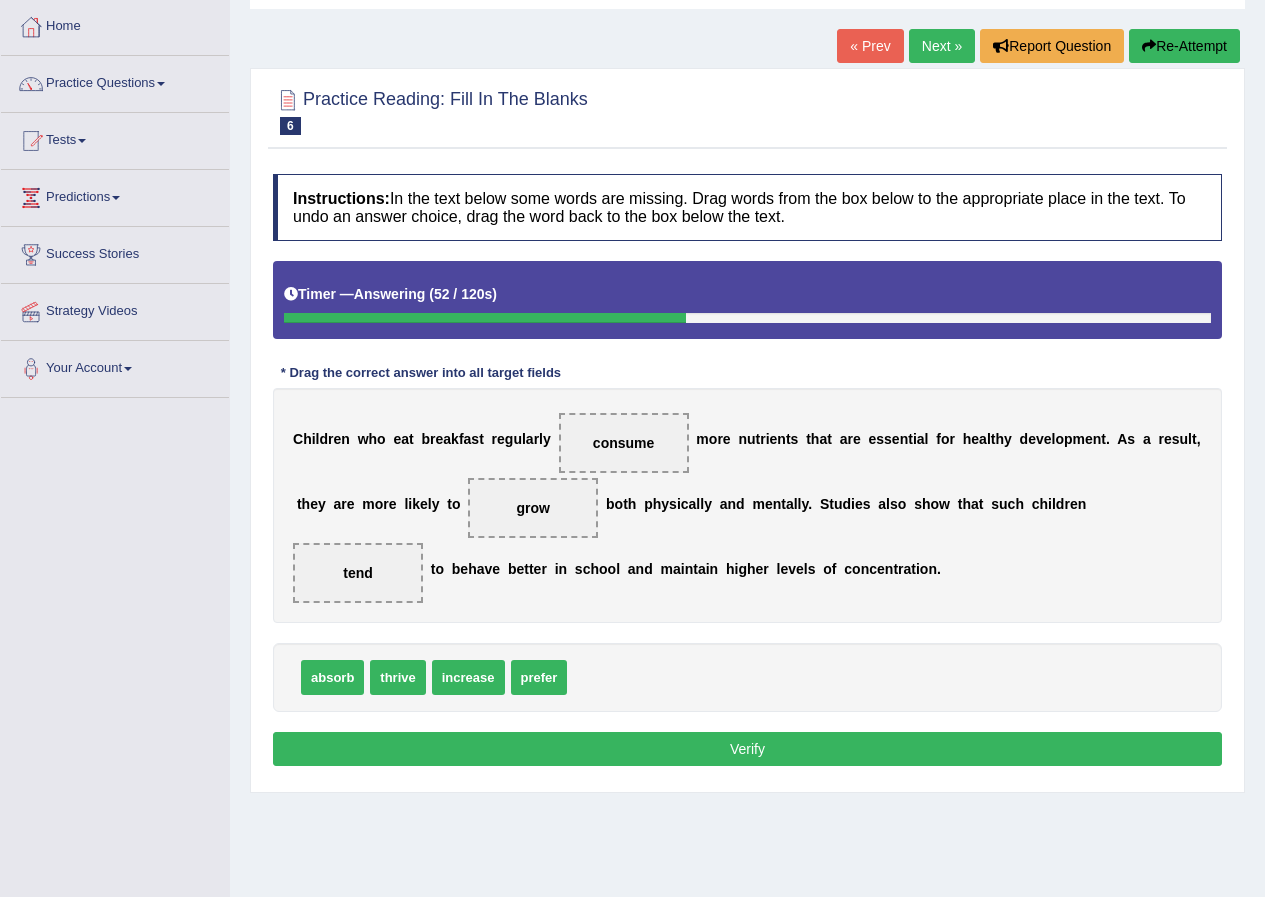 click on "Verify" at bounding box center (747, 749) 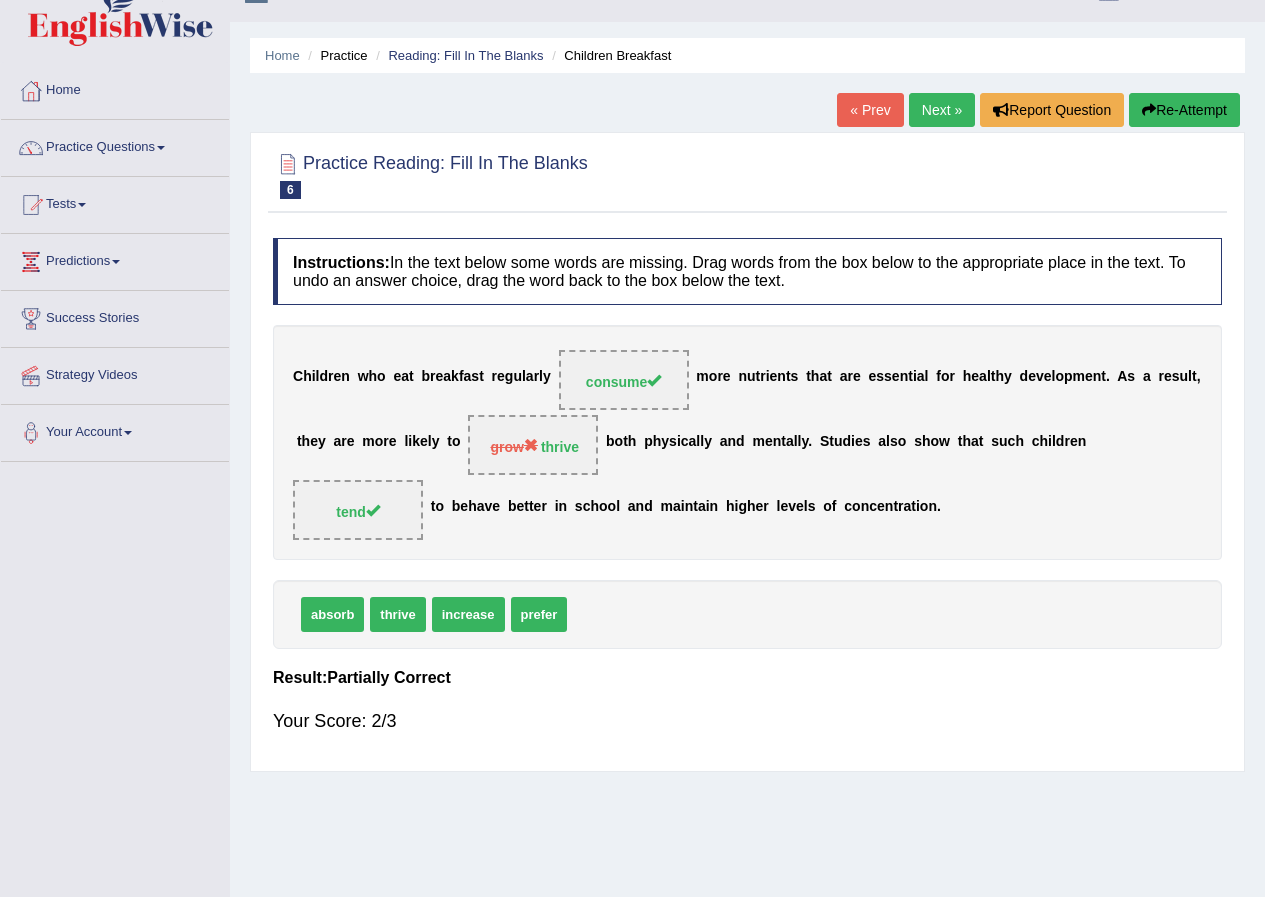 scroll, scrollTop: 0, scrollLeft: 0, axis: both 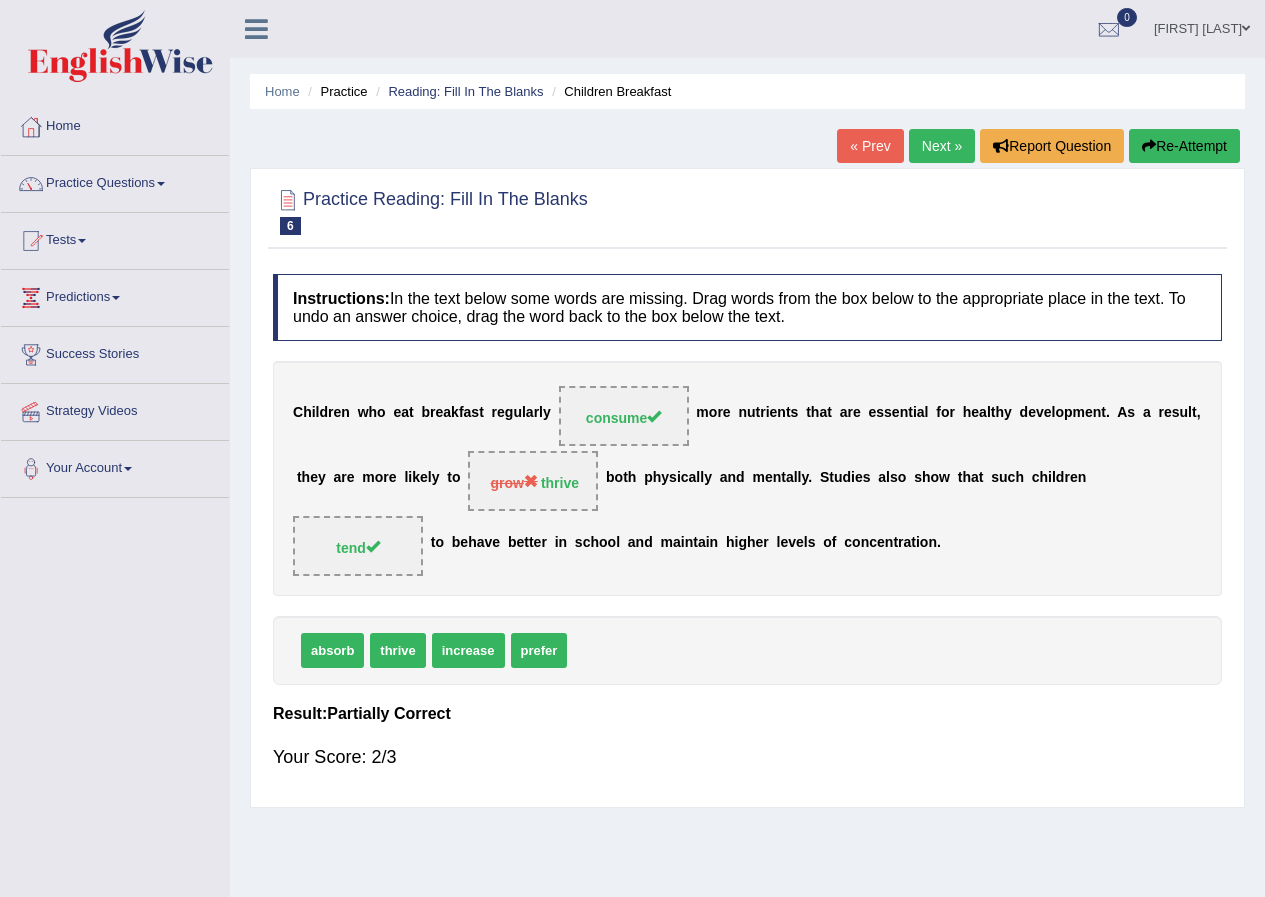 click on "Next »" at bounding box center [942, 146] 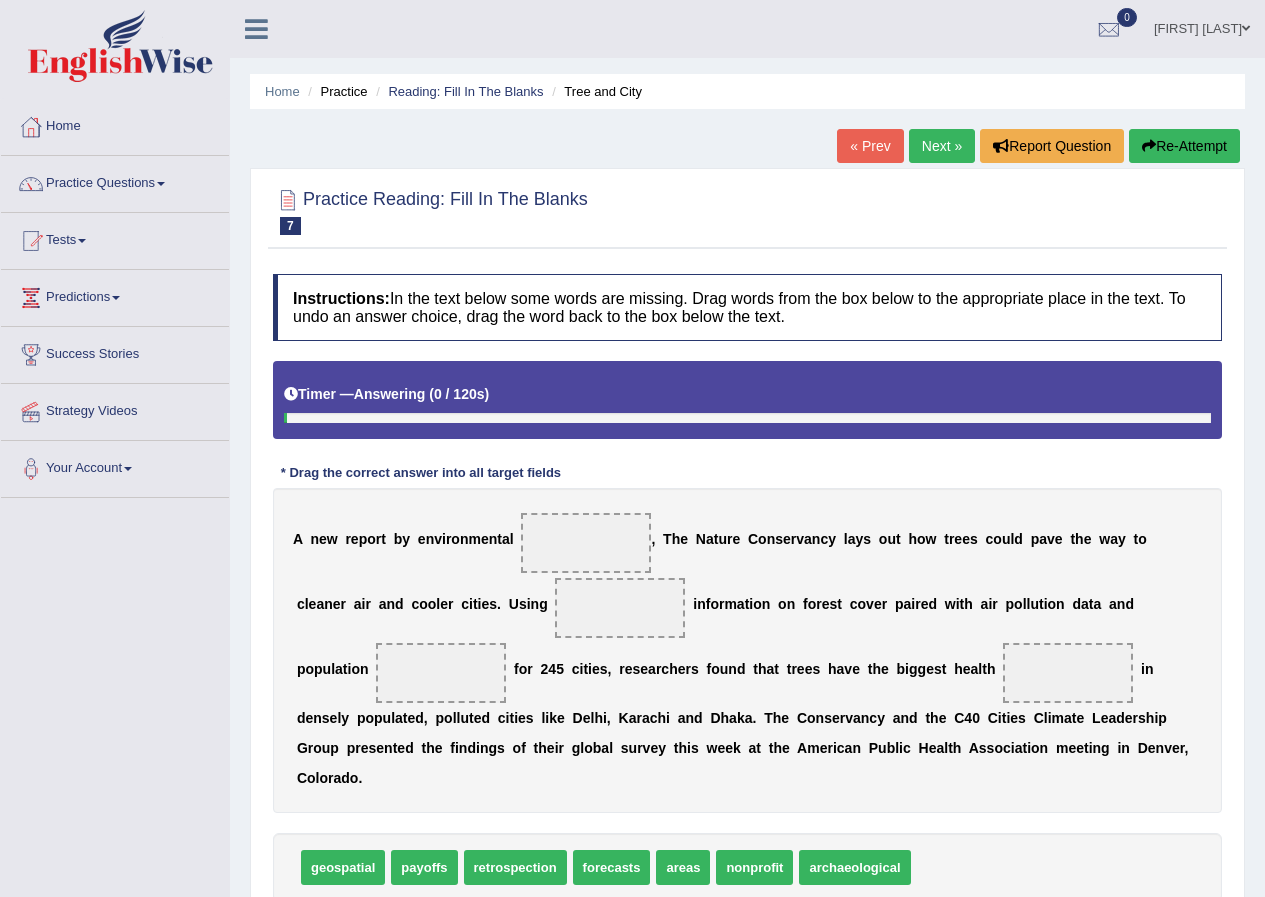 scroll, scrollTop: 0, scrollLeft: 0, axis: both 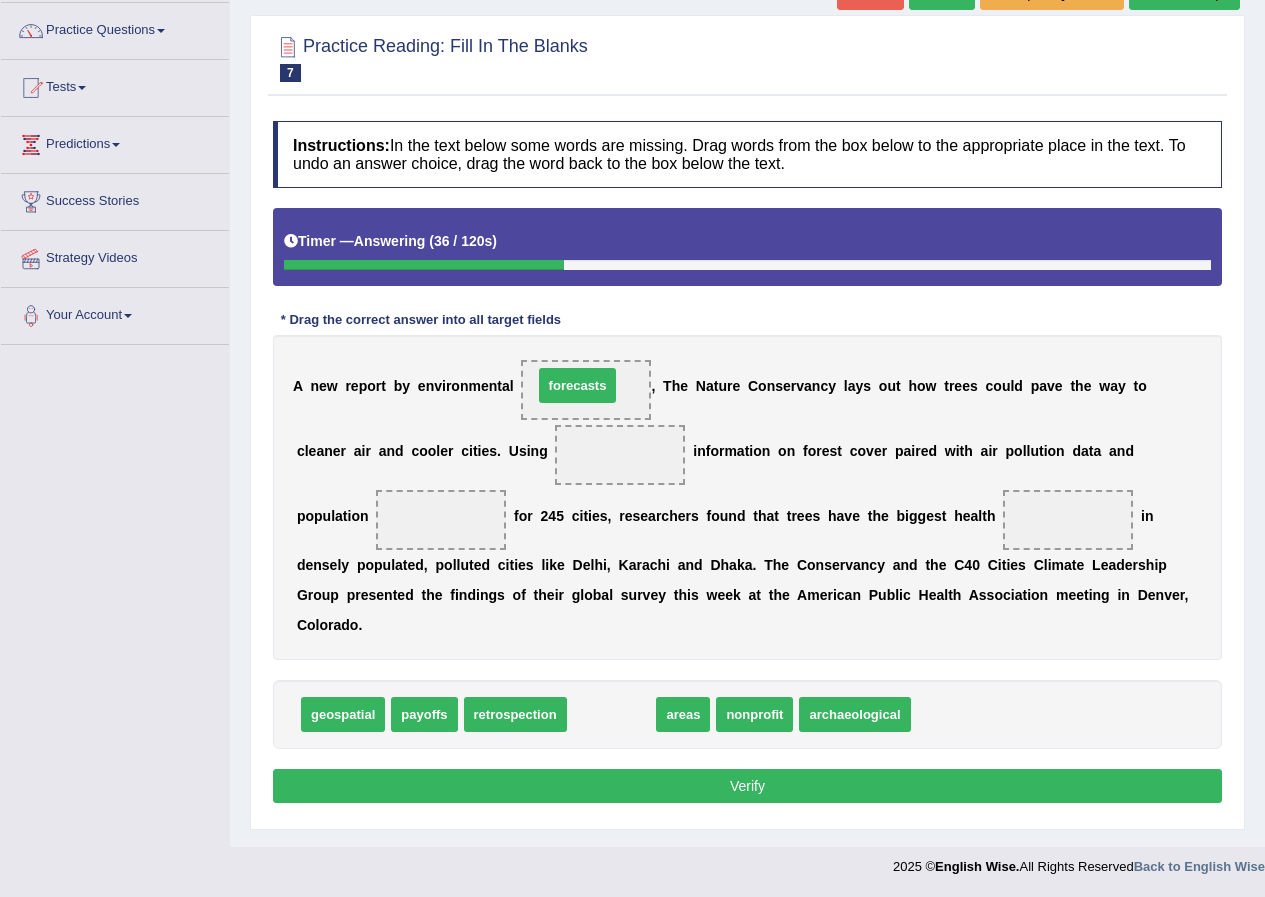 drag, startPoint x: 601, startPoint y: 721, endPoint x: 567, endPoint y: 392, distance: 330.75217 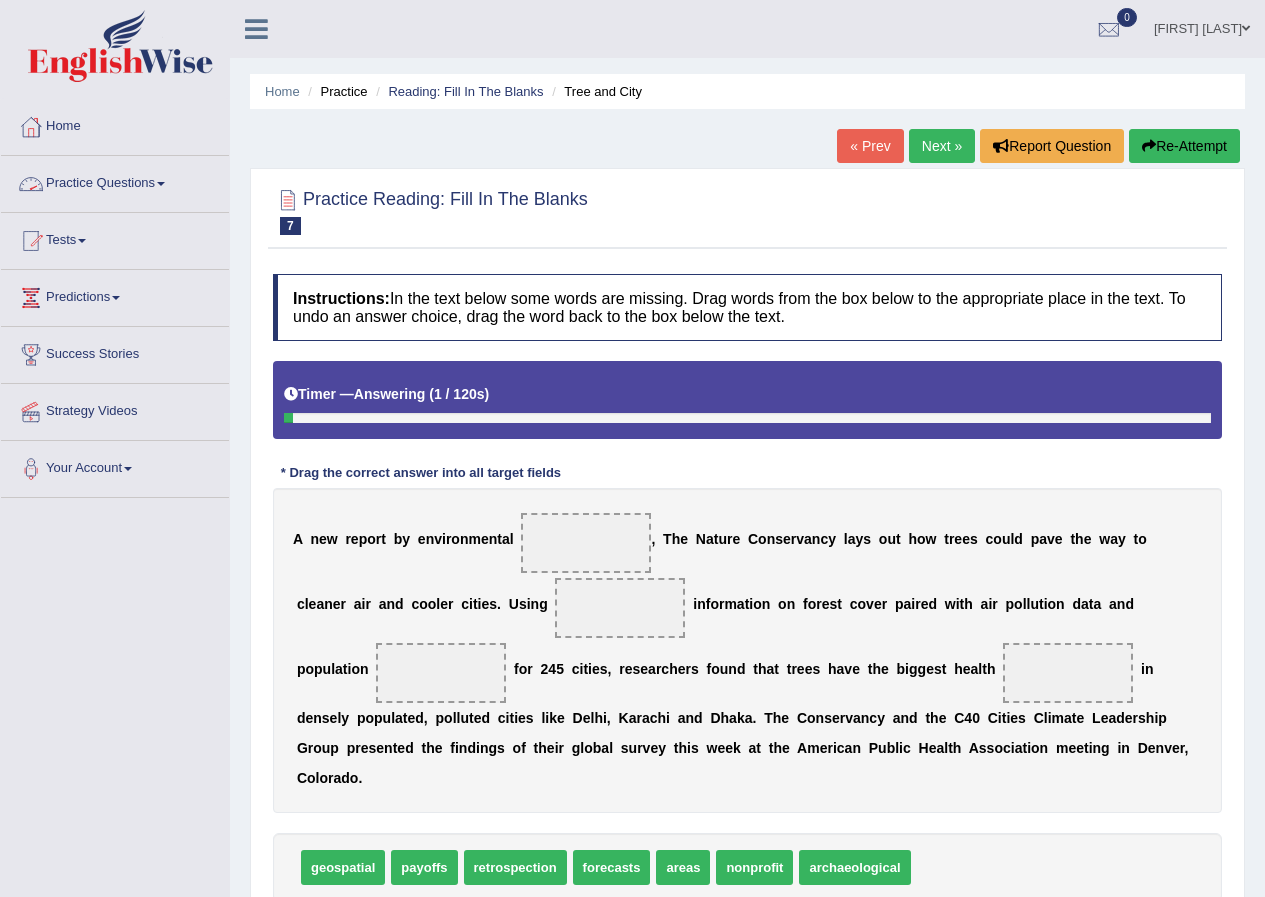 scroll, scrollTop: 153, scrollLeft: 0, axis: vertical 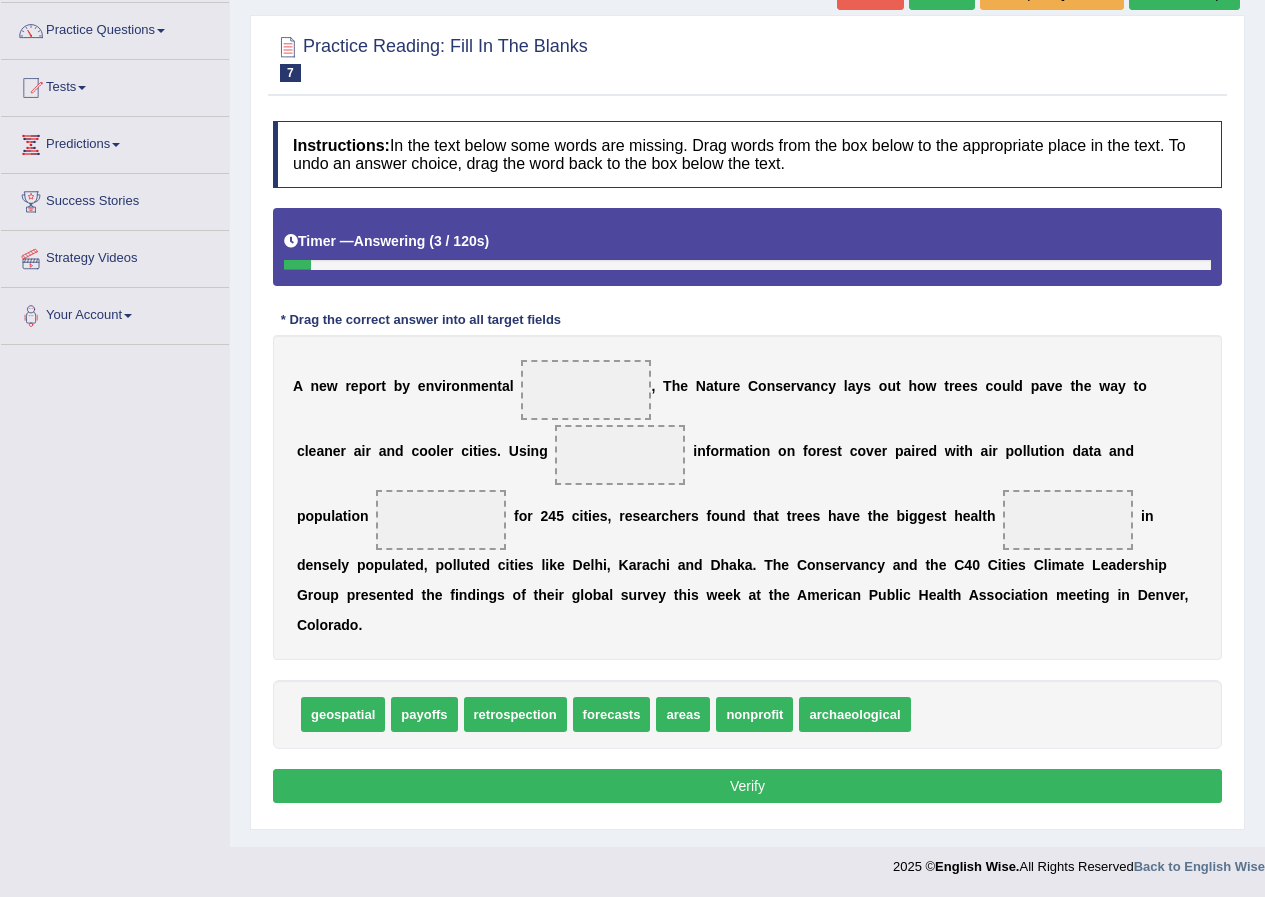 drag, startPoint x: 295, startPoint y: 382, endPoint x: 486, endPoint y: 597, distance: 287.58652 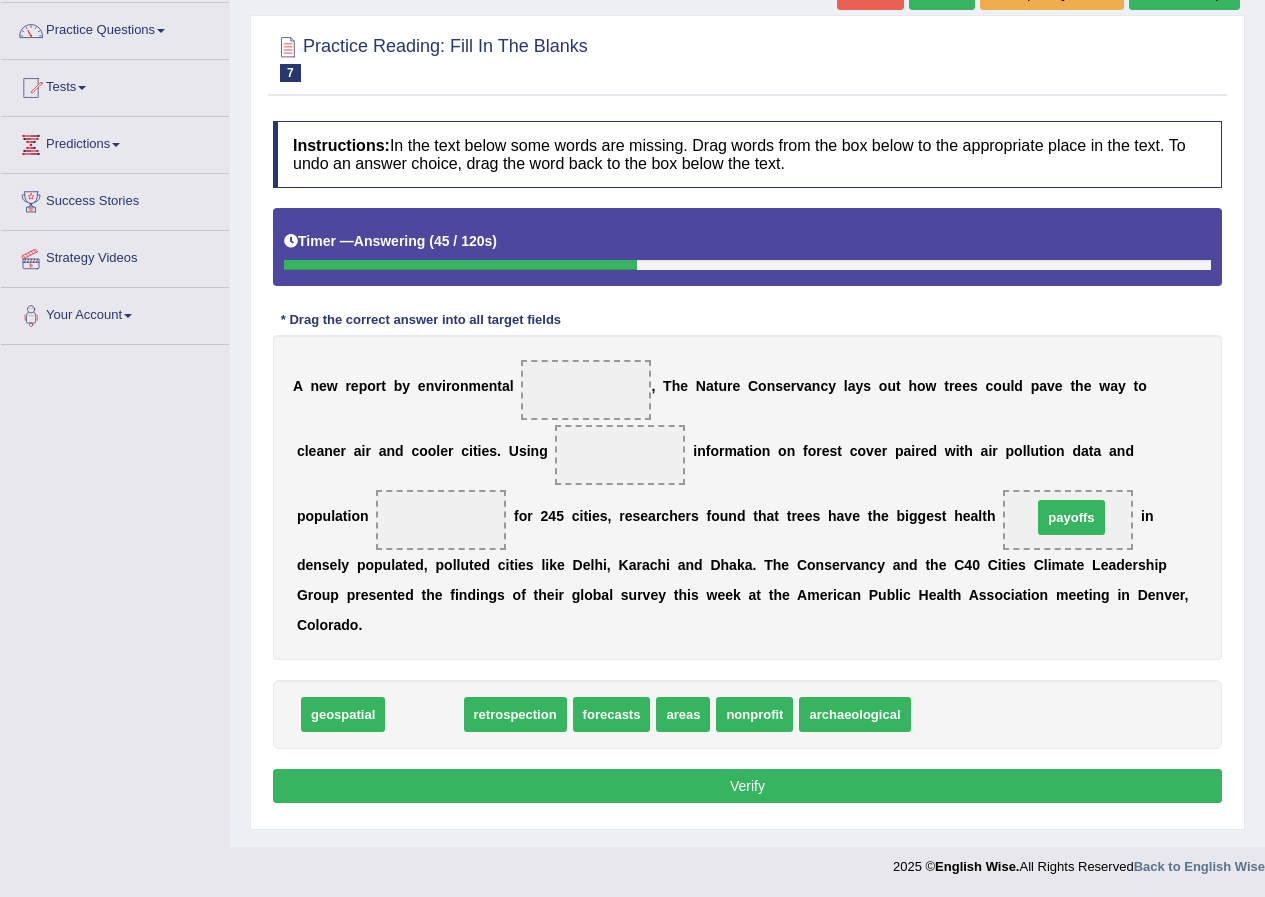 drag, startPoint x: 417, startPoint y: 721, endPoint x: 1064, endPoint y: 524, distance: 676.32684 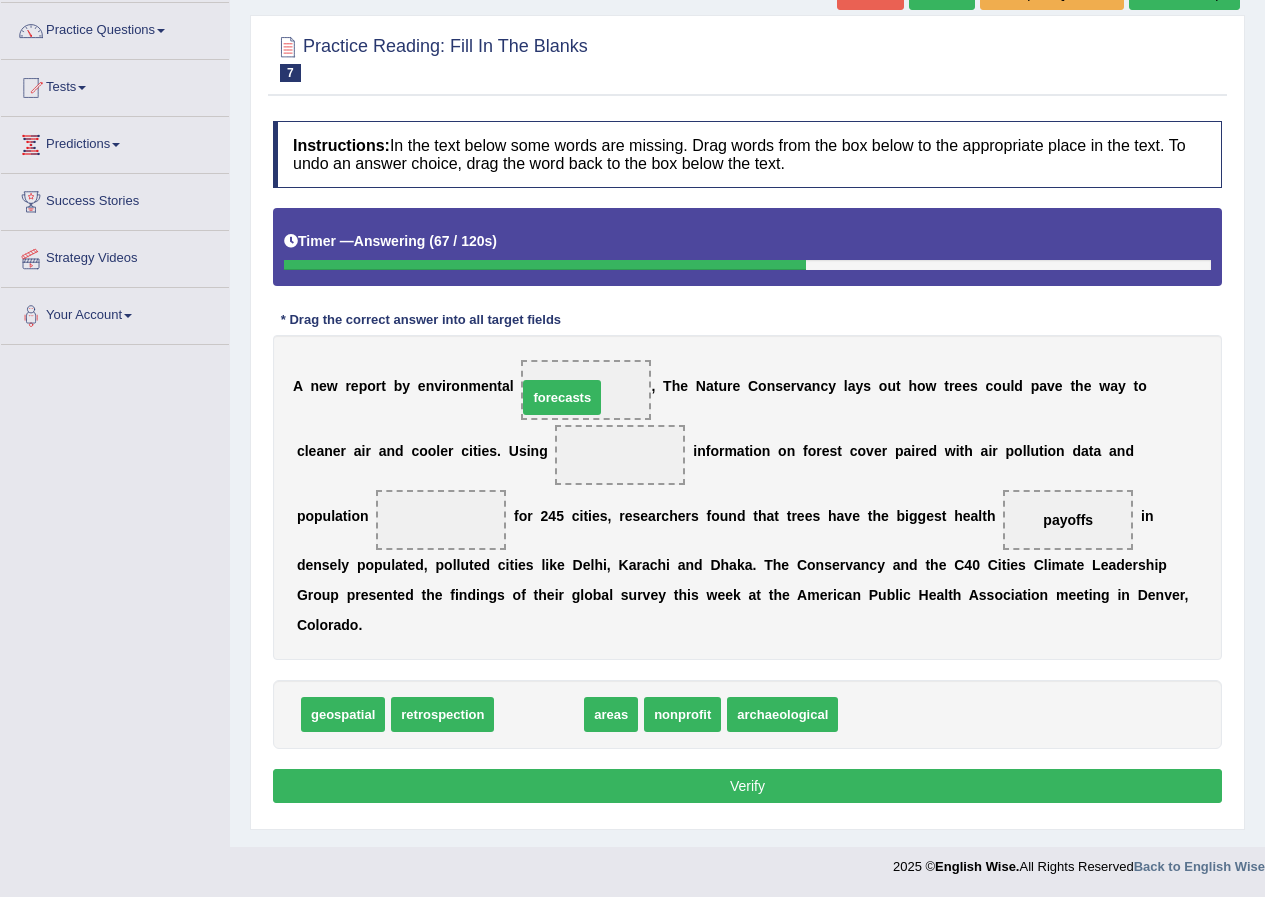 drag, startPoint x: 529, startPoint y: 715, endPoint x: 552, endPoint y: 398, distance: 317.83328 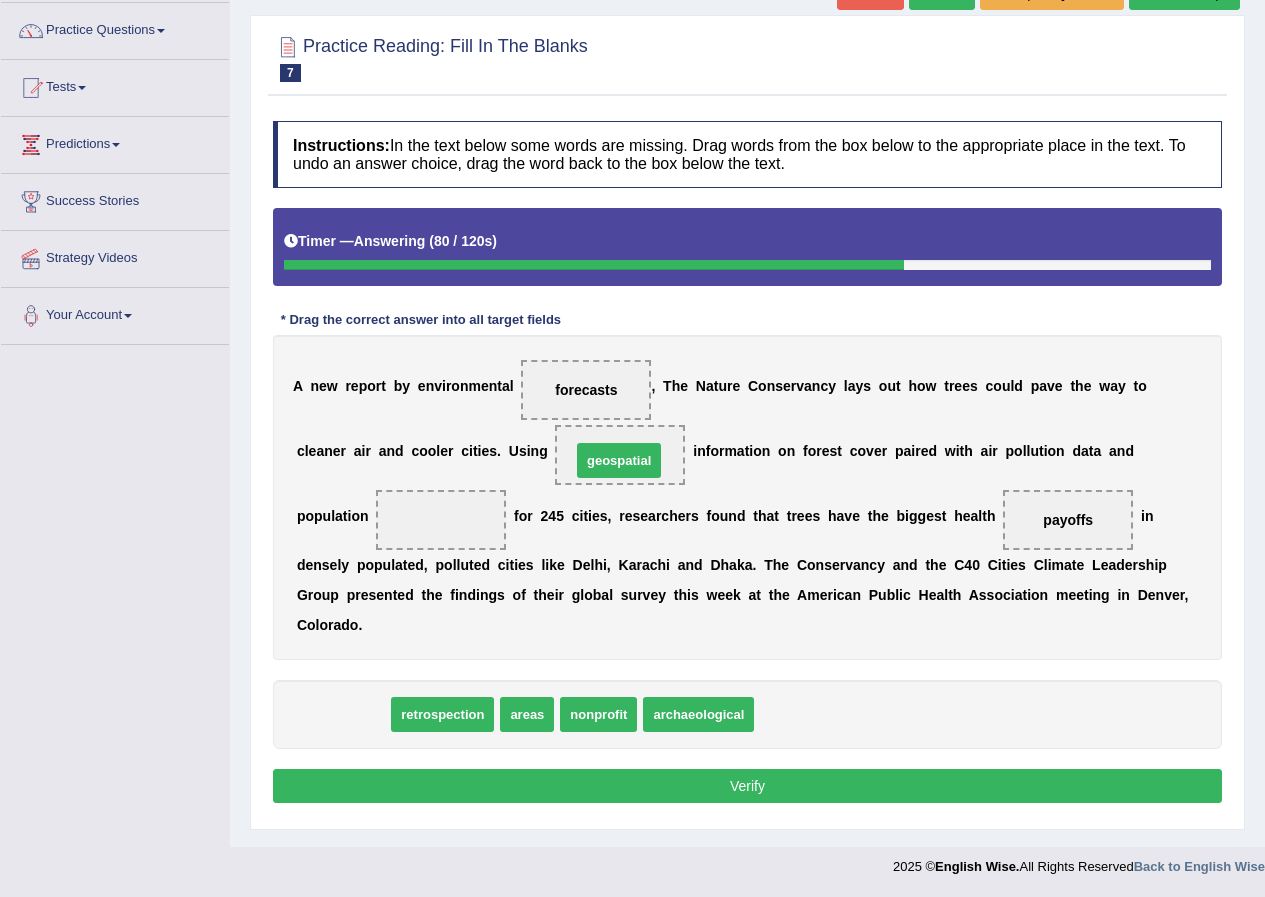 drag, startPoint x: 351, startPoint y: 708, endPoint x: 627, endPoint y: 454, distance: 375.08932 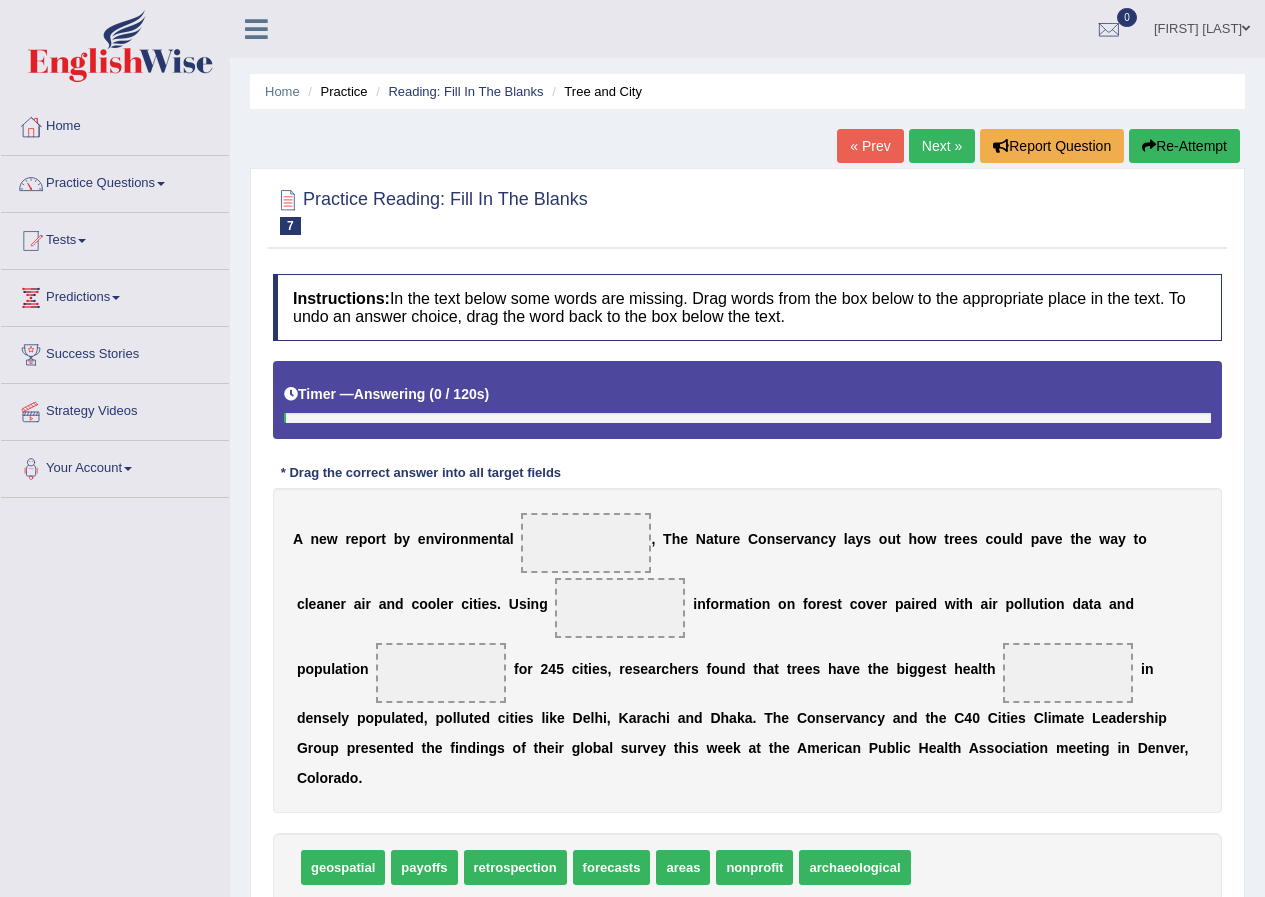 scroll, scrollTop: 77, scrollLeft: 0, axis: vertical 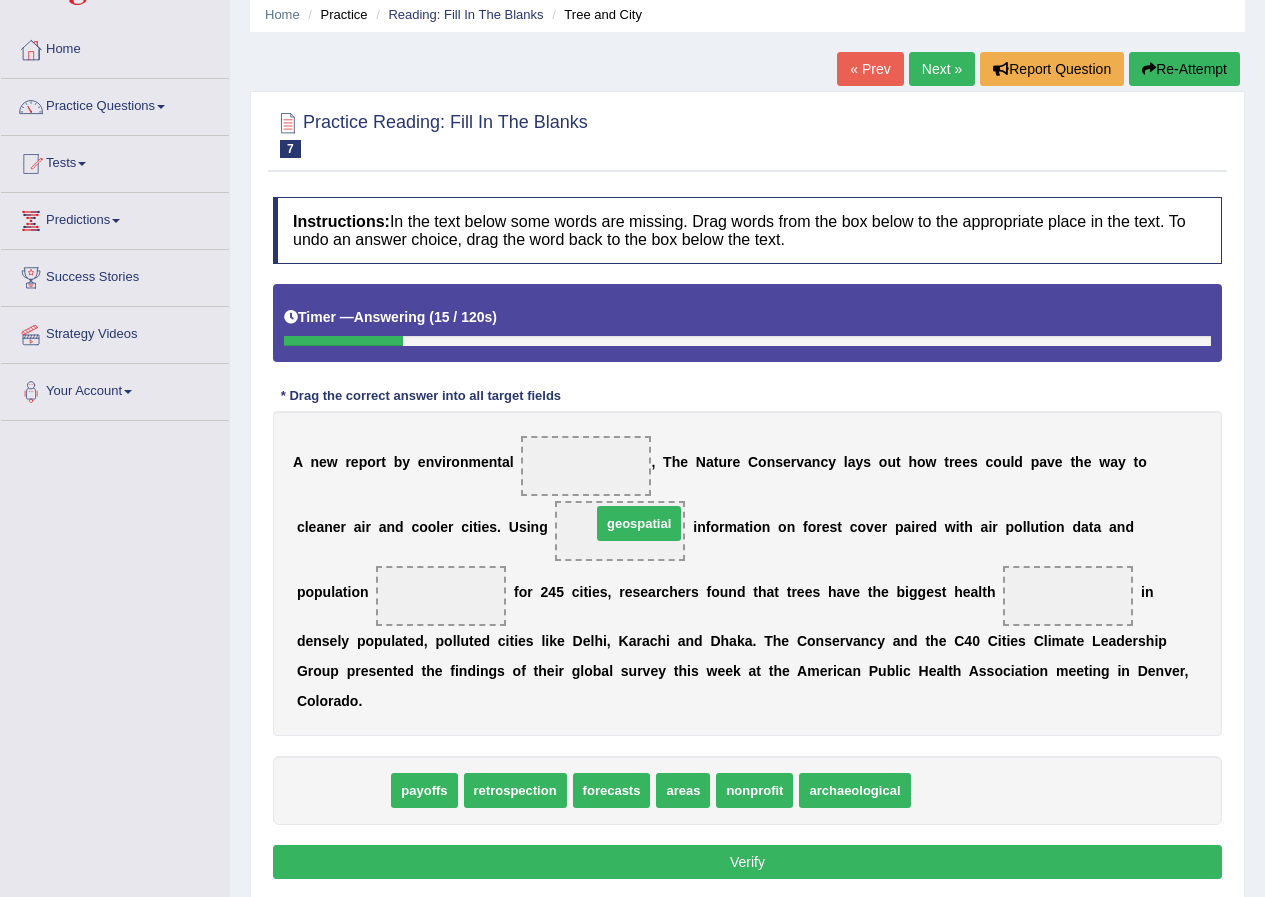 drag, startPoint x: 352, startPoint y: 785, endPoint x: 648, endPoint y: 518, distance: 398.6289 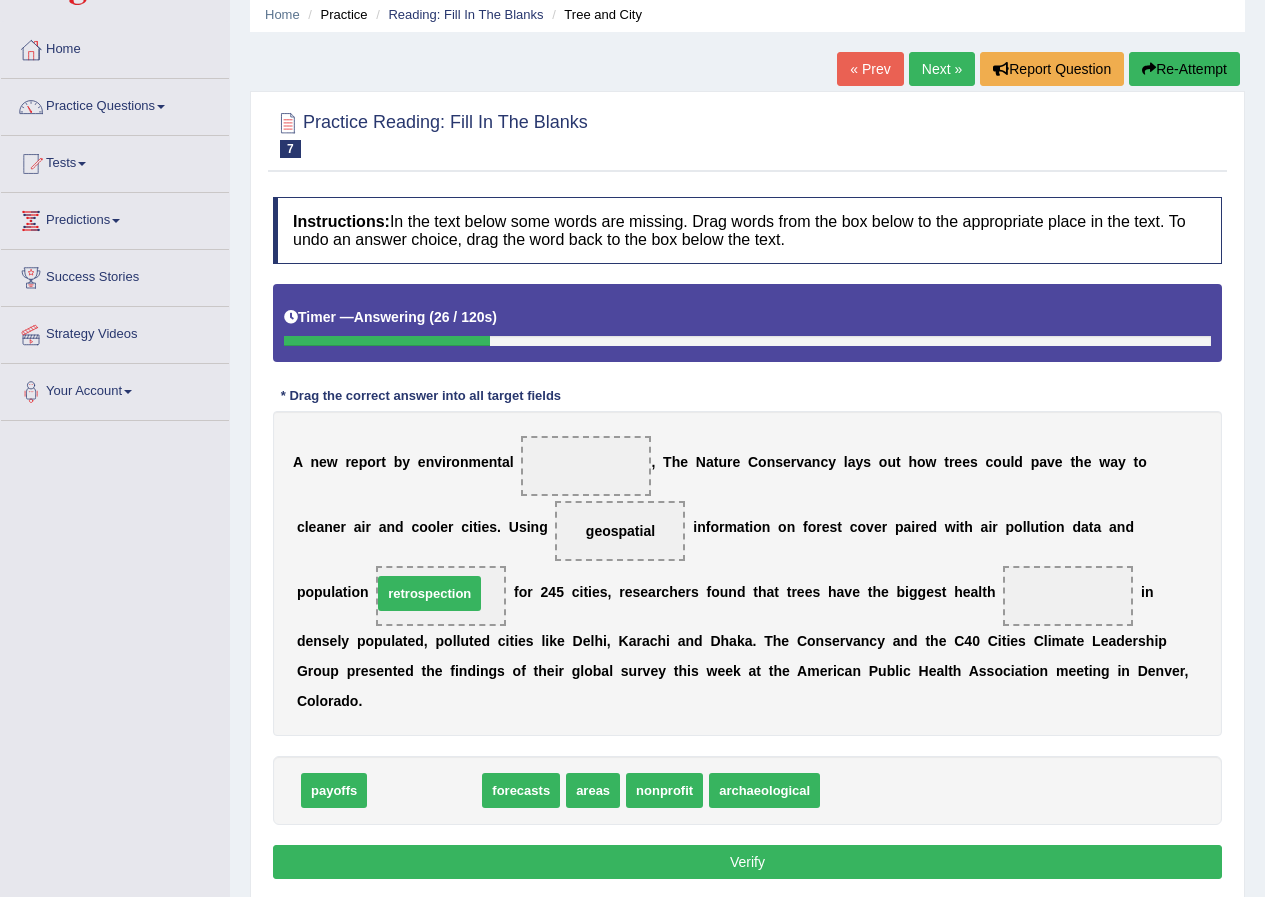 drag, startPoint x: 454, startPoint y: 796, endPoint x: 459, endPoint y: 599, distance: 197.06345 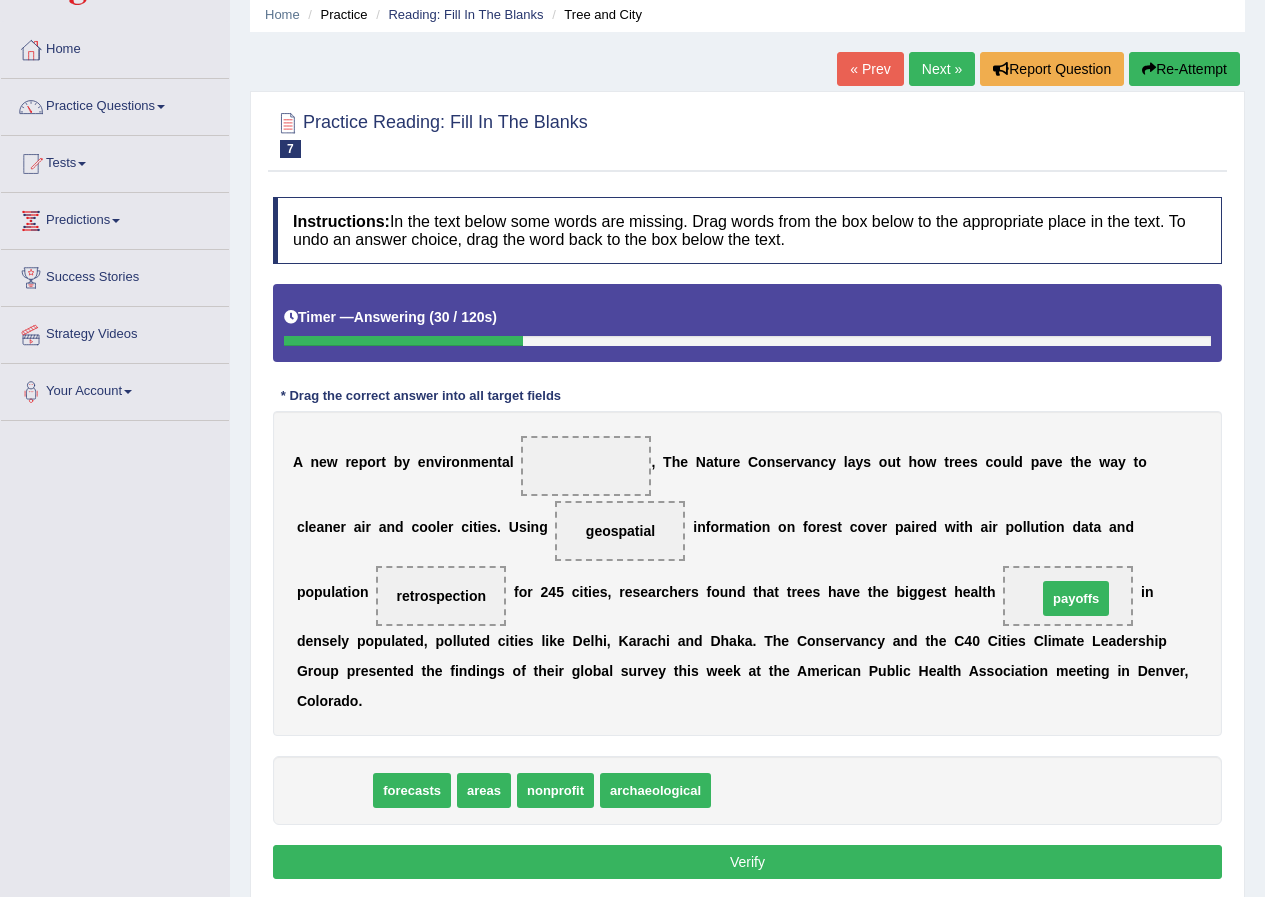 drag, startPoint x: 358, startPoint y: 785, endPoint x: 1100, endPoint y: 593, distance: 766.43854 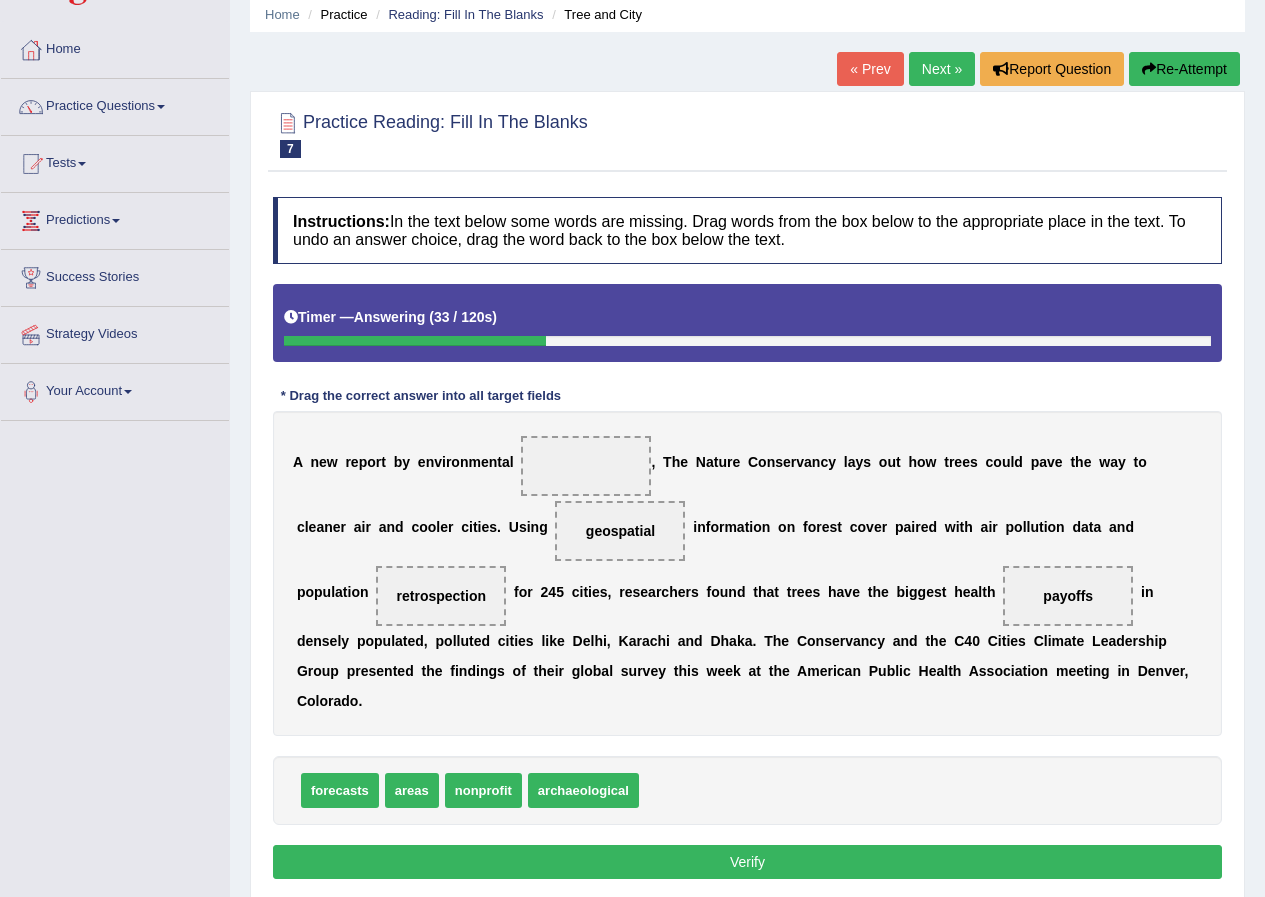 drag, startPoint x: 293, startPoint y: 787, endPoint x: 556, endPoint y: 511, distance: 381.2414 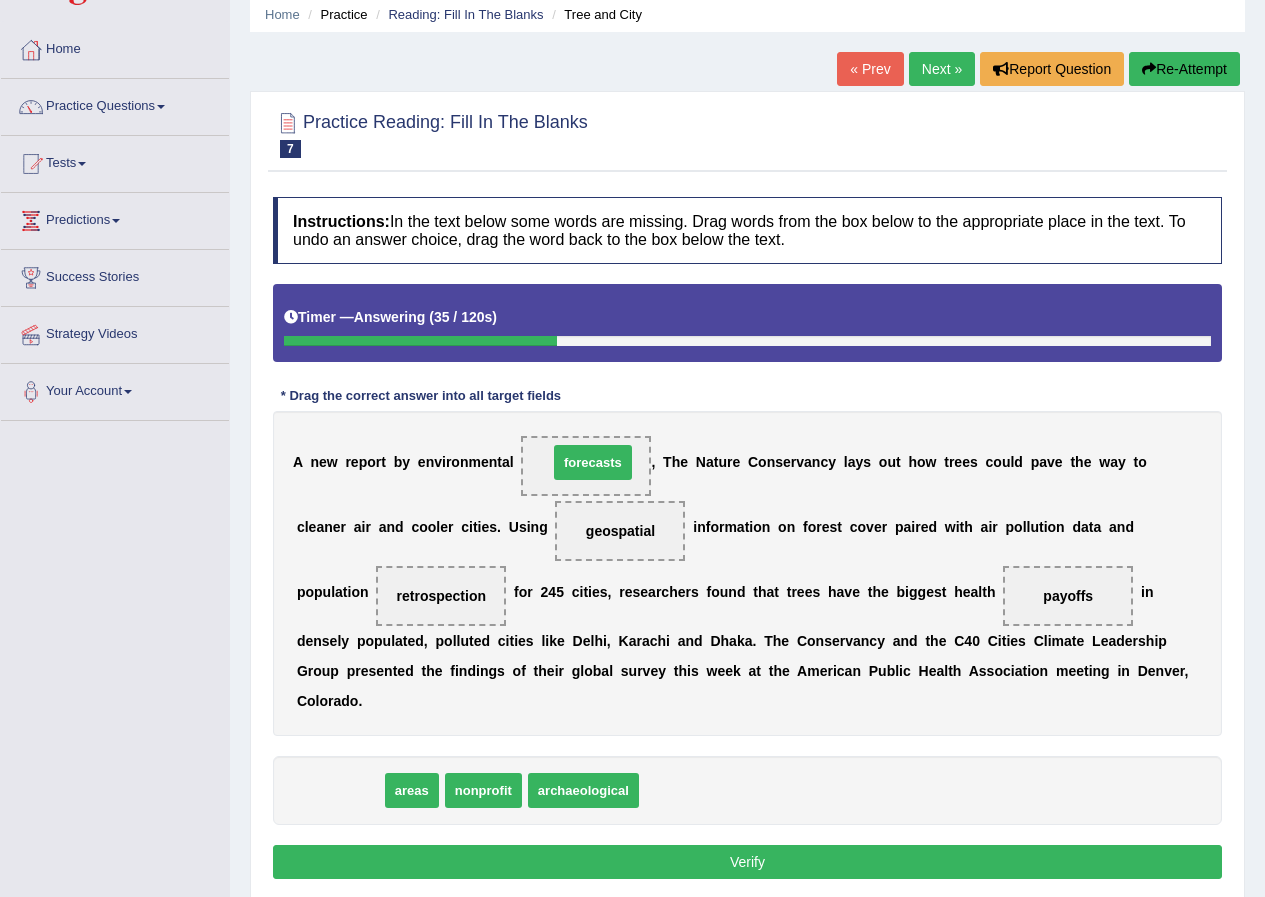 drag, startPoint x: 347, startPoint y: 794, endPoint x: 598, endPoint y: 466, distance: 413.01938 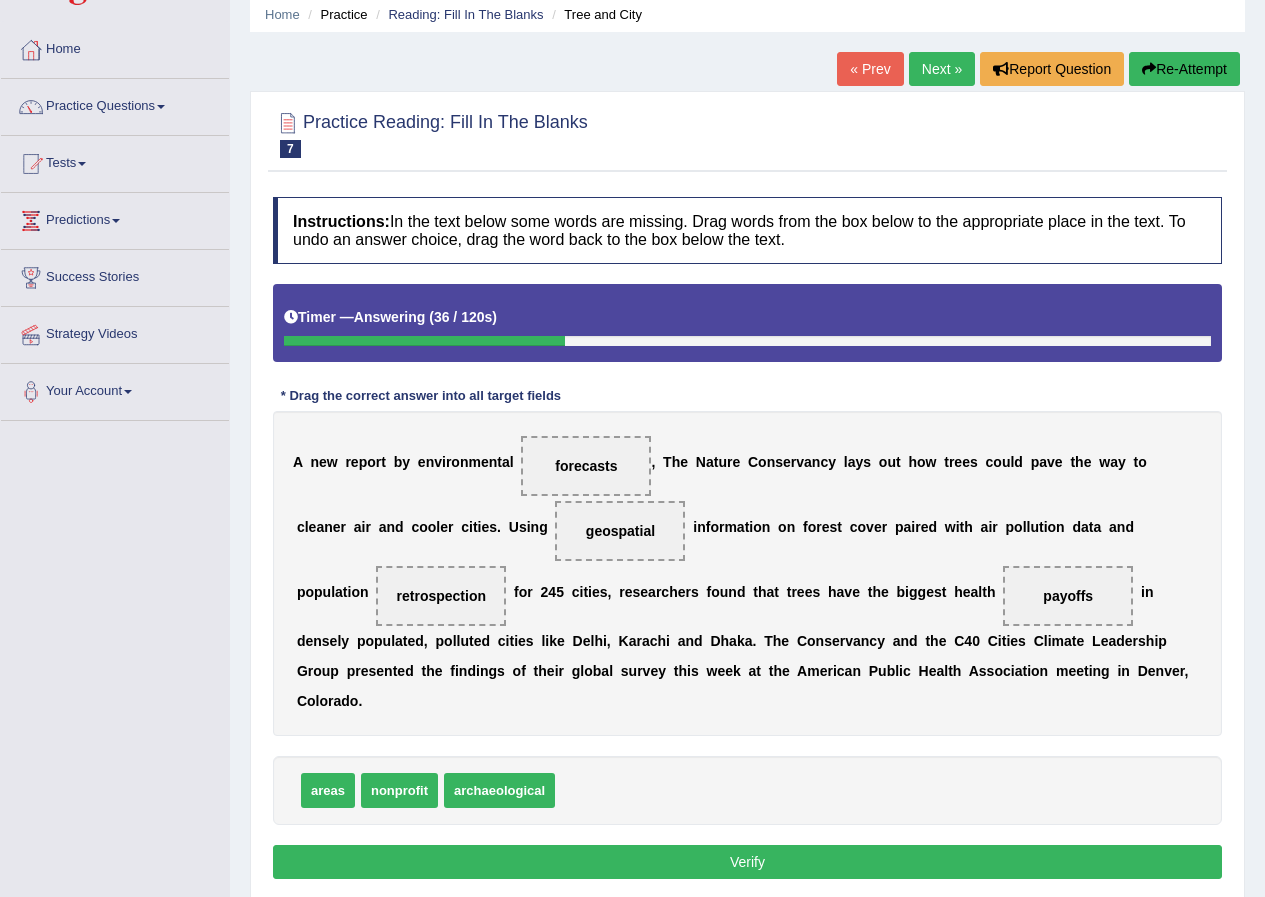 click on "Verify" at bounding box center (747, 862) 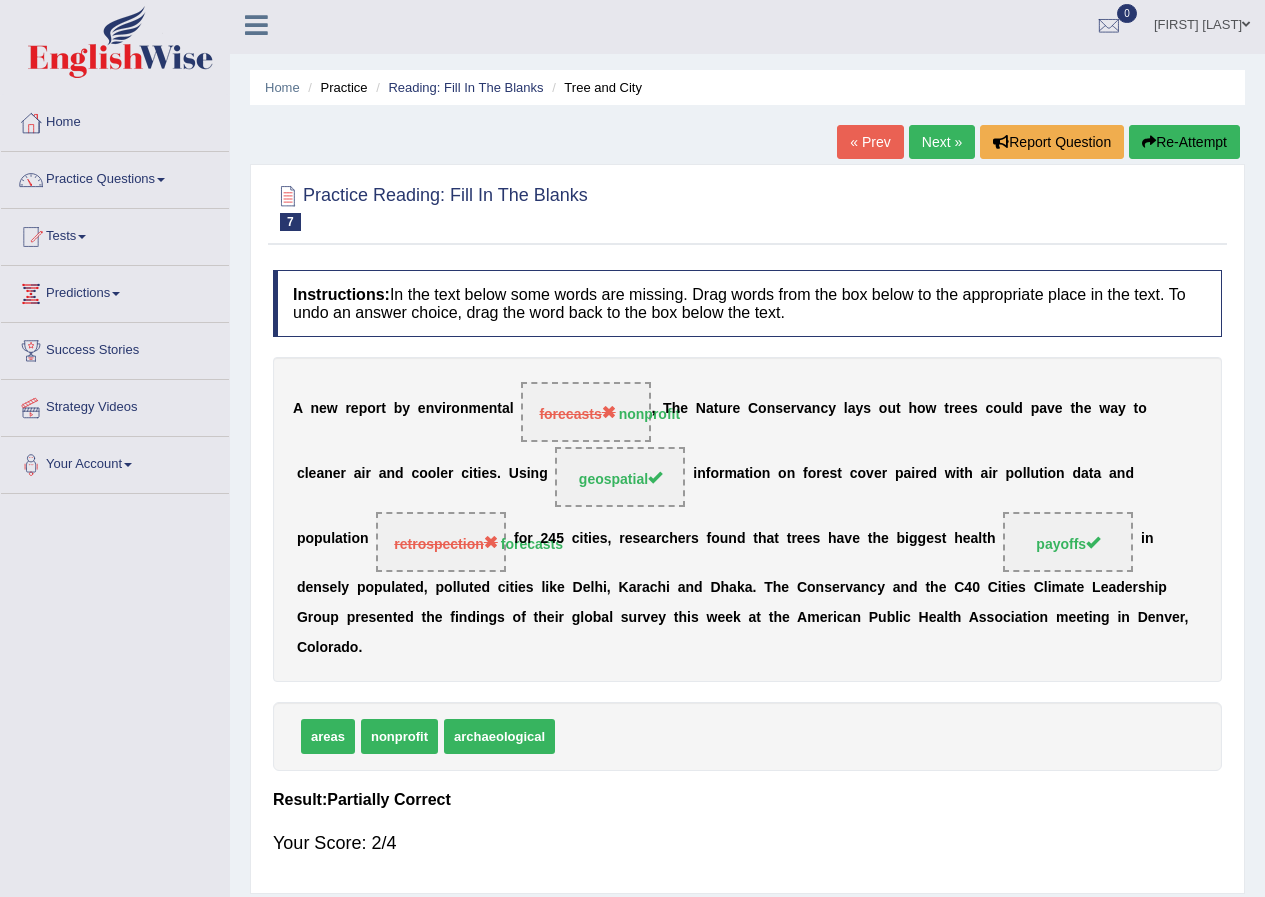 scroll, scrollTop: 0, scrollLeft: 0, axis: both 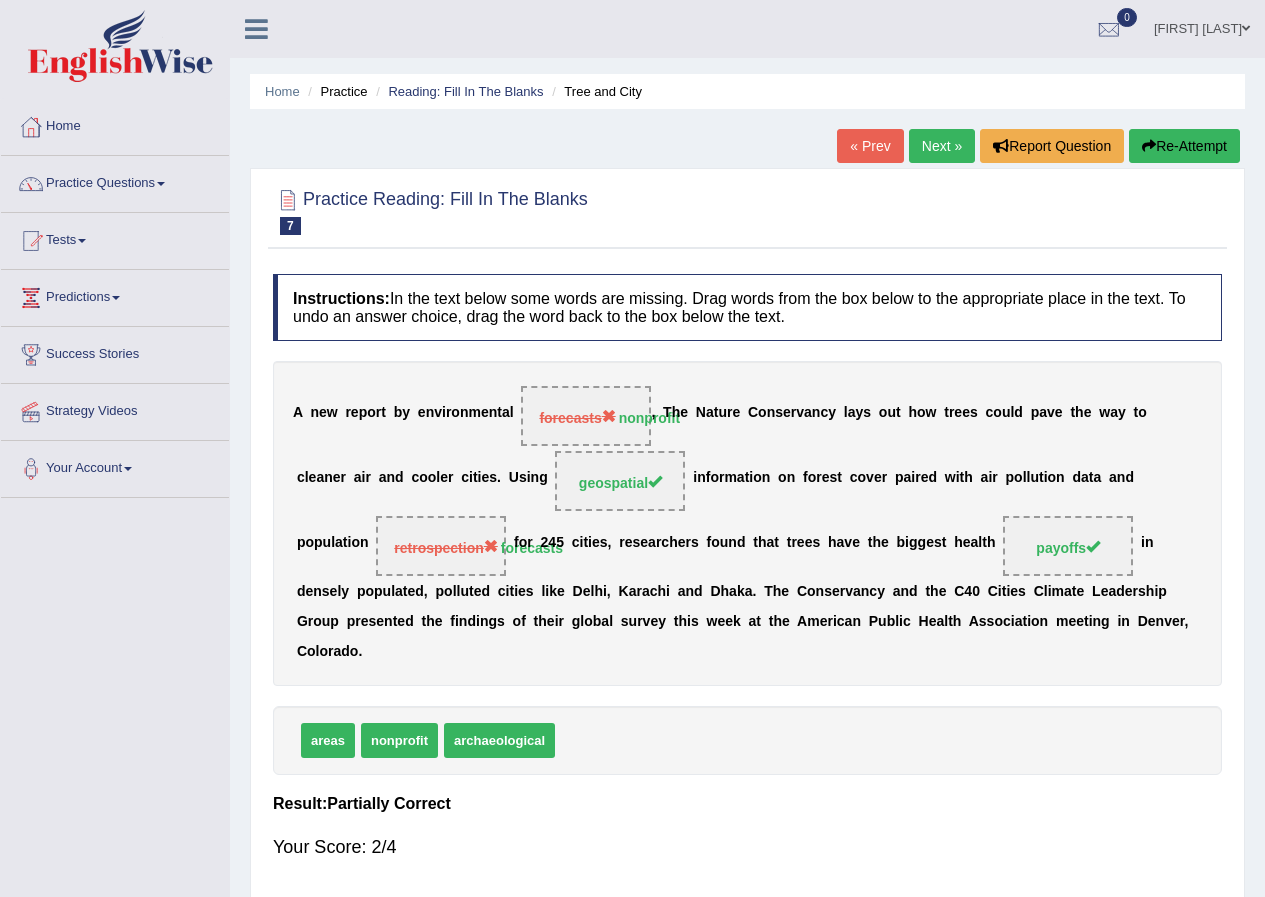 click on "Next »" at bounding box center (942, 146) 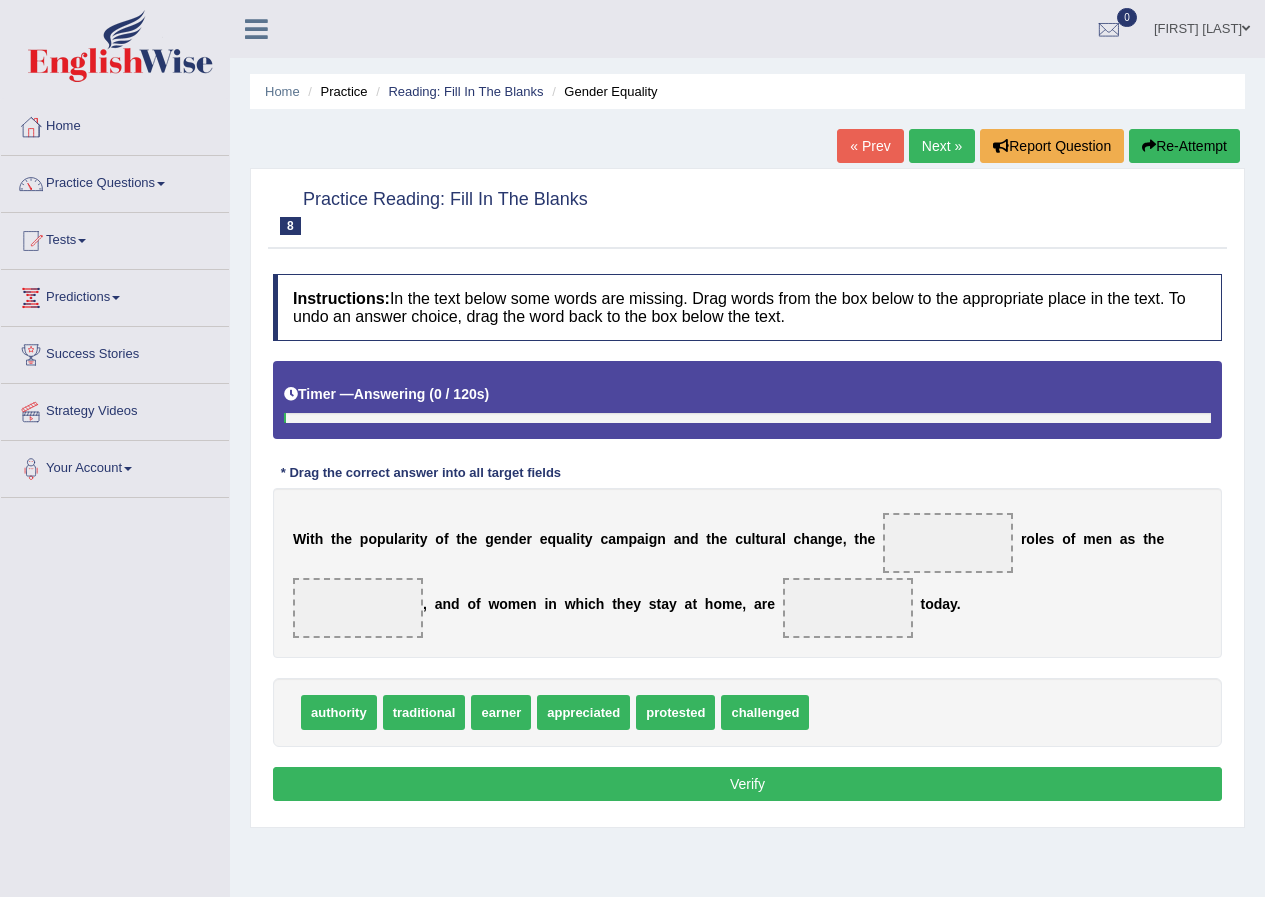 scroll, scrollTop: 0, scrollLeft: 0, axis: both 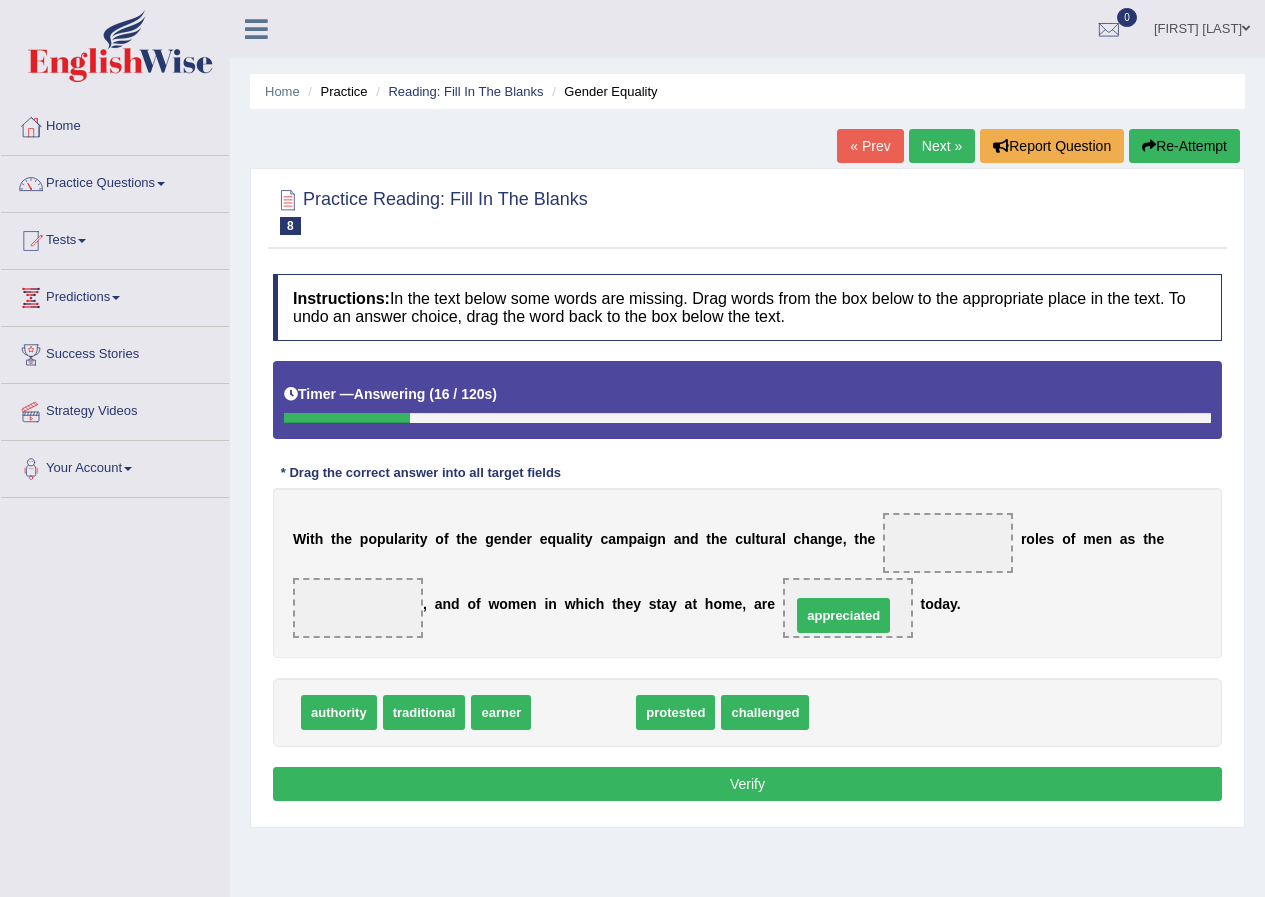 drag, startPoint x: 605, startPoint y: 717, endPoint x: 865, endPoint y: 620, distance: 277.50494 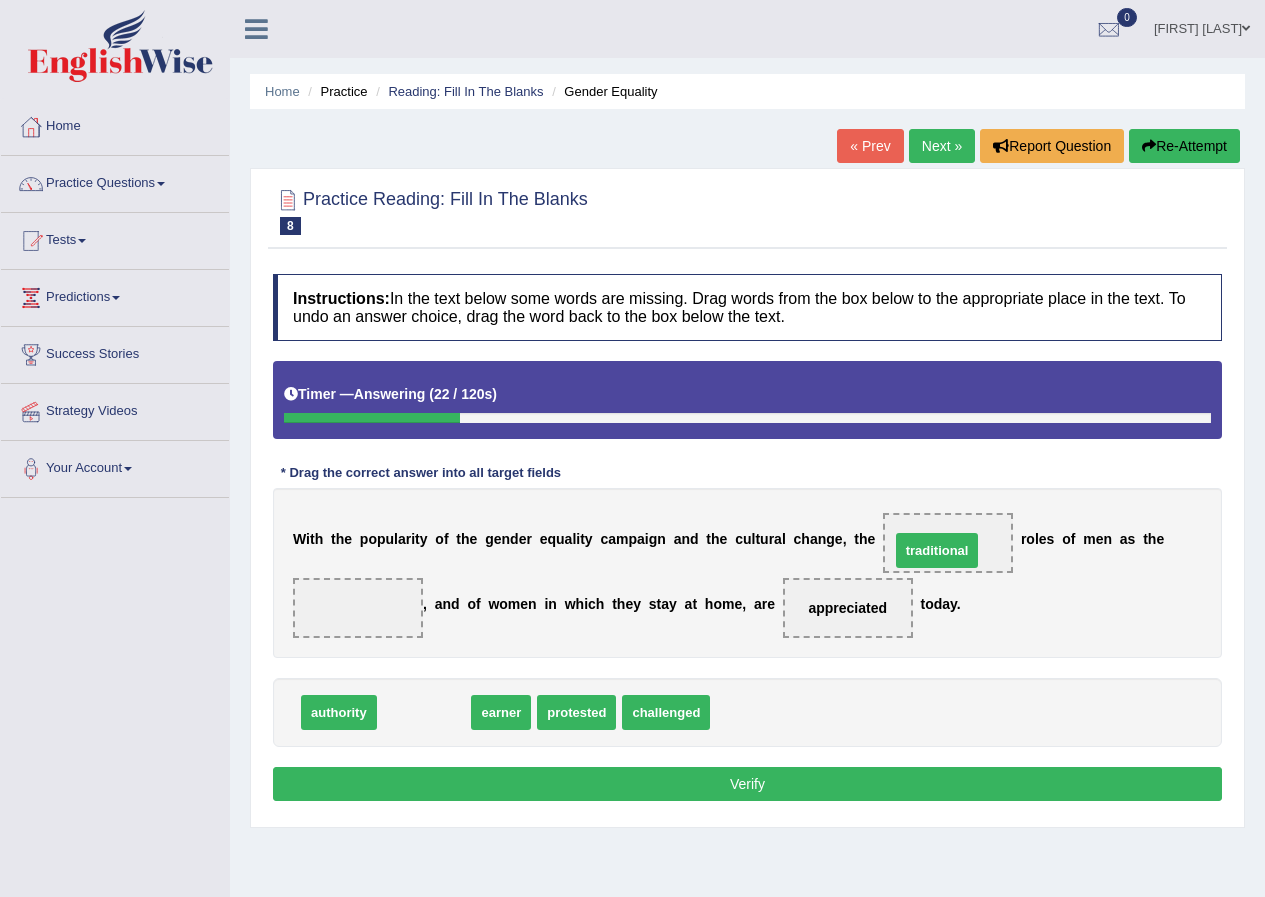 drag, startPoint x: 416, startPoint y: 714, endPoint x: 929, endPoint y: 552, distance: 537.9712 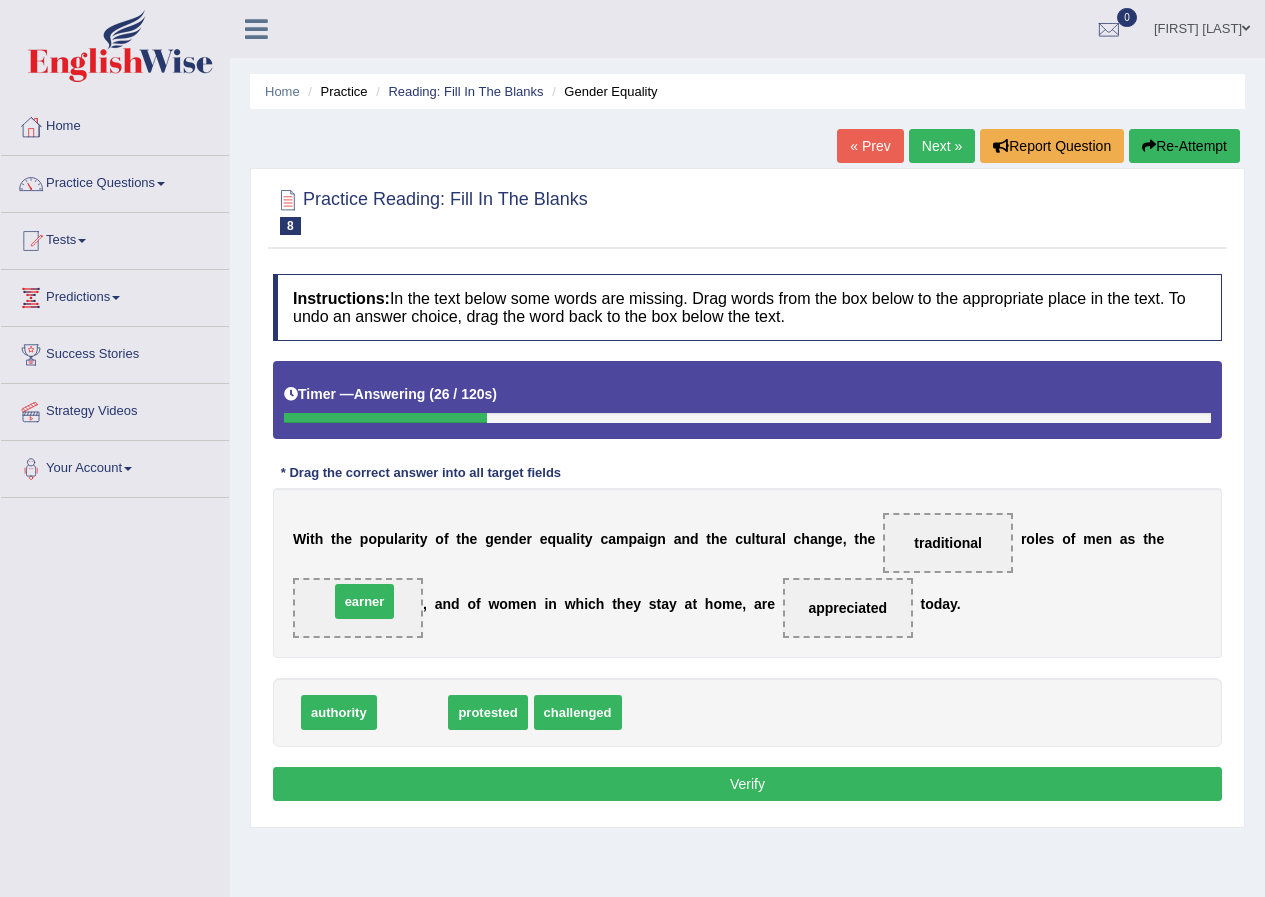 drag, startPoint x: 399, startPoint y: 724, endPoint x: 351, endPoint y: 613, distance: 120.93387 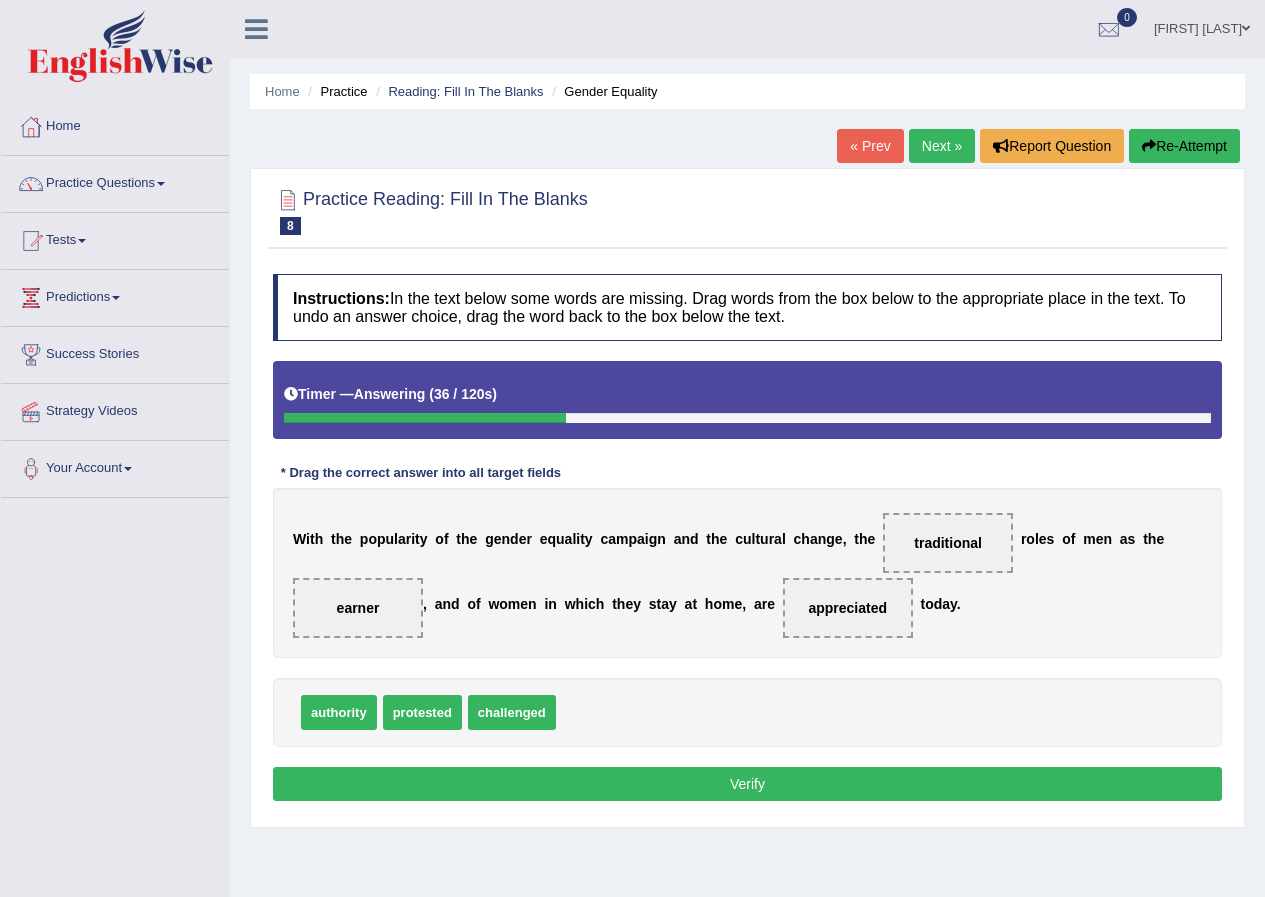 click on "Verify" at bounding box center (747, 784) 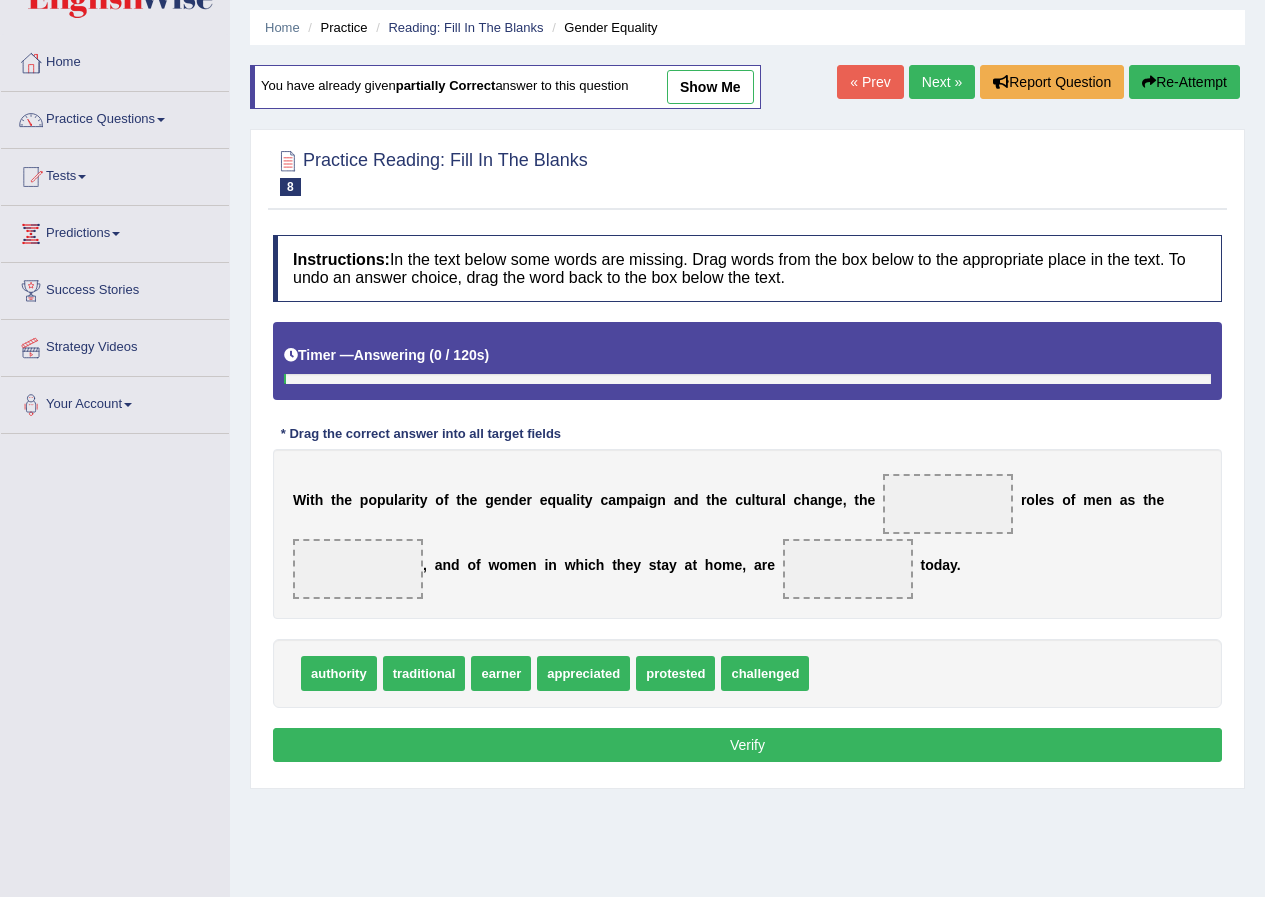 scroll, scrollTop: 0, scrollLeft: 0, axis: both 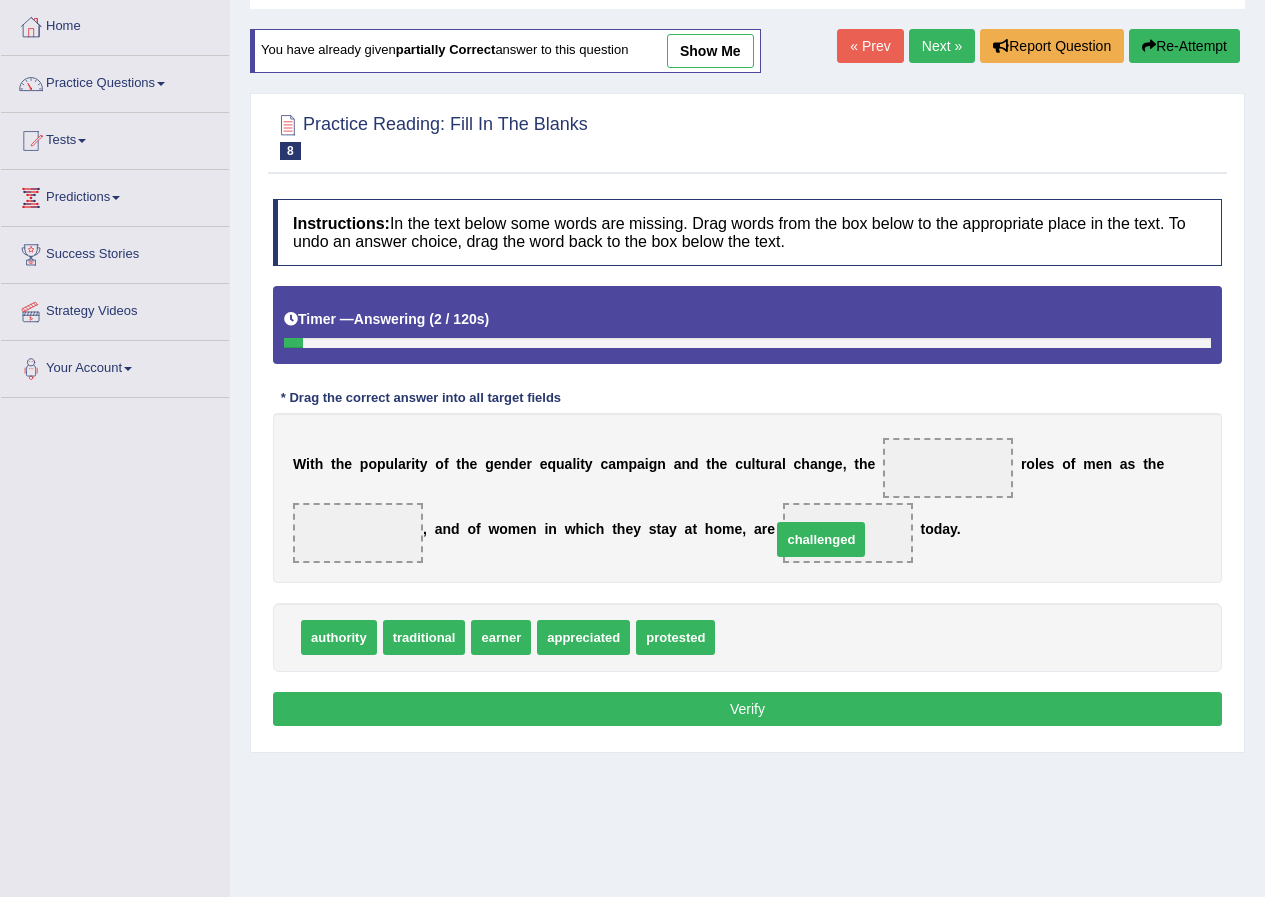 drag, startPoint x: 755, startPoint y: 627, endPoint x: 811, endPoint y: 529, distance: 112.871605 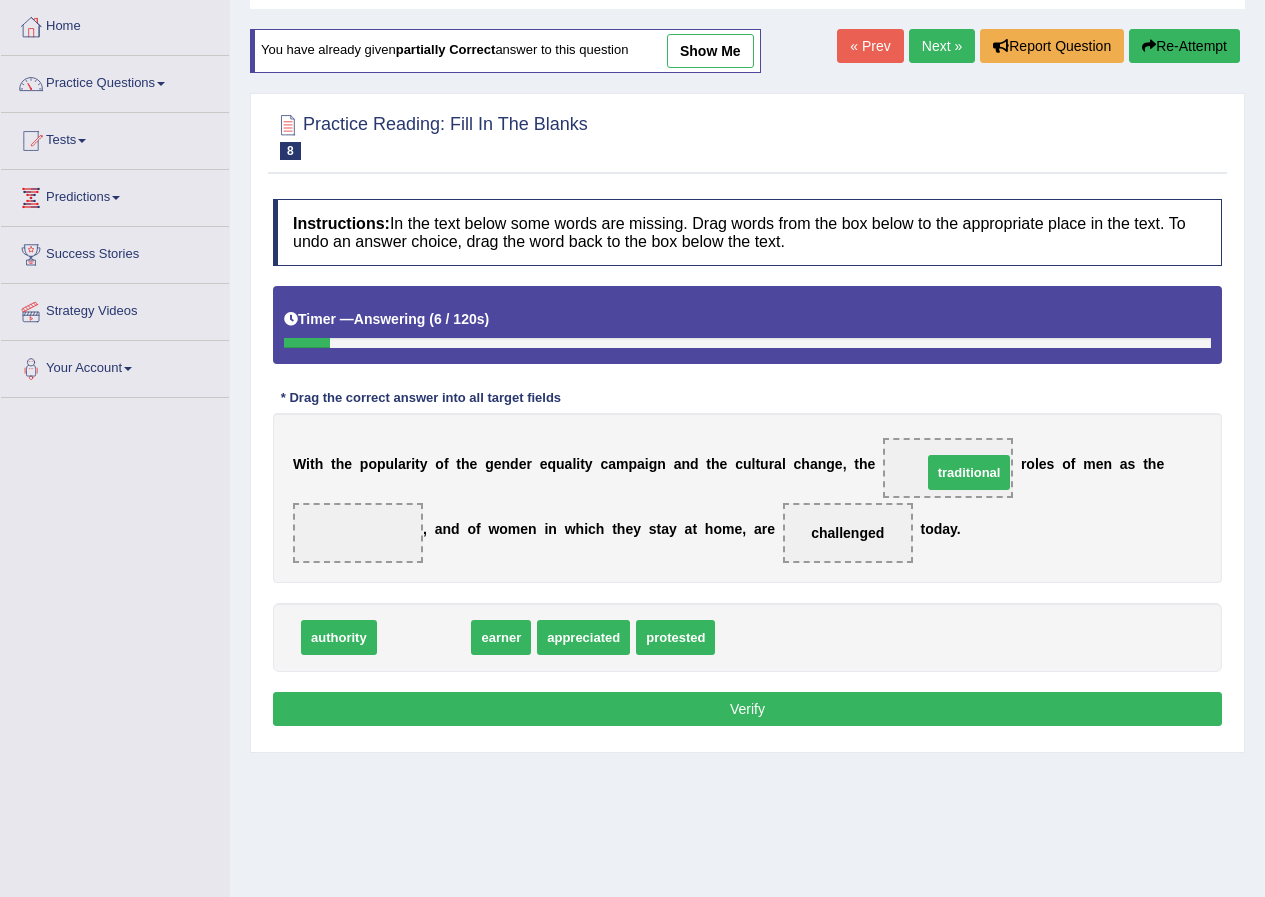 drag, startPoint x: 398, startPoint y: 639, endPoint x: 943, endPoint y: 474, distance: 569.42957 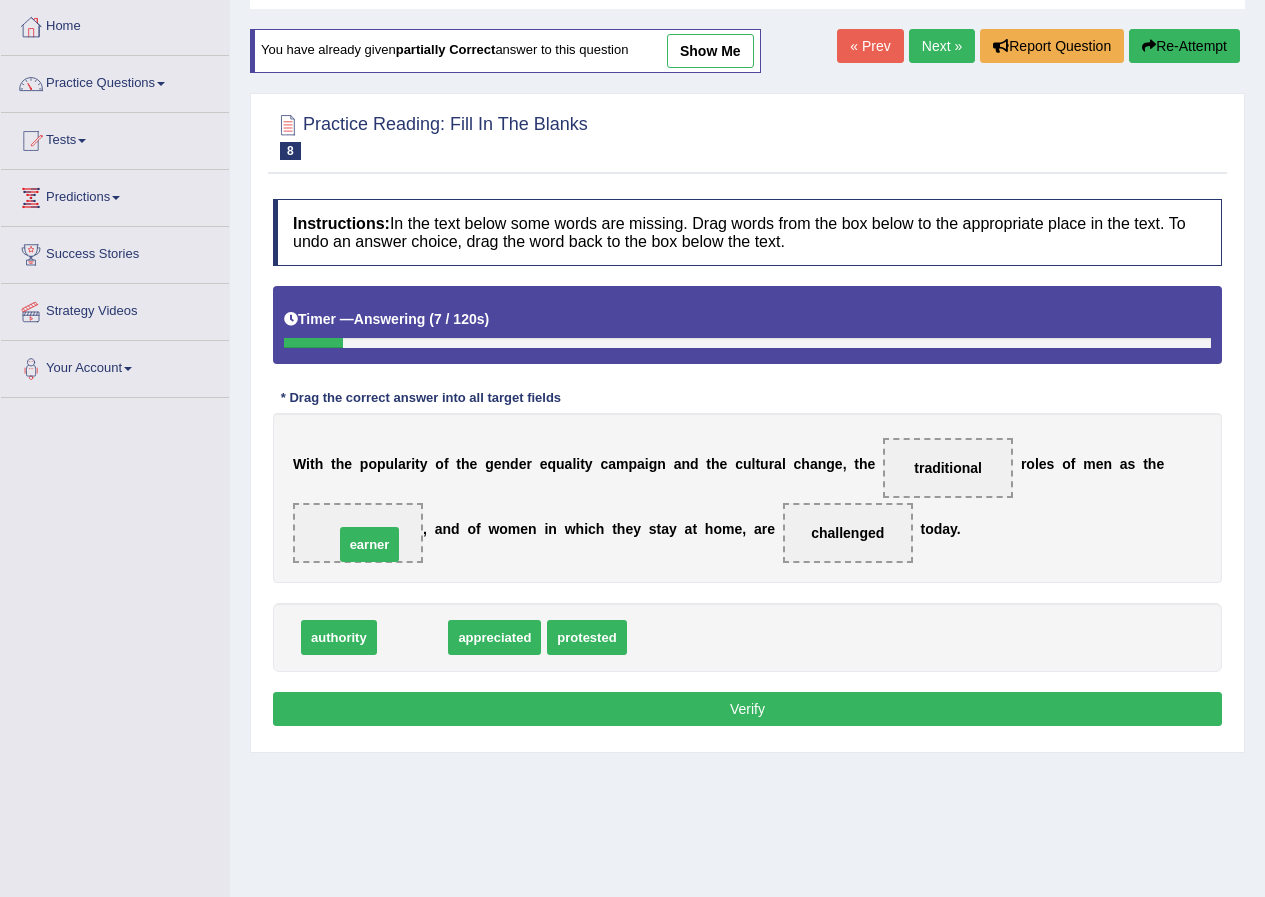 drag, startPoint x: 413, startPoint y: 631, endPoint x: 370, endPoint y: 538, distance: 102.45975 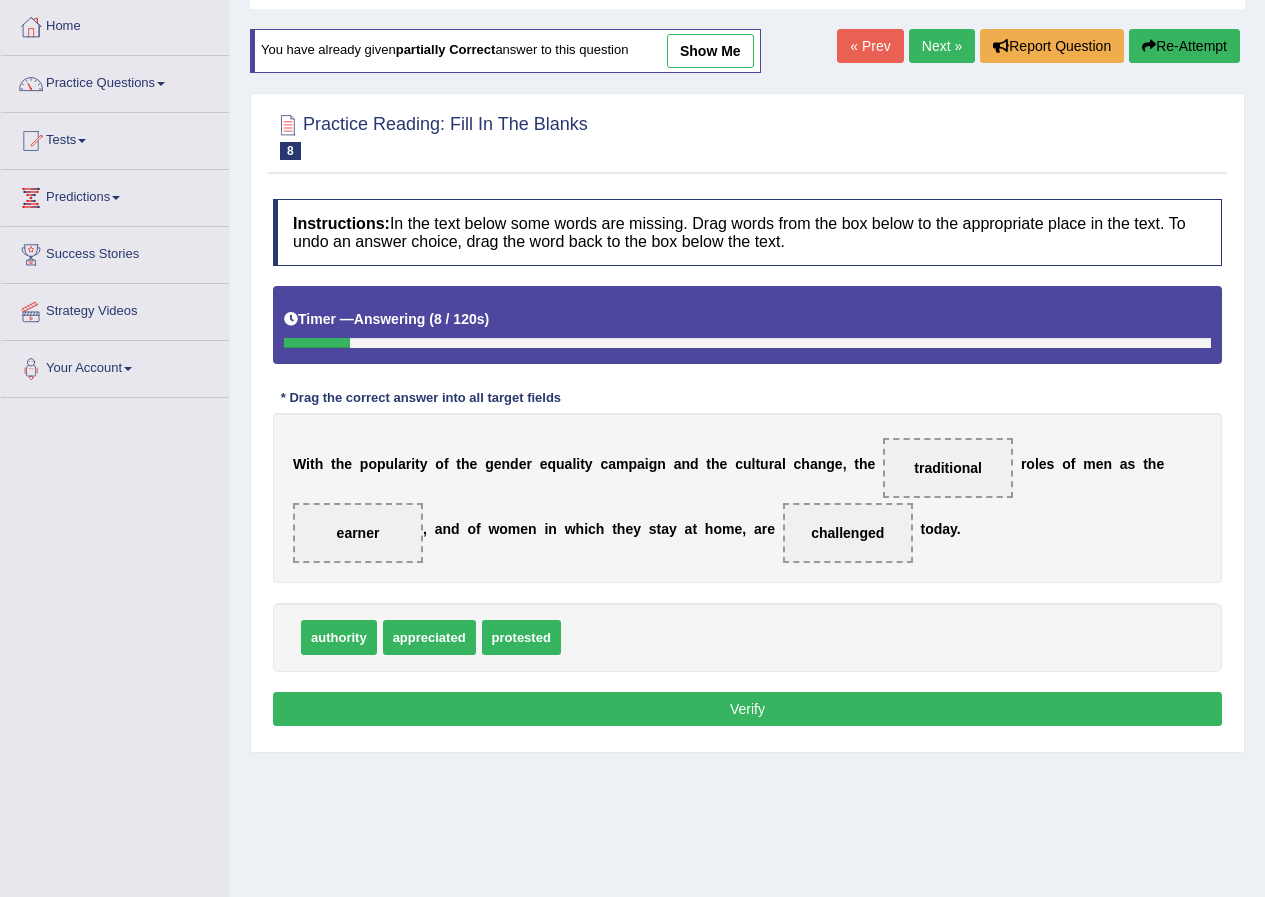 click on "Verify" at bounding box center (747, 709) 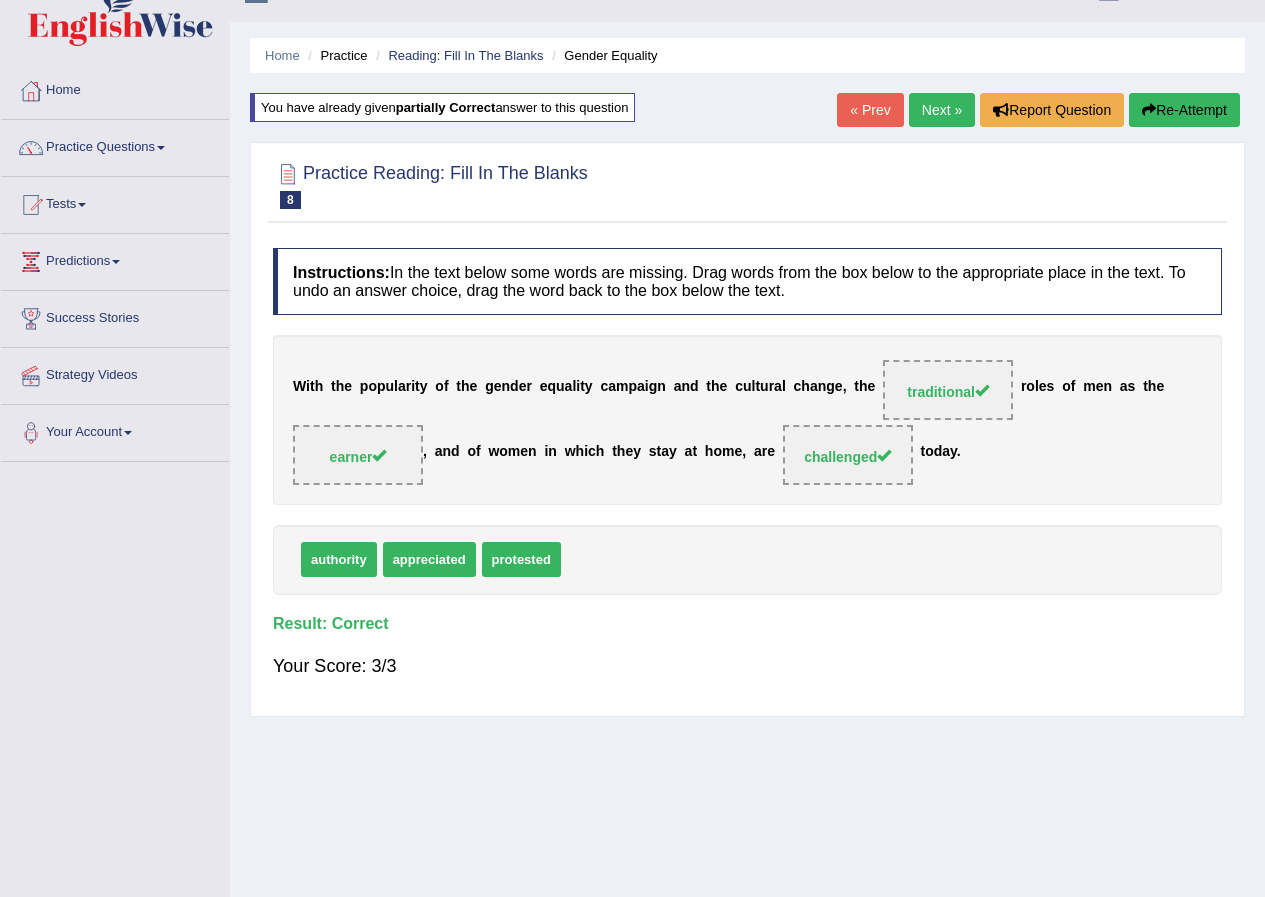 scroll, scrollTop: 0, scrollLeft: 0, axis: both 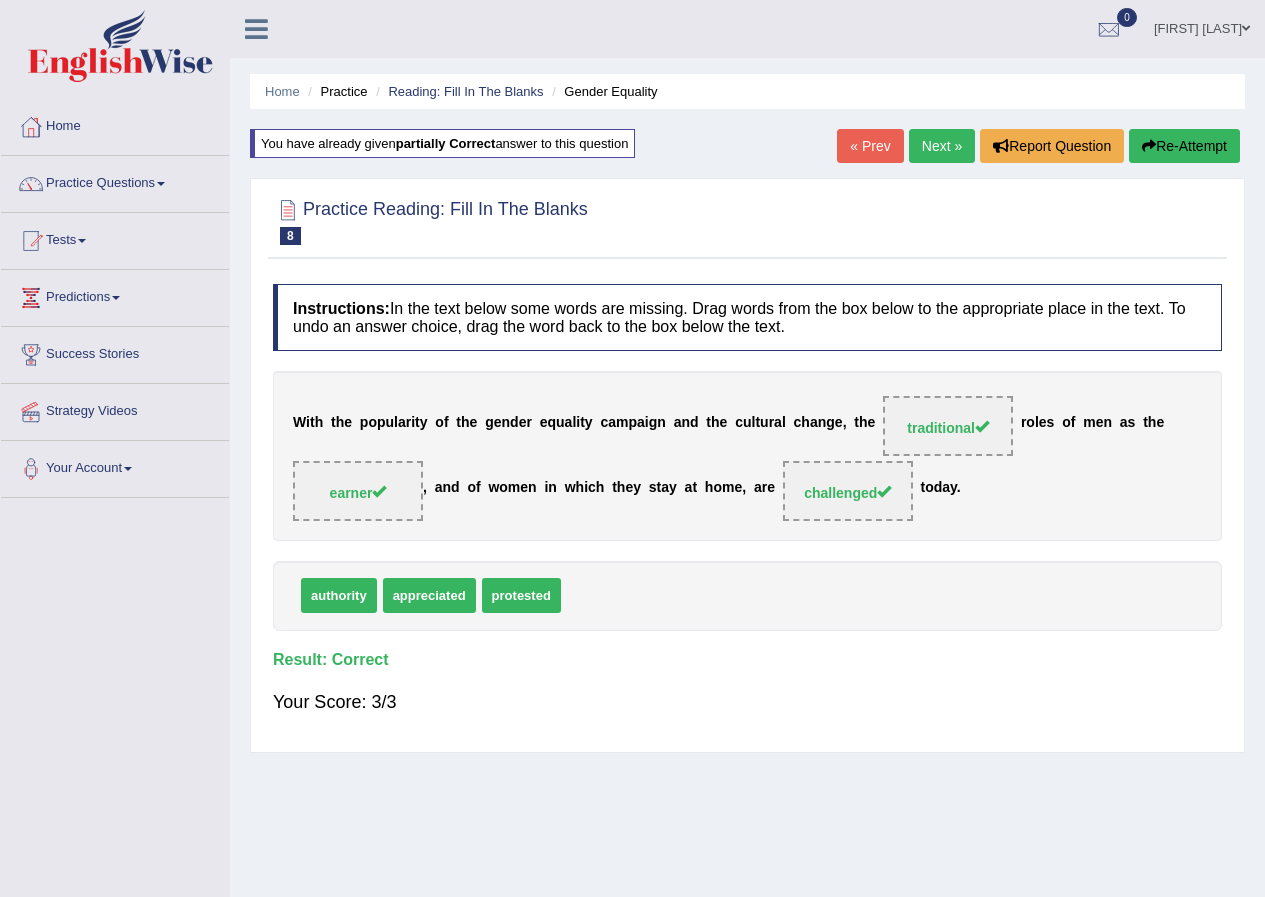 click on "Next »" at bounding box center (942, 146) 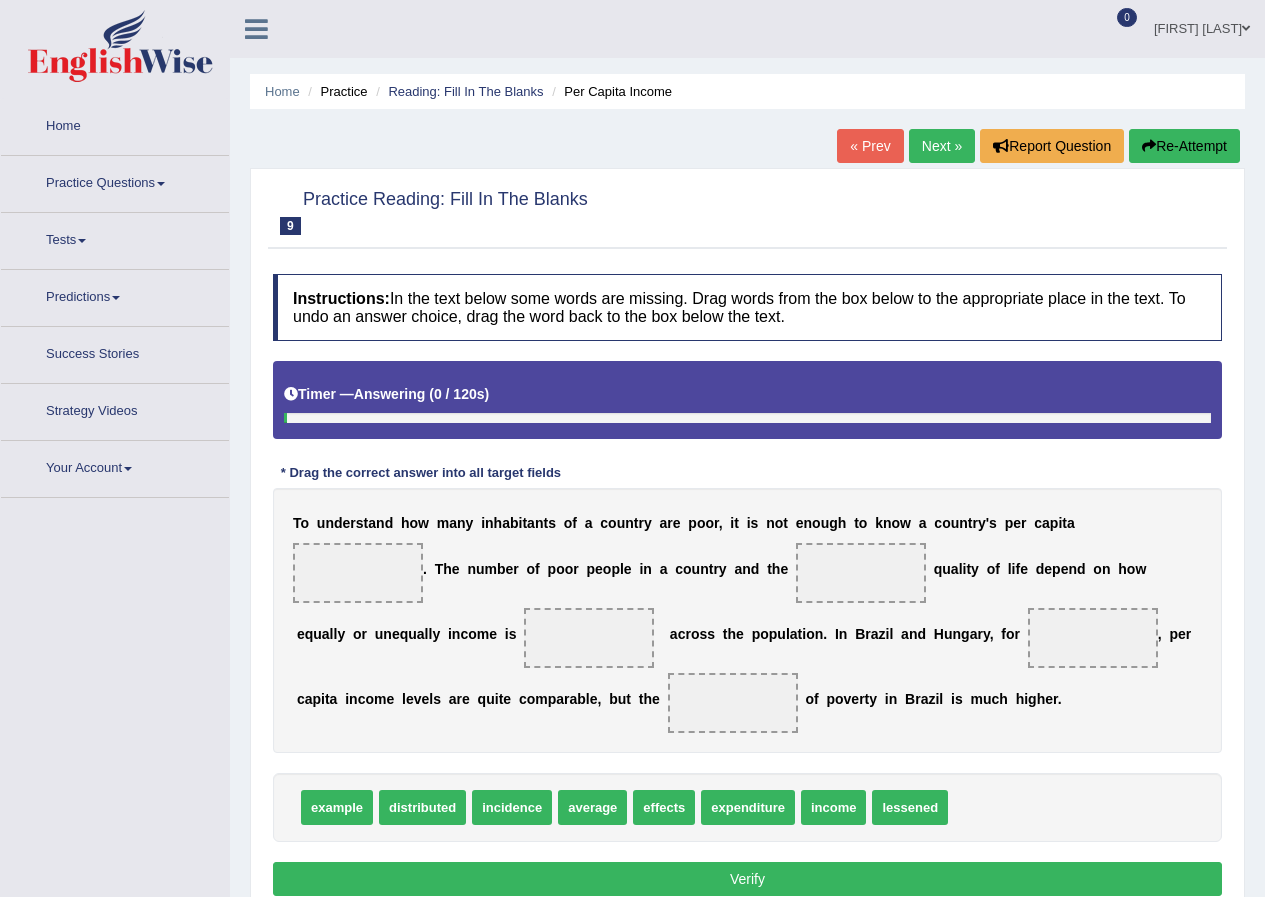 scroll, scrollTop: 0, scrollLeft: 0, axis: both 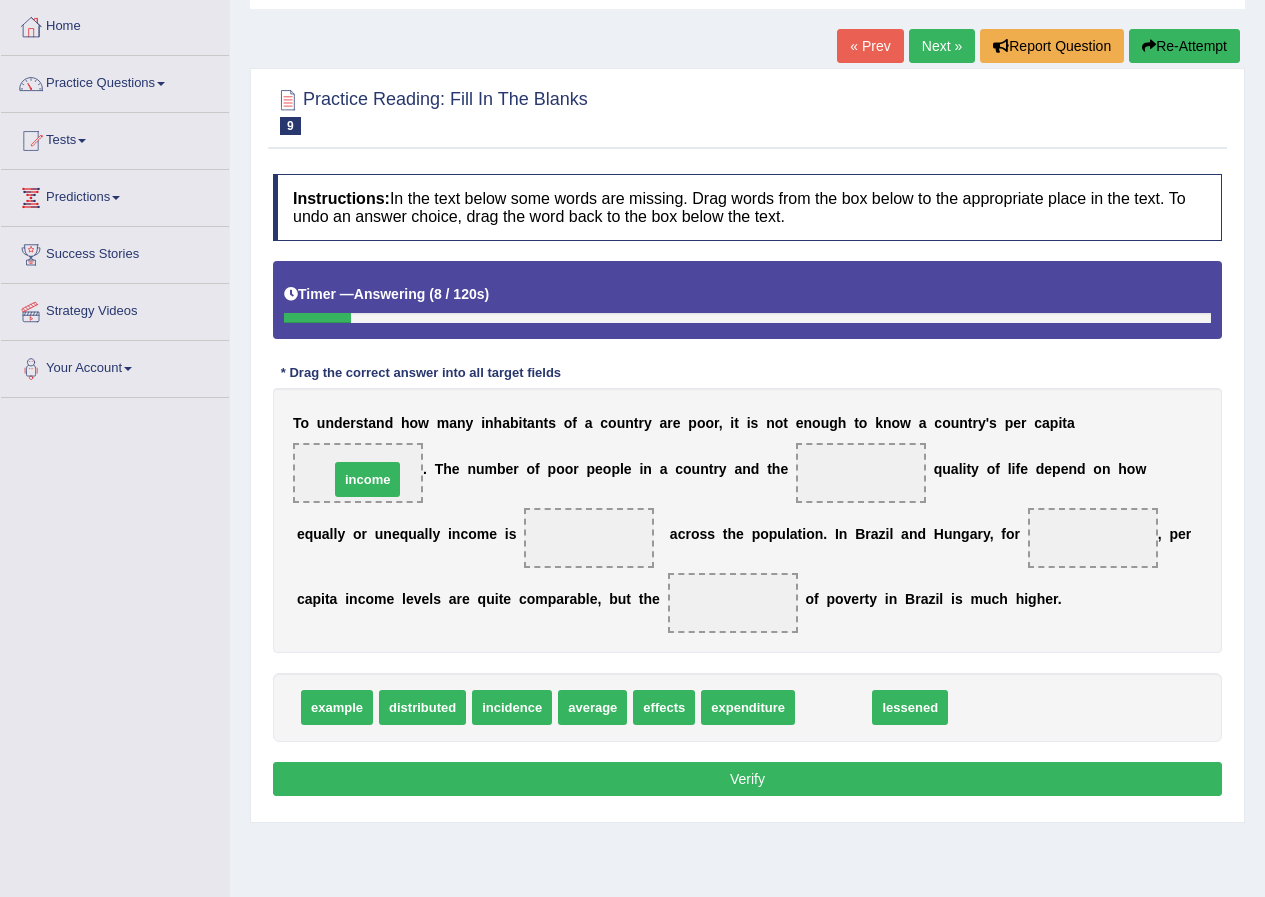 drag, startPoint x: 833, startPoint y: 707, endPoint x: 367, endPoint y: 479, distance: 518.78705 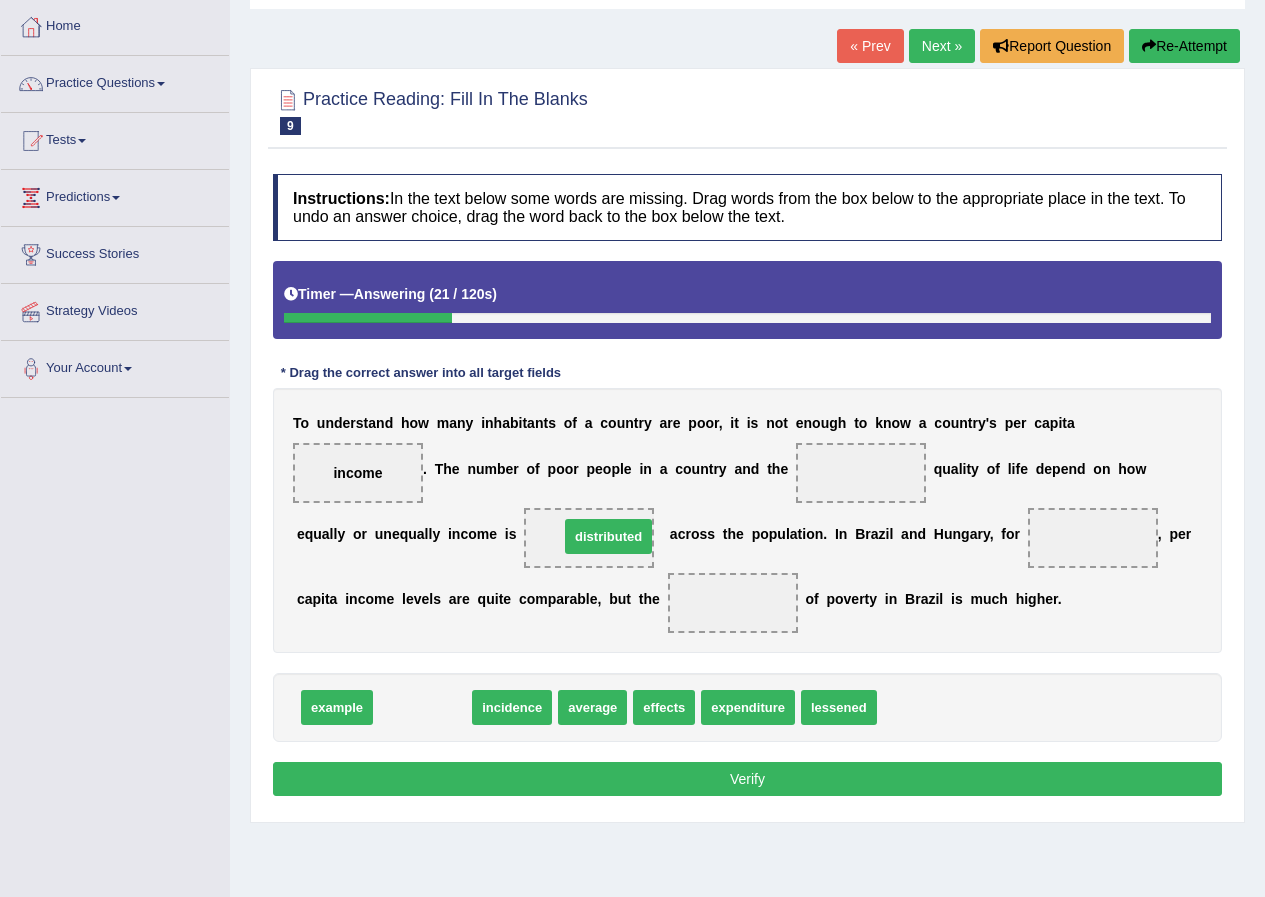 drag, startPoint x: 439, startPoint y: 700, endPoint x: 625, endPoint y: 529, distance: 252.65985 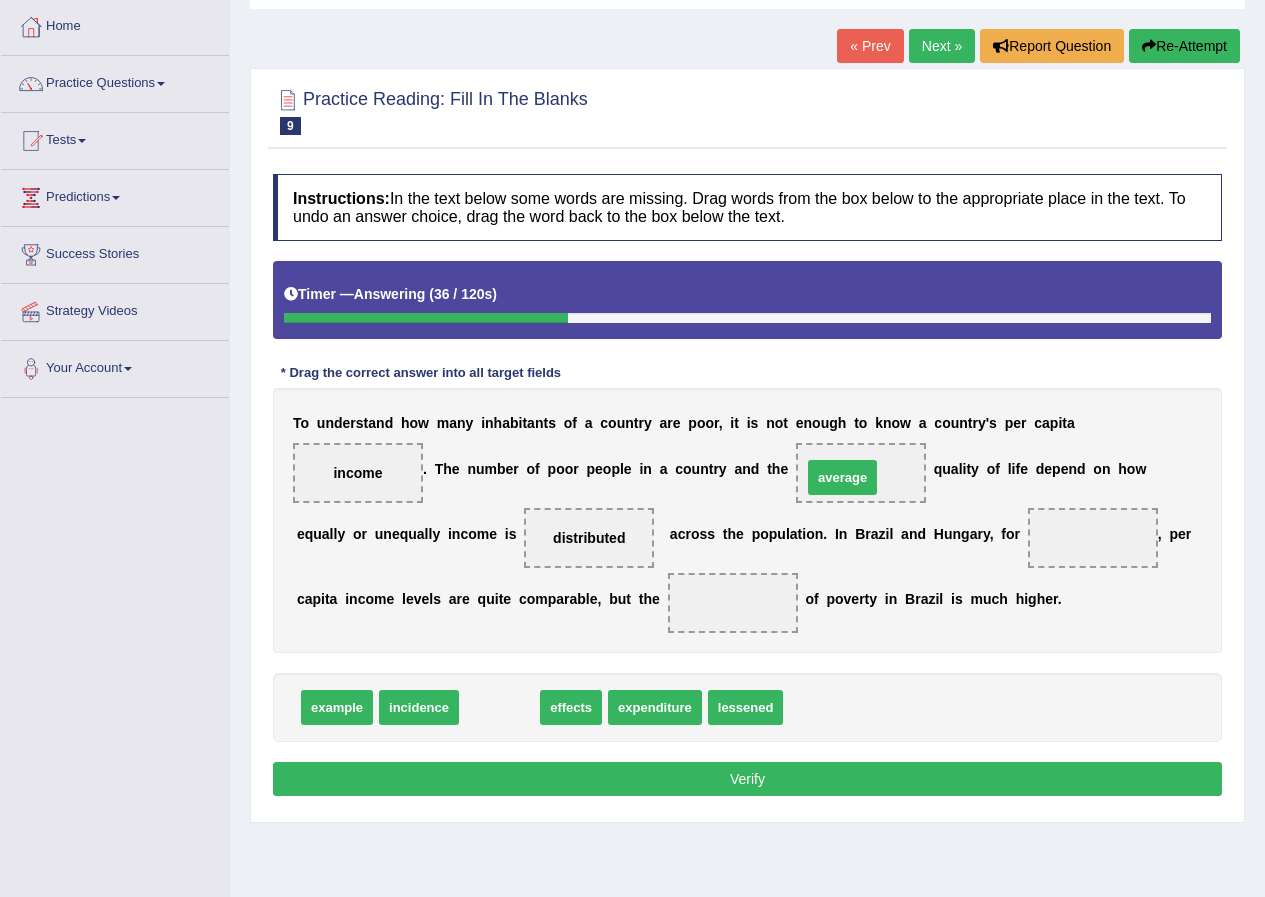 drag, startPoint x: 516, startPoint y: 711, endPoint x: 859, endPoint y: 481, distance: 412.9758 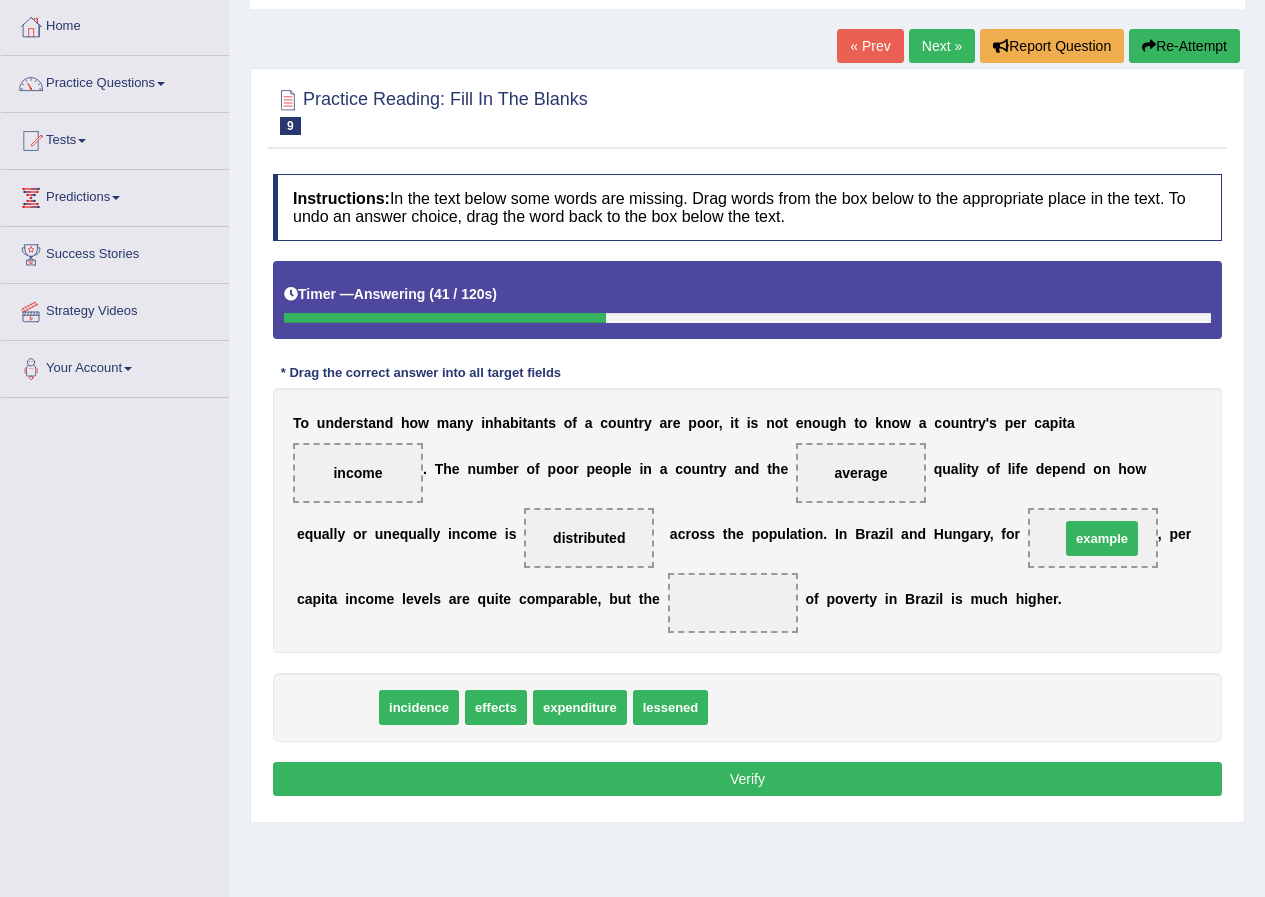 drag, startPoint x: 339, startPoint y: 703, endPoint x: 1103, endPoint y: 548, distance: 779.56464 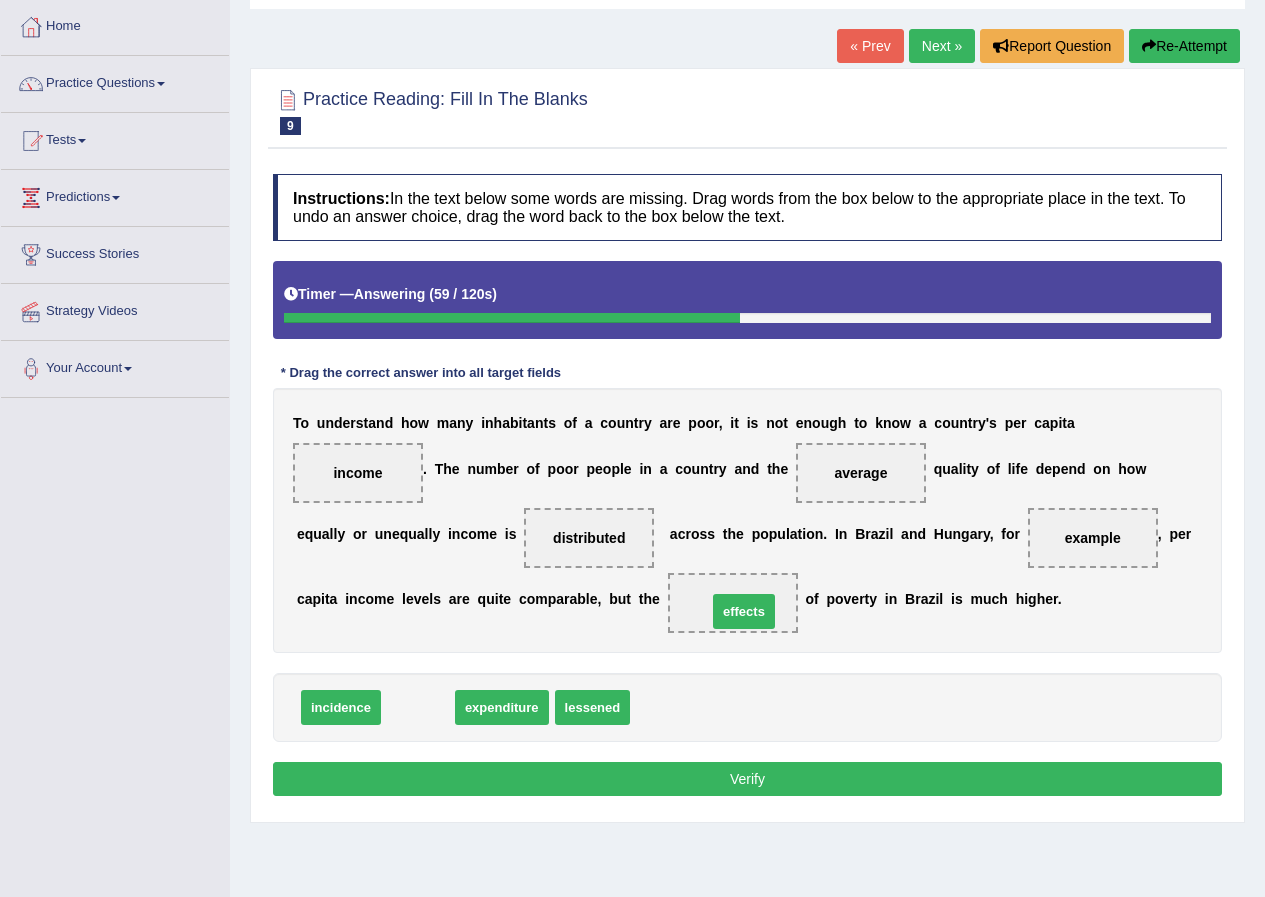 drag, startPoint x: 420, startPoint y: 712, endPoint x: 746, endPoint y: 616, distance: 339.84113 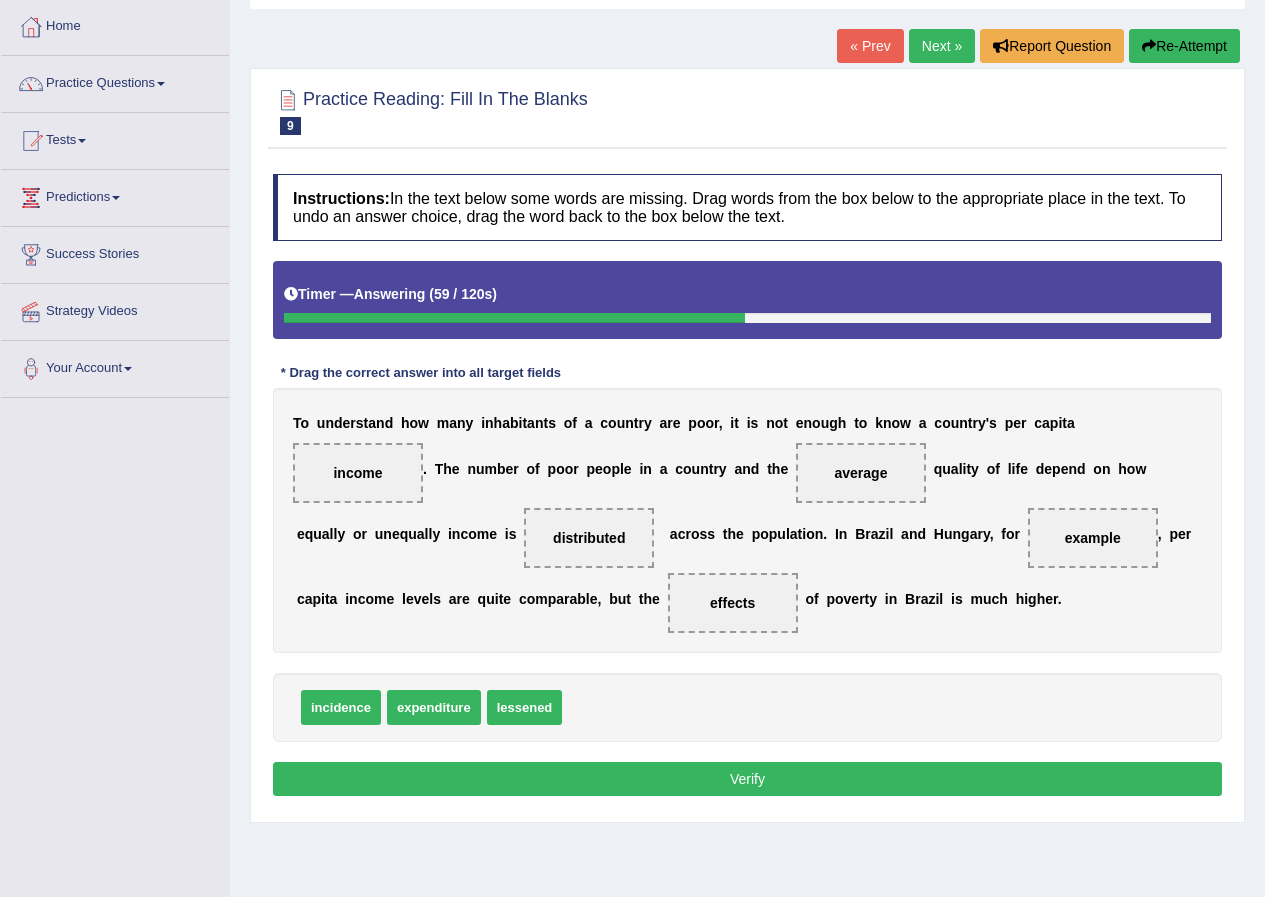 click on "Verify" at bounding box center (747, 779) 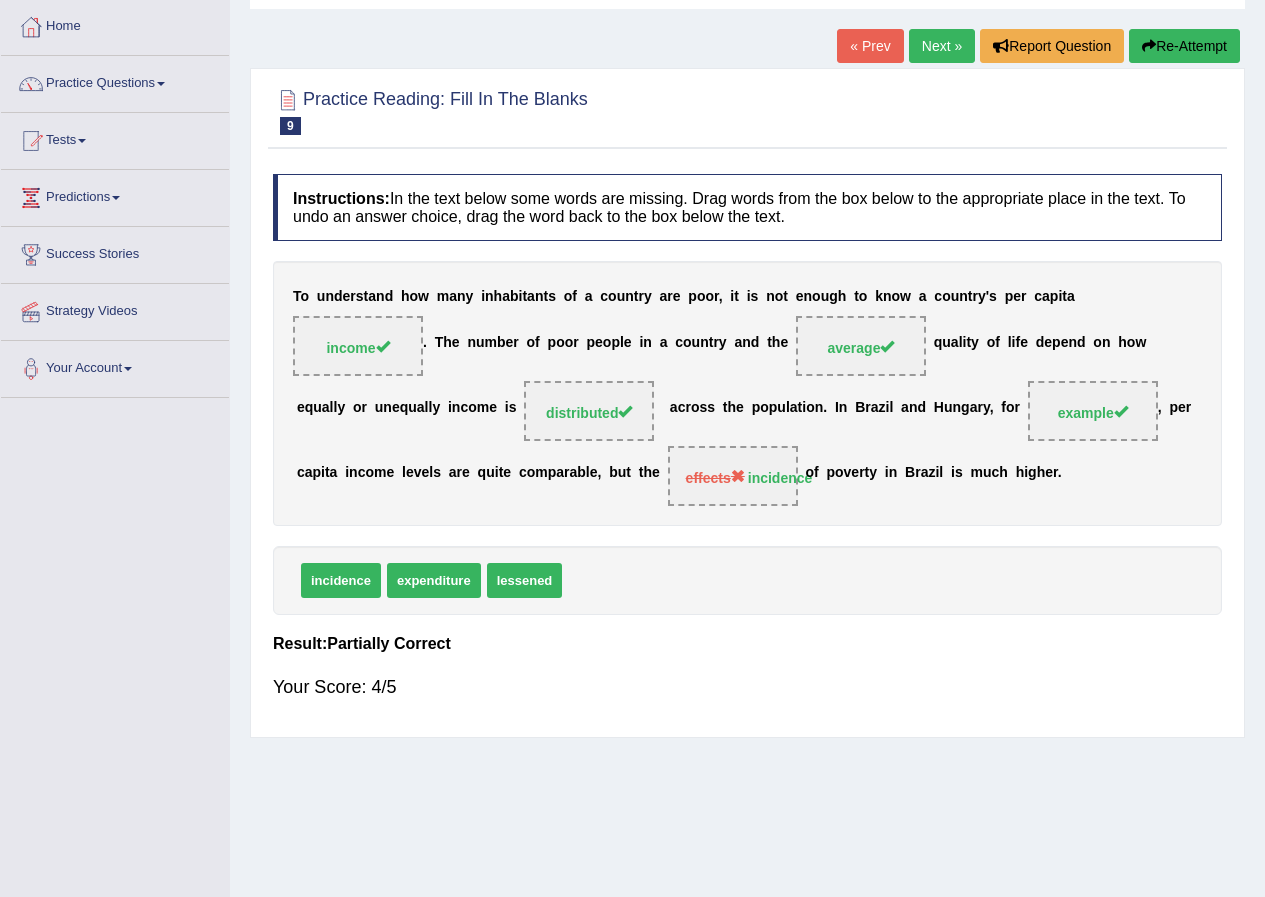 scroll, scrollTop: 0, scrollLeft: 0, axis: both 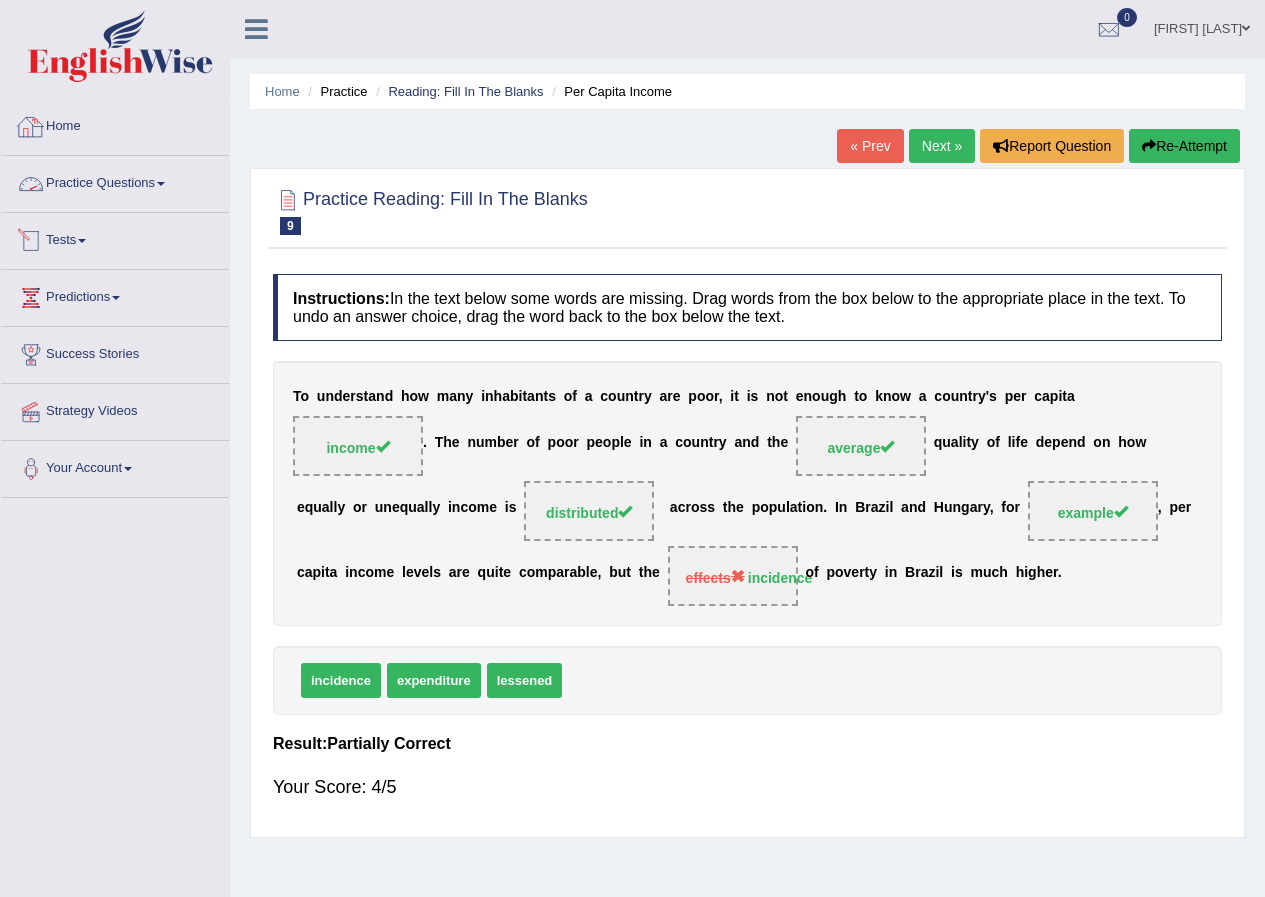 click on "Home" at bounding box center (115, 124) 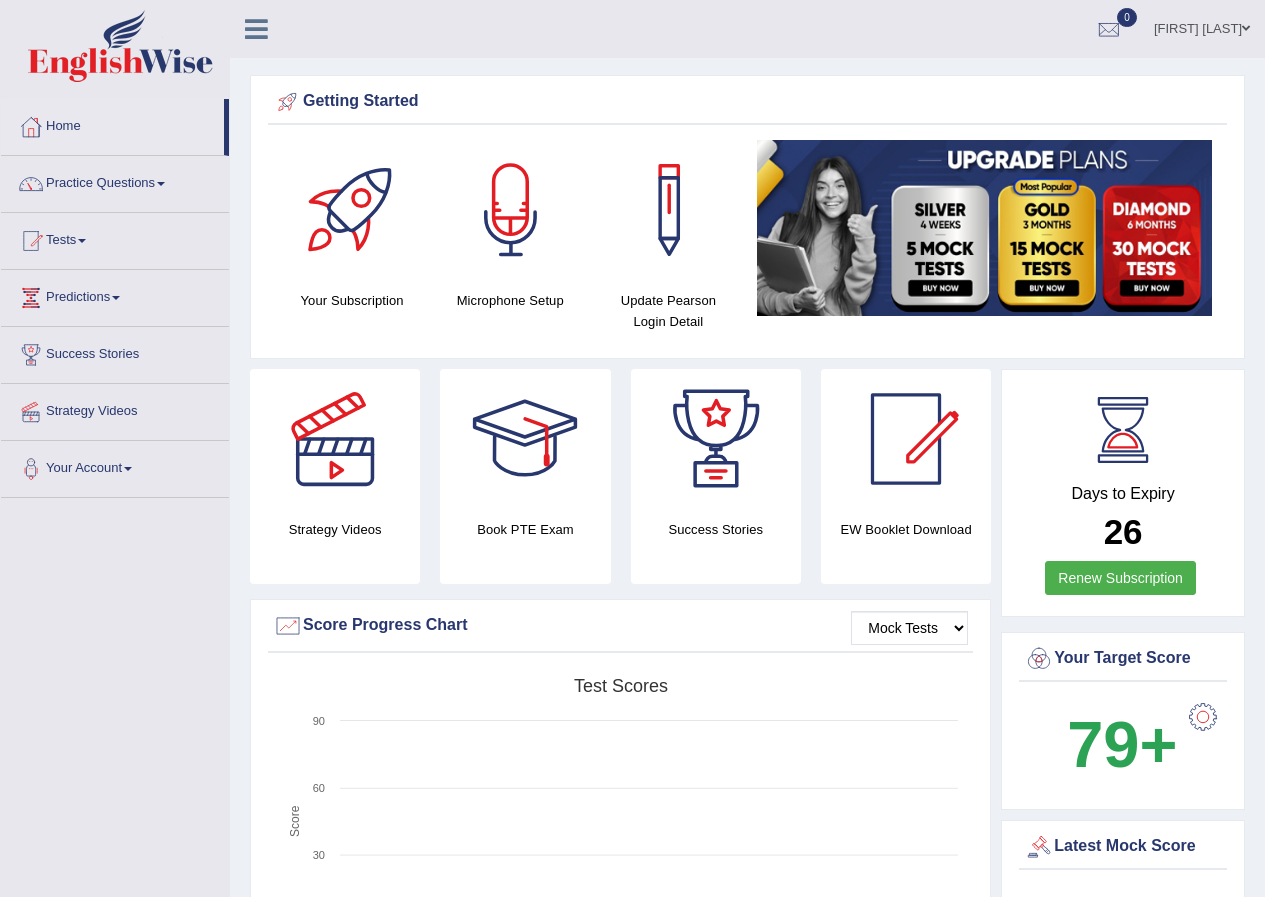 scroll, scrollTop: 0, scrollLeft: 0, axis: both 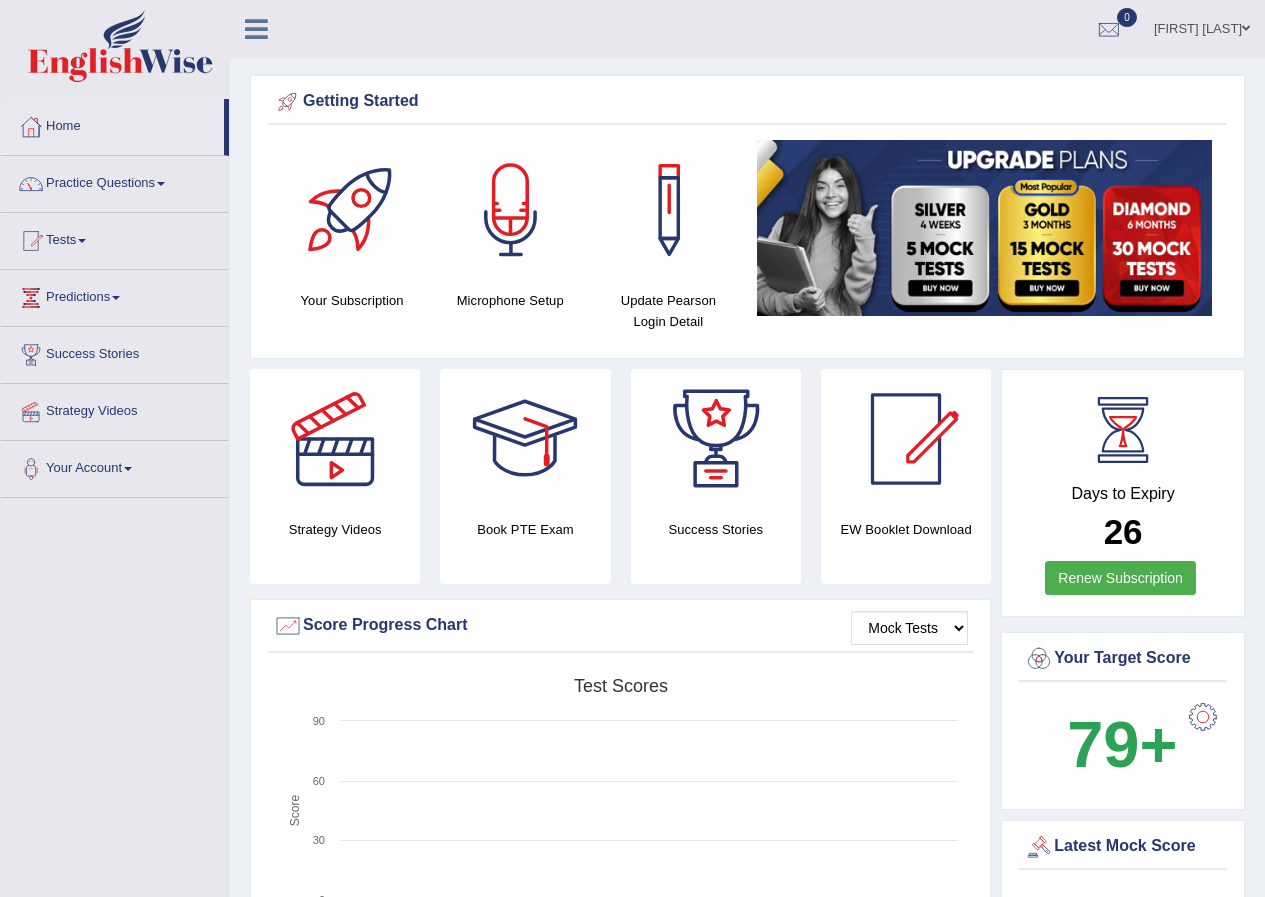 click on "Nikita Koirala" at bounding box center (1202, 26) 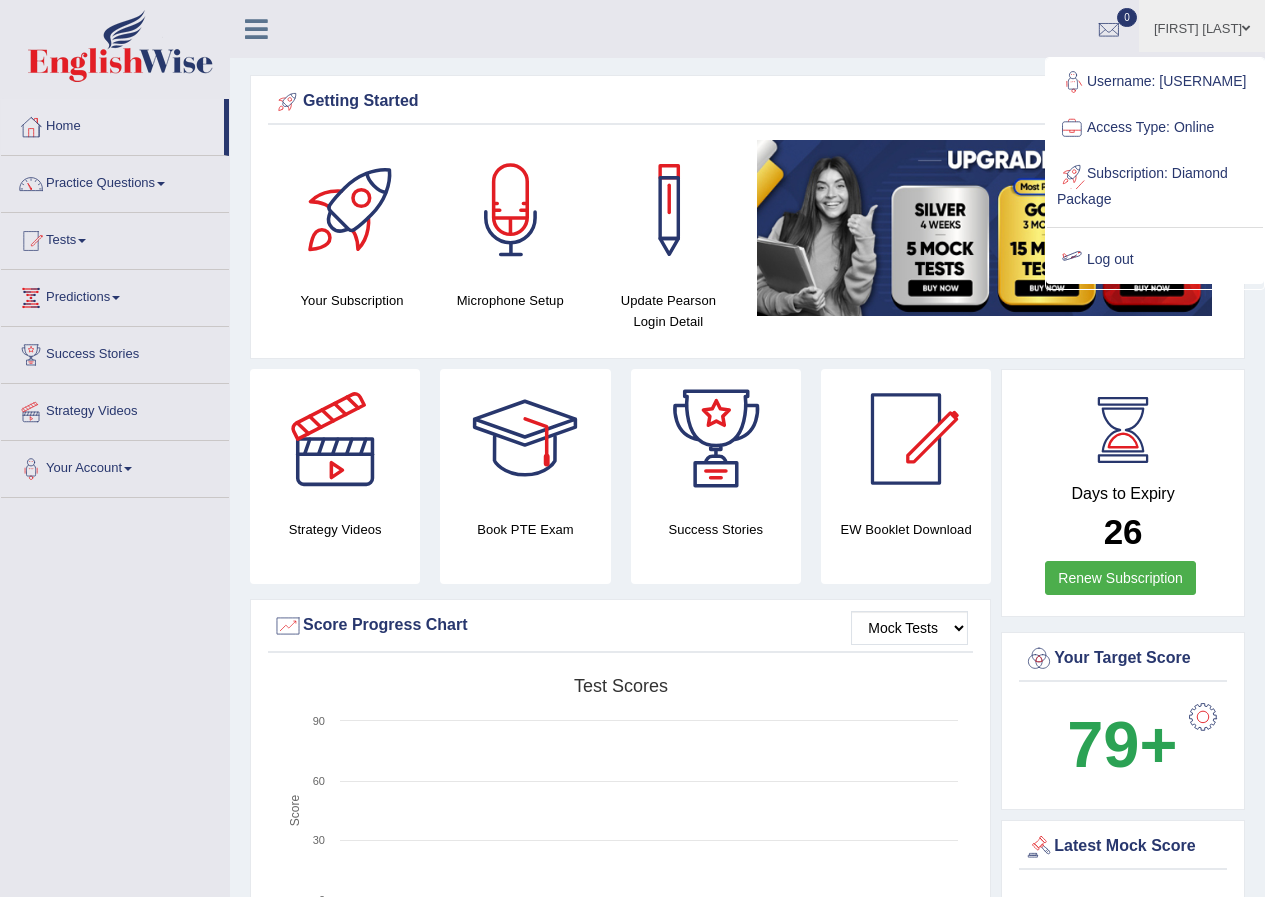 click on "Log out" at bounding box center (1155, 260) 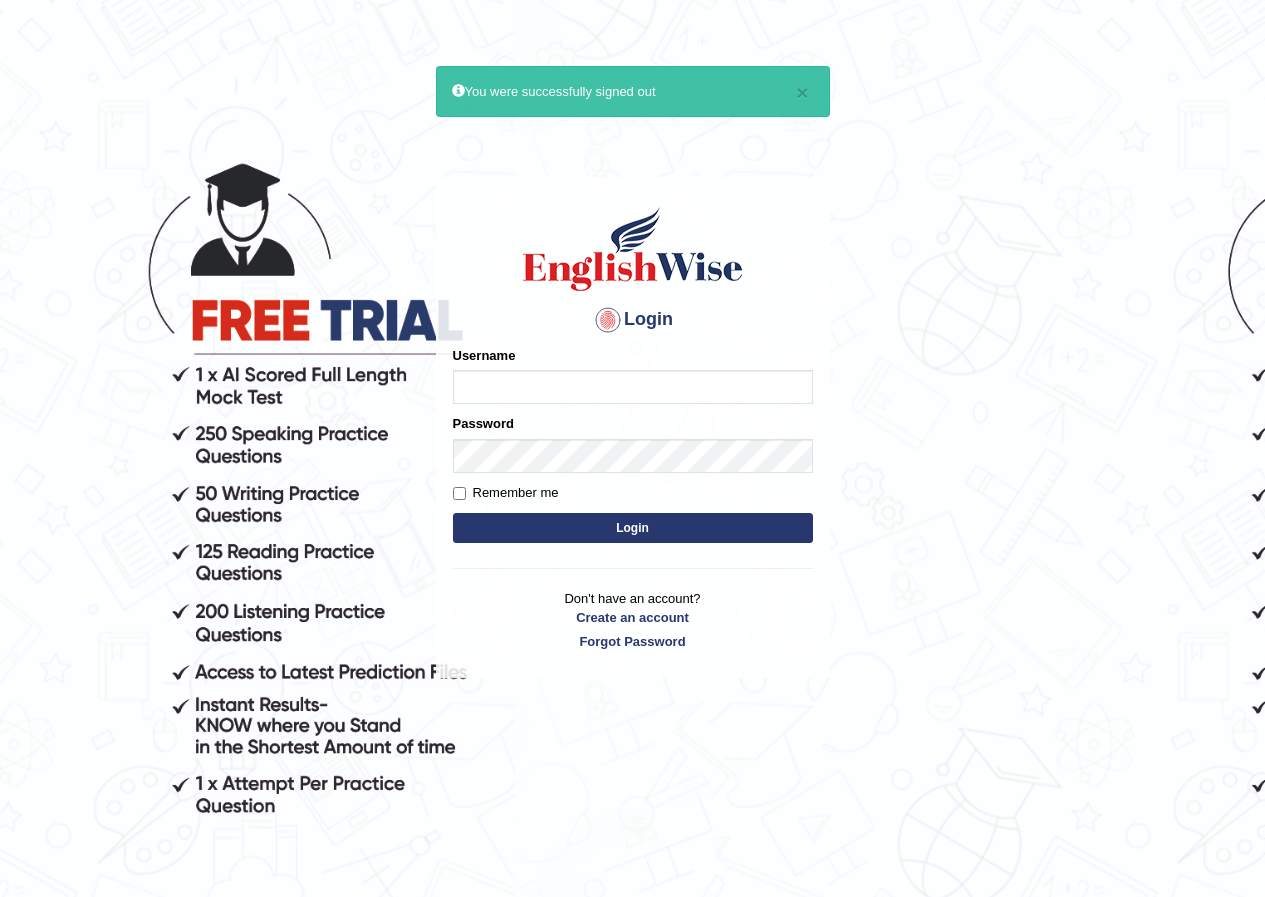 scroll, scrollTop: 0, scrollLeft: 0, axis: both 